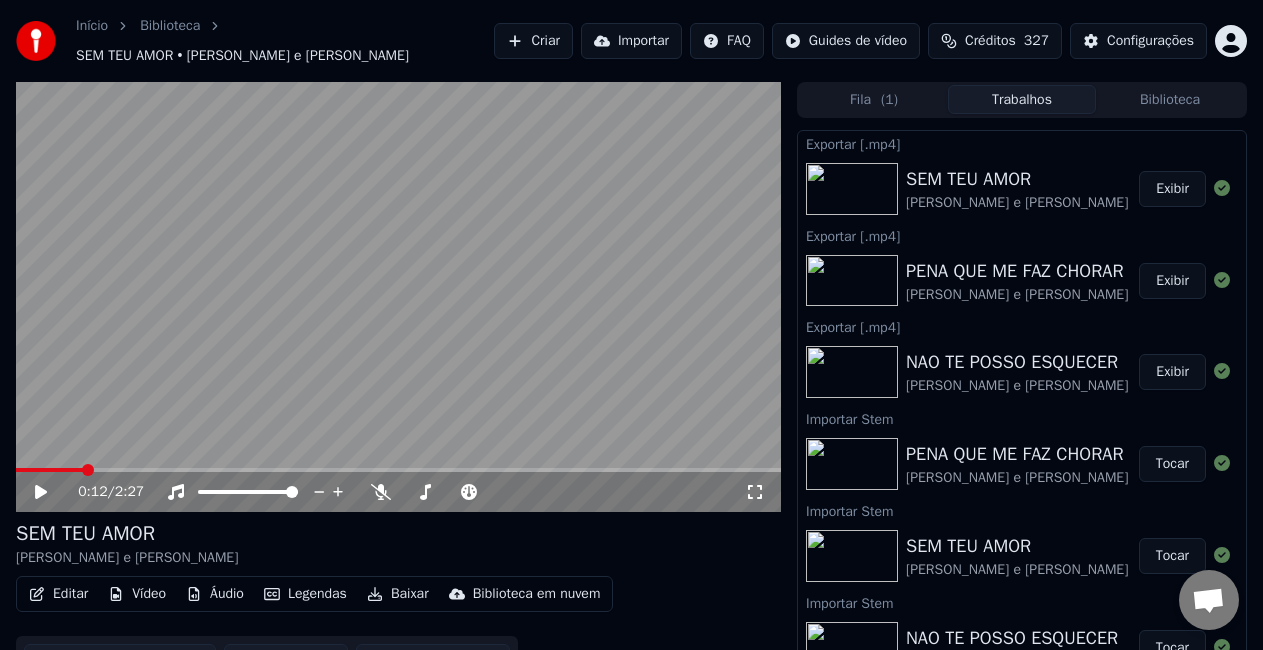 scroll, scrollTop: 0, scrollLeft: 0, axis: both 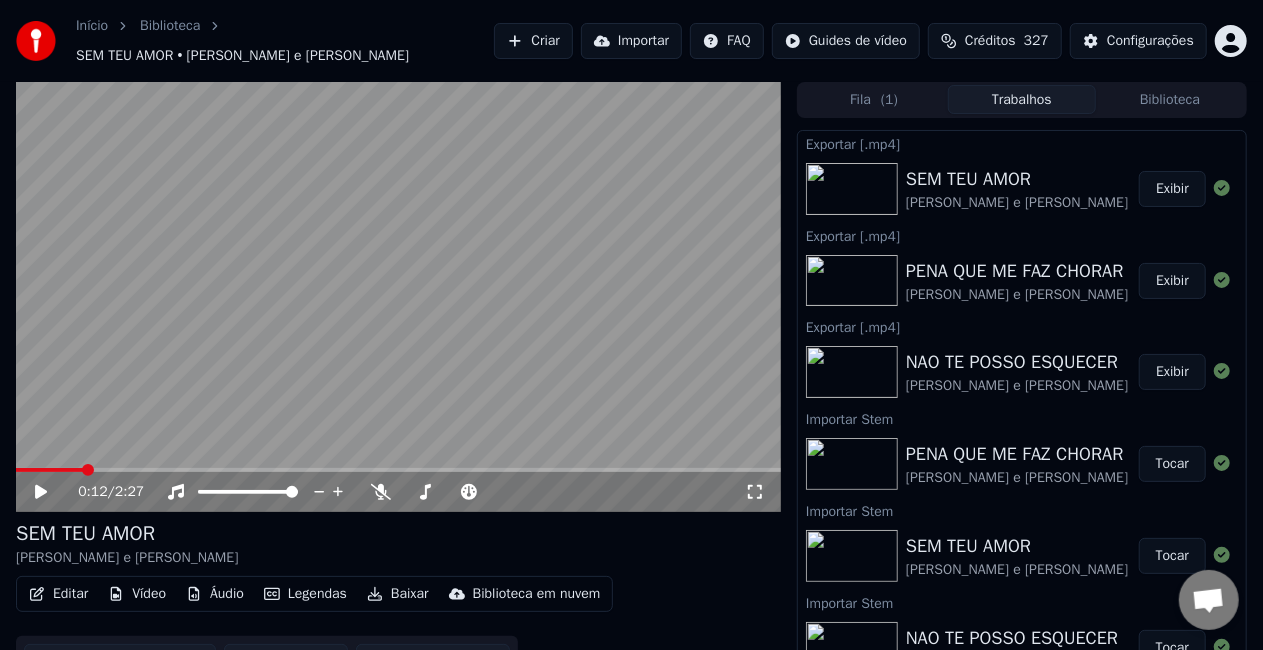 click on "Exibir" at bounding box center (1172, 189) 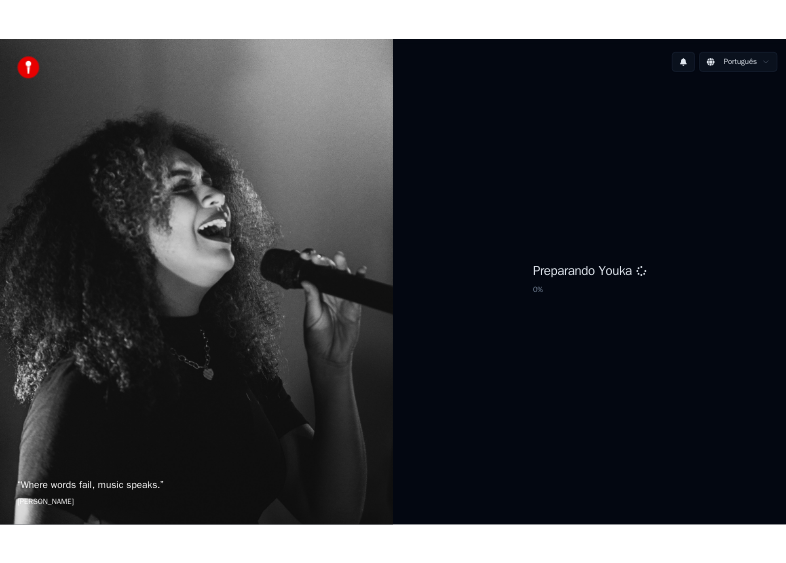 scroll, scrollTop: 0, scrollLeft: 0, axis: both 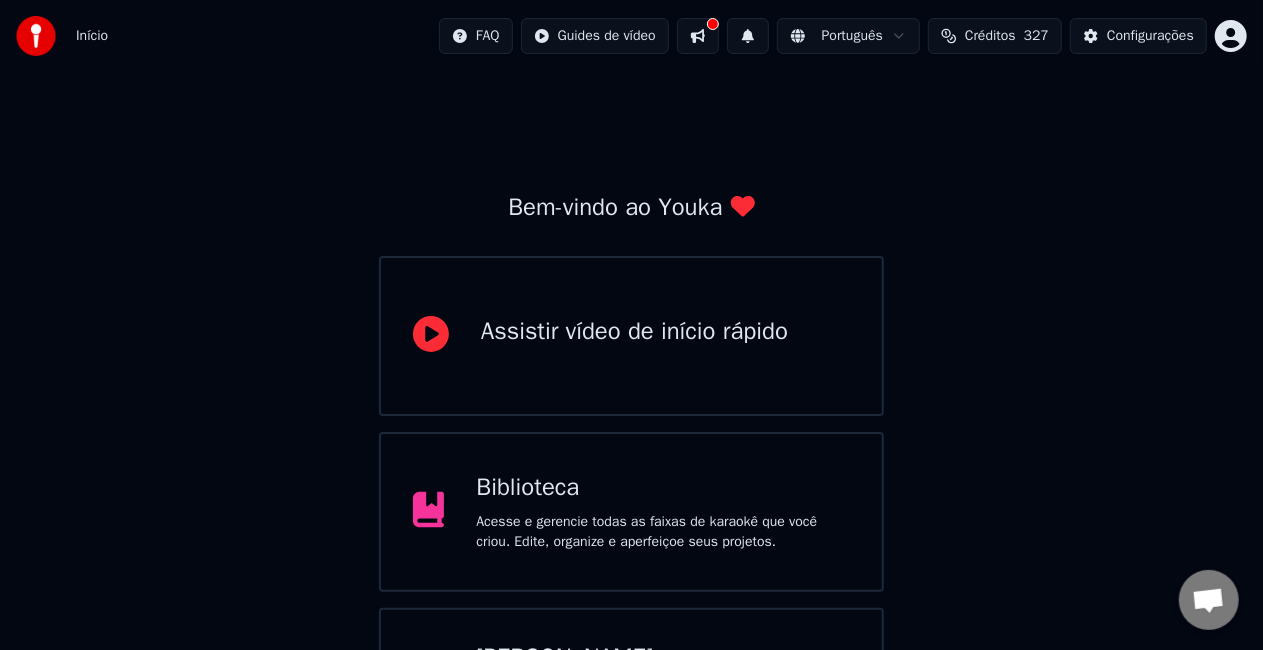 click on "Acesse e gerencie todas as faixas de karaokê que você criou. Edite, organize e aperfeiçoe seus projetos." at bounding box center (663, 532) 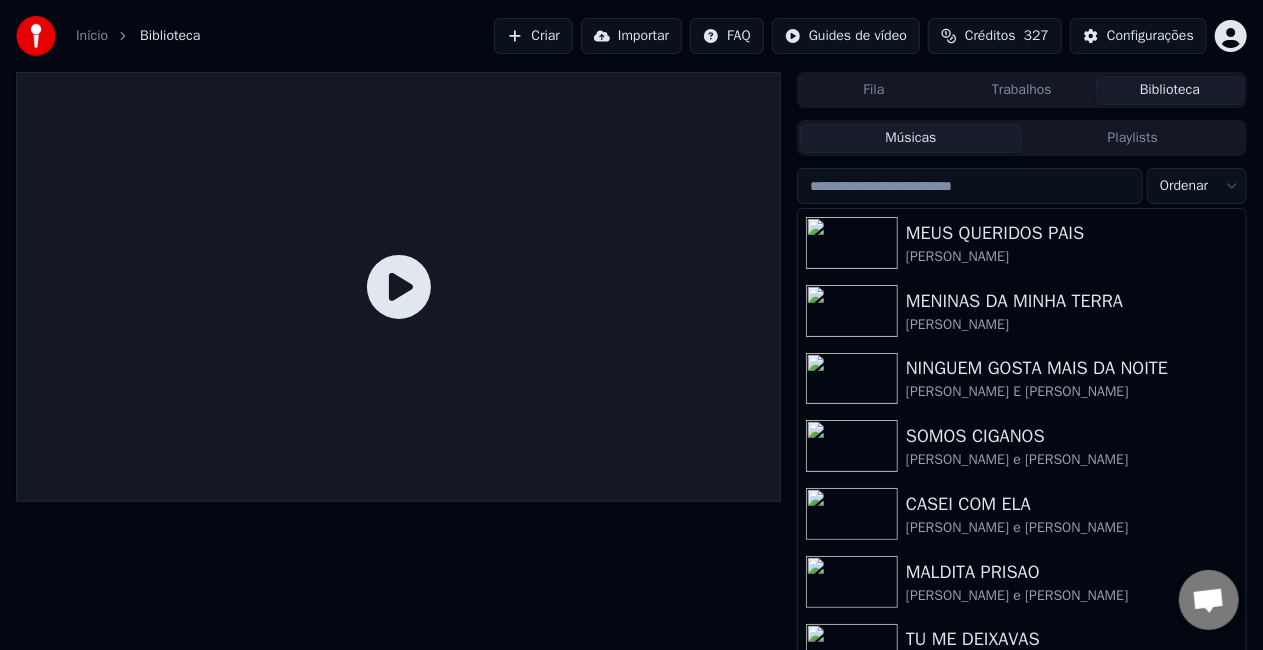 click on "Início" at bounding box center (92, 36) 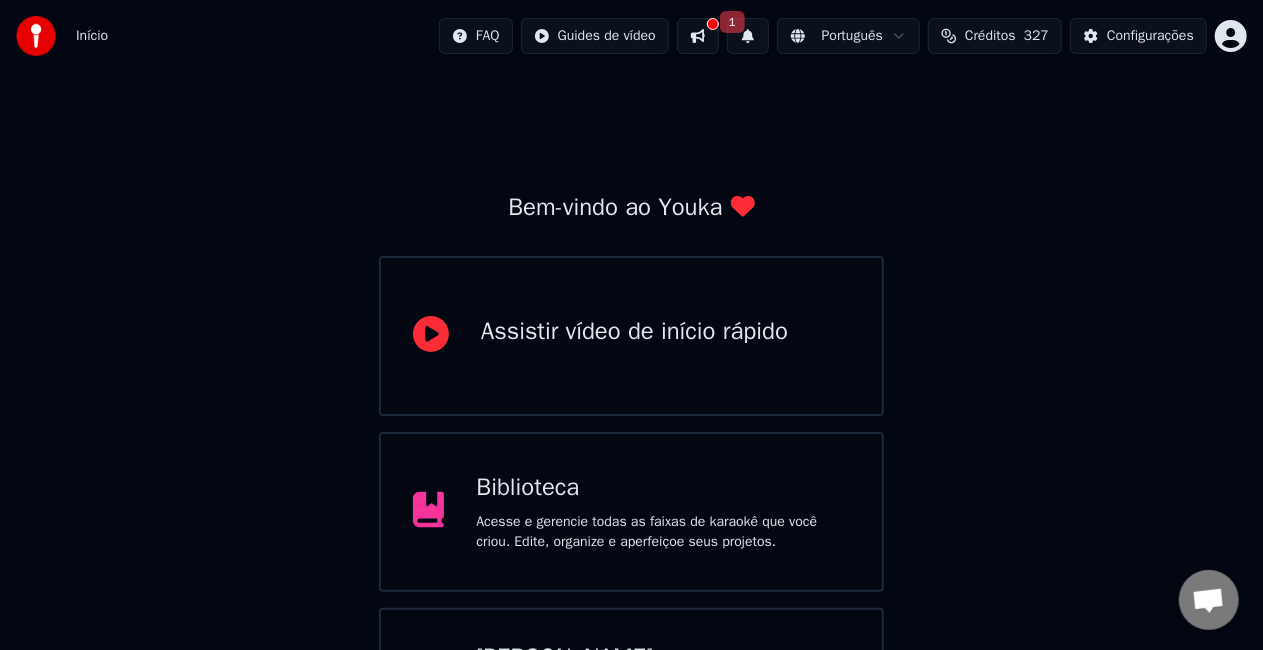 click at bounding box center (698, 36) 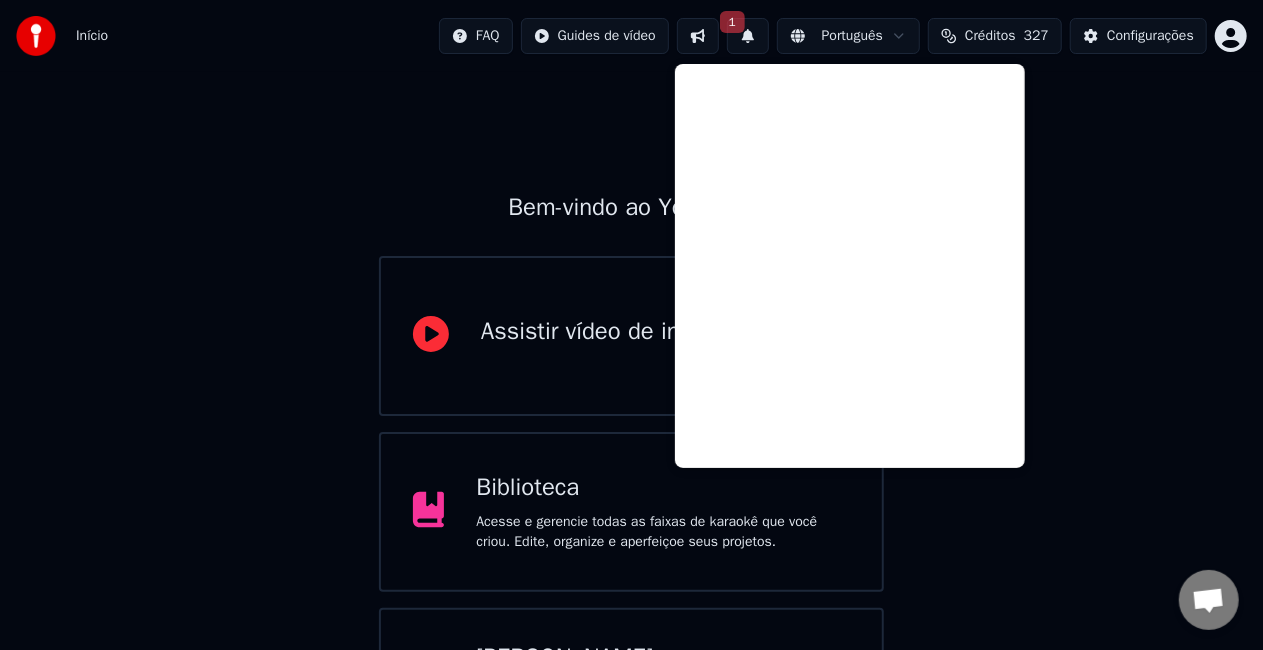 click on "1" at bounding box center (748, 36) 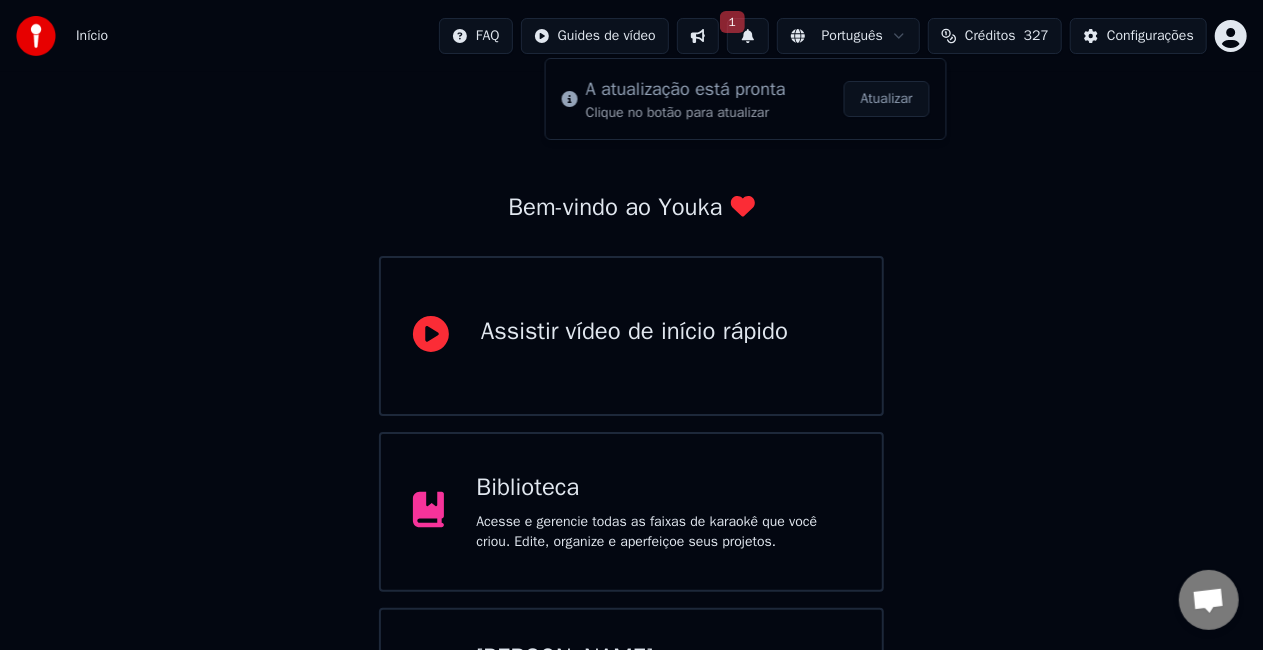 click on "Atualizar" at bounding box center [887, 99] 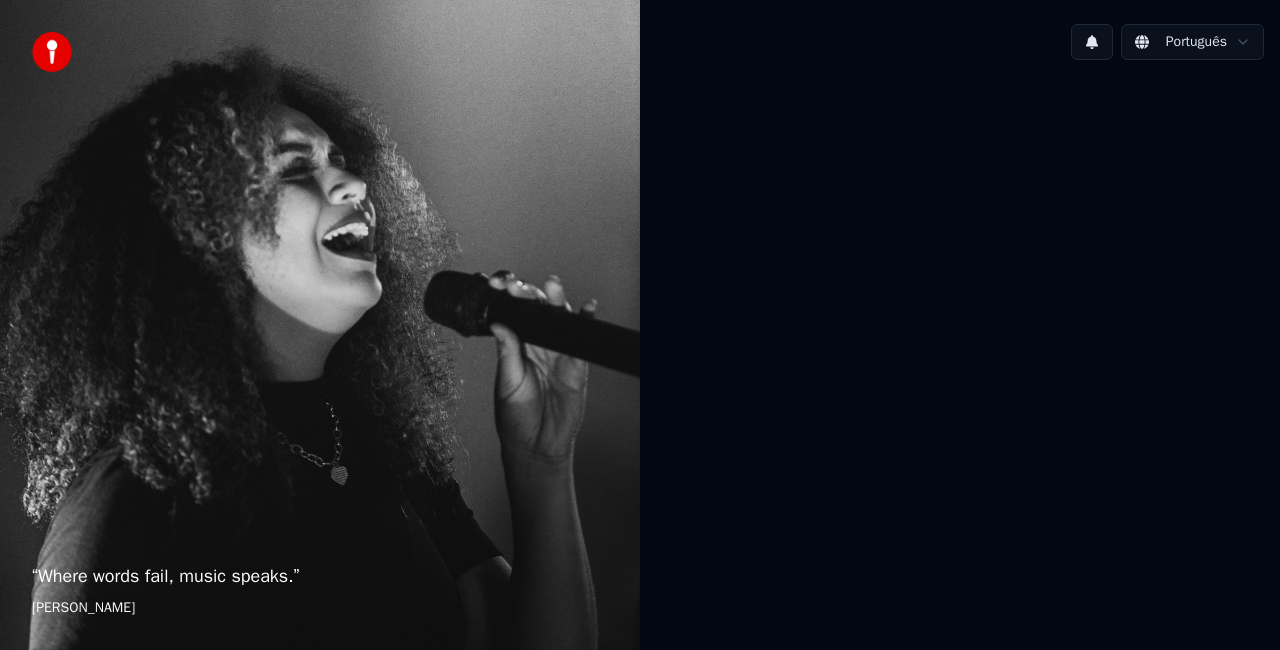 scroll, scrollTop: 0, scrollLeft: 0, axis: both 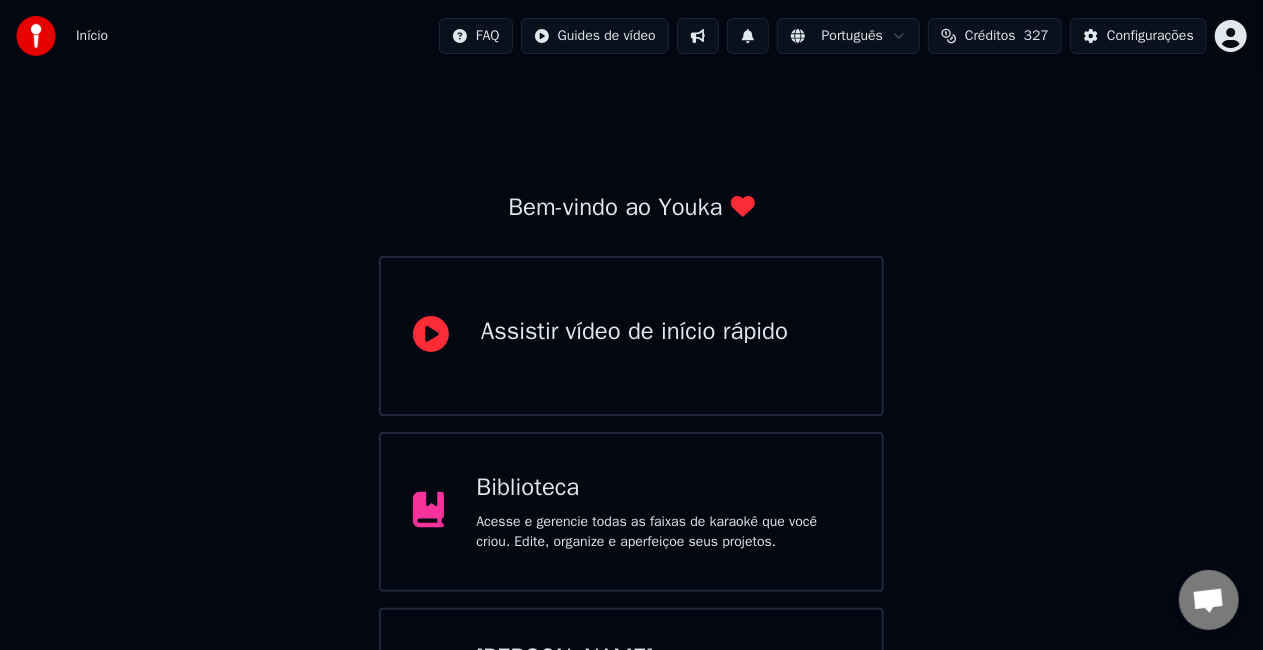 click on "Biblioteca" at bounding box center (663, 488) 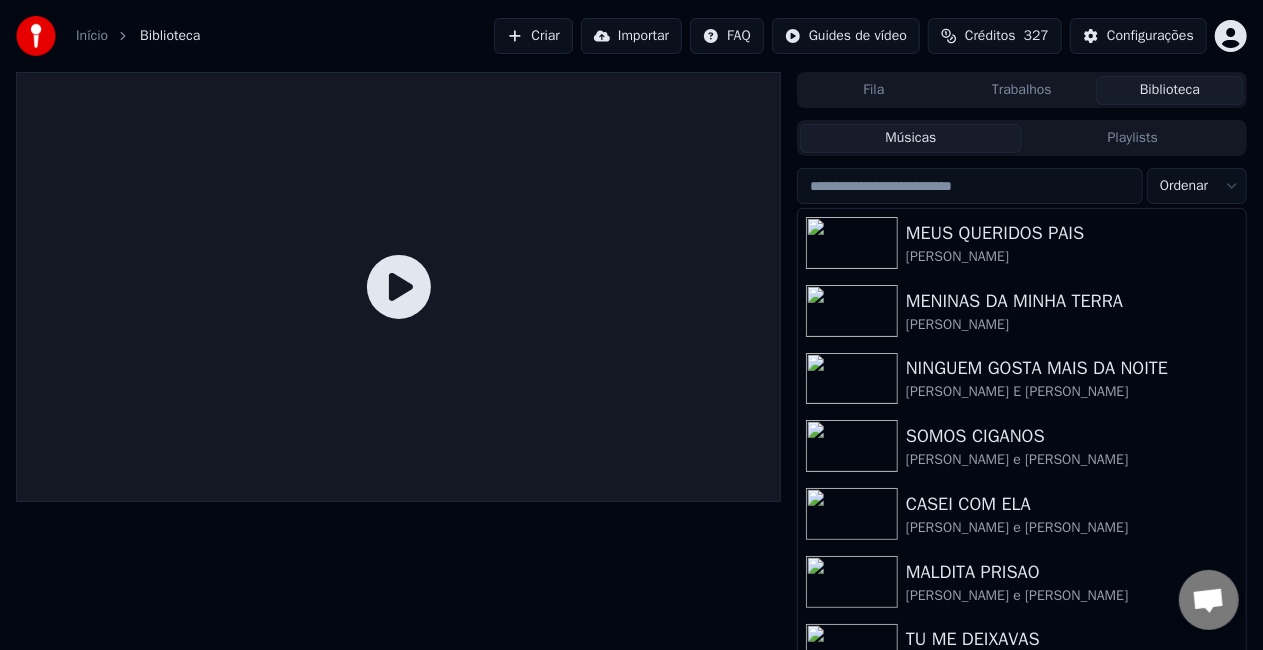 click on "Configurações" at bounding box center [1150, 36] 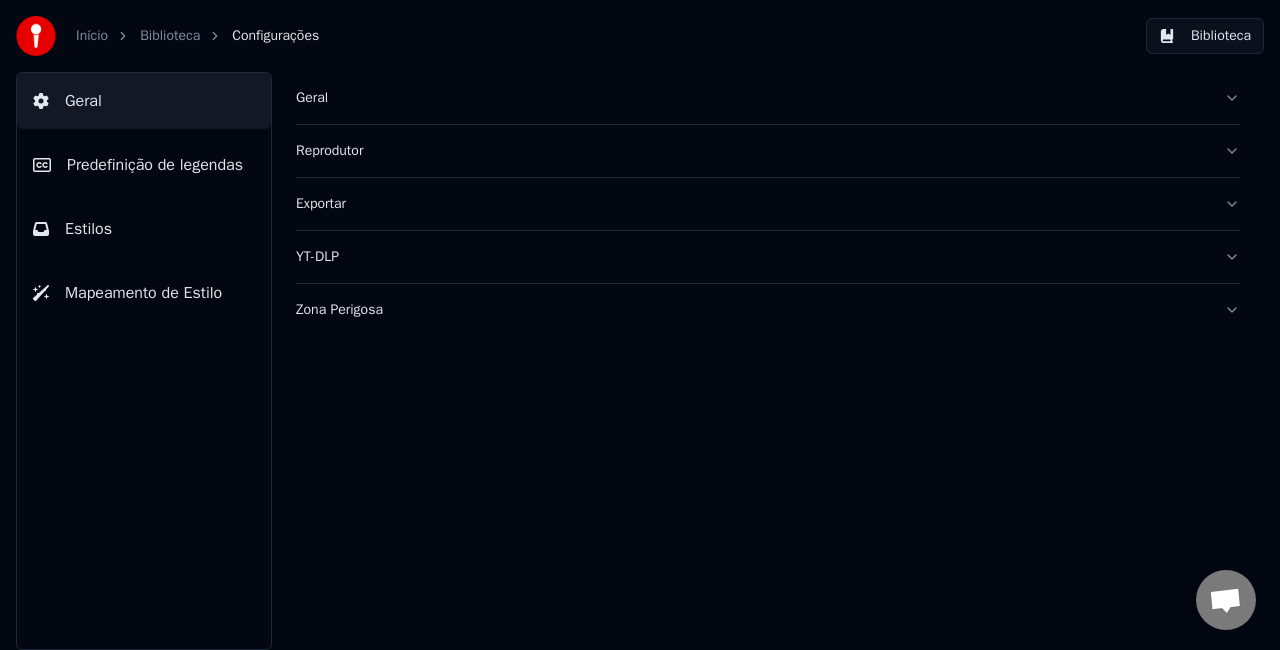 click on "Predefinição de legendas" at bounding box center [155, 165] 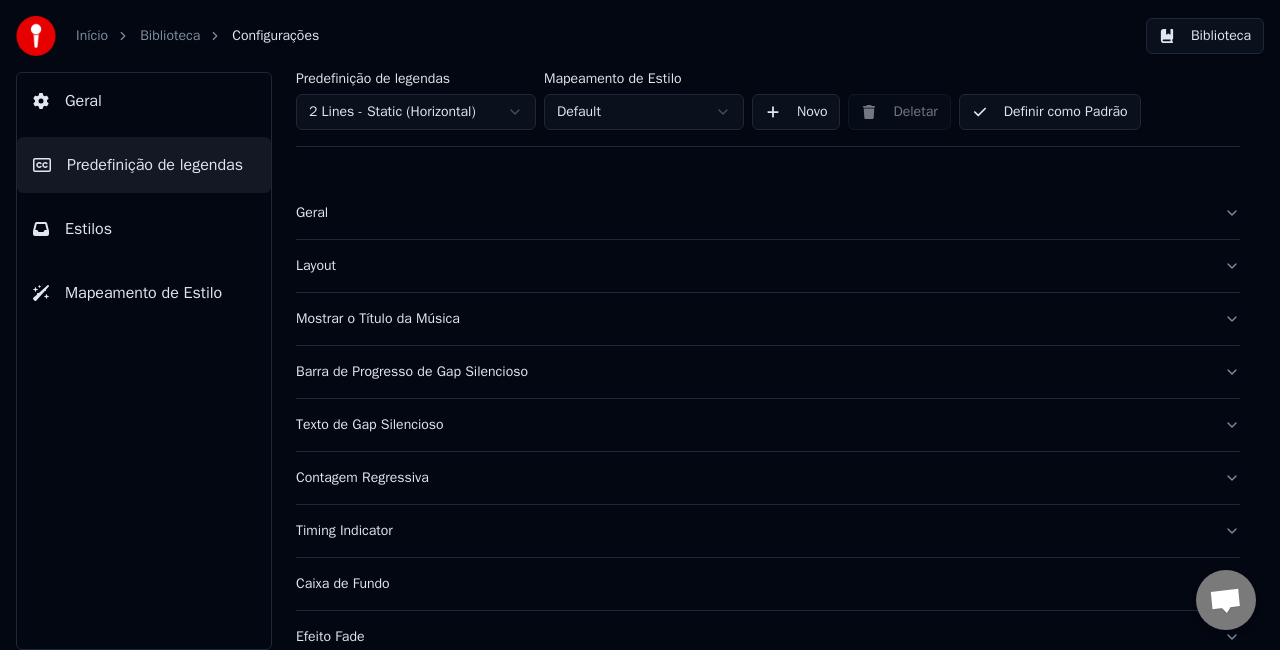 click on "Barra de Progresso de Gap Silencioso" at bounding box center [752, 372] 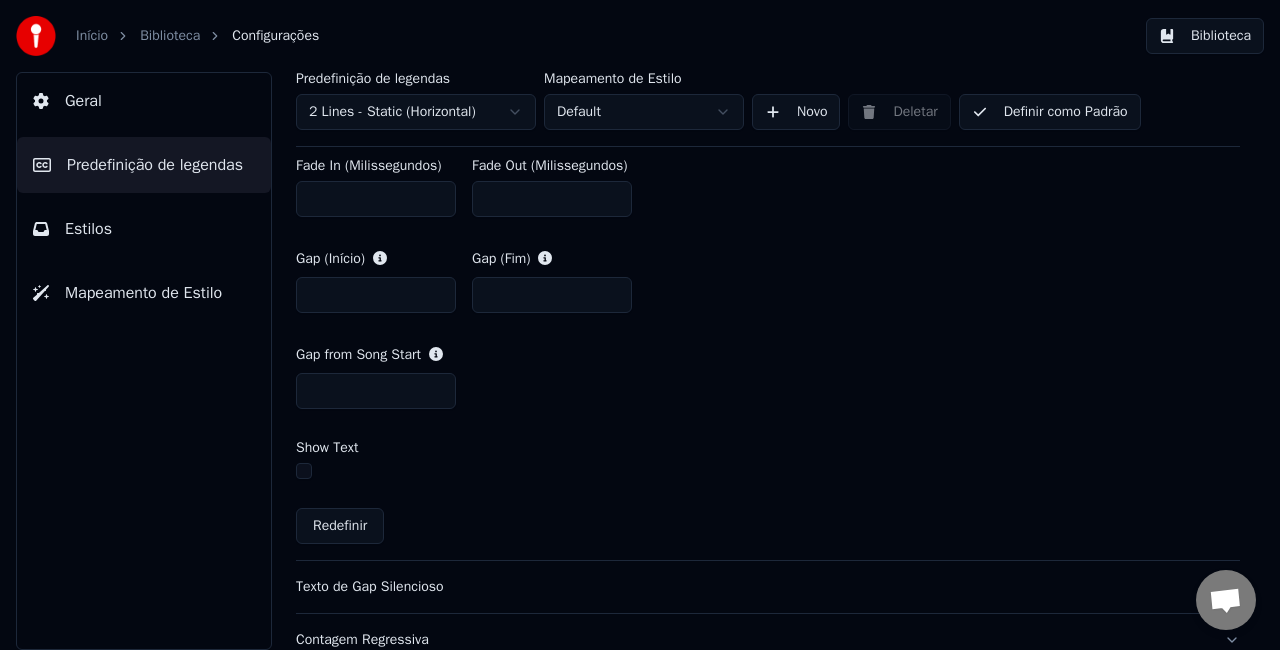 scroll, scrollTop: 1100, scrollLeft: 0, axis: vertical 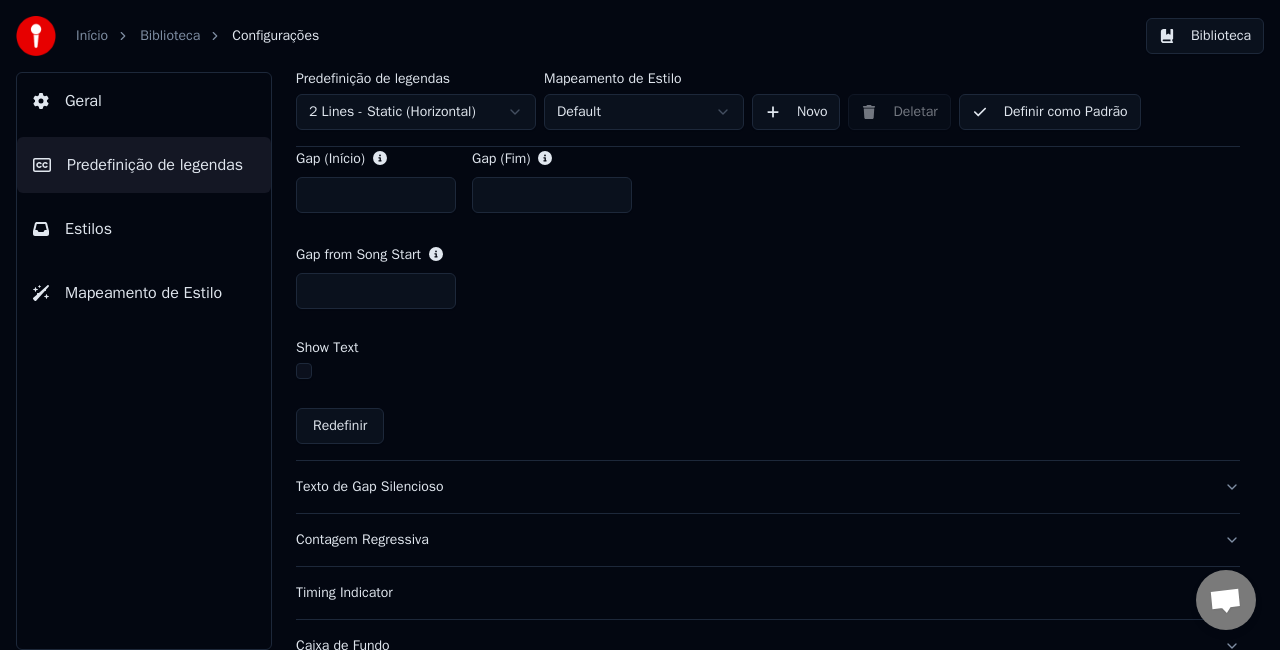 click at bounding box center [304, 371] 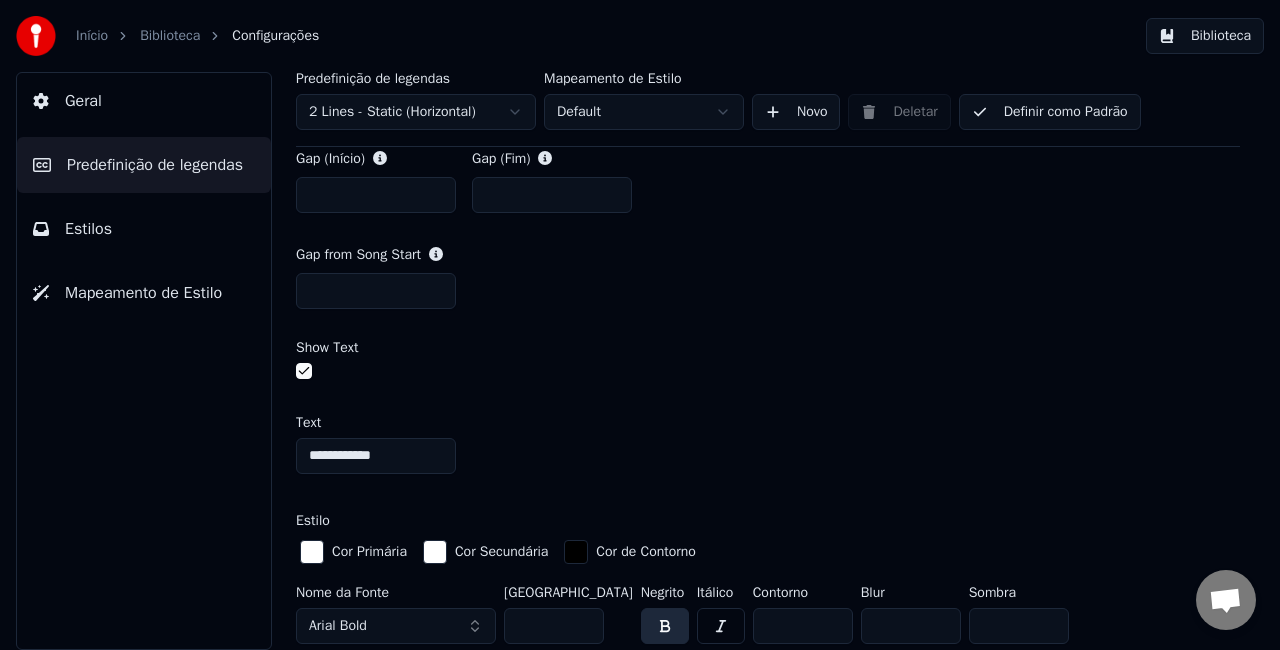 drag, startPoint x: 398, startPoint y: 448, endPoint x: -68, endPoint y: 435, distance: 466.1813 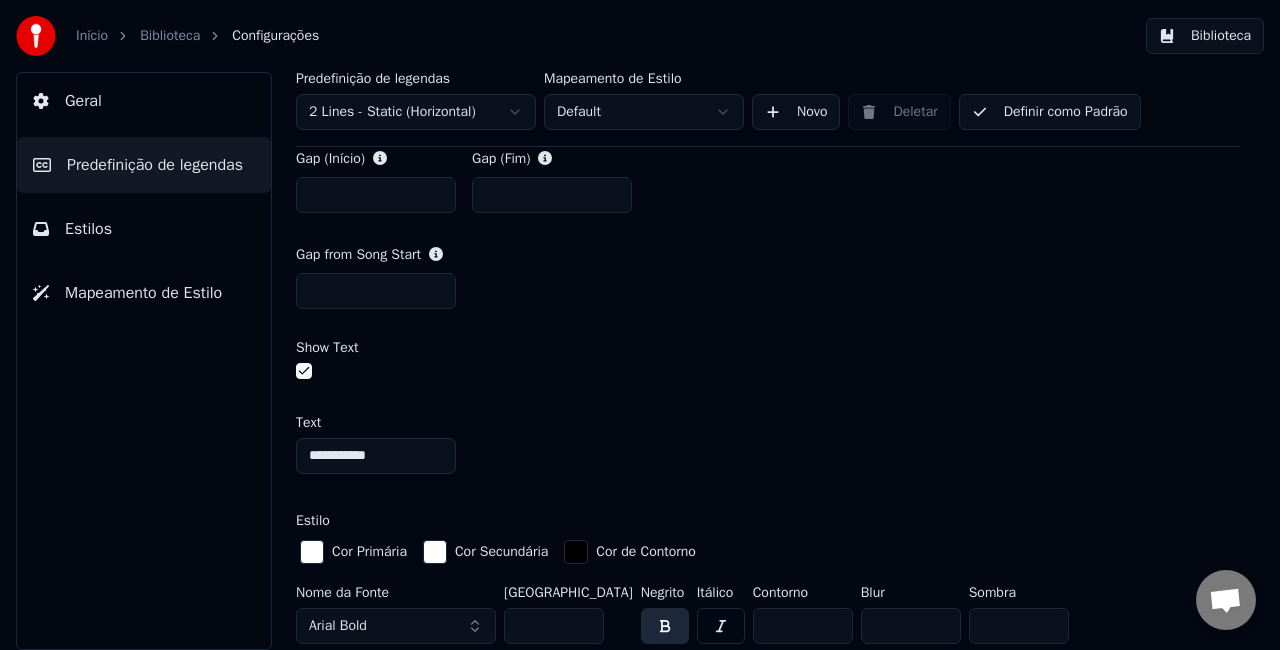 type on "**********" 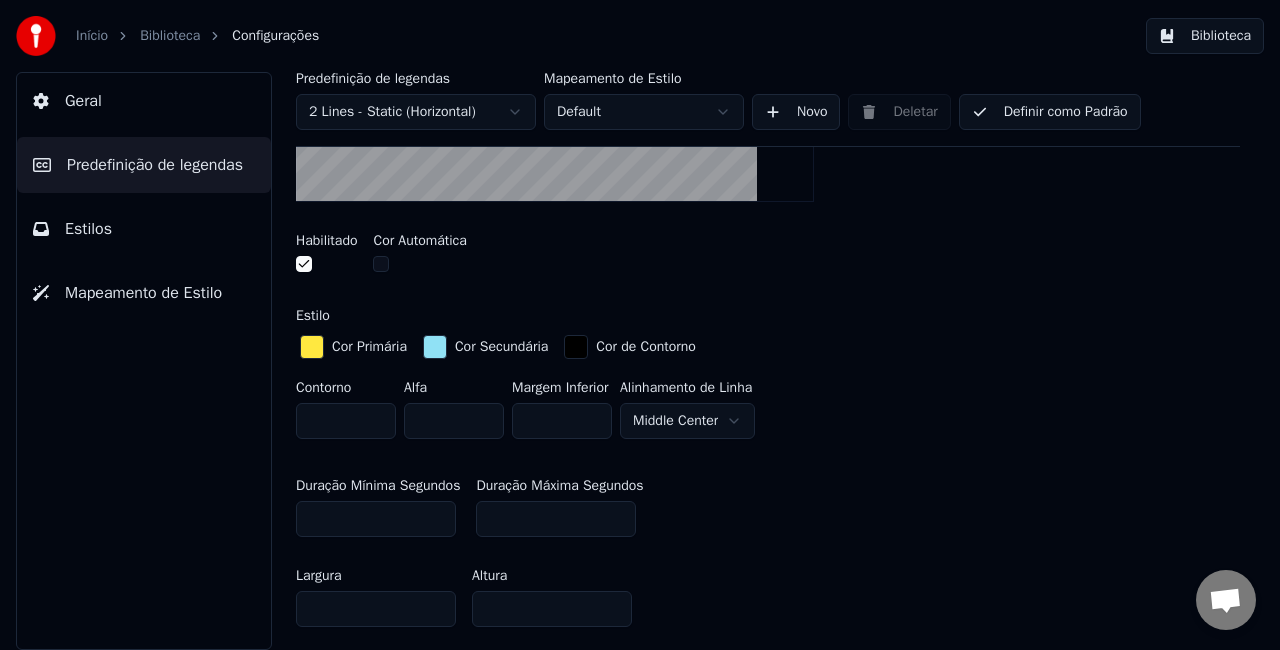 scroll, scrollTop: 200, scrollLeft: 0, axis: vertical 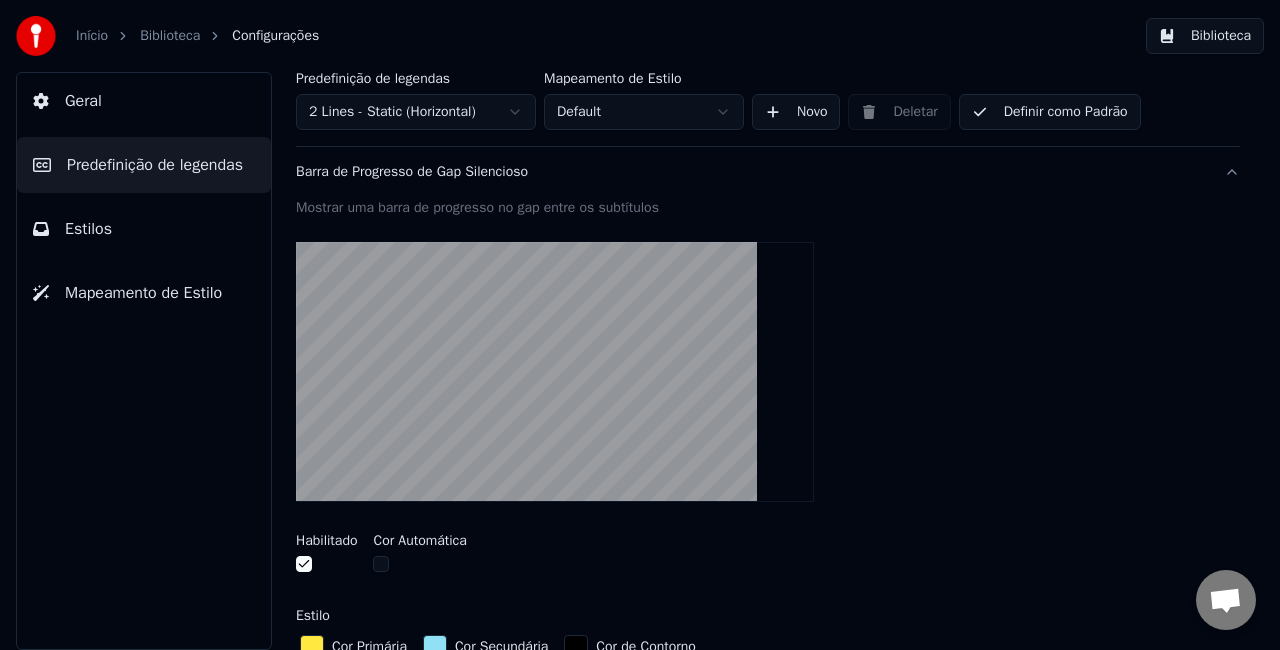 click on "Biblioteca" at bounding box center [1205, 36] 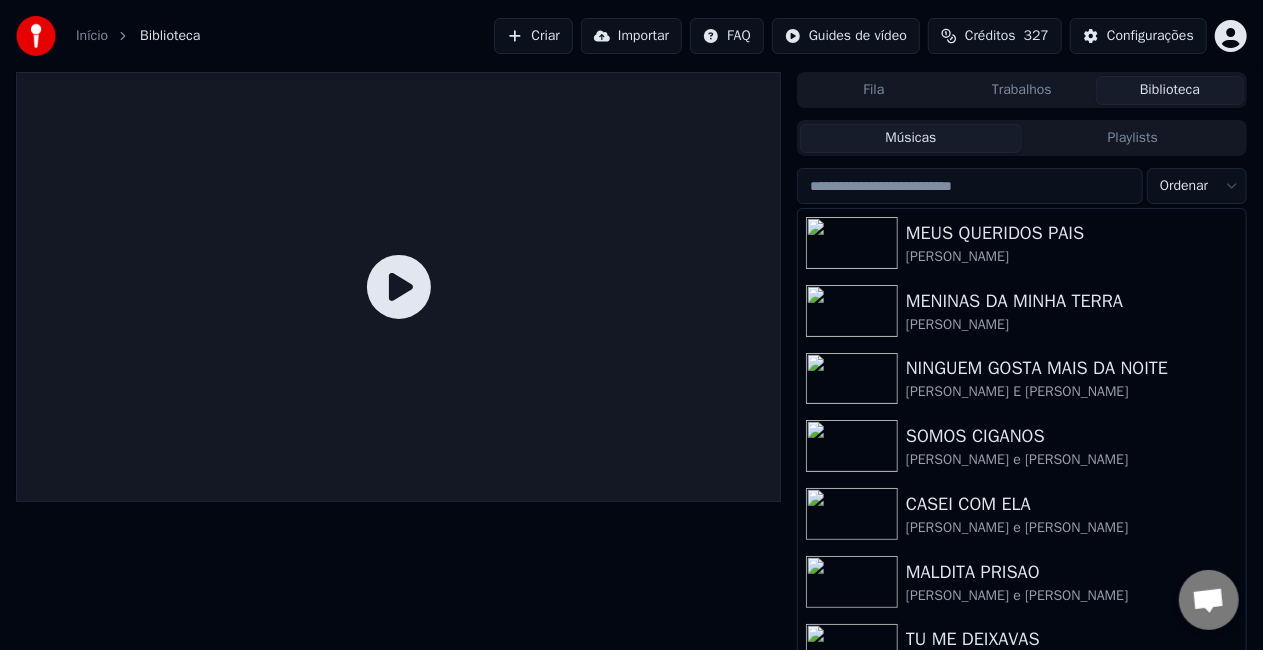 click 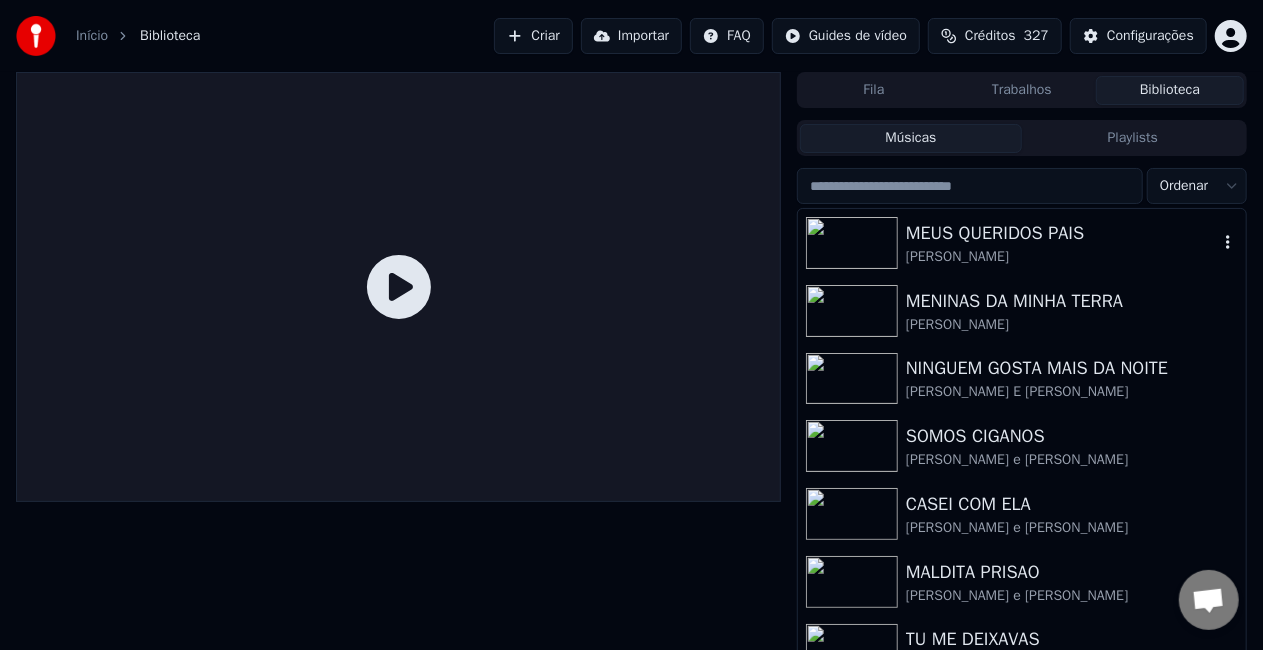 click on "MEUS QUERIDOS PAIS" at bounding box center (1062, 233) 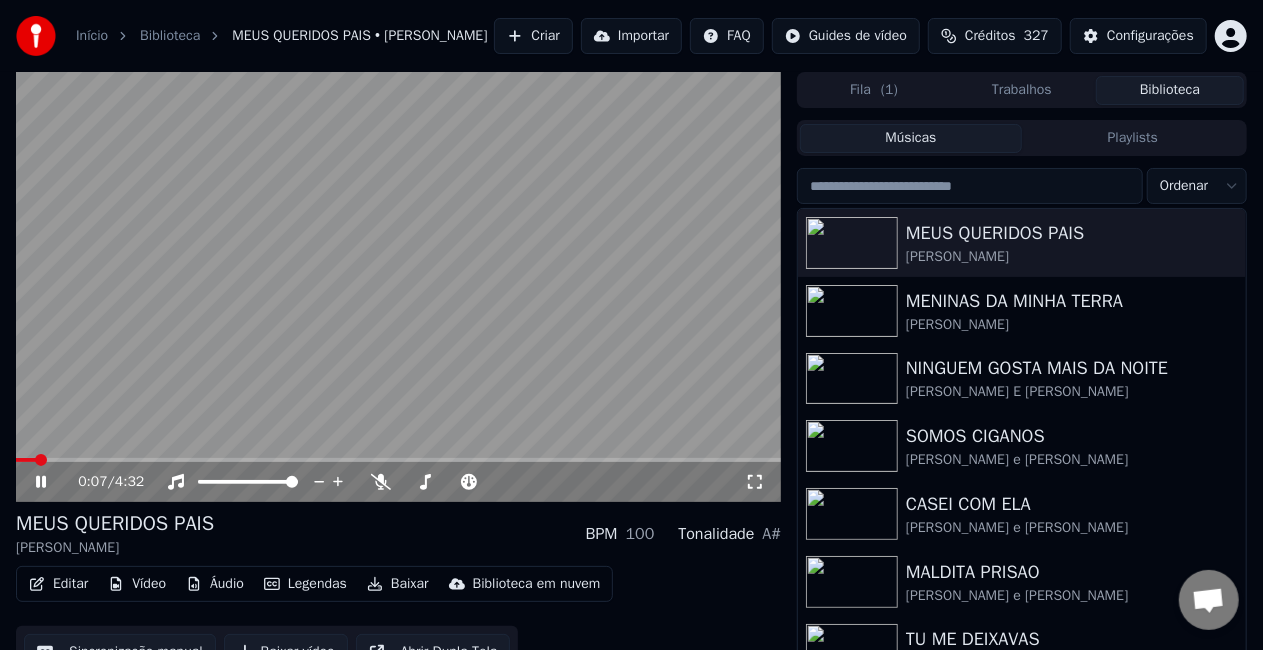 click at bounding box center (26, 460) 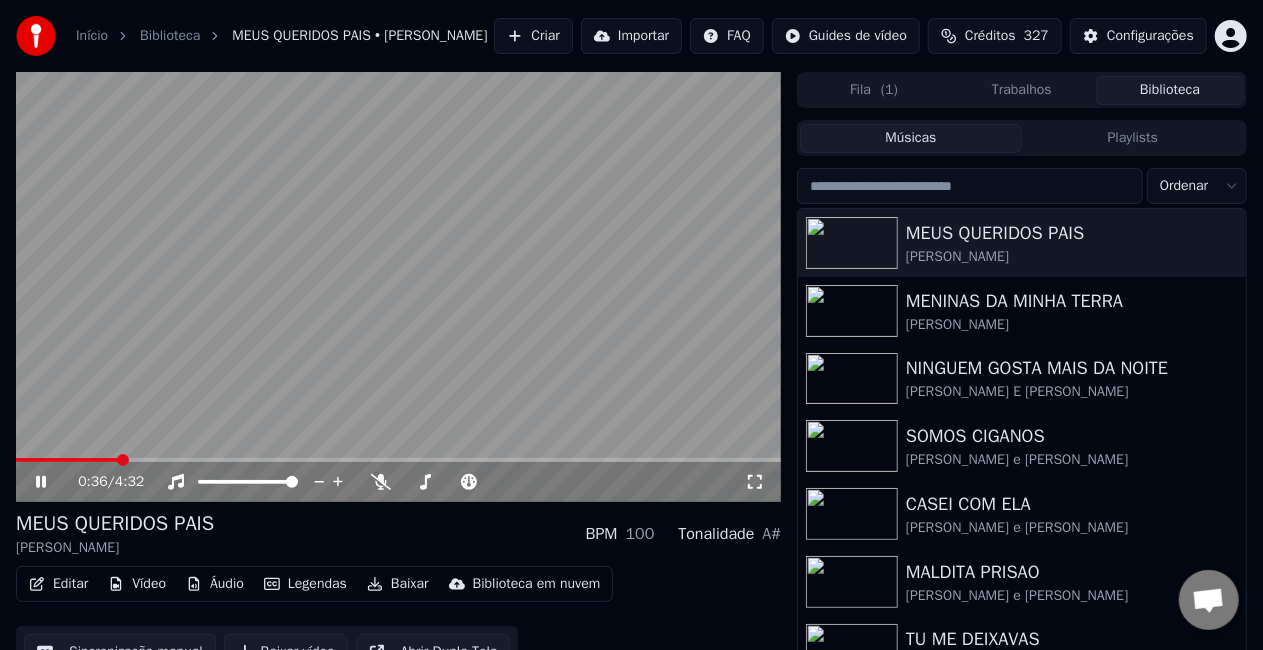 click at bounding box center [398, 287] 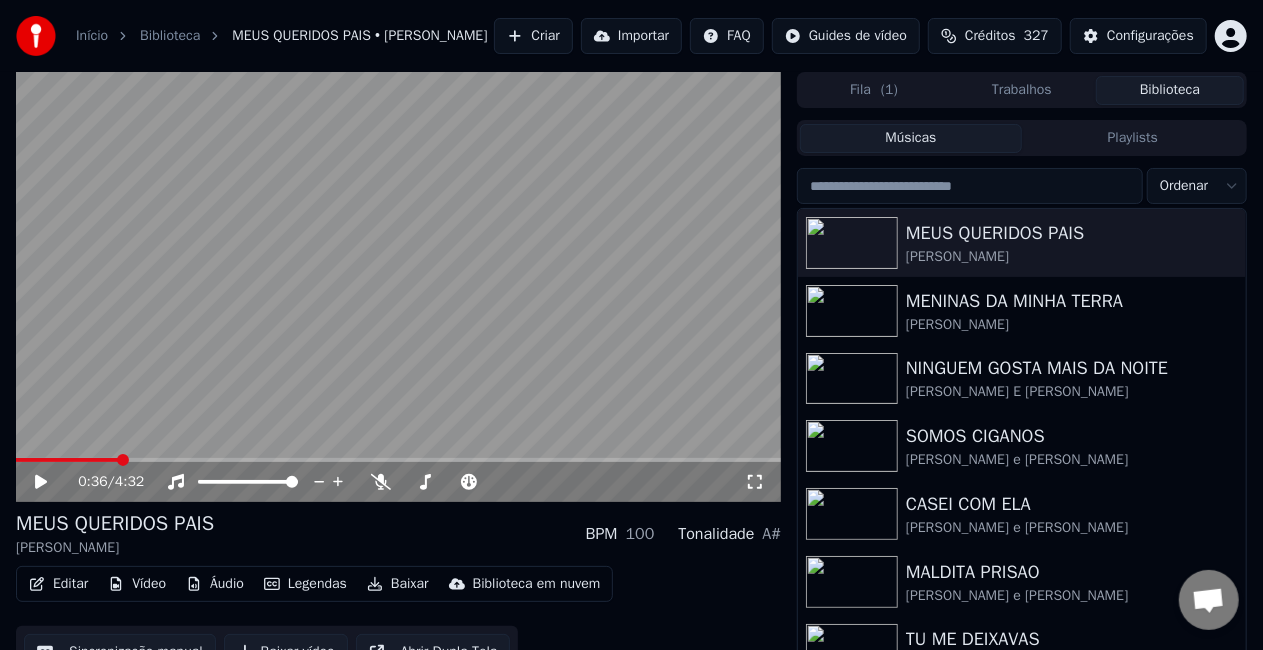 click at bounding box center [67, 460] 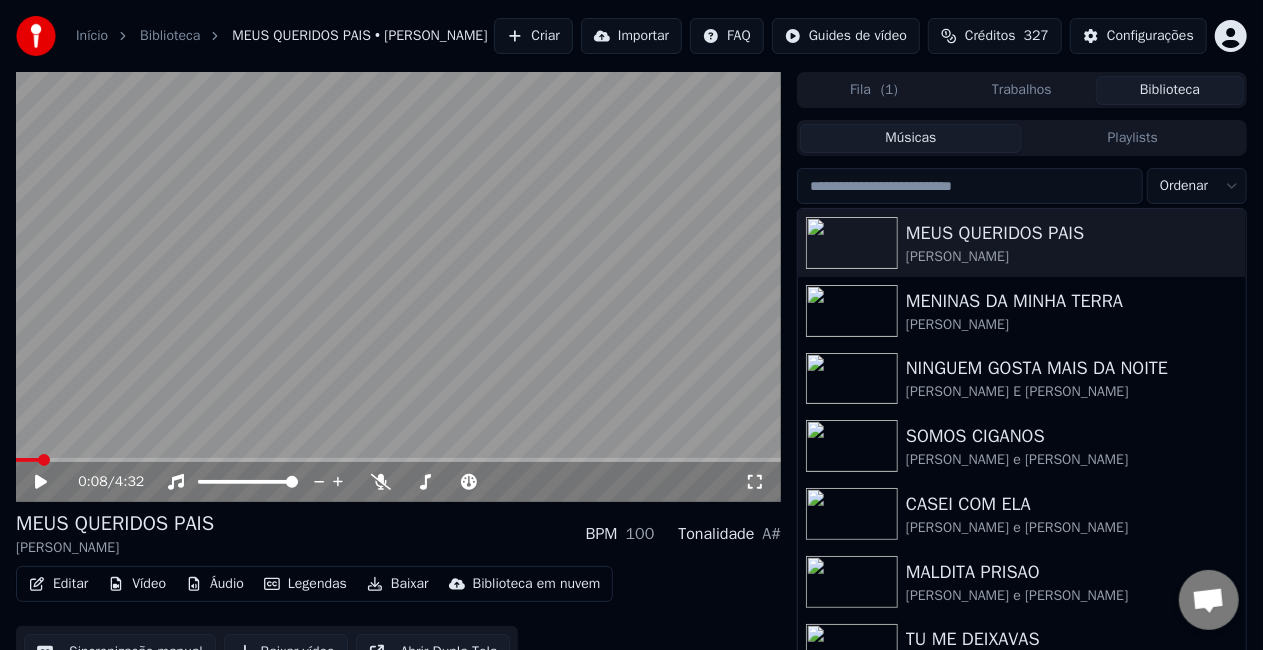 click 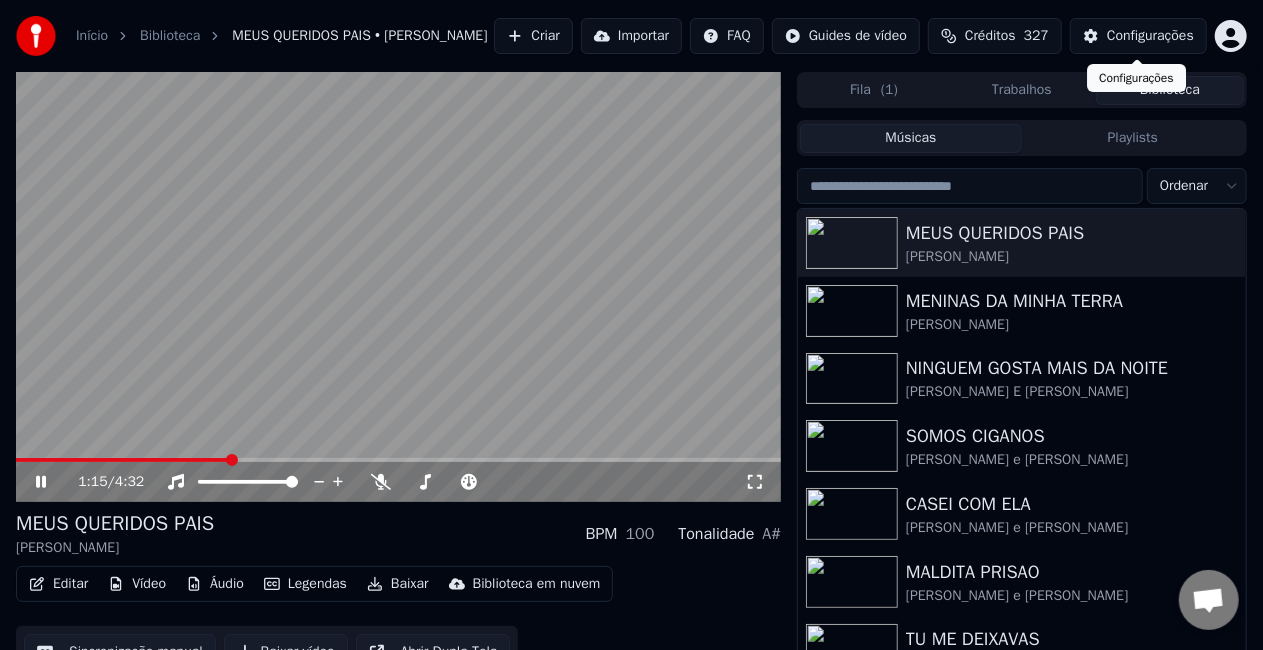 click on "Configurações" at bounding box center (1150, 36) 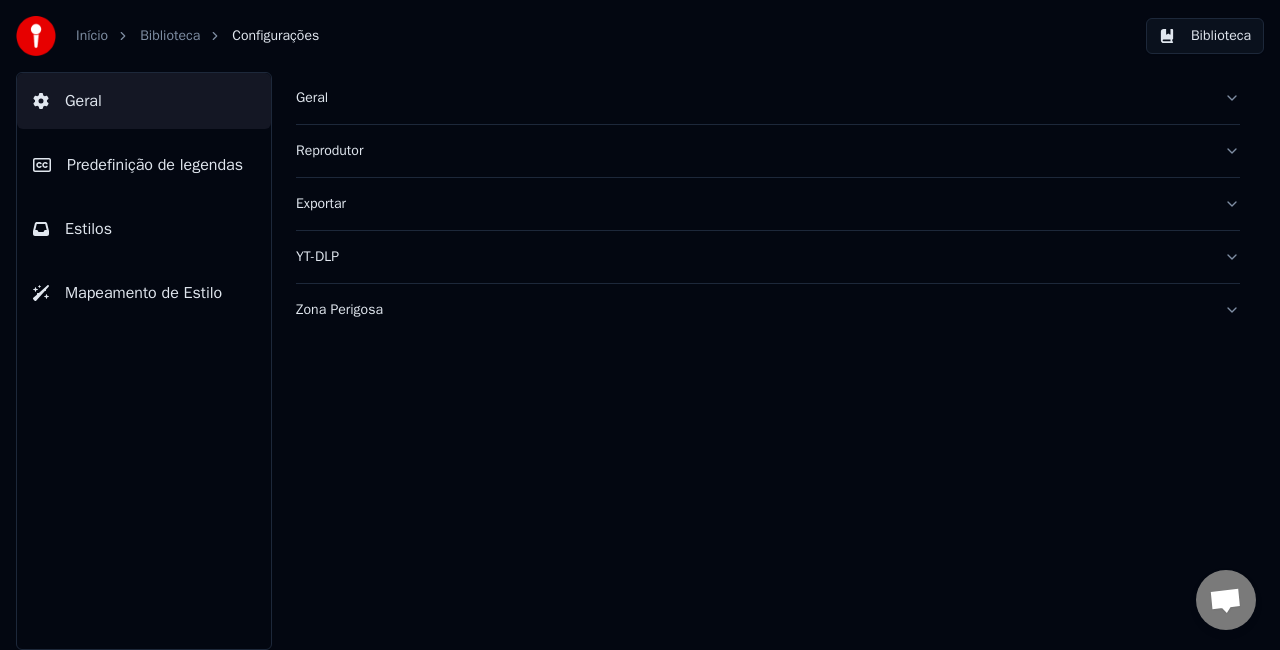 click on "Predefinição de legendas" at bounding box center [155, 165] 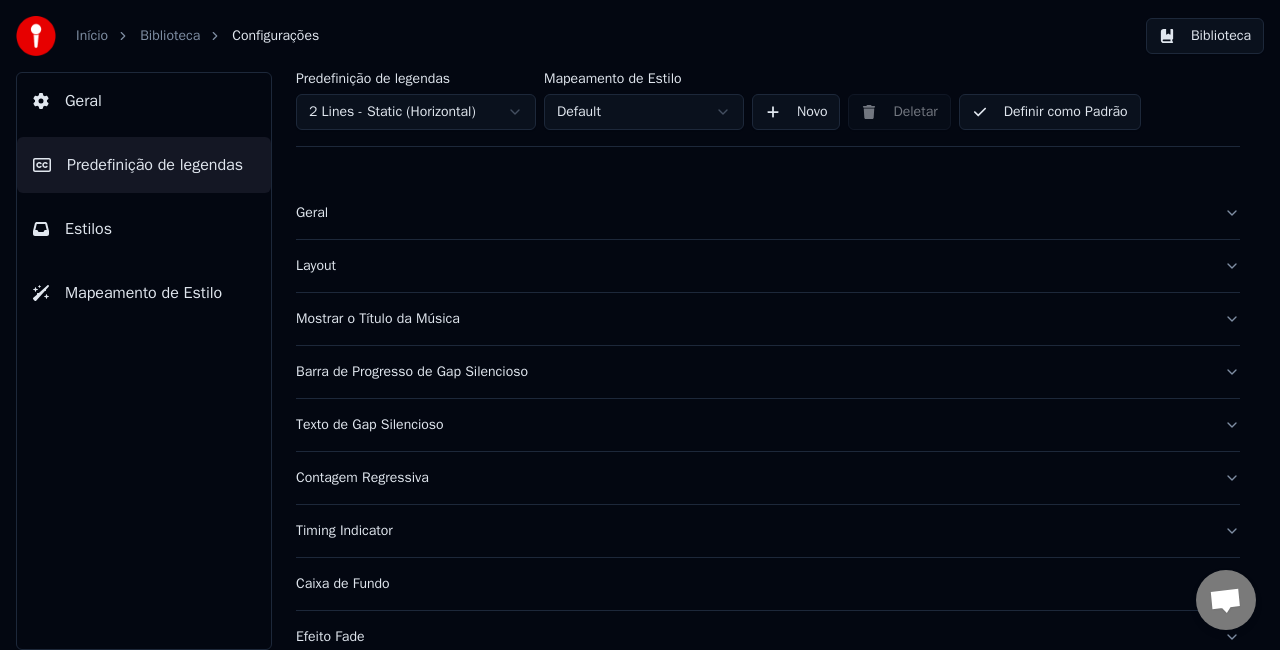 click on "Barra de Progresso de Gap Silencioso" at bounding box center (752, 372) 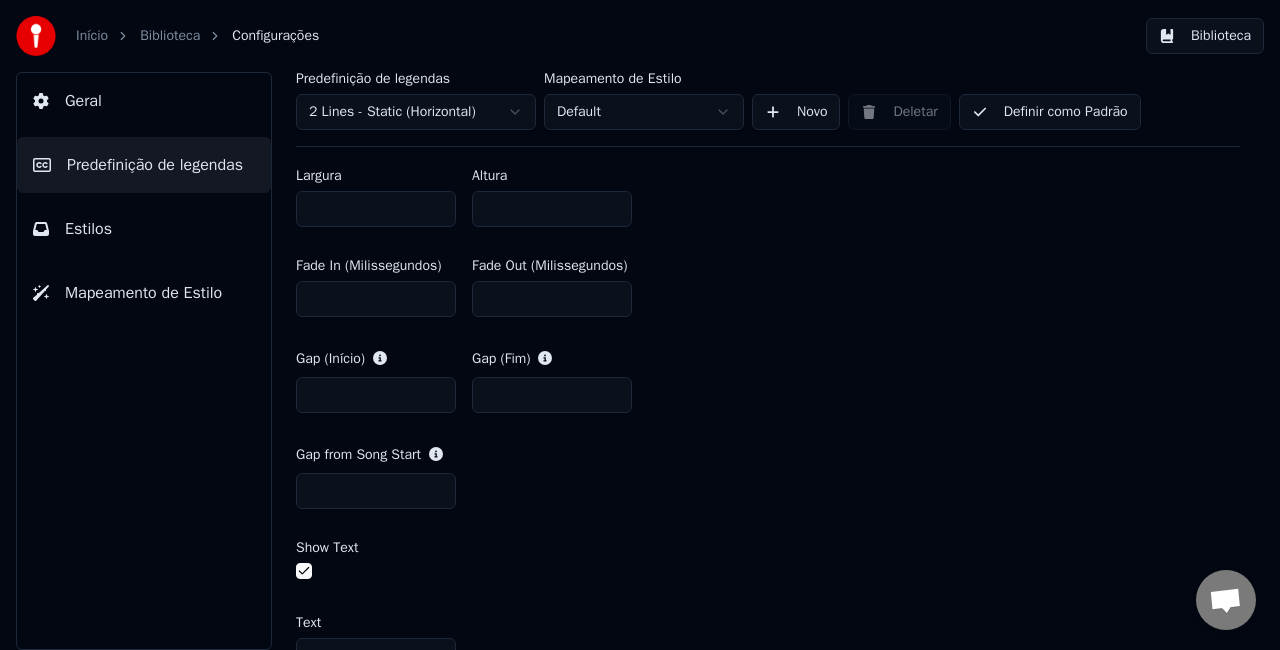 scroll, scrollTop: 600, scrollLeft: 0, axis: vertical 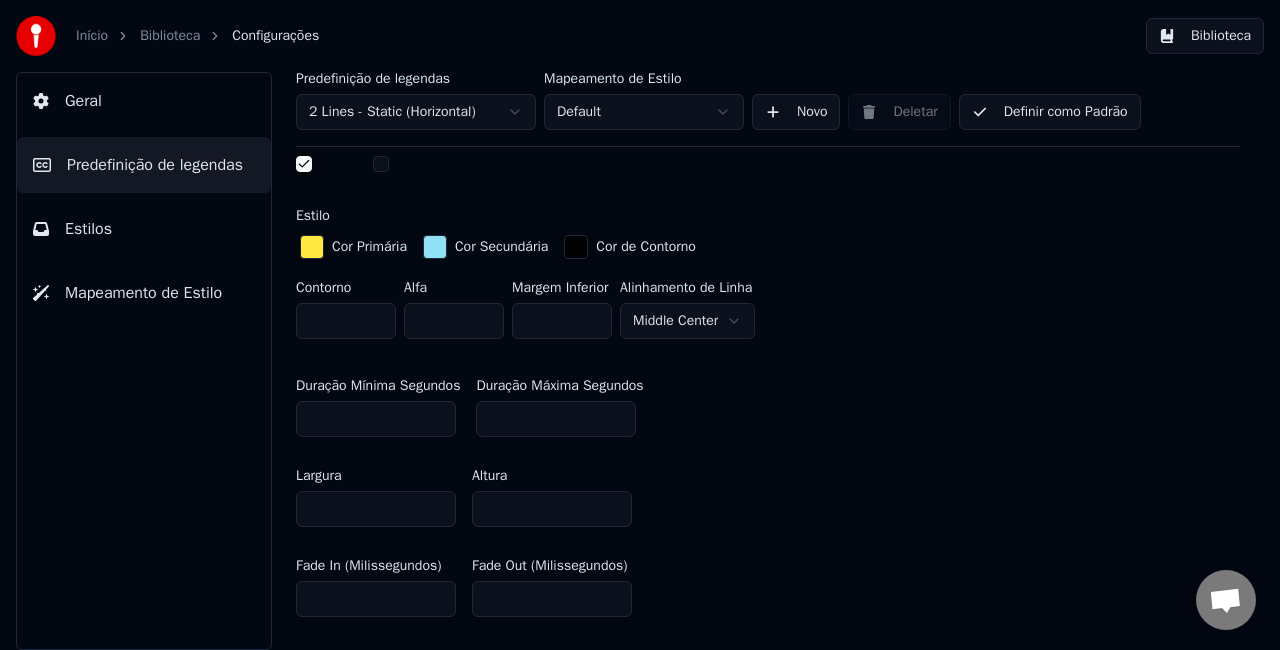 click on "Cor Secundária" at bounding box center [501, 247] 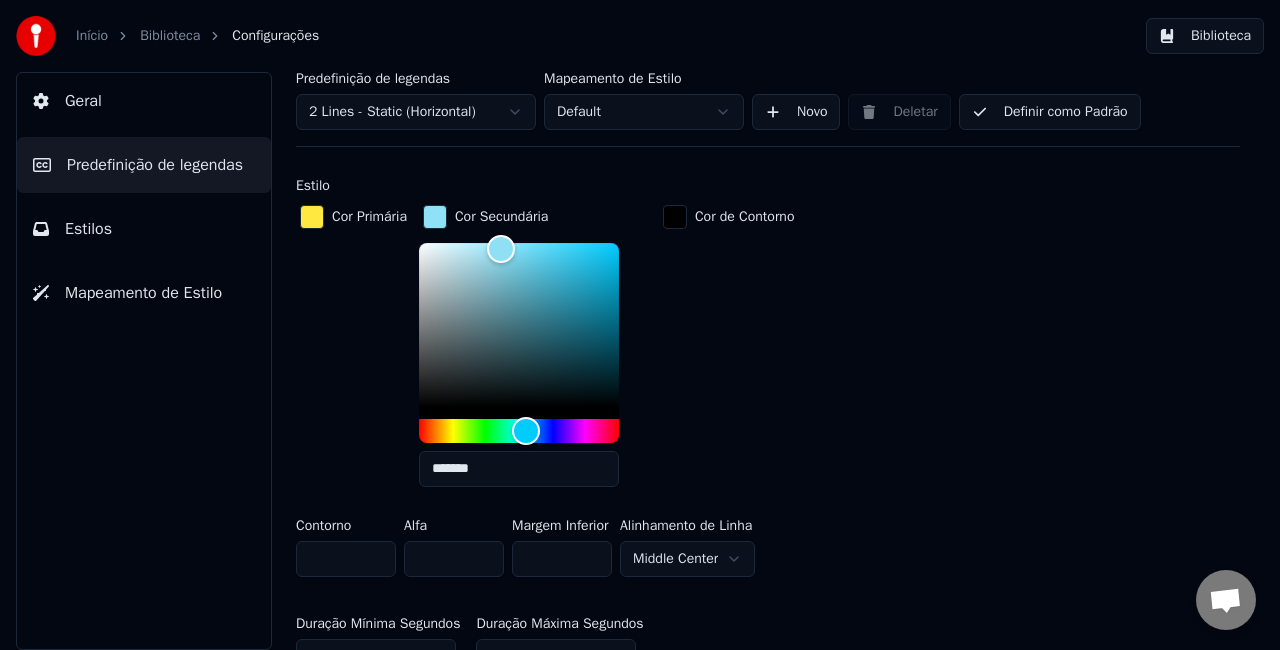 scroll, scrollTop: 500, scrollLeft: 0, axis: vertical 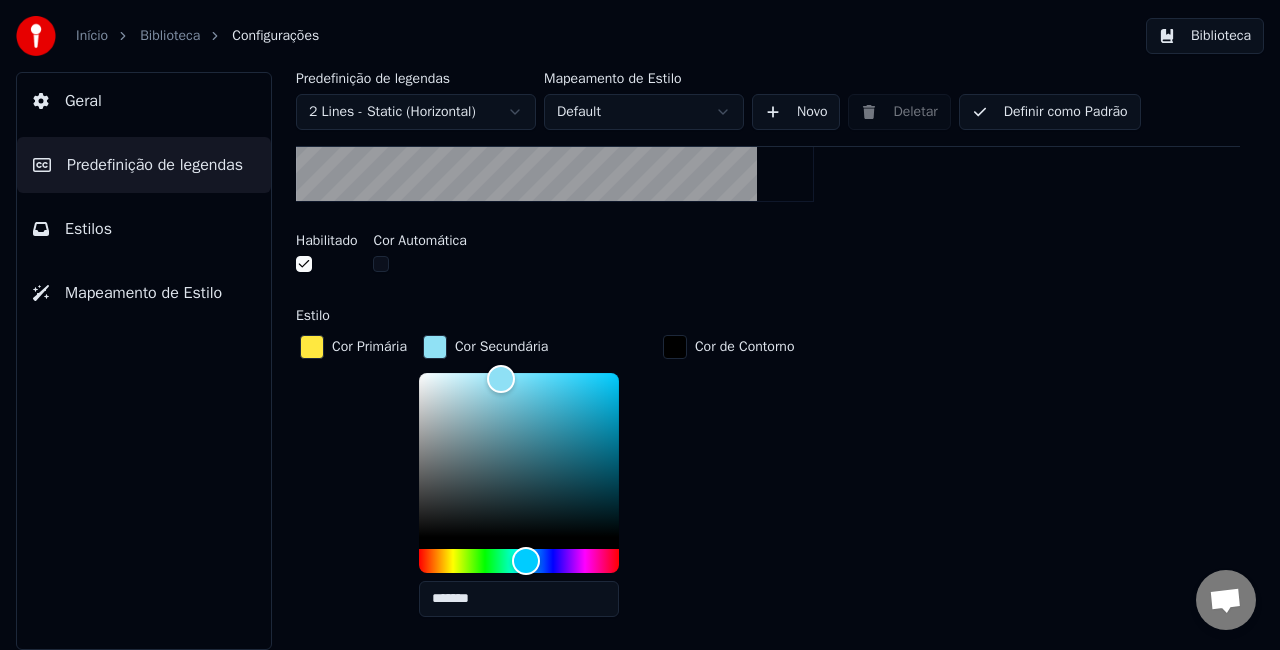 drag, startPoint x: 512, startPoint y: 597, endPoint x: 344, endPoint y: 598, distance: 168.00298 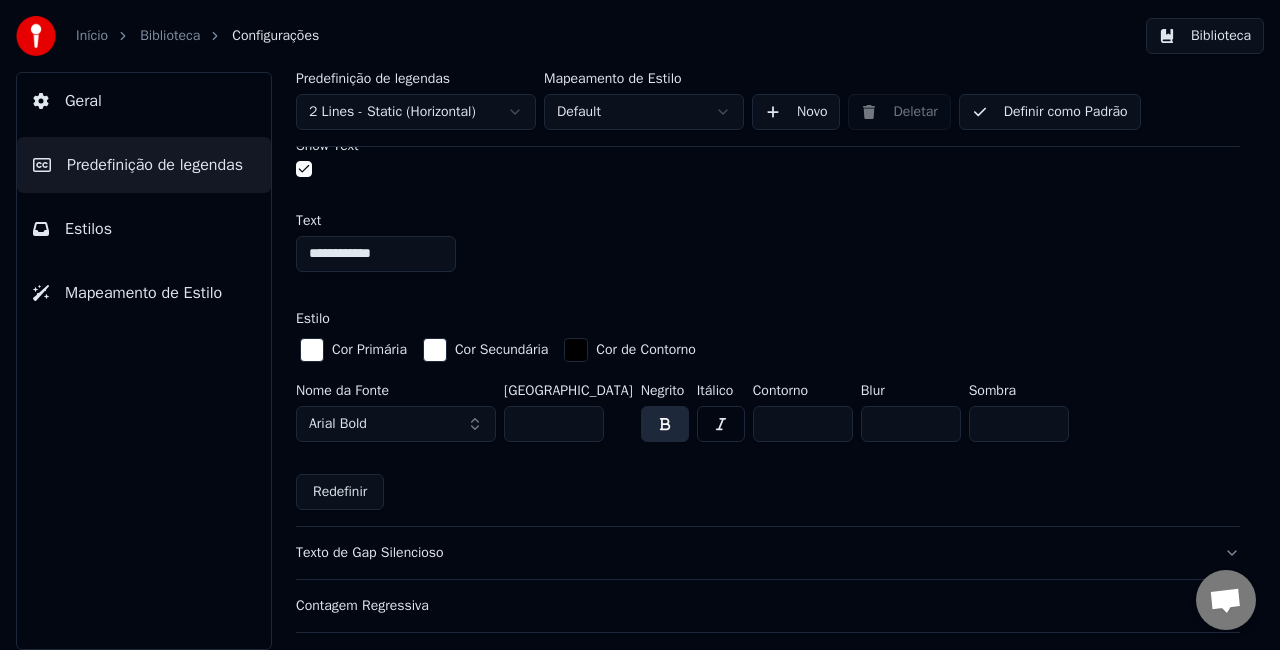scroll, scrollTop: 1600, scrollLeft: 0, axis: vertical 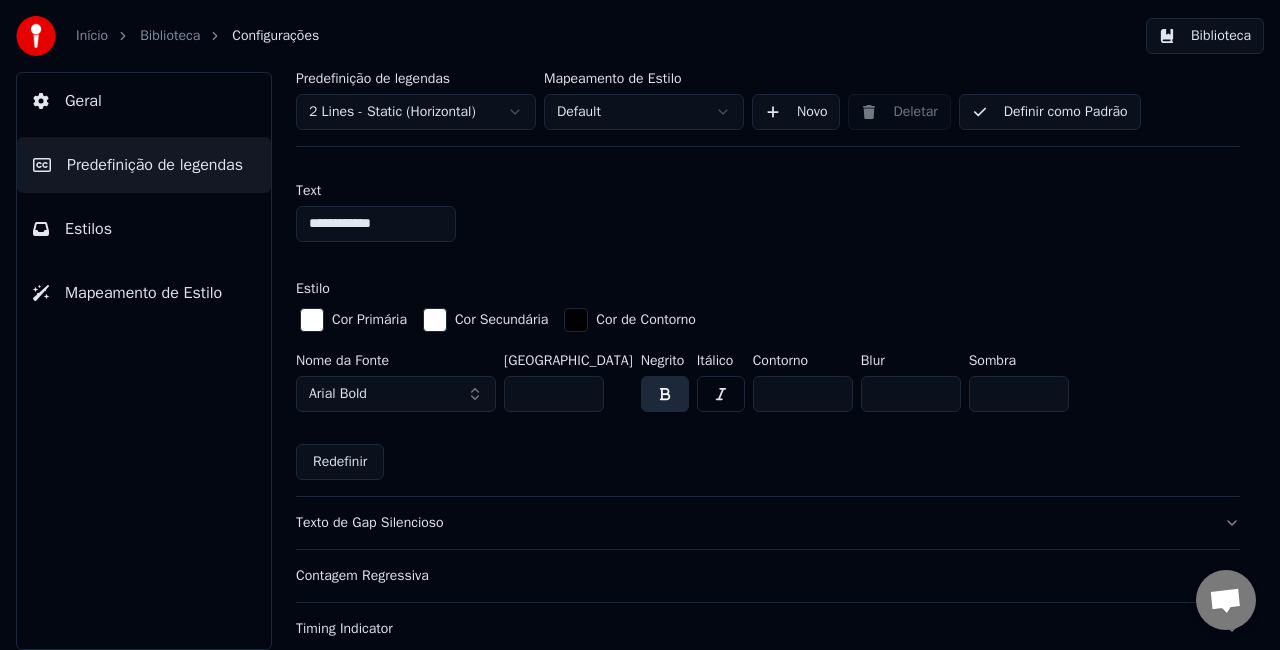 click on "Cor Secundária" at bounding box center [501, 320] 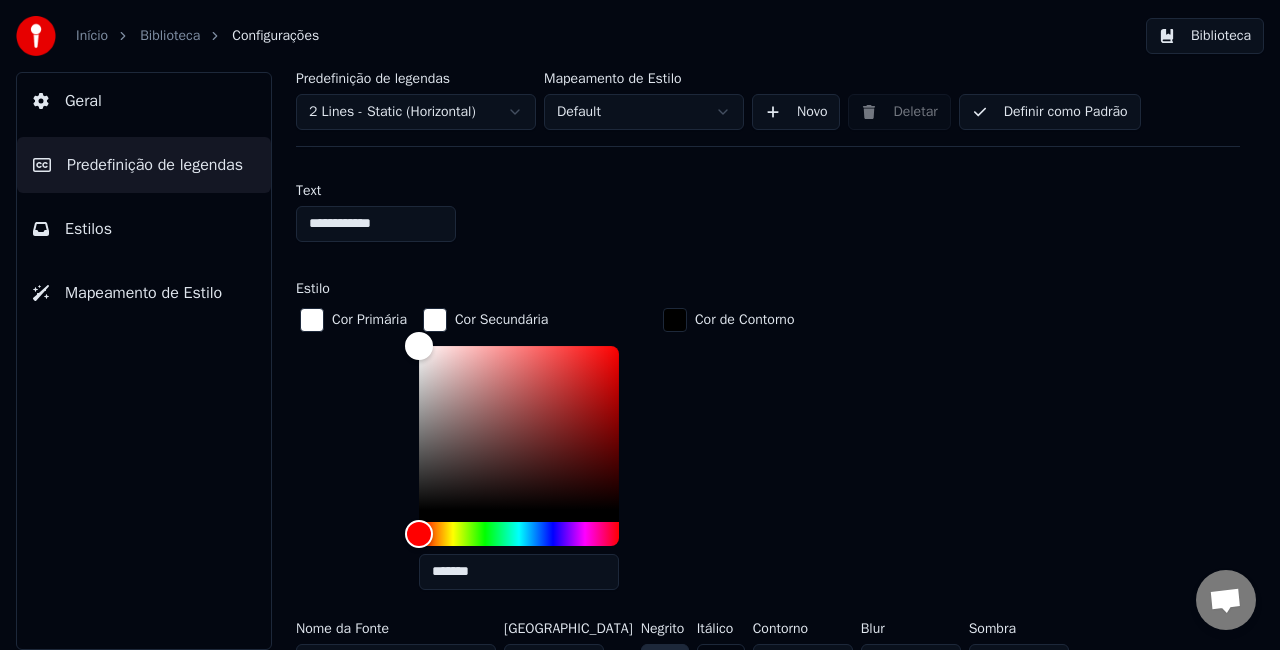 drag, startPoint x: 514, startPoint y: 566, endPoint x: 232, endPoint y: 557, distance: 282.1436 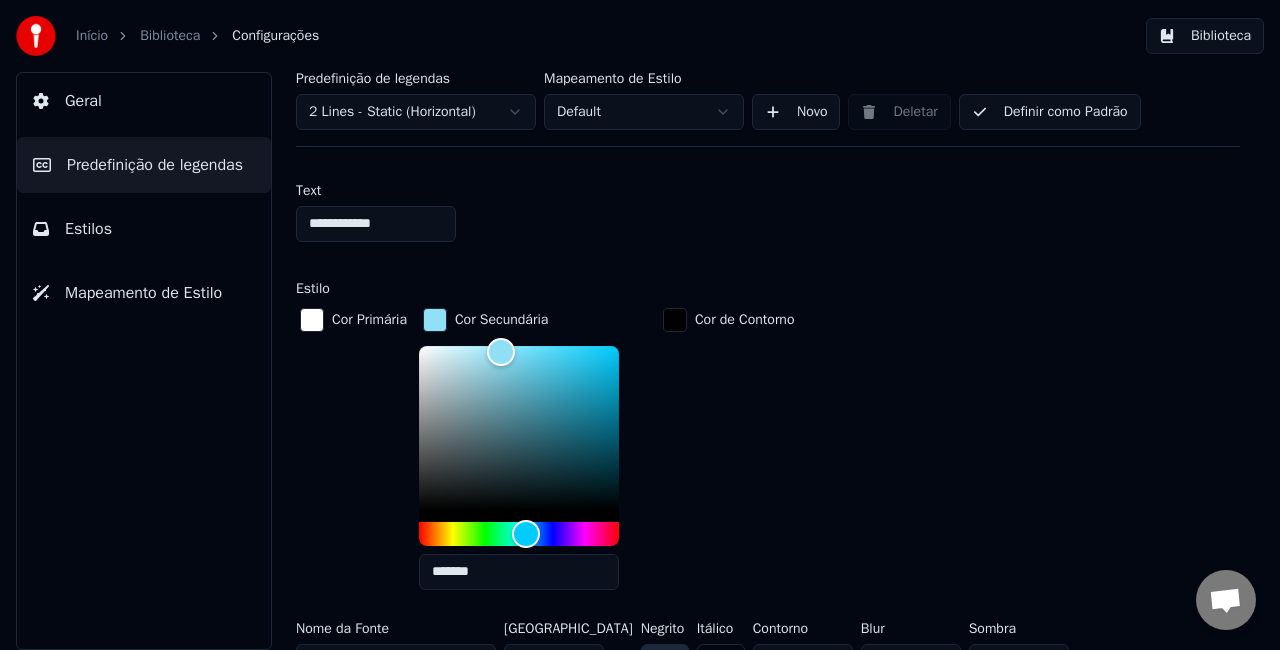 type on "*******" 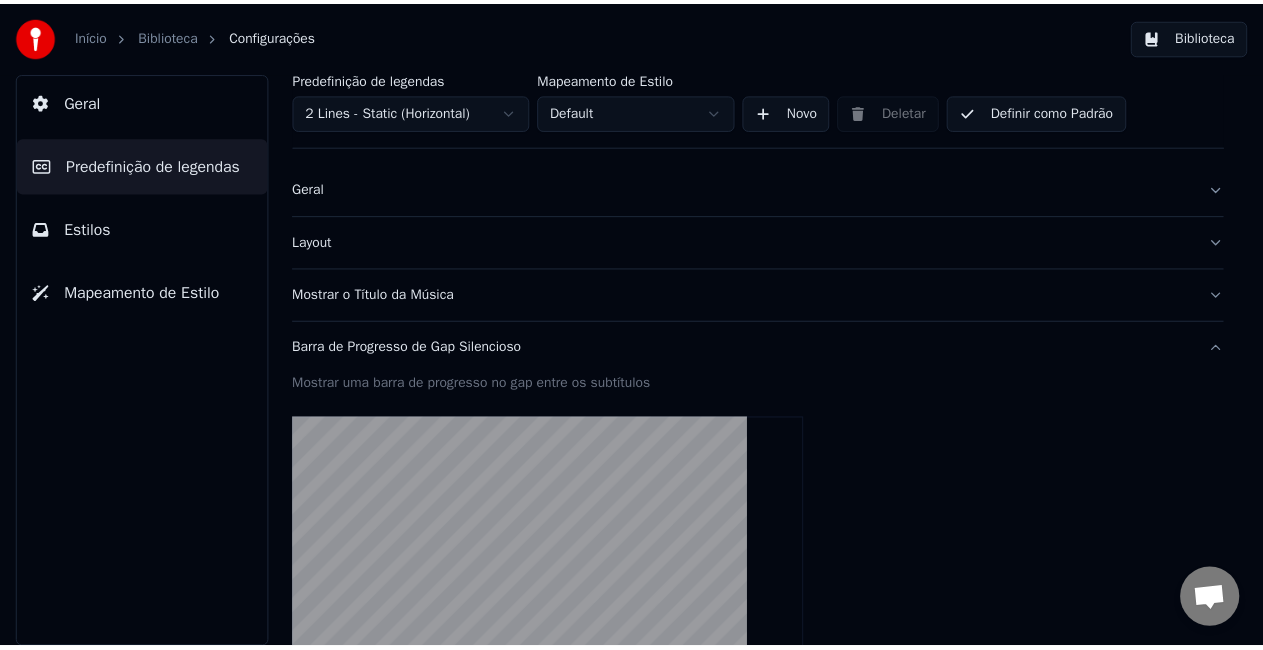scroll, scrollTop: 0, scrollLeft: 0, axis: both 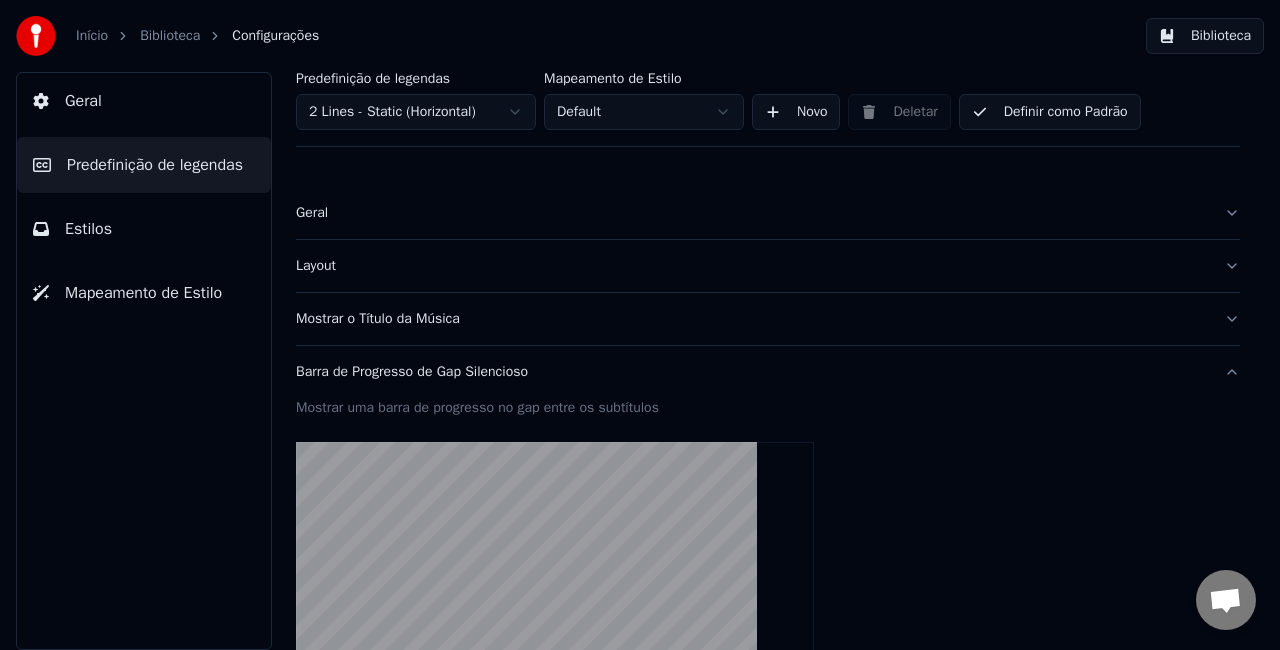 click on "Geral" at bounding box center [83, 101] 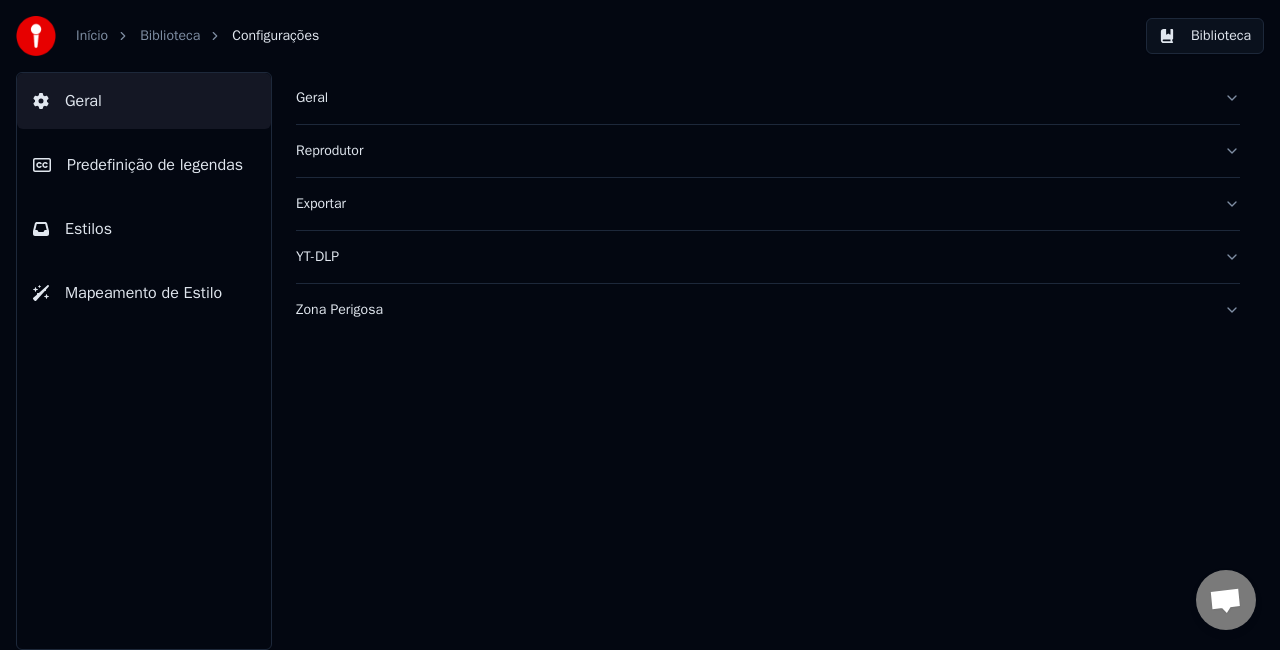 click on "Biblioteca" at bounding box center (1205, 36) 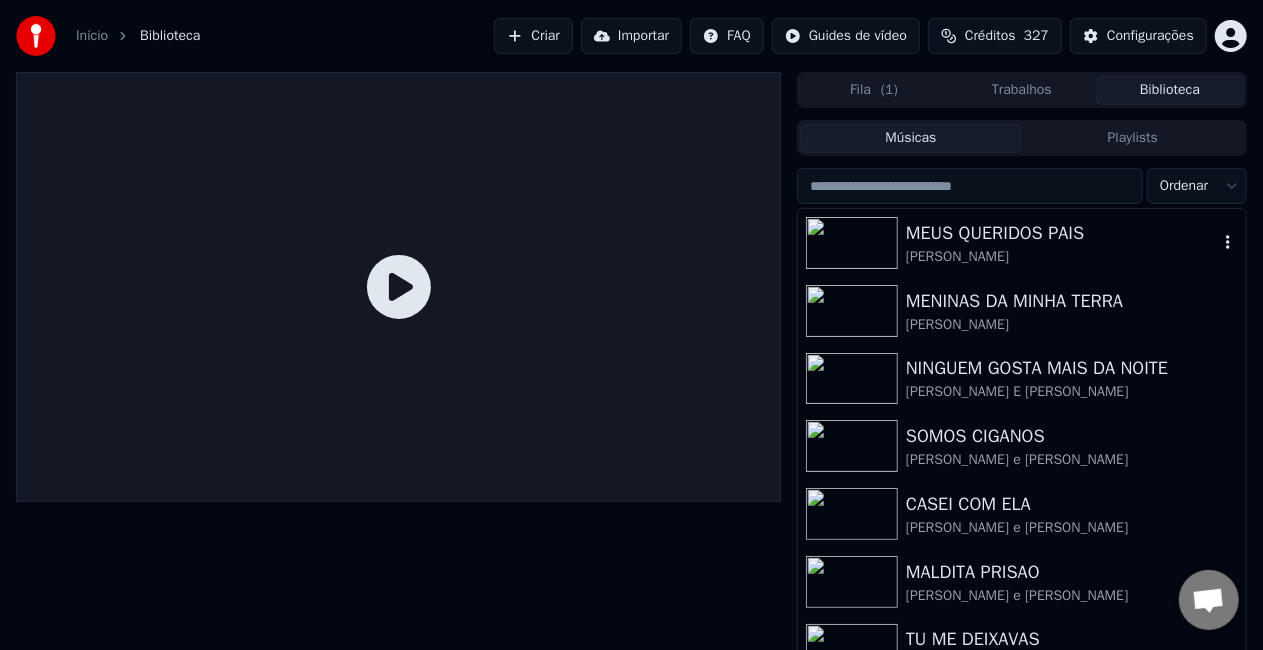 click on "MEUS QUERIDOS PAIS" at bounding box center (1062, 233) 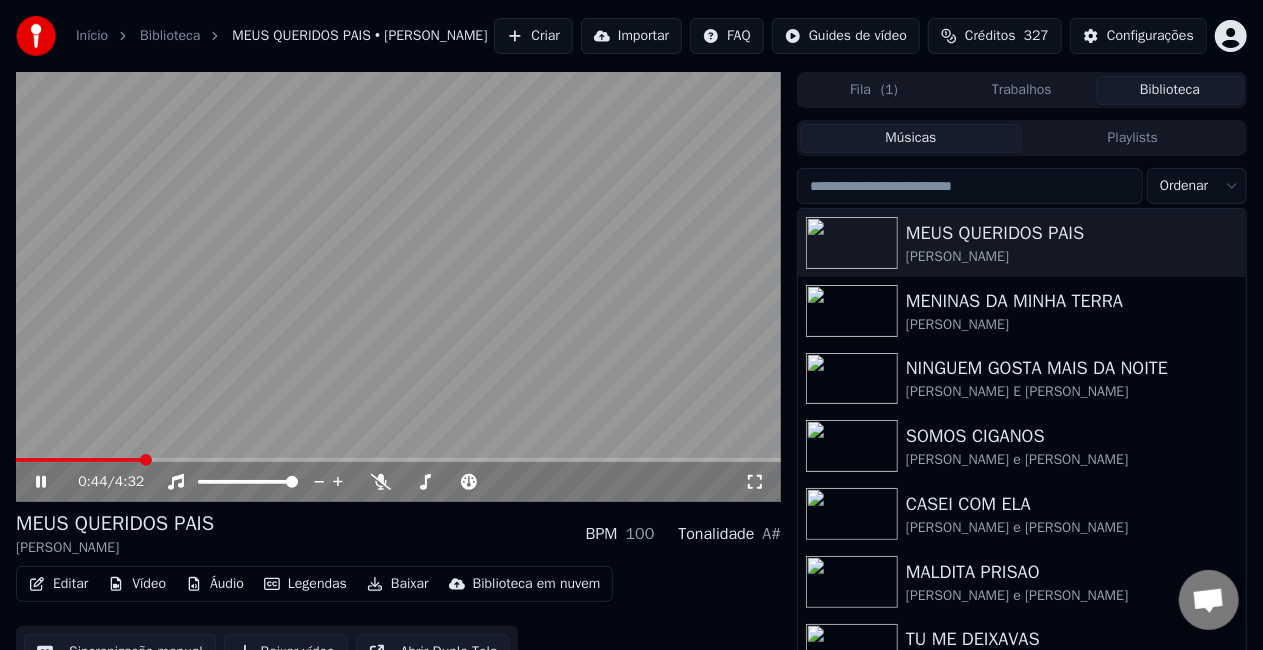scroll, scrollTop: 191, scrollLeft: 0, axis: vertical 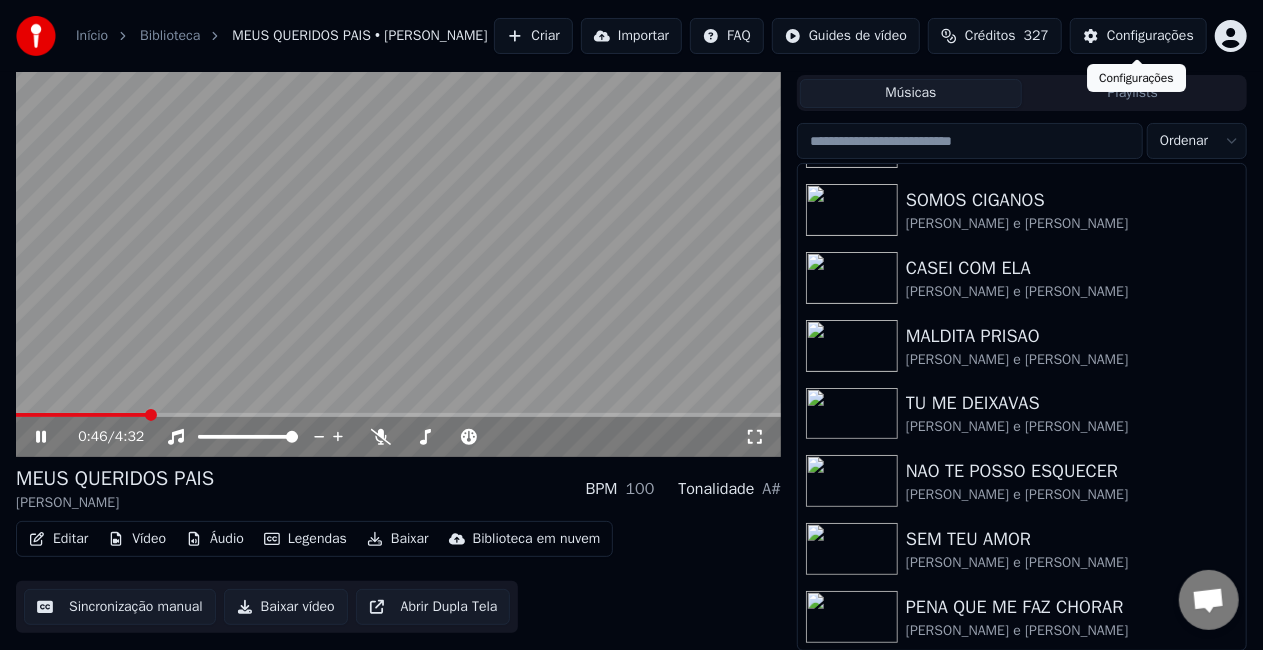 click on "Configurações" at bounding box center [1150, 36] 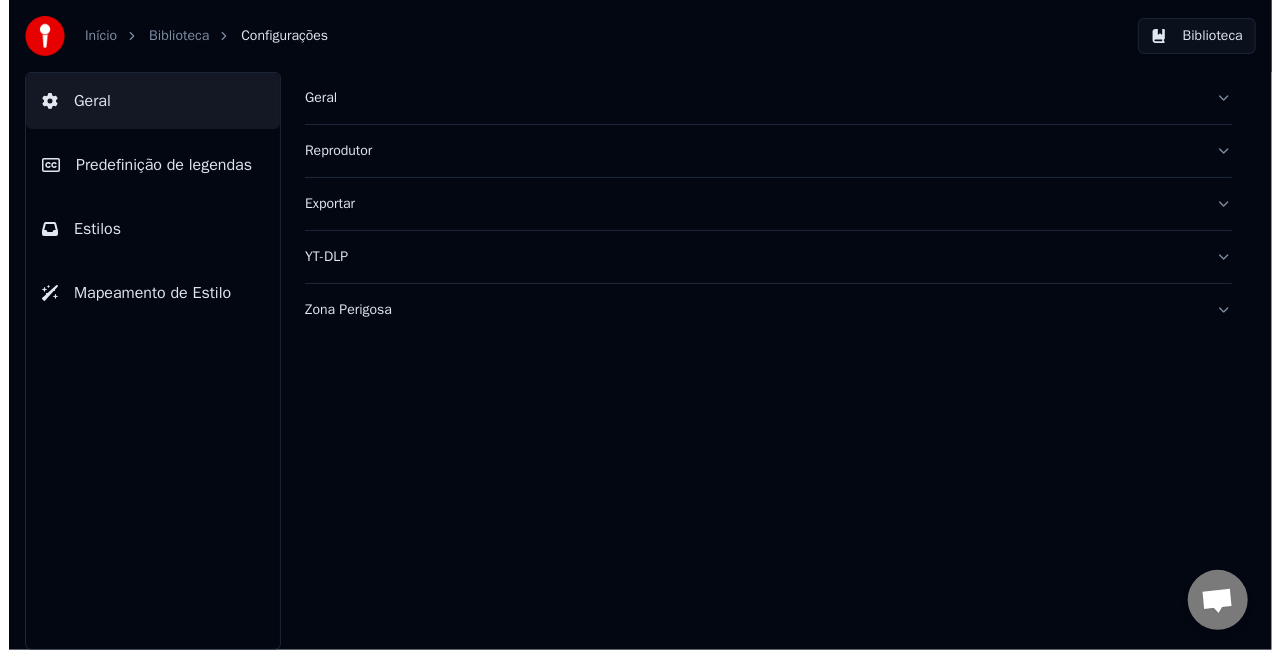 scroll, scrollTop: 0, scrollLeft: 0, axis: both 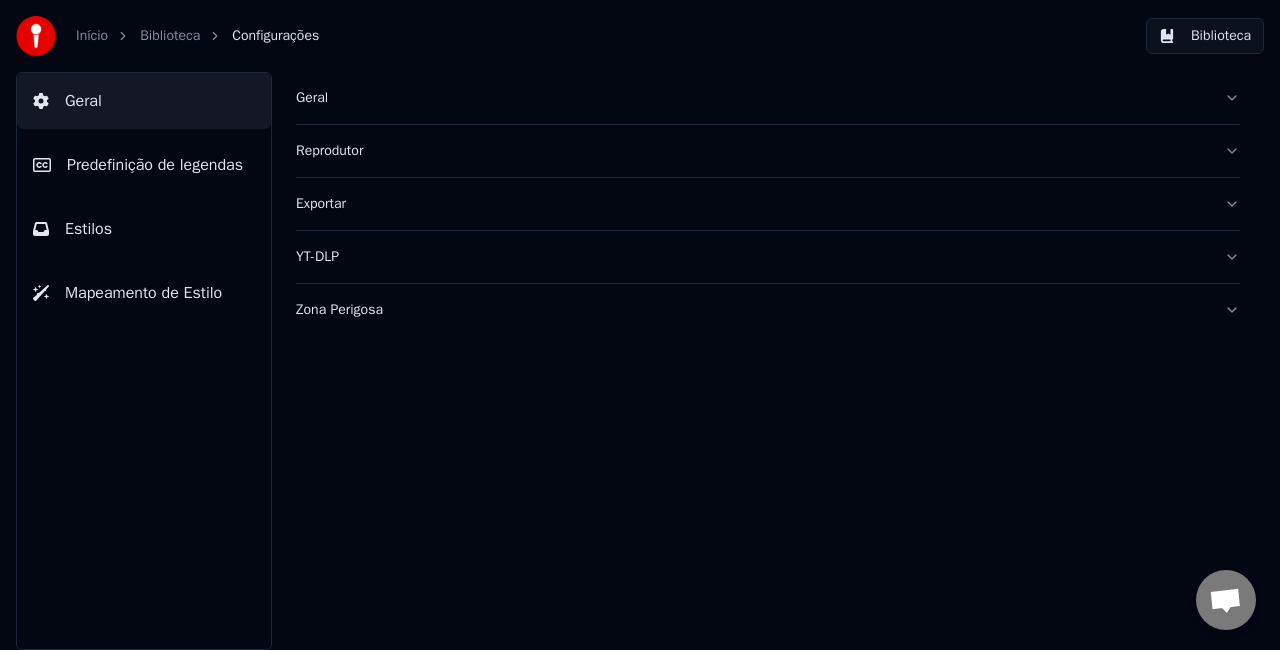 click on "Geral" at bounding box center [752, 98] 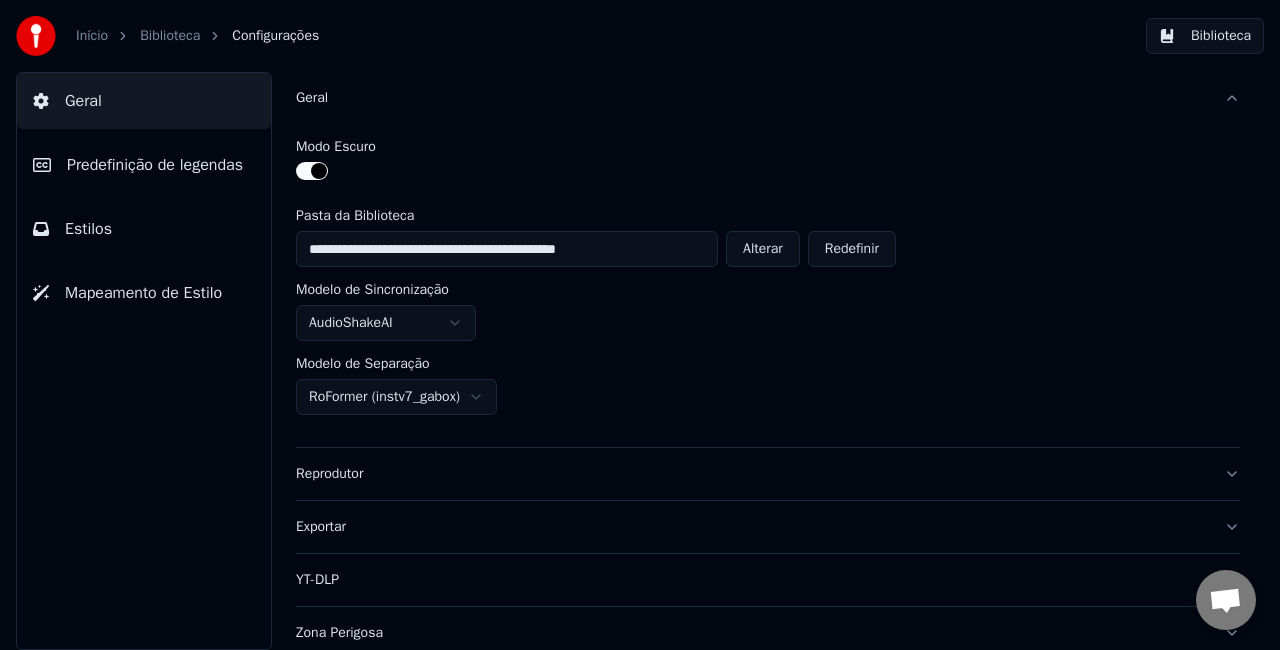 click on "Alterar" at bounding box center (763, 249) 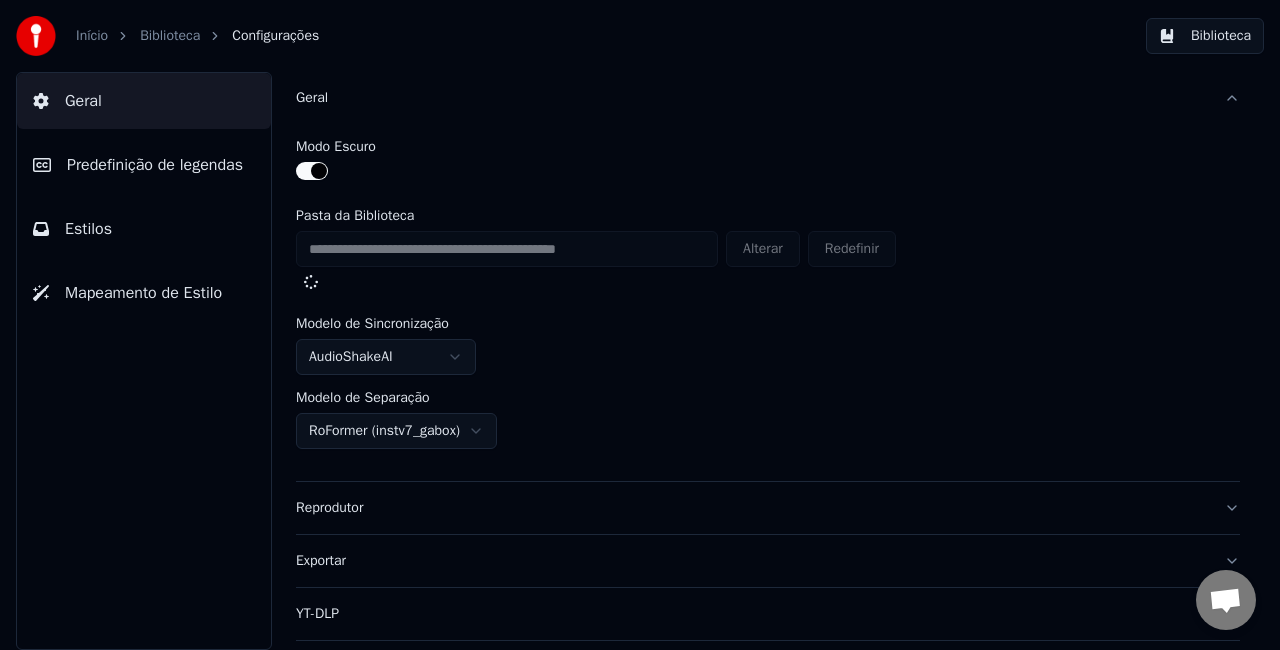 click on "Biblioteca" at bounding box center [1205, 36] 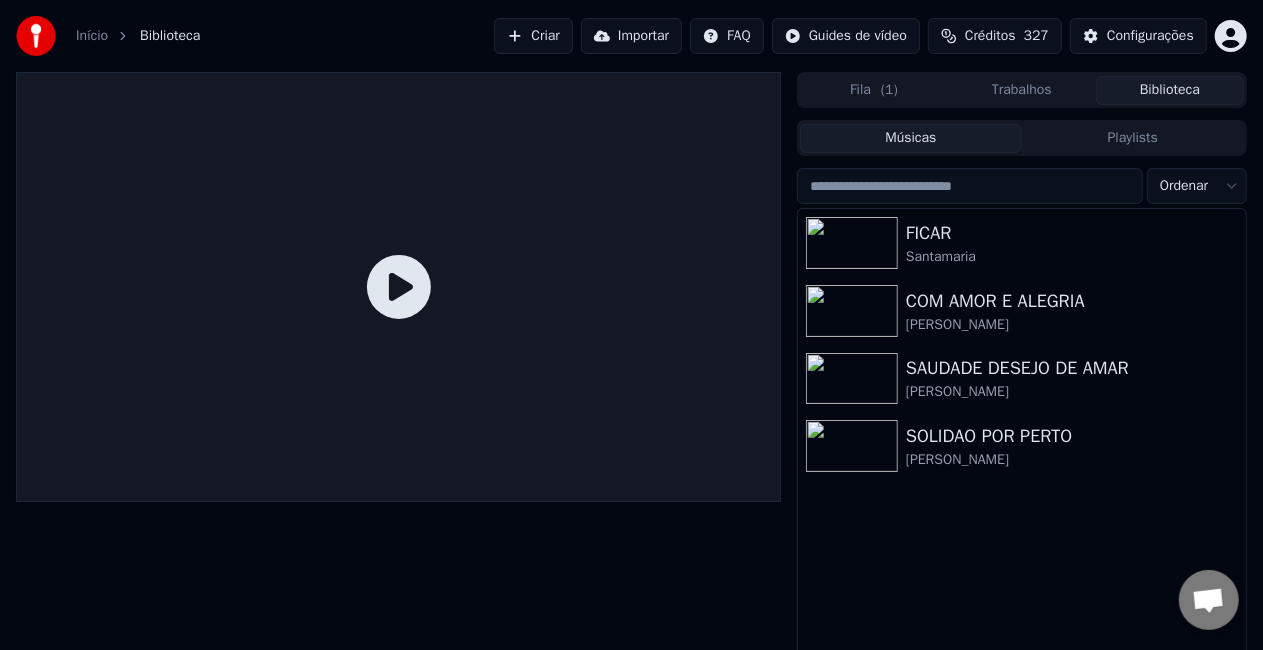 click on "Importar" at bounding box center (631, 36) 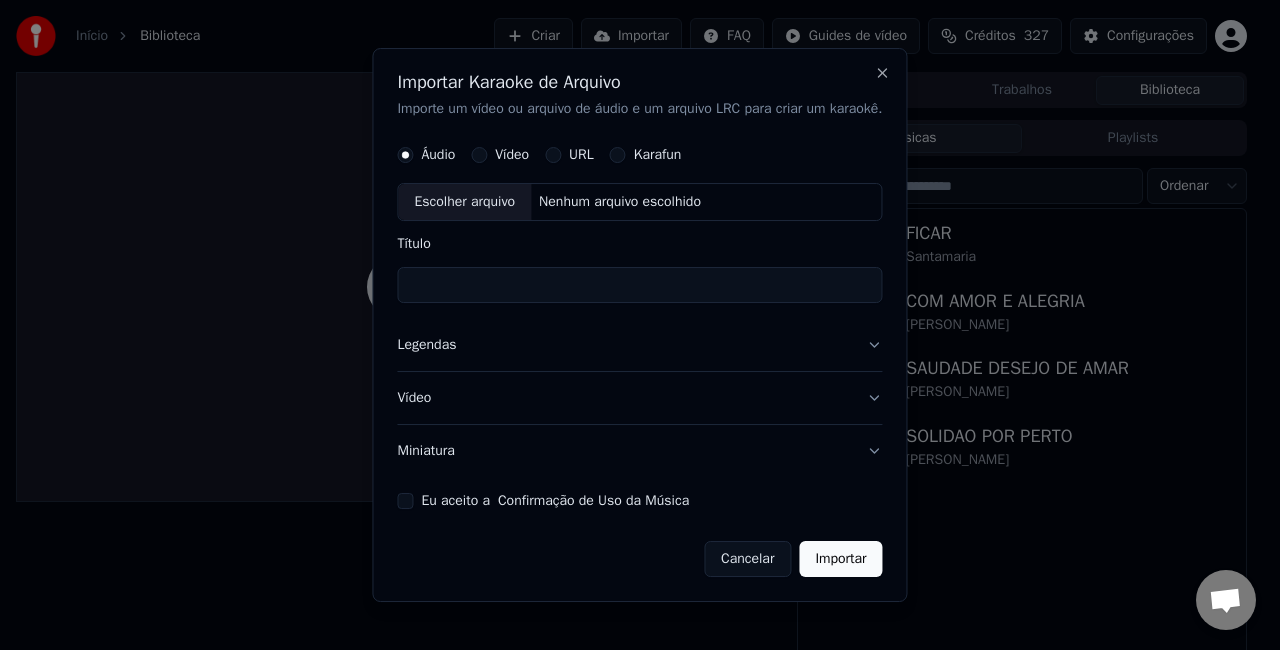 drag, startPoint x: 403, startPoint y: 506, endPoint x: 414, endPoint y: 489, distance: 20.248457 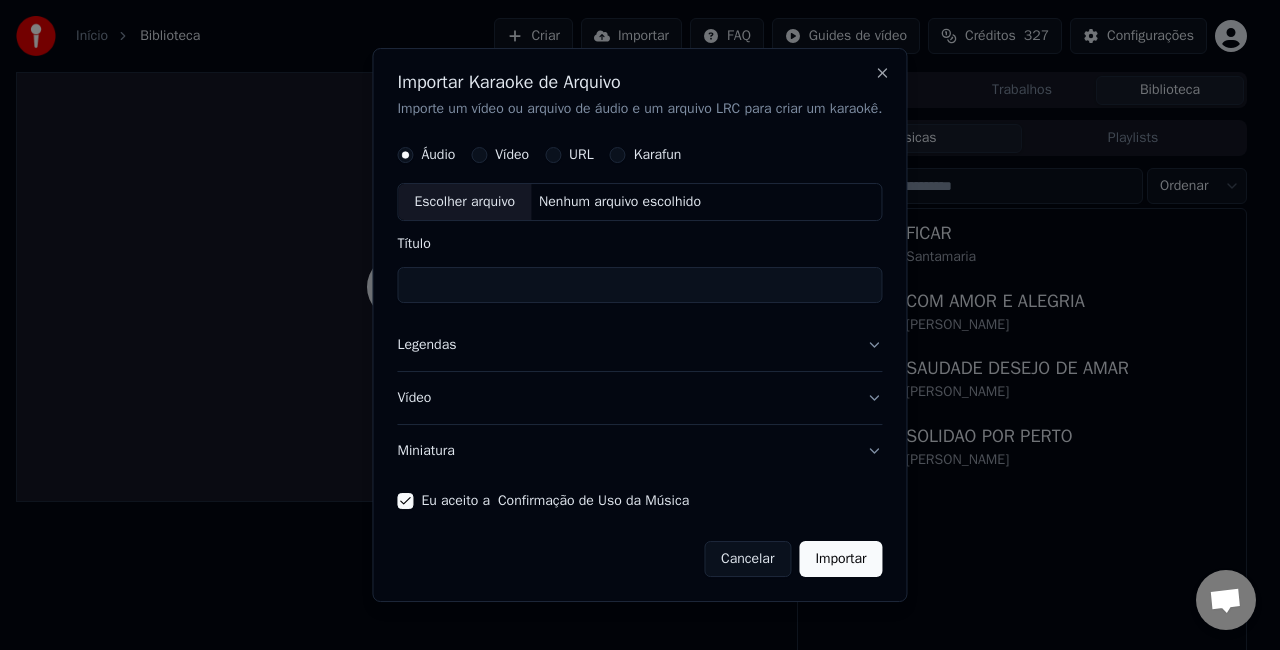 click on "Miniatura" at bounding box center (639, 451) 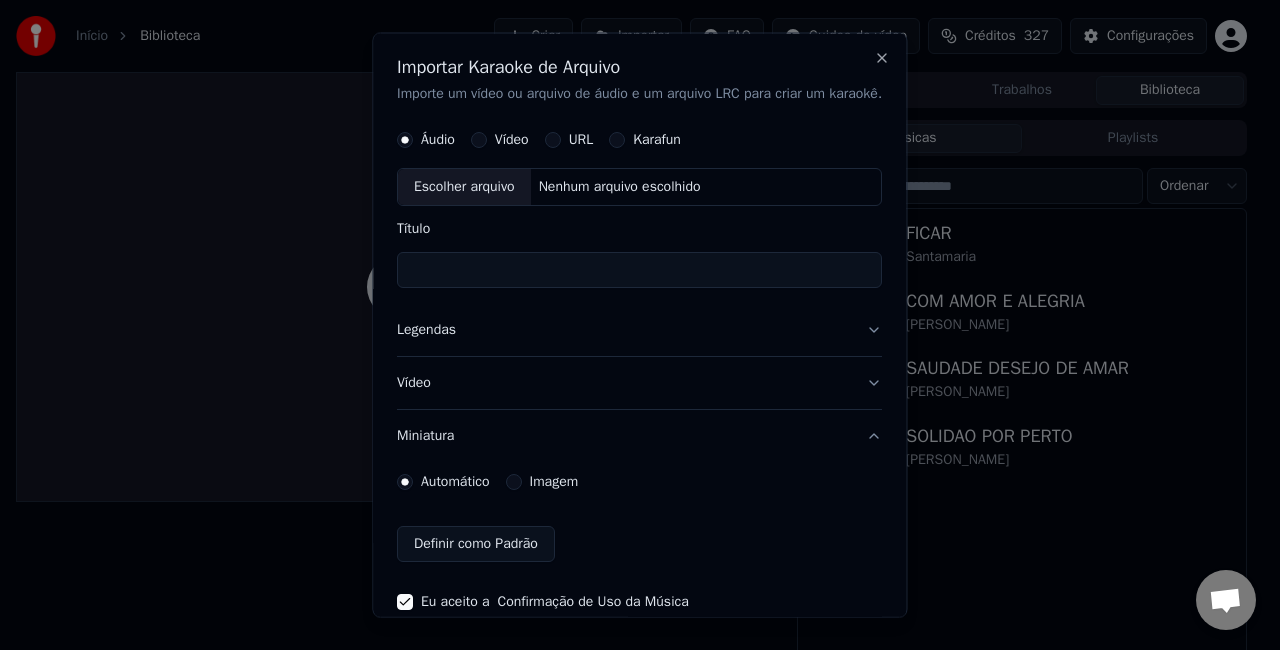 click on "Imagem" at bounding box center (554, 481) 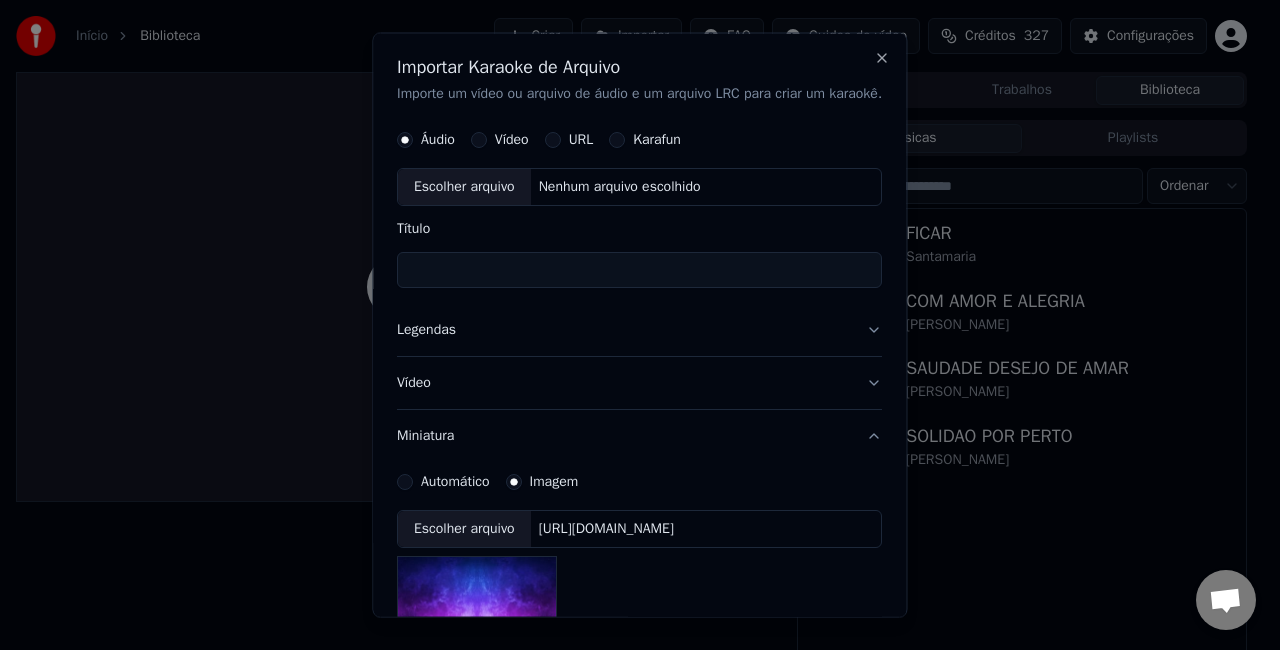 click on "[URL][DOMAIN_NAME]" at bounding box center (606, 528) 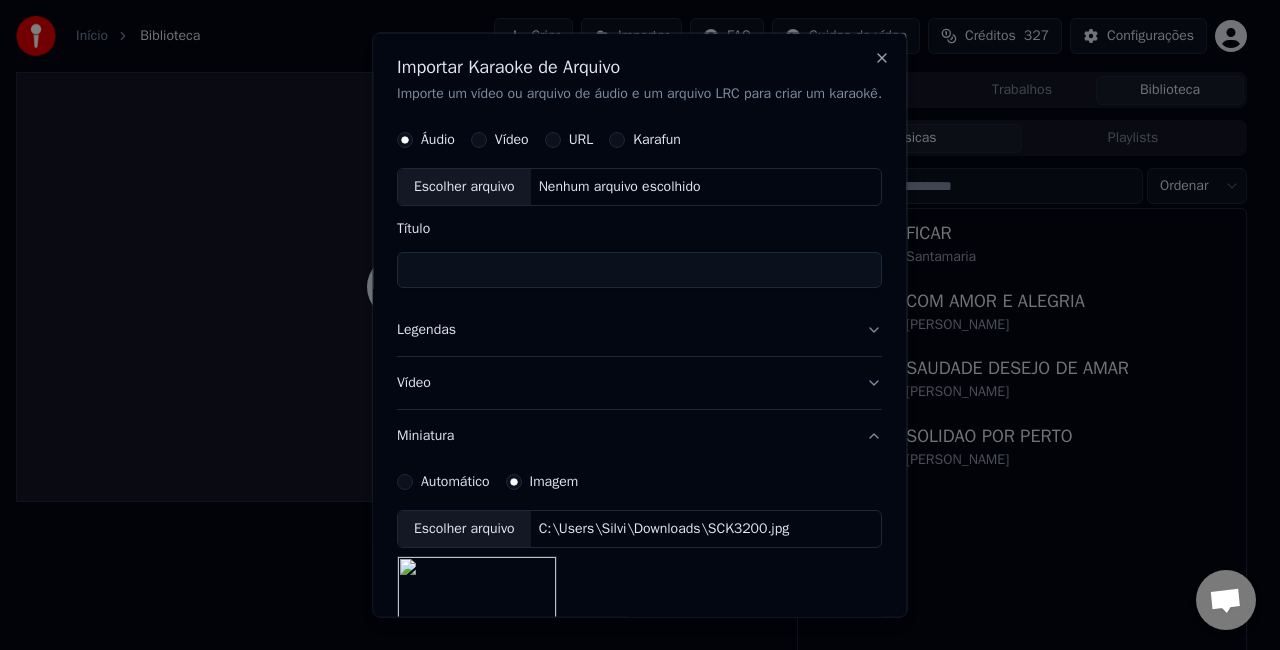 click on "Miniatura" at bounding box center (639, 435) 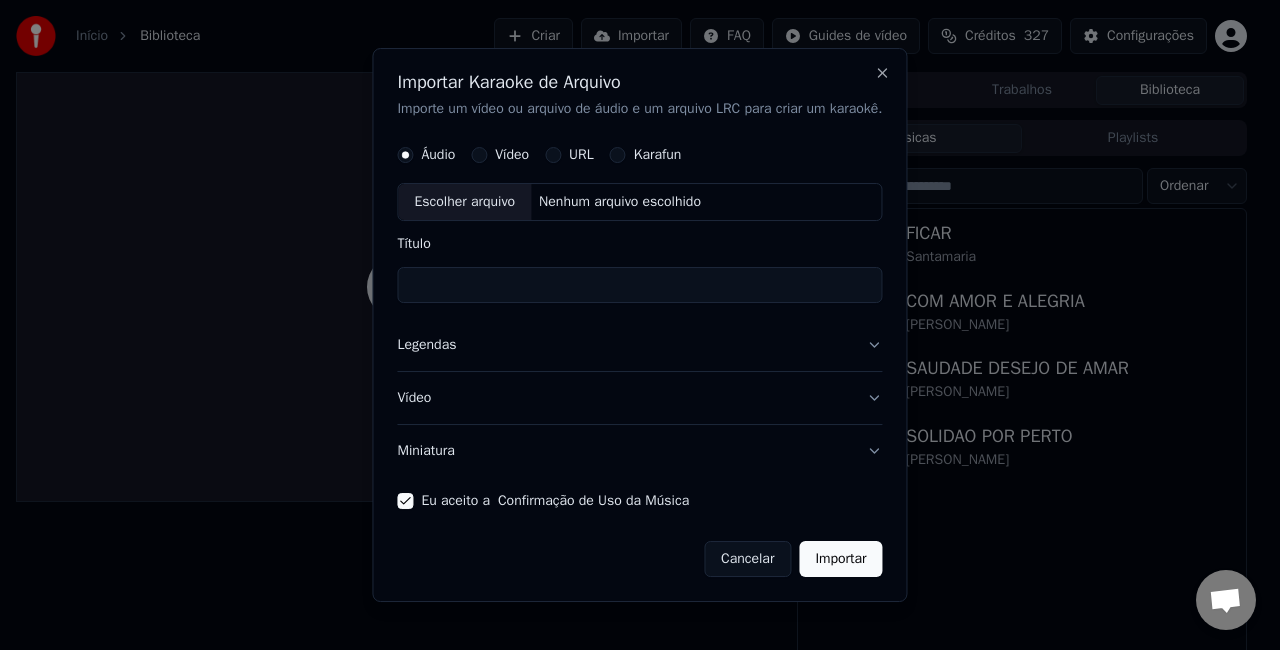click on "Miniatura" at bounding box center [639, 451] 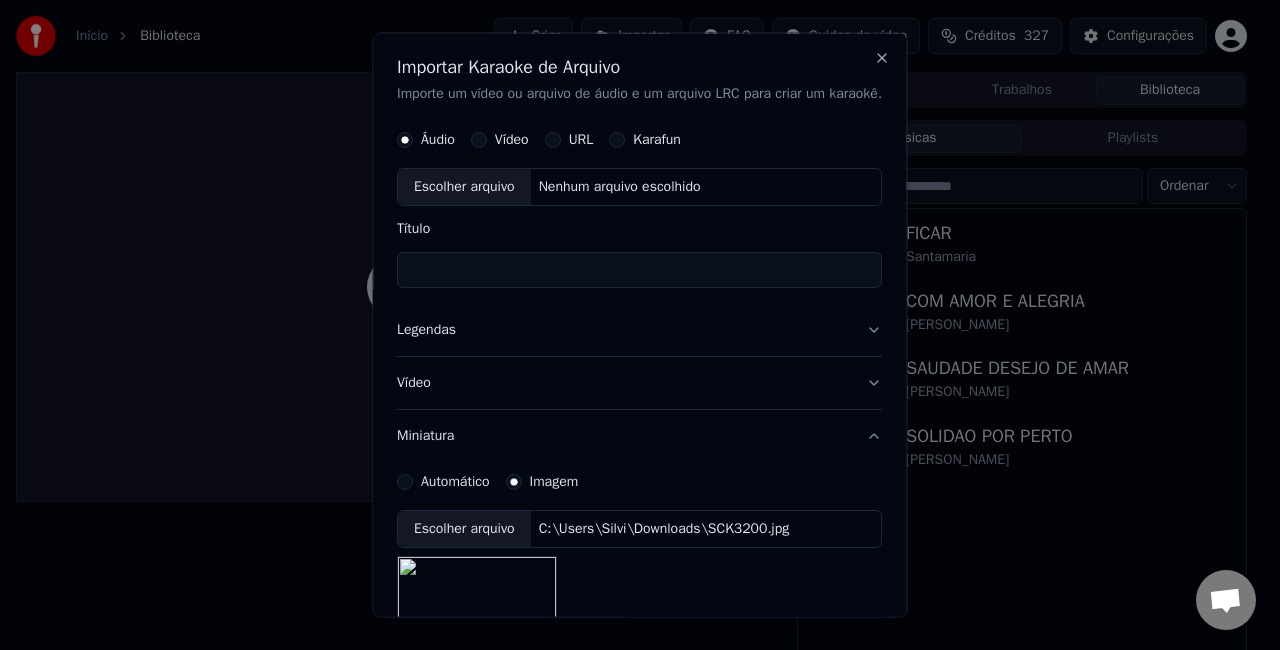 click on "Legendas" at bounding box center (639, 329) 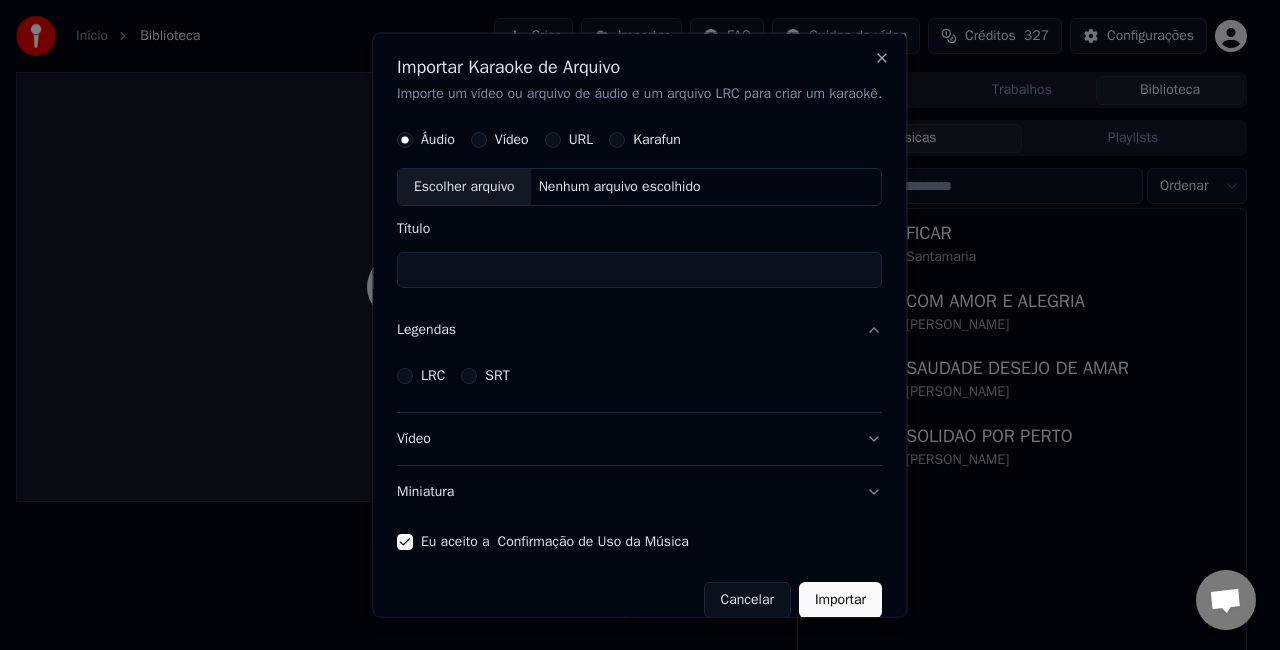 click on "LRC" at bounding box center (433, 375) 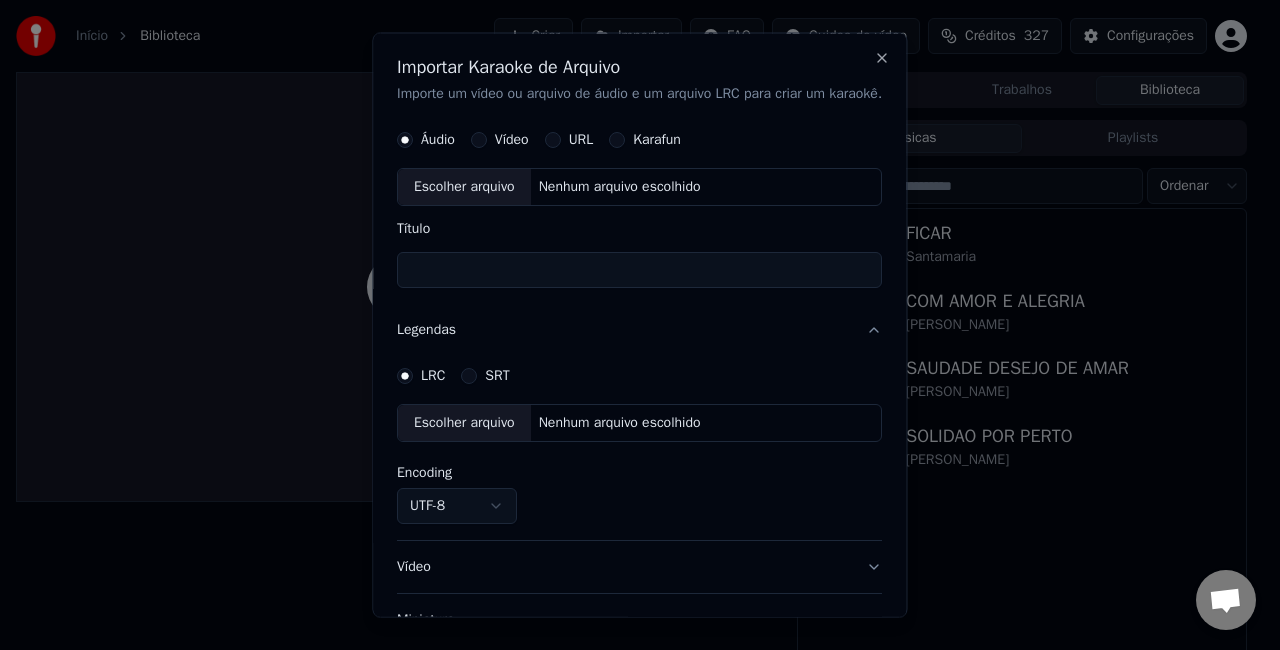 click on "Nenhum arquivo escolhido" at bounding box center [620, 422] 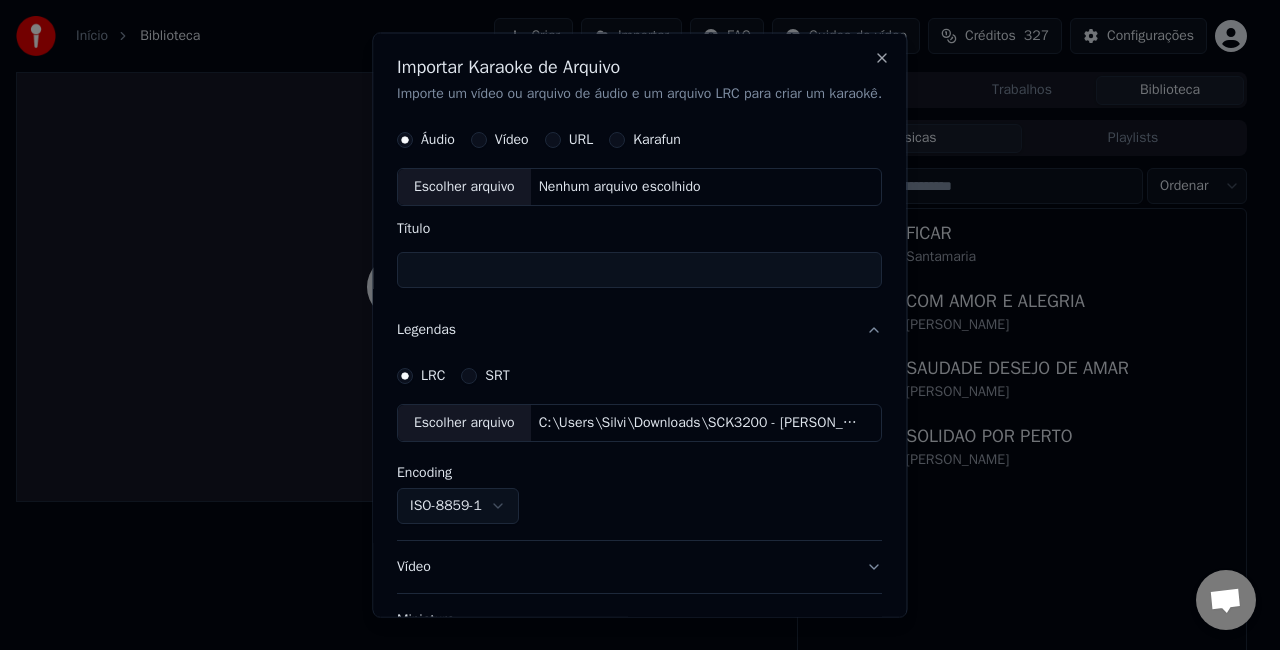 click on "Nenhum arquivo escolhido" at bounding box center (620, 186) 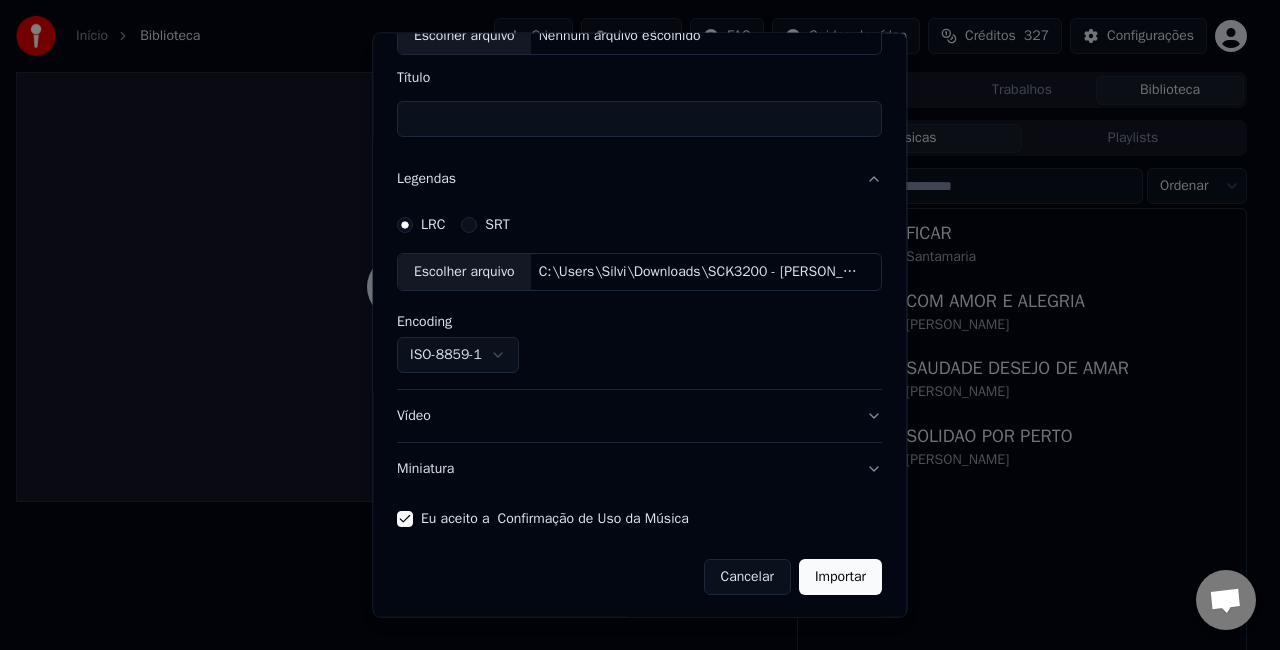scroll, scrollTop: 0, scrollLeft: 0, axis: both 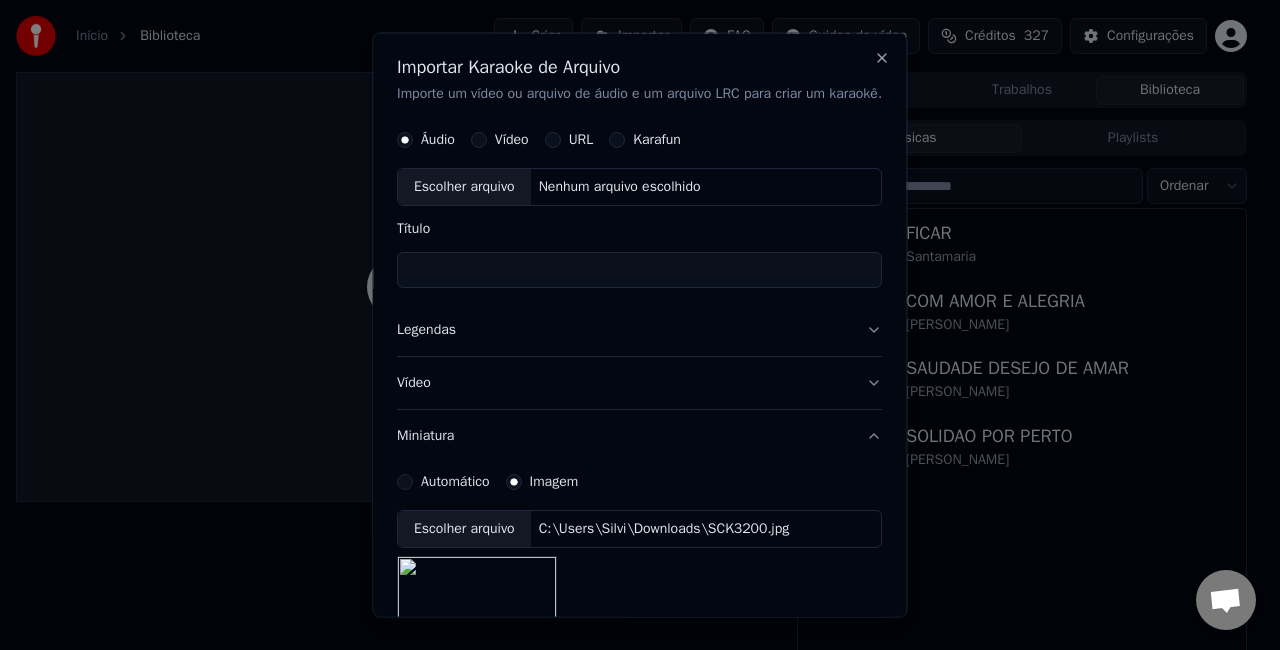 click on "Legendas" at bounding box center [639, 329] 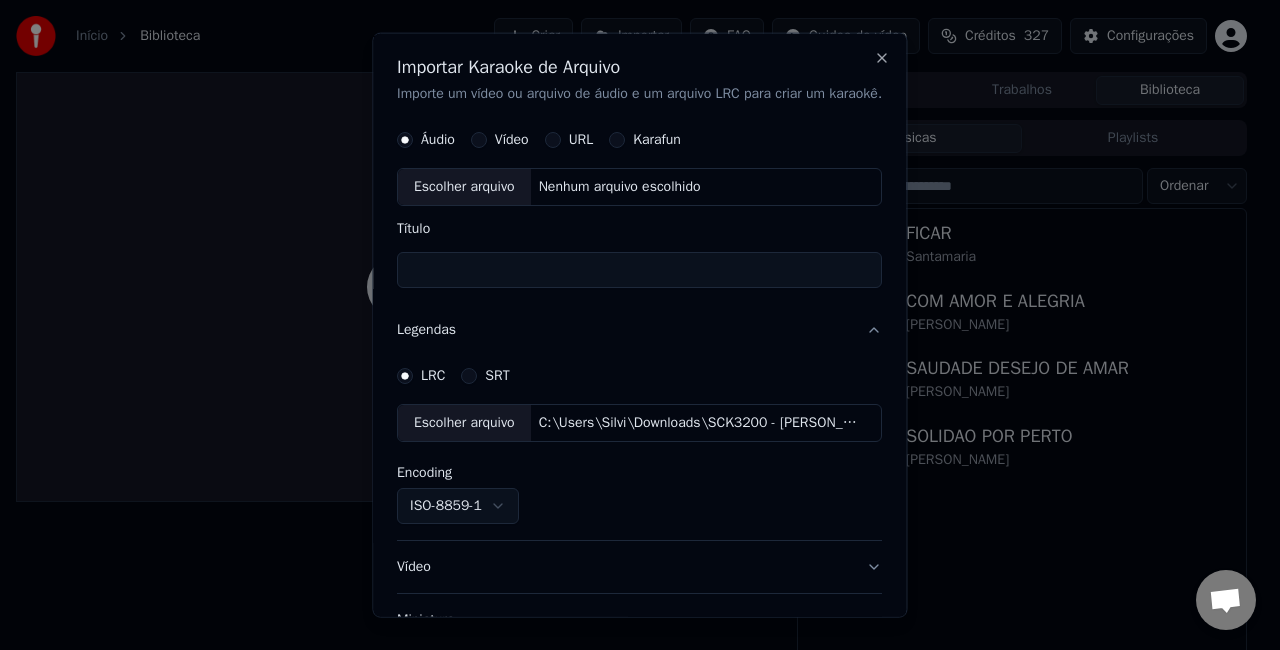 click on "Nenhum arquivo escolhido" at bounding box center [620, 186] 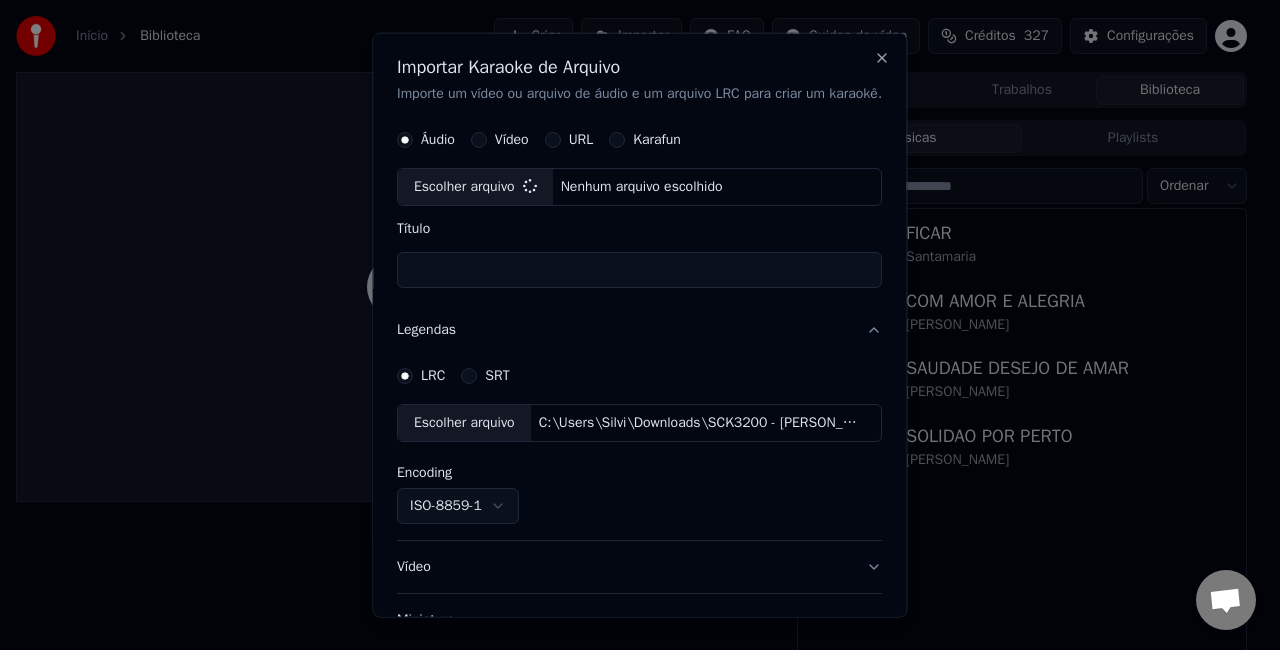 type on "**********" 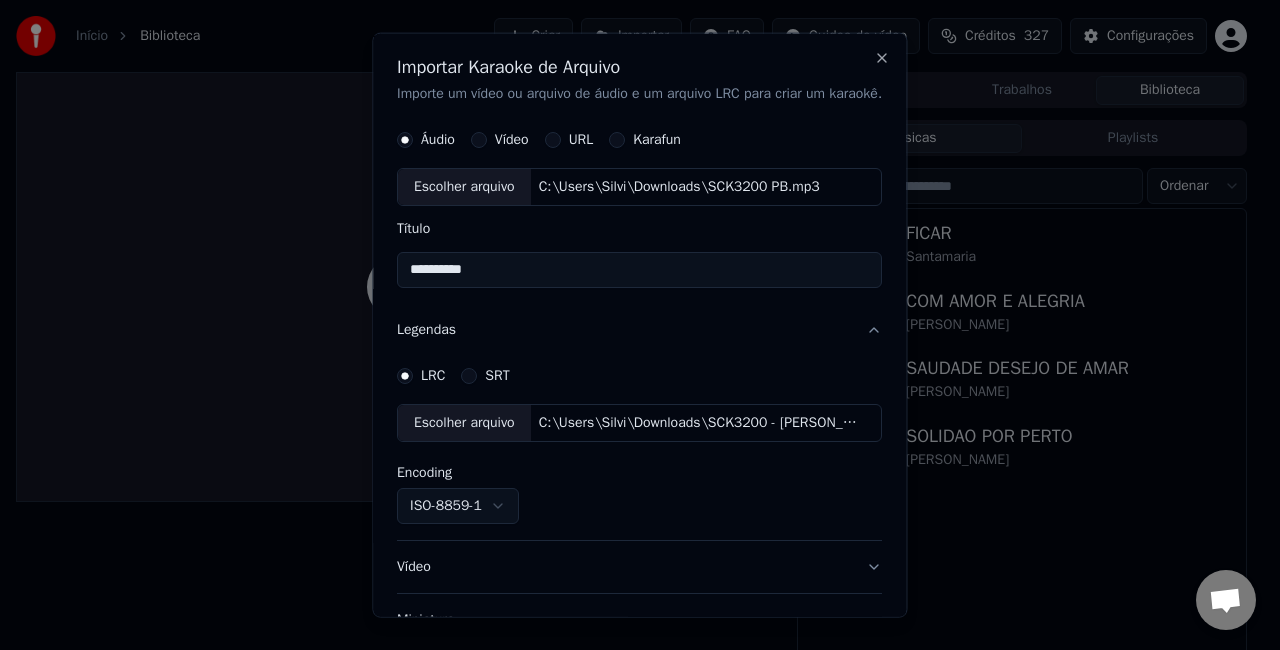 drag, startPoint x: 512, startPoint y: 277, endPoint x: -74, endPoint y: 290, distance: 586.14417 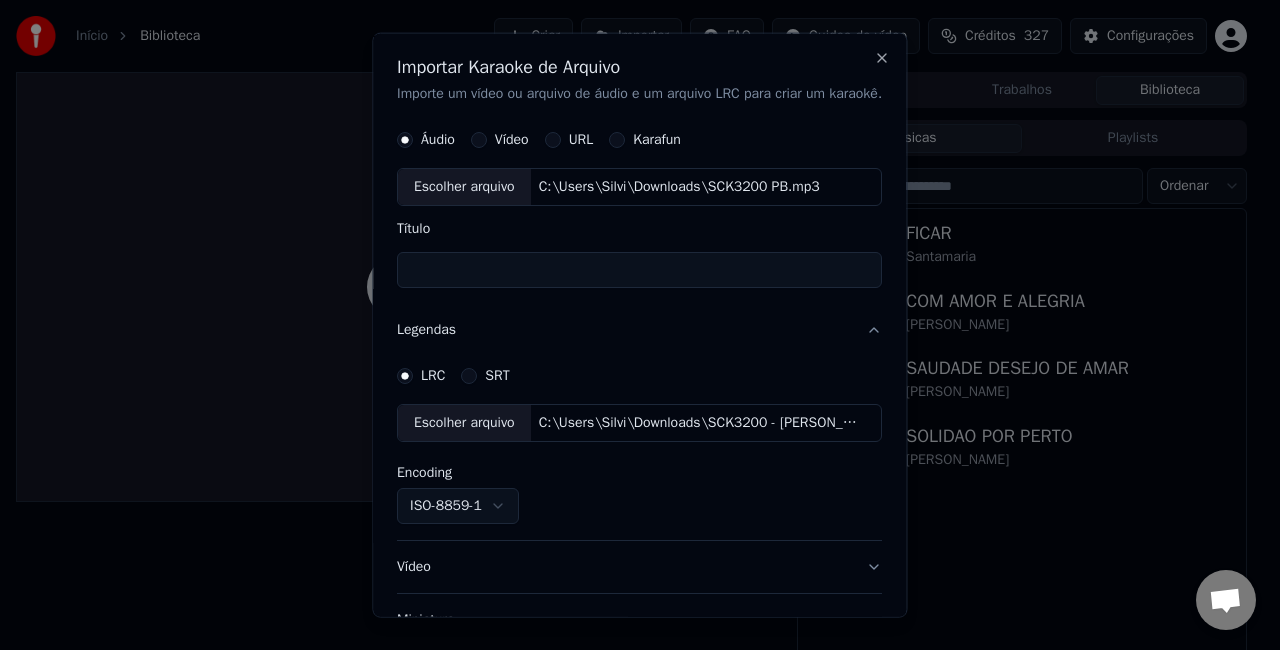 click on "Título" at bounding box center (639, 269) 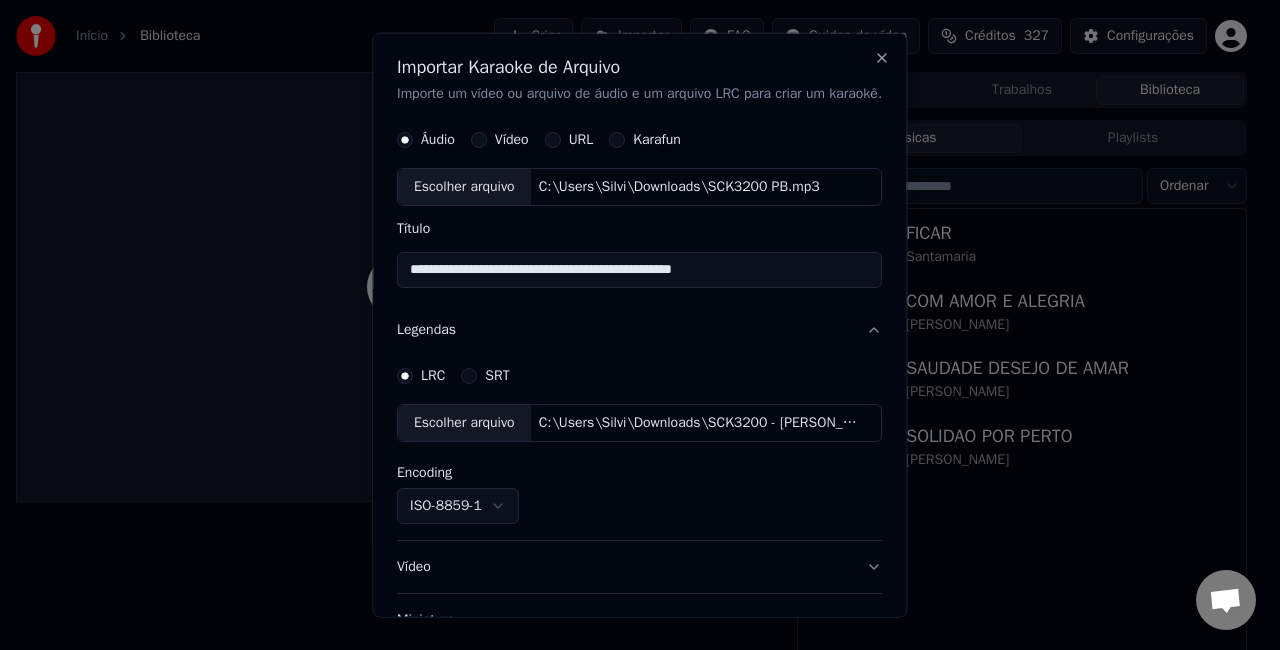 type on "**********" 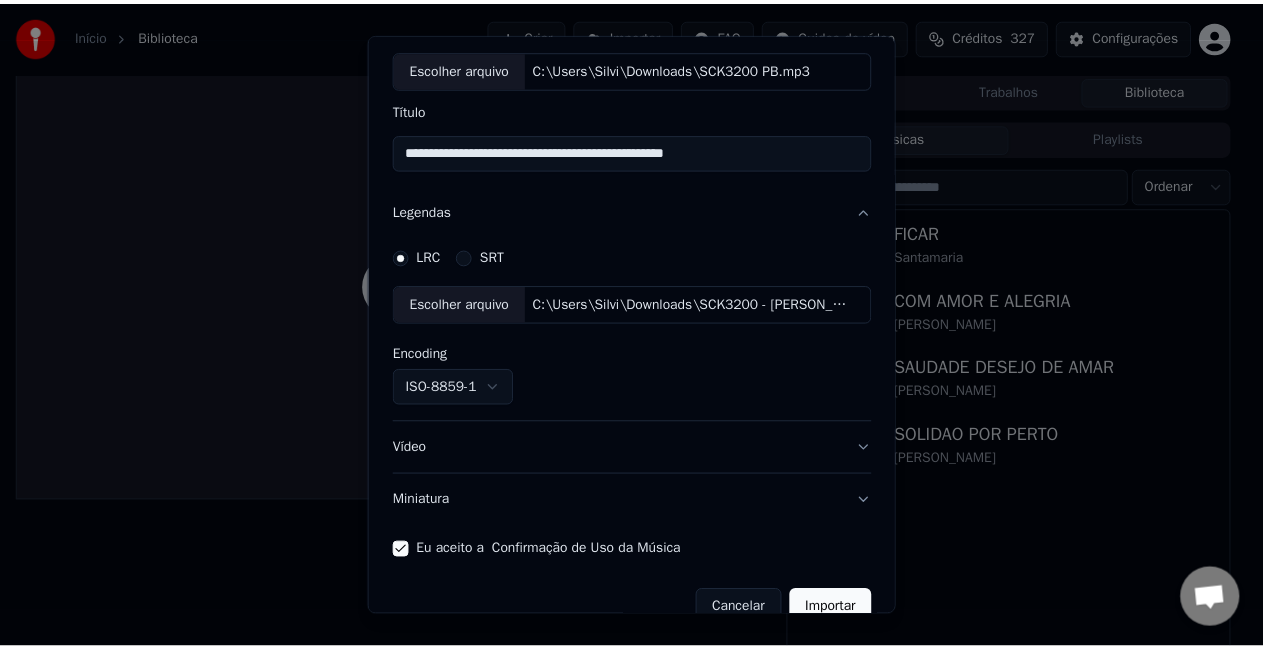 scroll, scrollTop: 150, scrollLeft: 0, axis: vertical 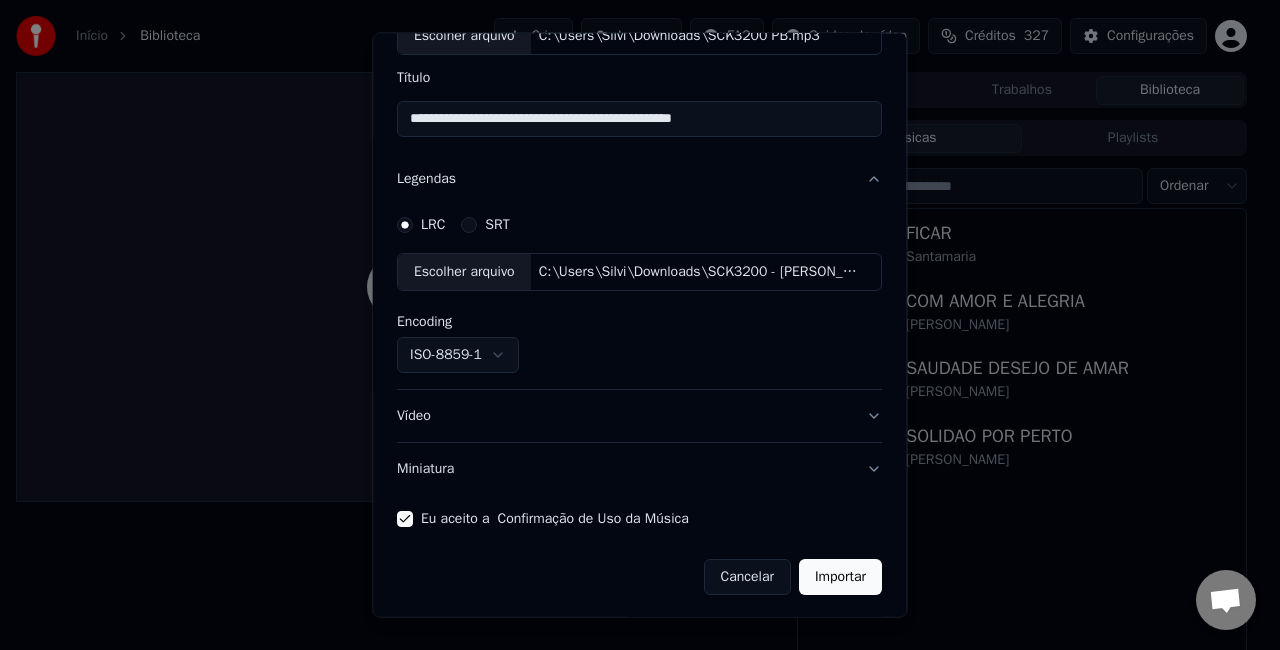 click on "Importar" at bounding box center (840, 577) 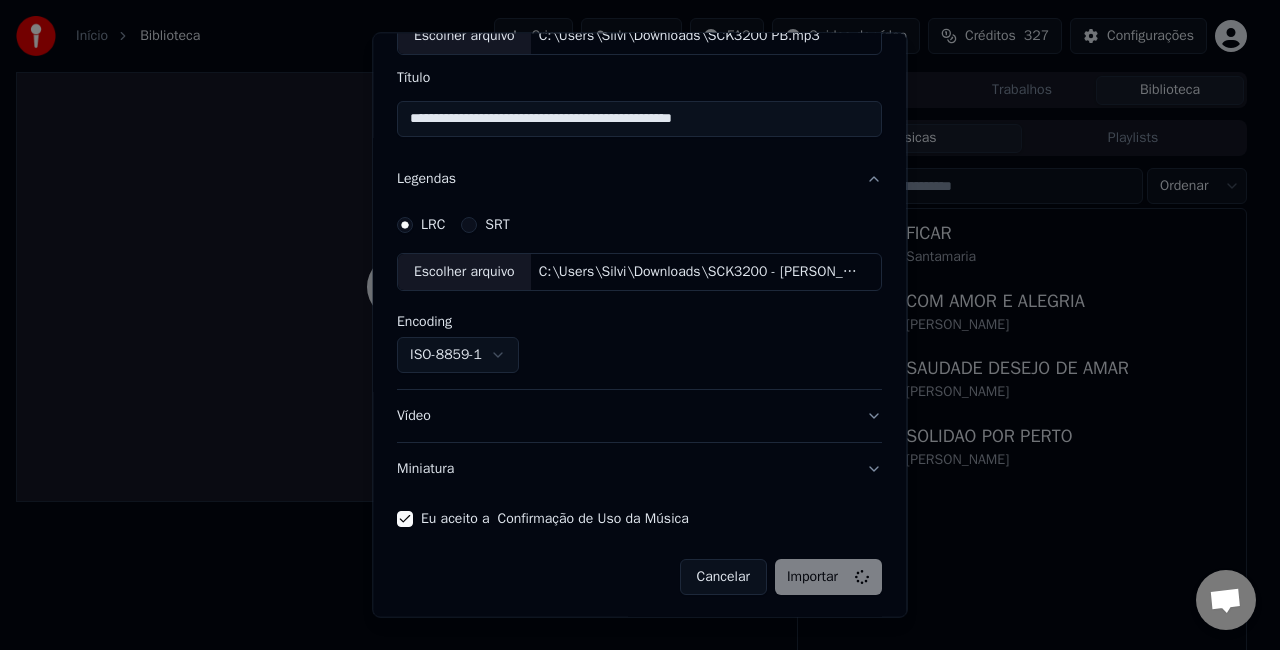 type 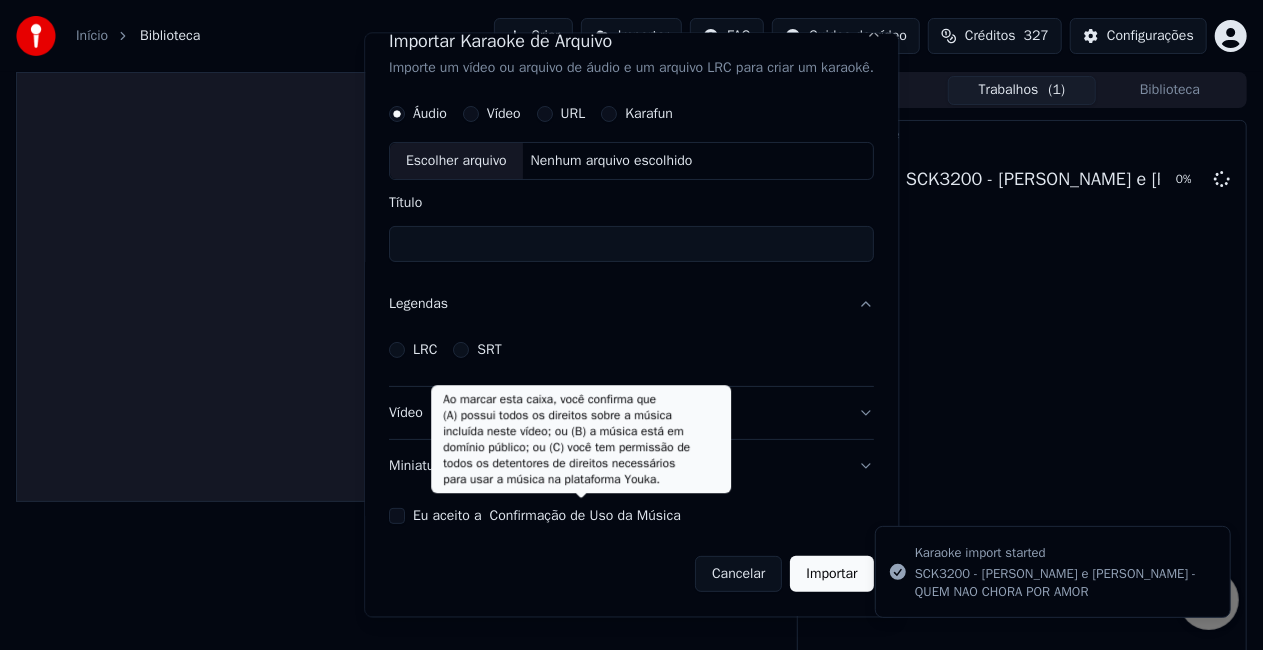 scroll, scrollTop: 22, scrollLeft: 0, axis: vertical 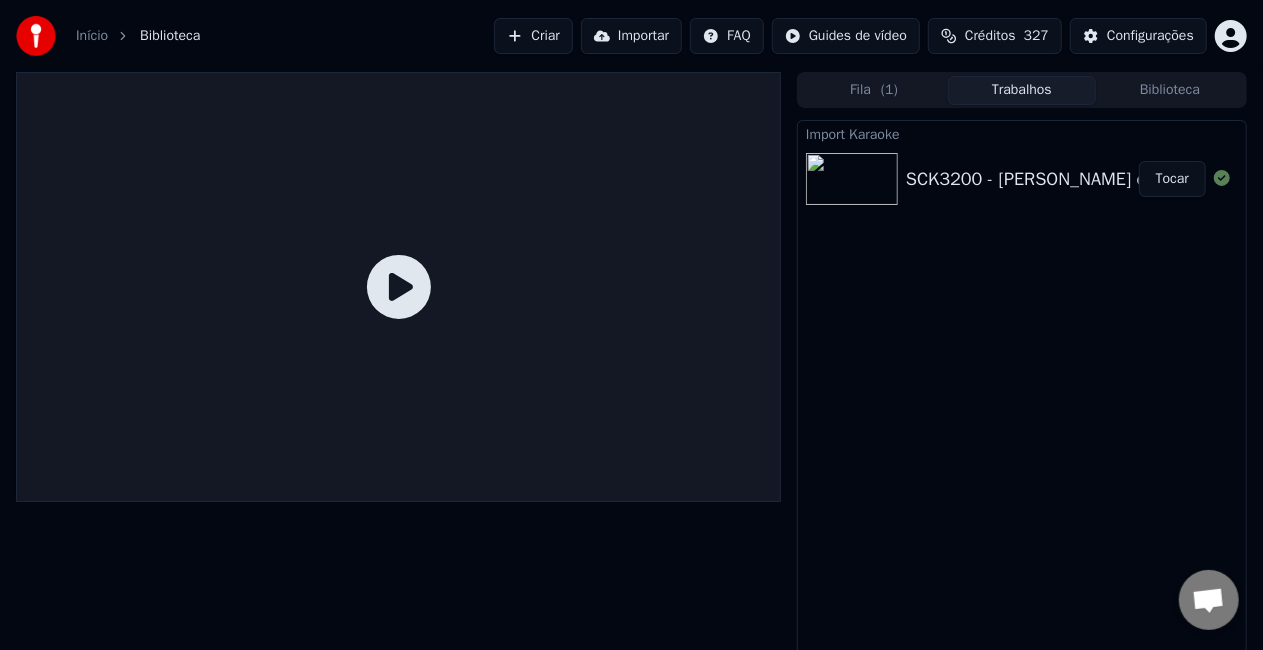 click on "Tocar" at bounding box center (1172, 179) 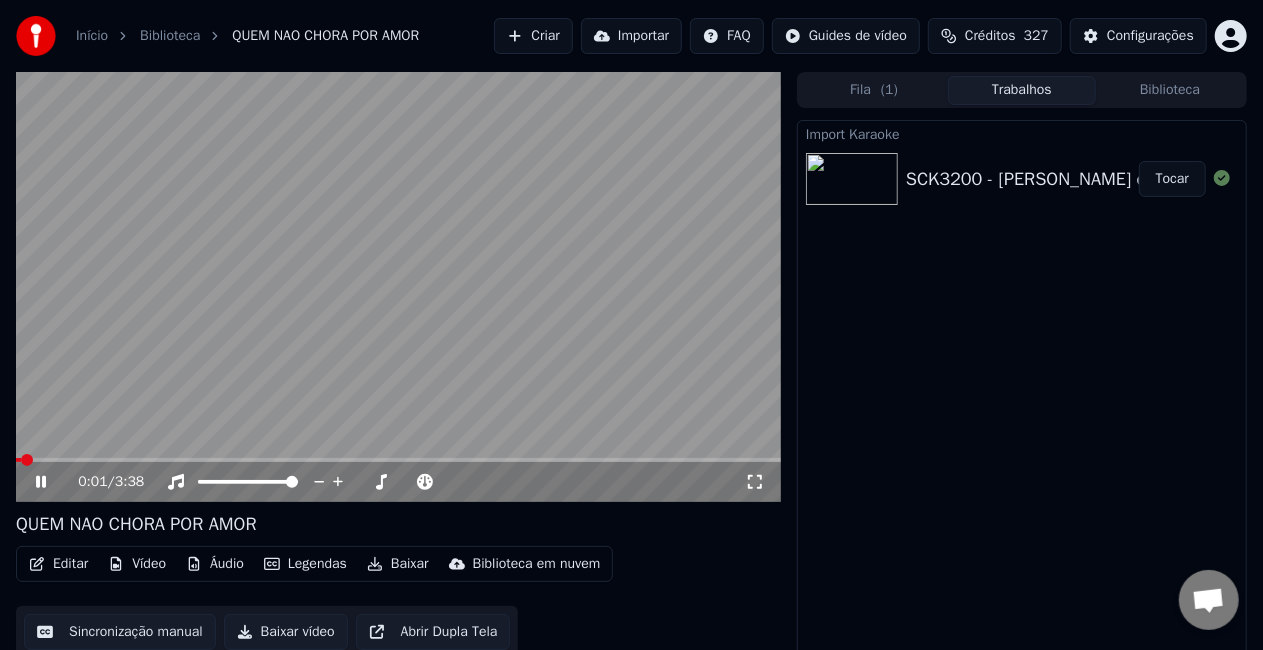 click on "Editar" at bounding box center [58, 564] 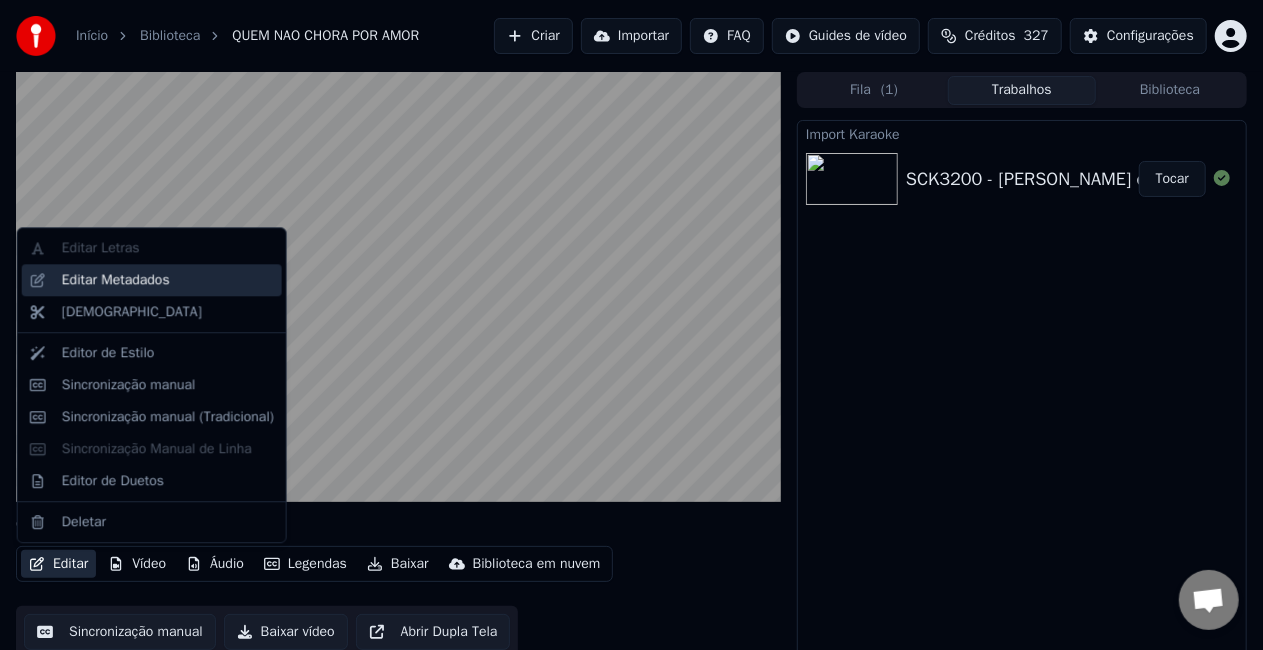 click on "Editar Metadados" at bounding box center (116, 280) 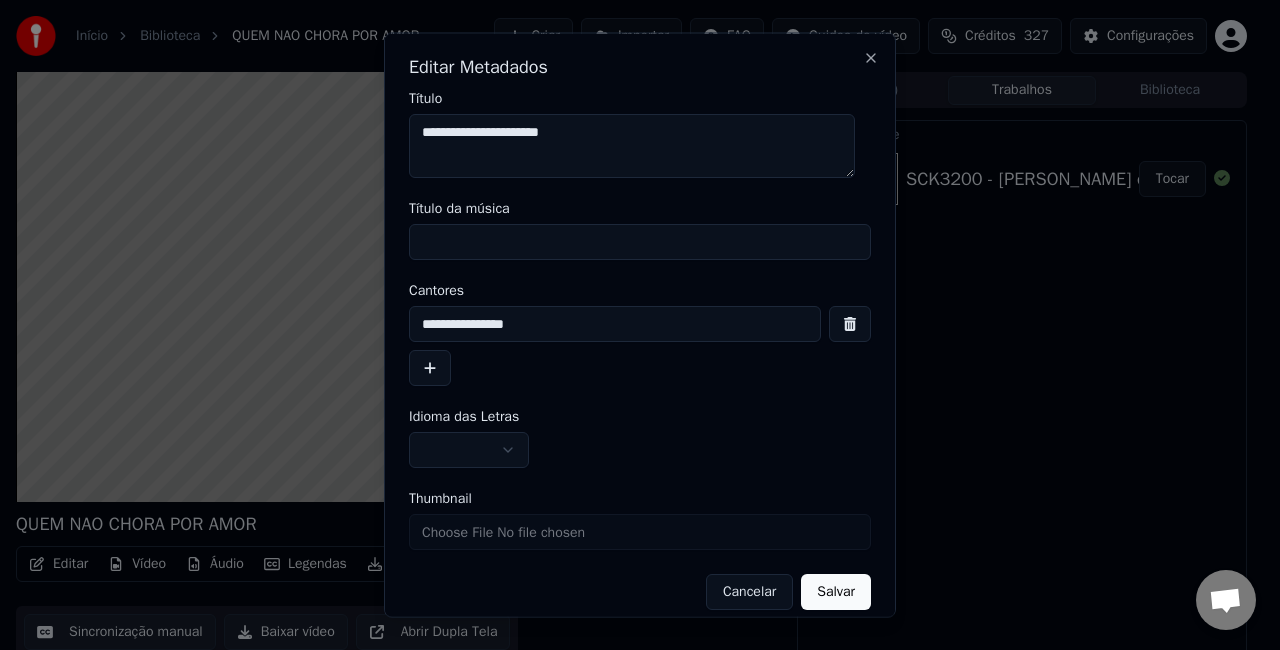 drag, startPoint x: 660, startPoint y: 125, endPoint x: -134, endPoint y: 136, distance: 794.0762 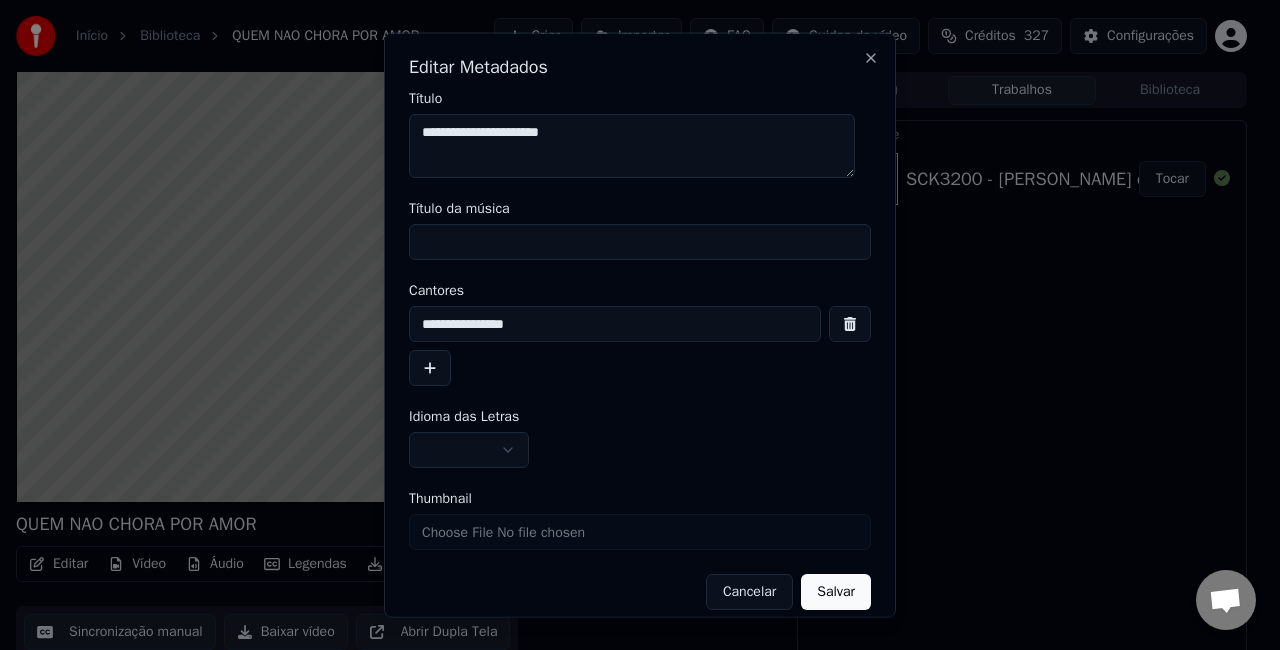 click on "Início Biblioteca QUEM NAO CHORA POR AMOR Criar Importar FAQ Guides de vídeo Créditos 327 Configurações QUEM NAO CHORA POR AMOR Editar Vídeo Áudio Legendas Baixar Biblioteca em nuvem Sincronização manual Baixar vídeo Abrir Dupla Tela Fila ( 1 ) Trabalhos Biblioteca Import Karaoke SCK3200 - [PERSON_NAME] e [PERSON_NAME] - QUEM NAO CHORA POR AMOR Tocar Chat [PERSON_NAME] from Youka Desktop More channels Continue on Email Network offline. Reconnecting... No messages can be received or sent for now. Youka Desktop Hello! How can I help you?  [DATE] hi why every time i open youka asks to acept the terms and conditions and need to reset the settings [DATE] i uninstall and reeintal and the problem still there for 3 weeks now [DATE] is cause of windows updates? [DATE] [DATE] hi good morning [DATE] what do i need to do to fix [PERSON_NAME]? [DATE] [PERSON_NAME] don't know what happened in your computer, can you try on another one? [DATE] [DATE] no i only have this one [DATE] Read HI [DATE]" at bounding box center (640, 325) 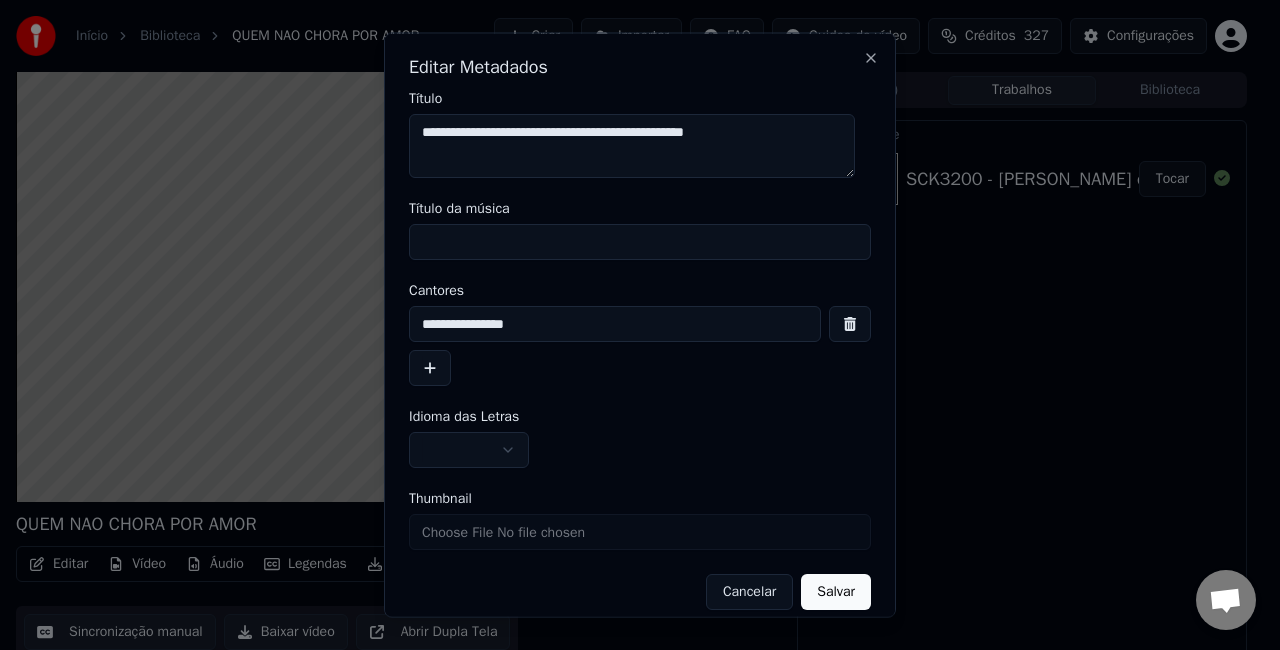 type on "**********" 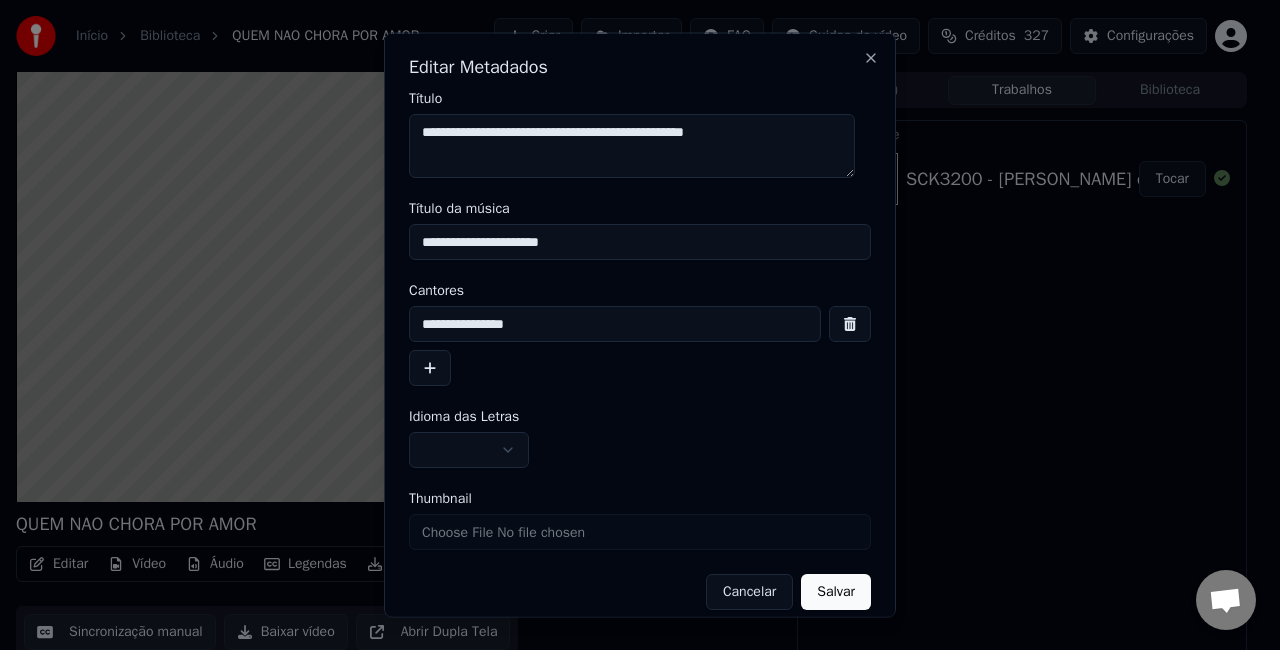 type on "**********" 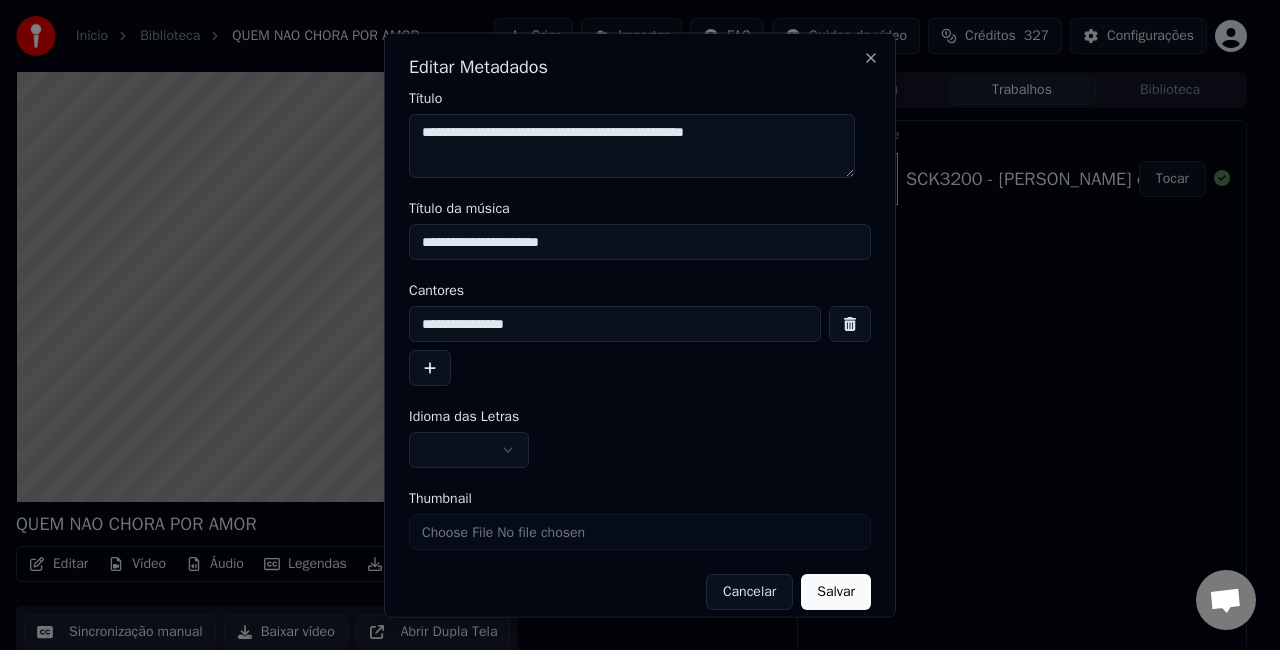 click at bounding box center [469, 450] 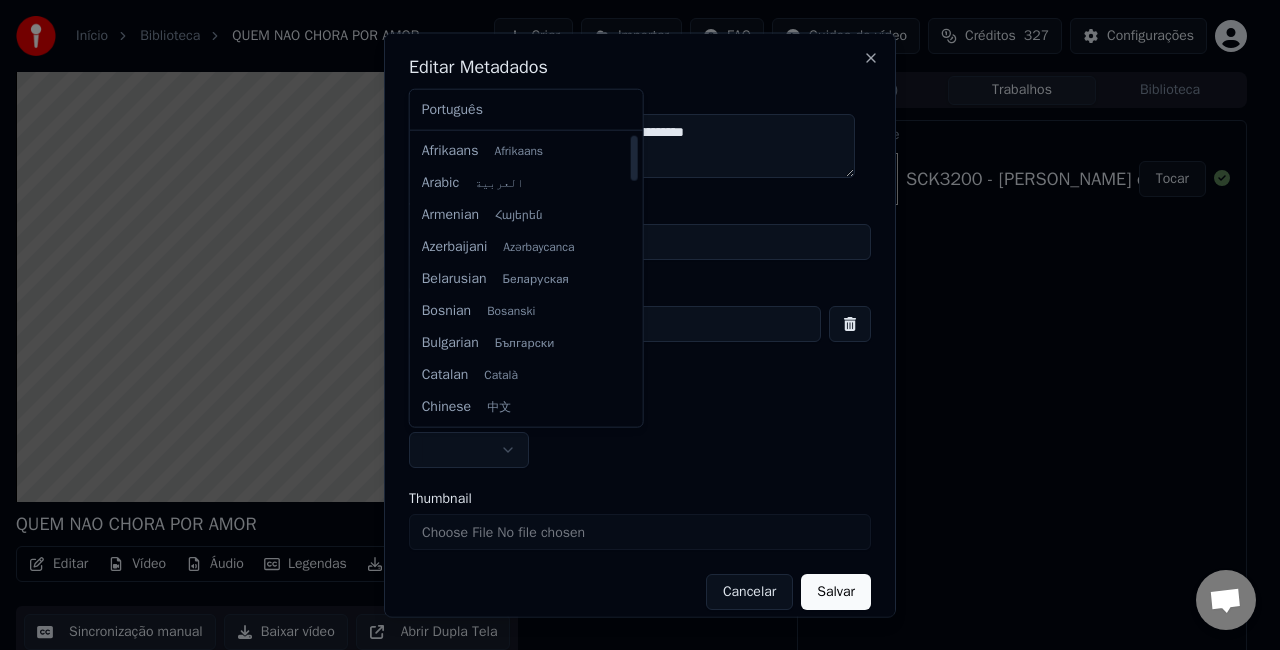 select on "**" 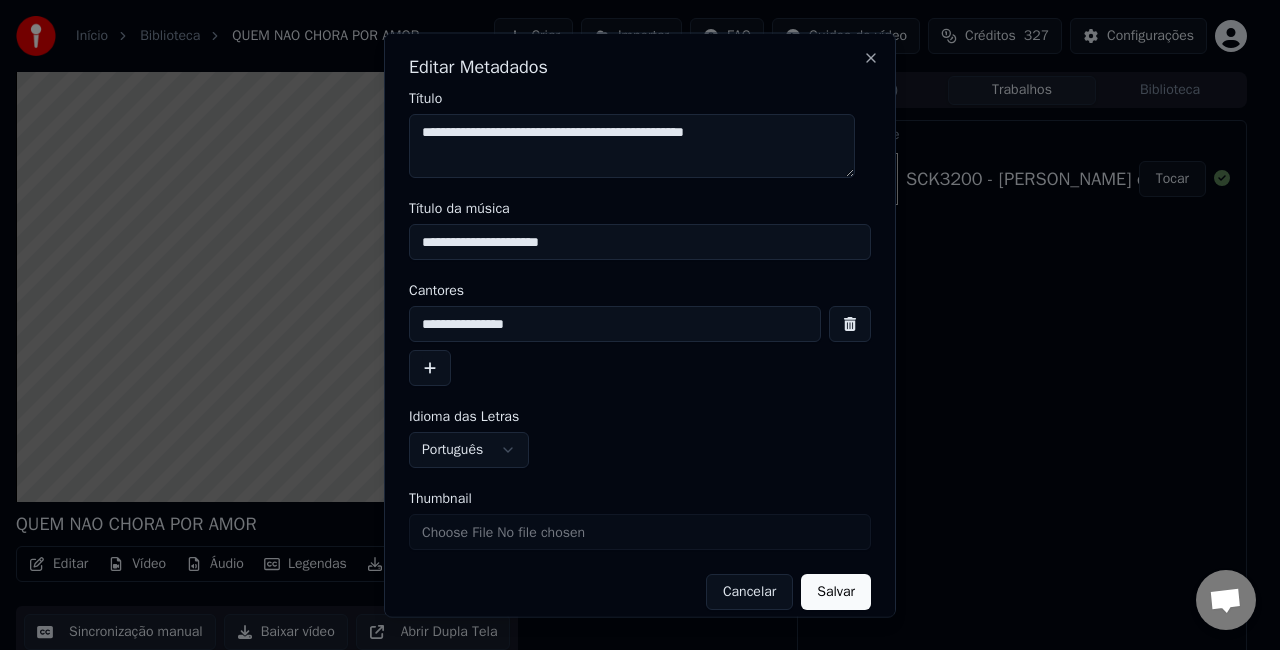 click on "Salvar" at bounding box center (836, 592) 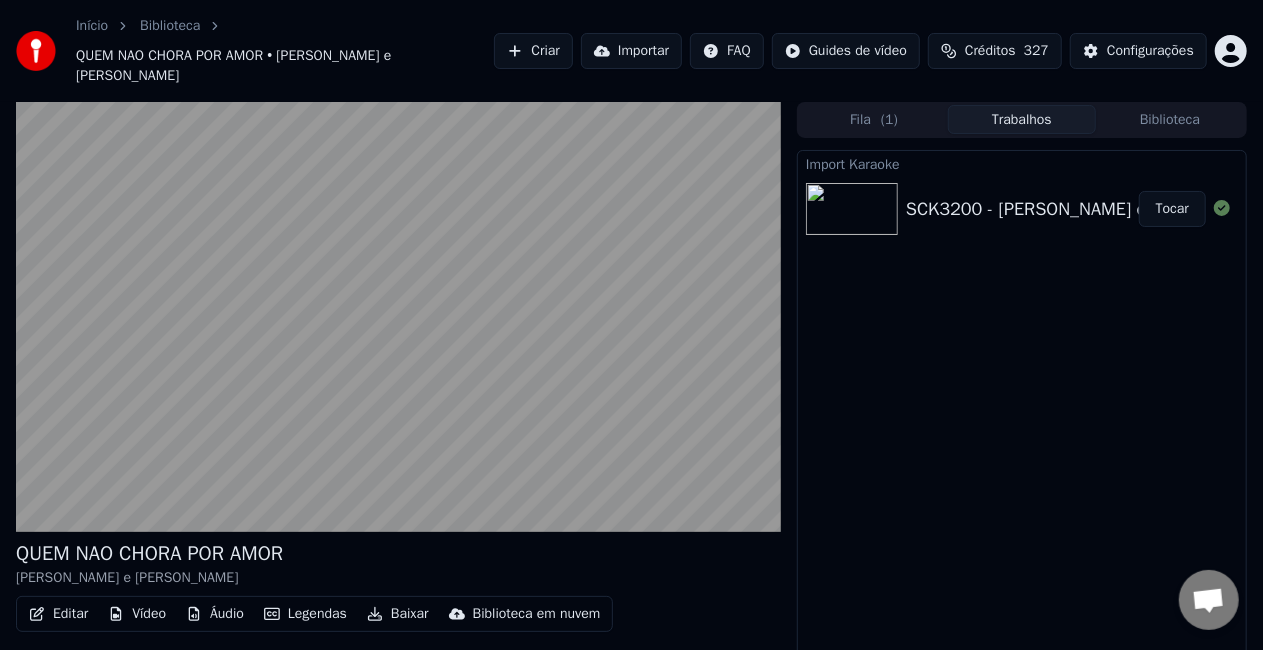 click on "Áudio" at bounding box center (215, 614) 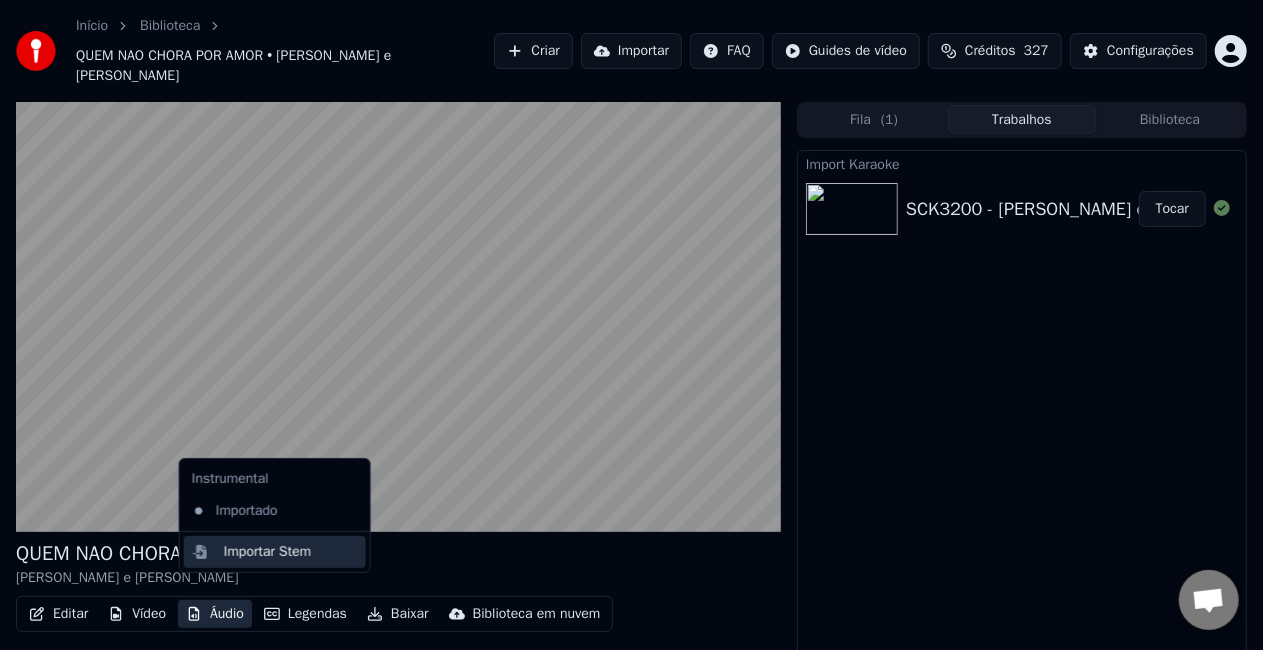 click on "Importar Stem" at bounding box center [268, 552] 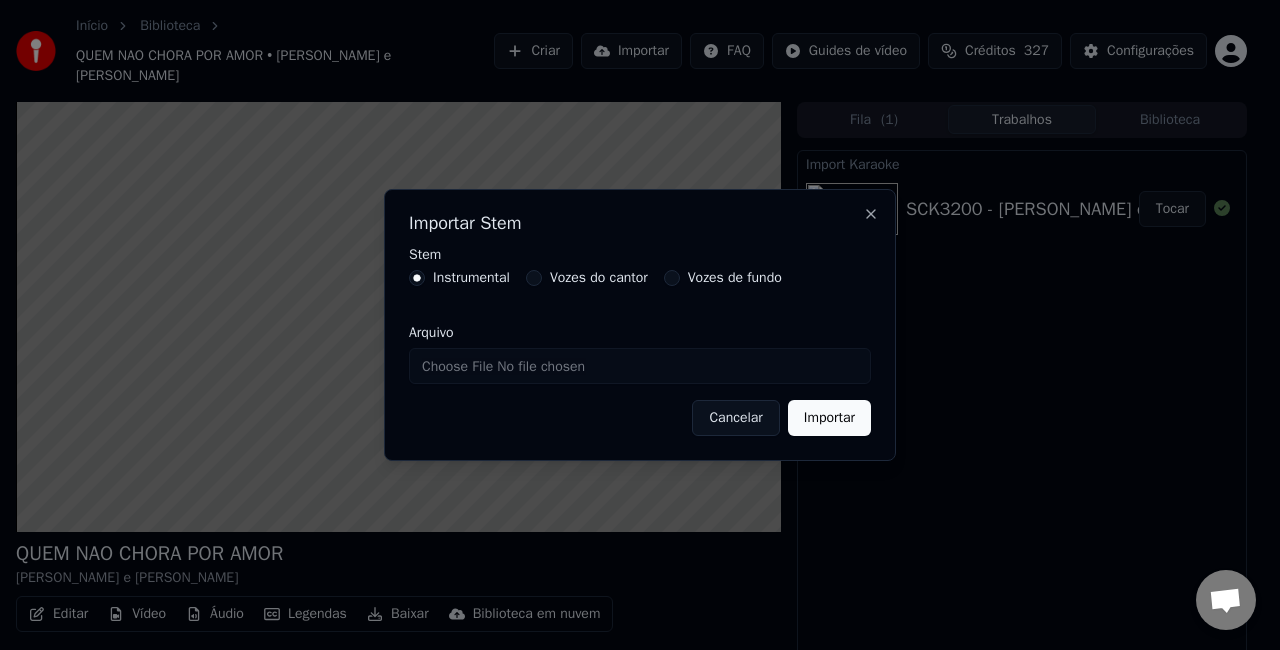 click on "Vozes do cantor" at bounding box center [599, 278] 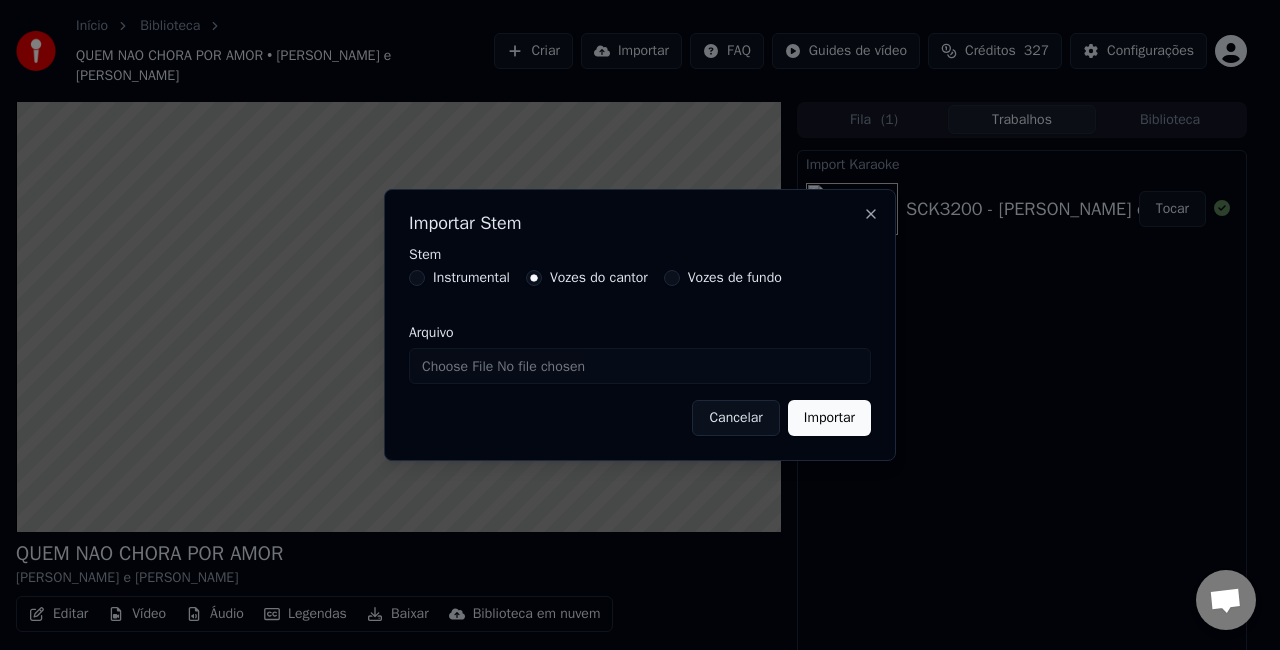 click on "Arquivo" at bounding box center (640, 366) 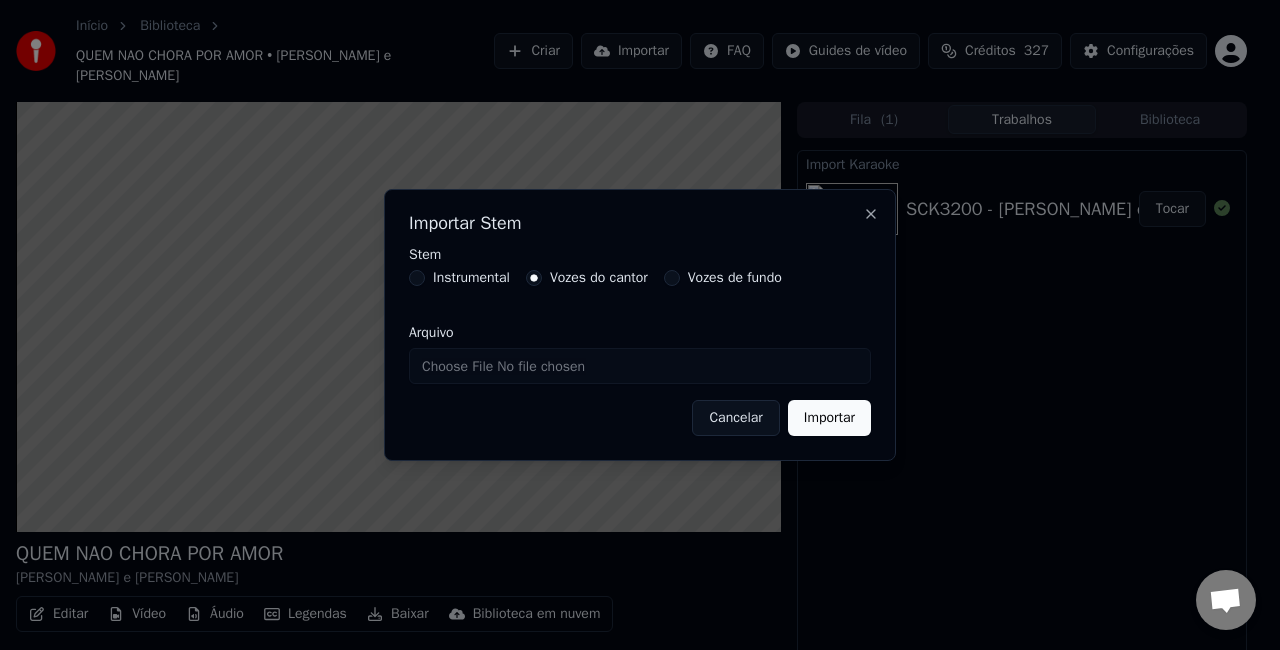 type on "**********" 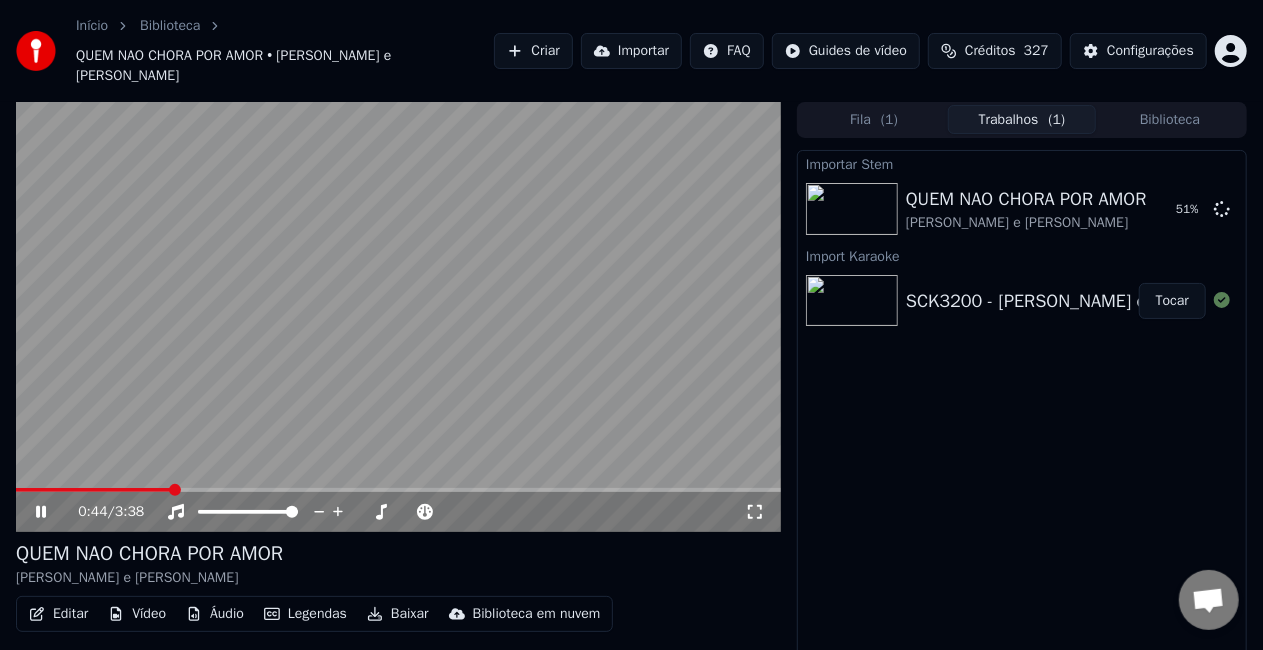 click on "Biblioteca" at bounding box center [1170, 119] 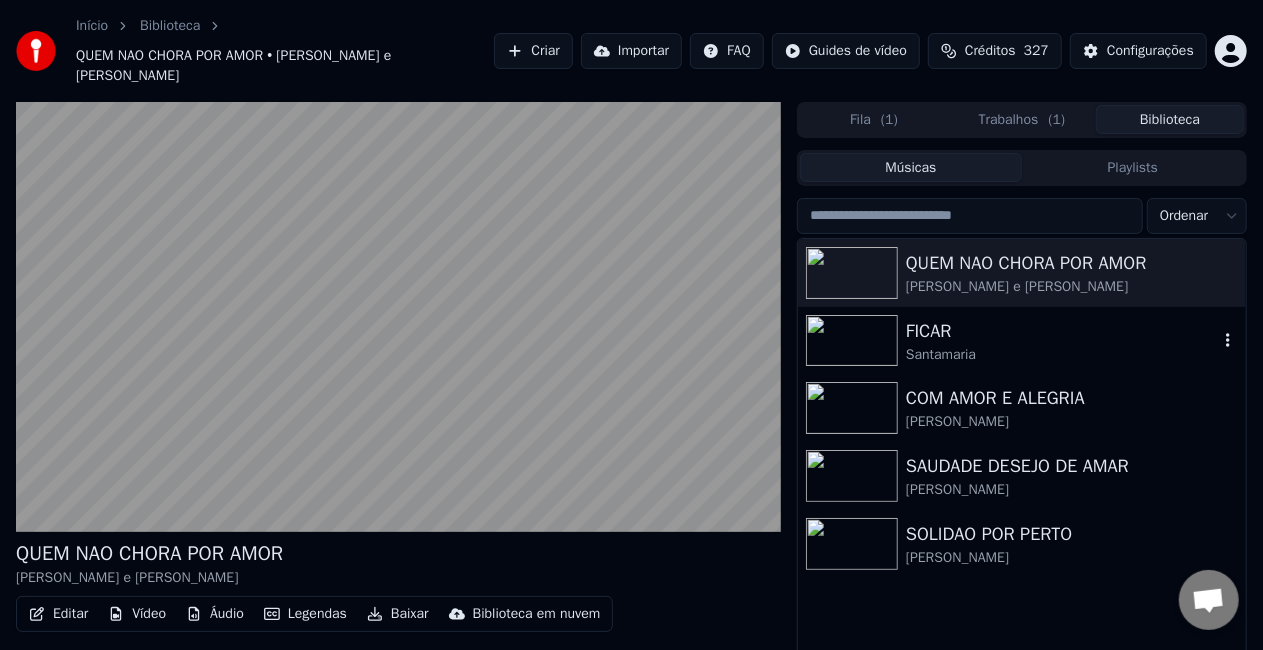 click on "FICAR" at bounding box center (1062, 331) 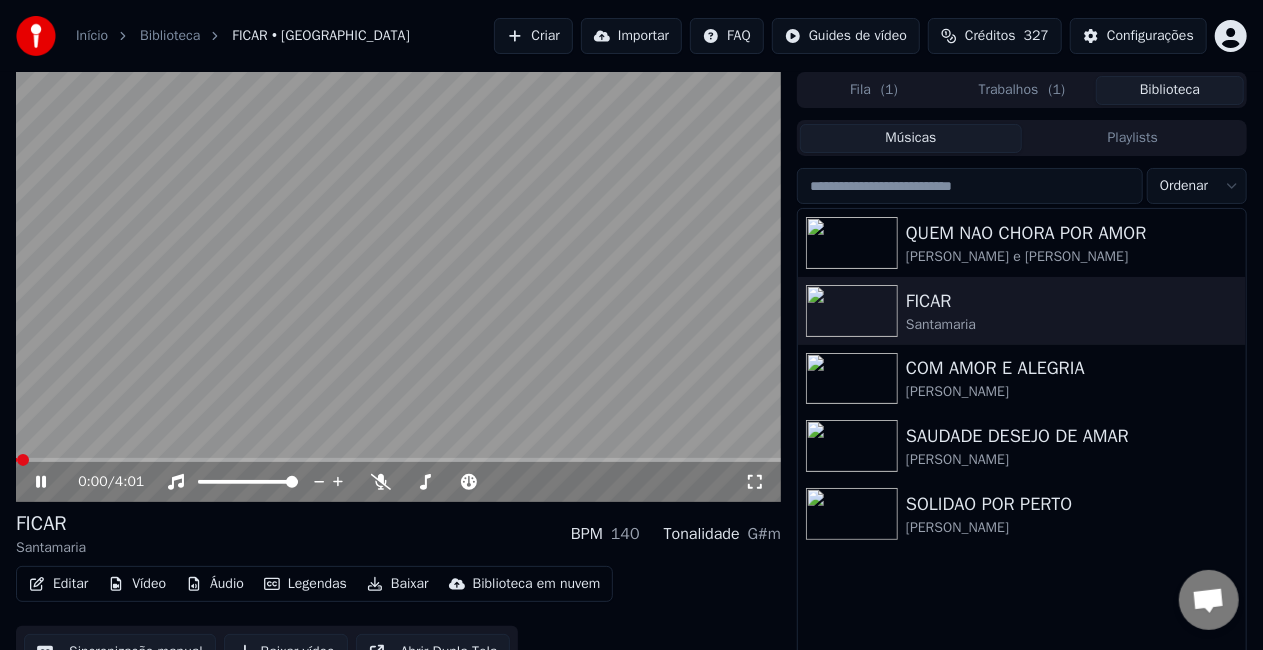 click on "Editar" at bounding box center [58, 584] 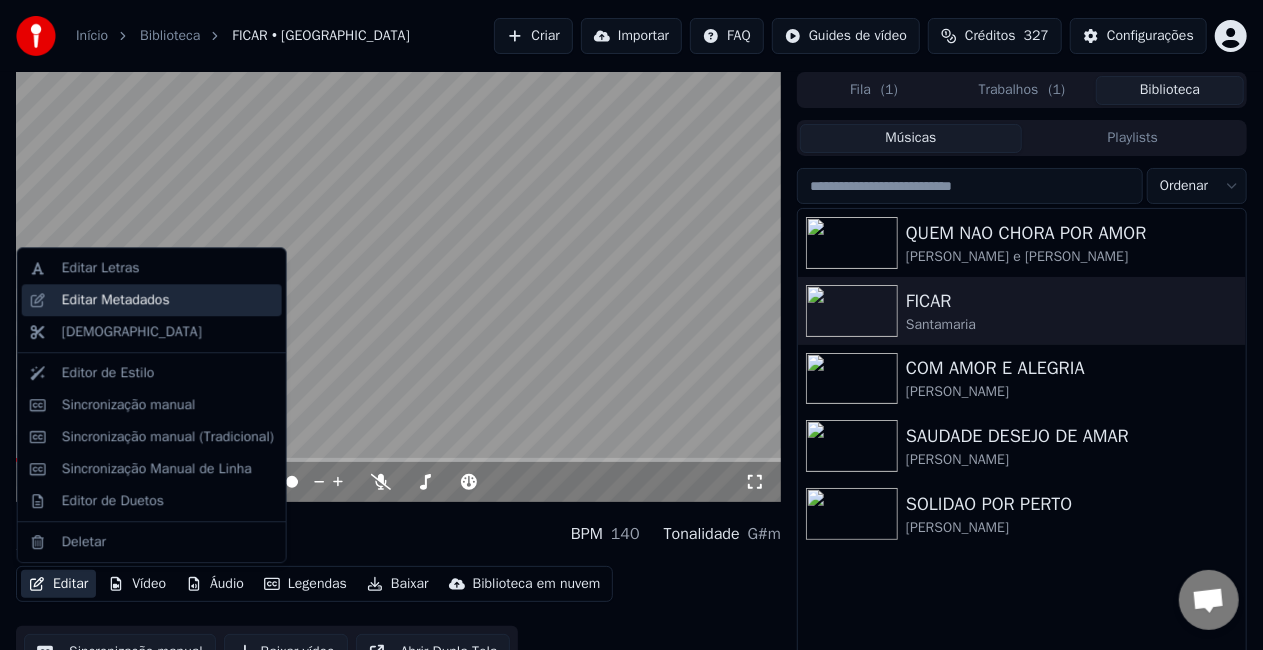 click on "Editar Metadados" at bounding box center [116, 300] 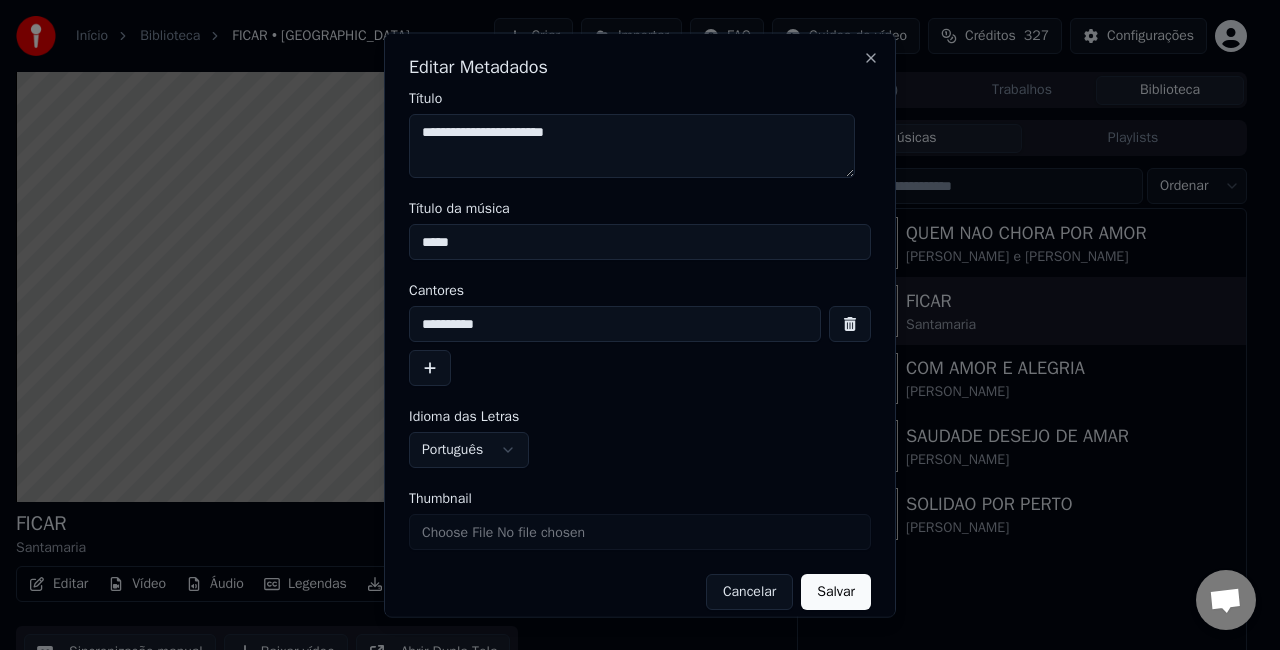 drag, startPoint x: 596, startPoint y: 137, endPoint x: 520, endPoint y: 172, distance: 83.67198 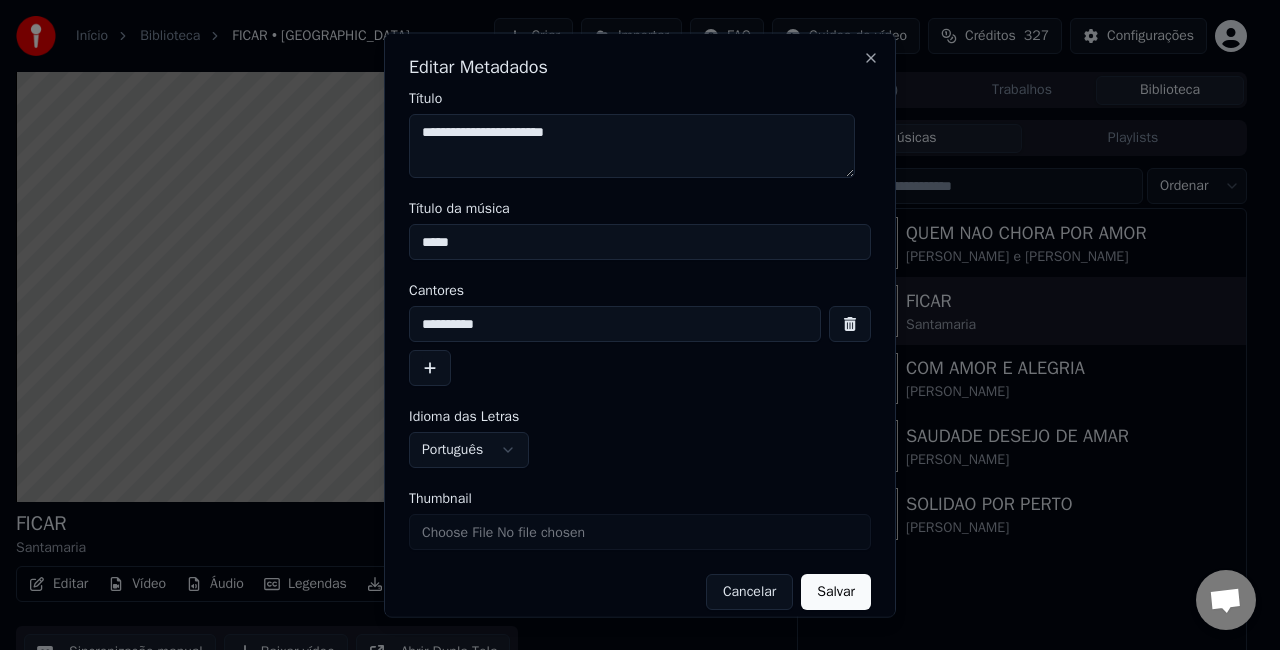 click on "**********" at bounding box center [632, 146] 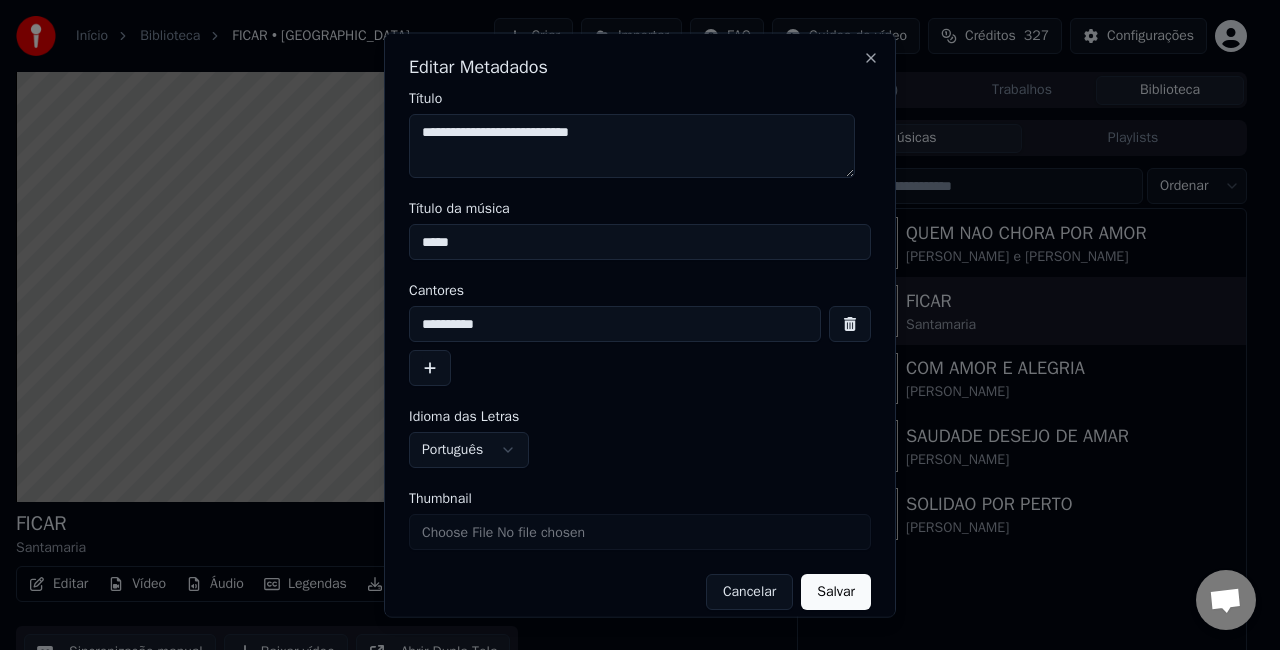 type on "**********" 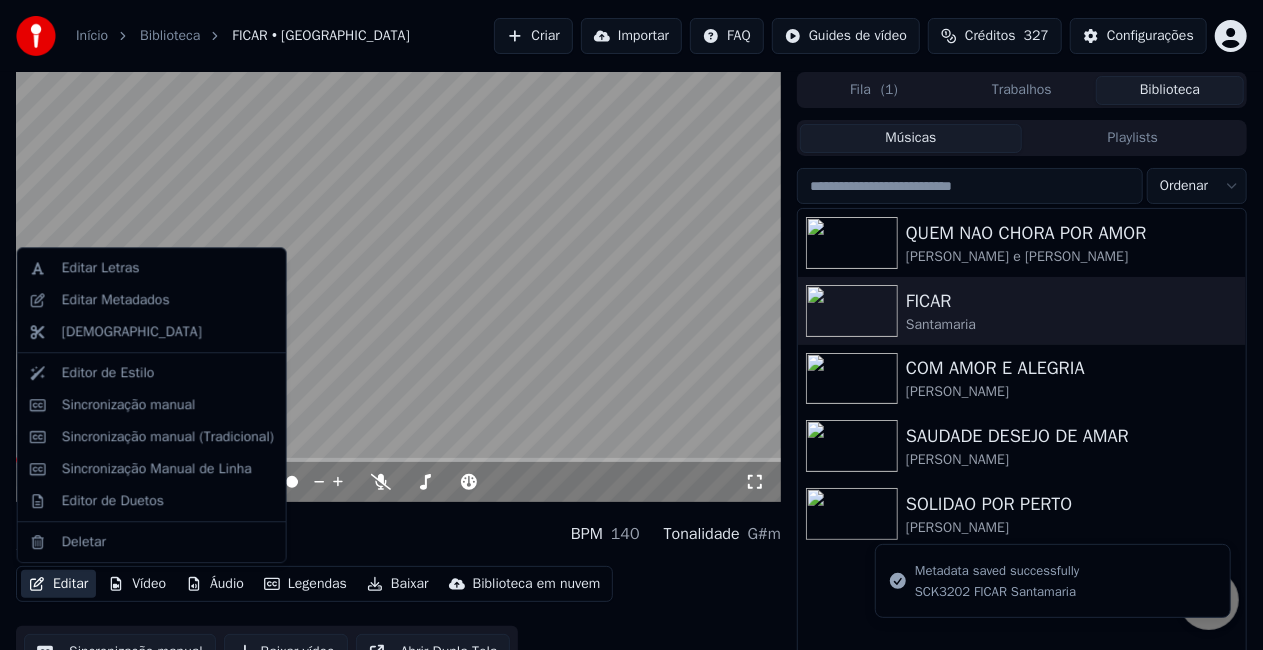 click on "Editar" at bounding box center [58, 584] 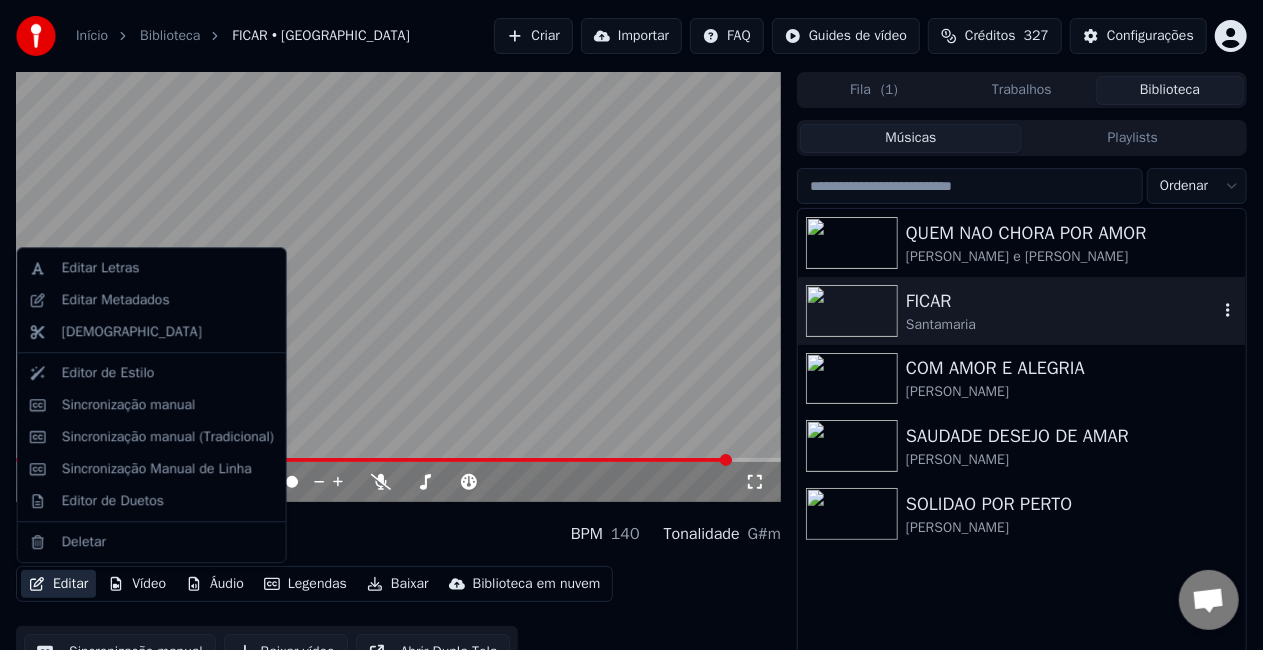 click on "FICAR" at bounding box center [1062, 301] 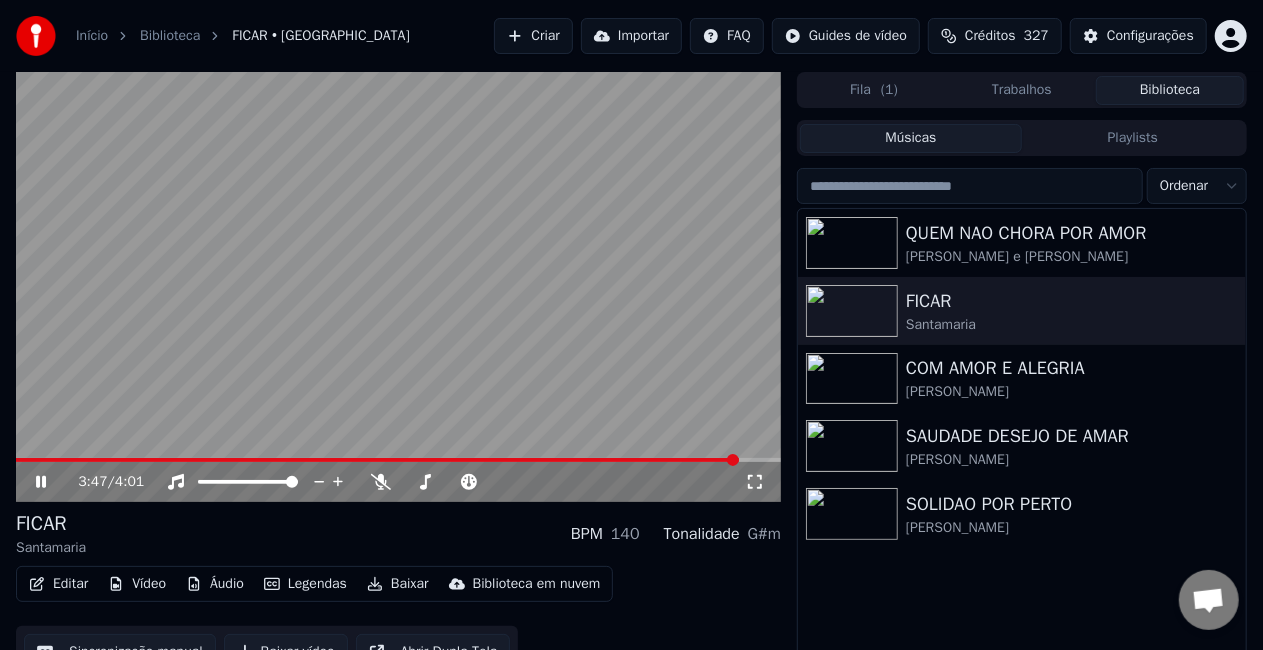 click on "Áudio" at bounding box center (215, 584) 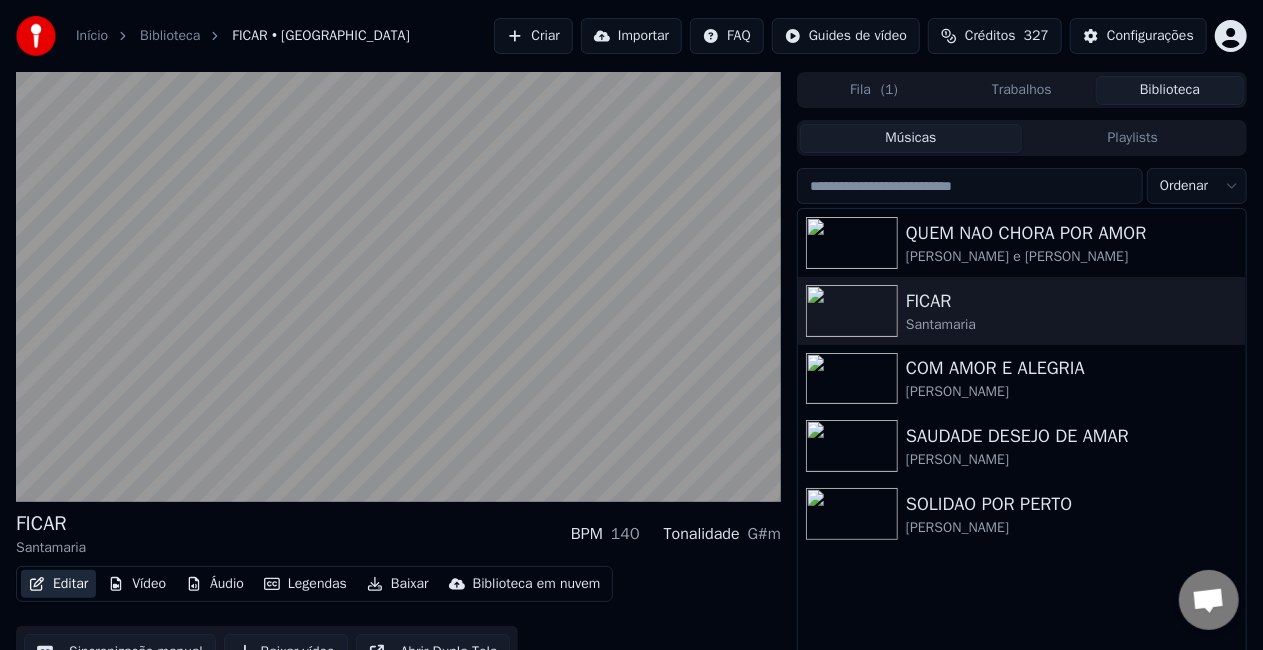 click on "Editar" at bounding box center (58, 584) 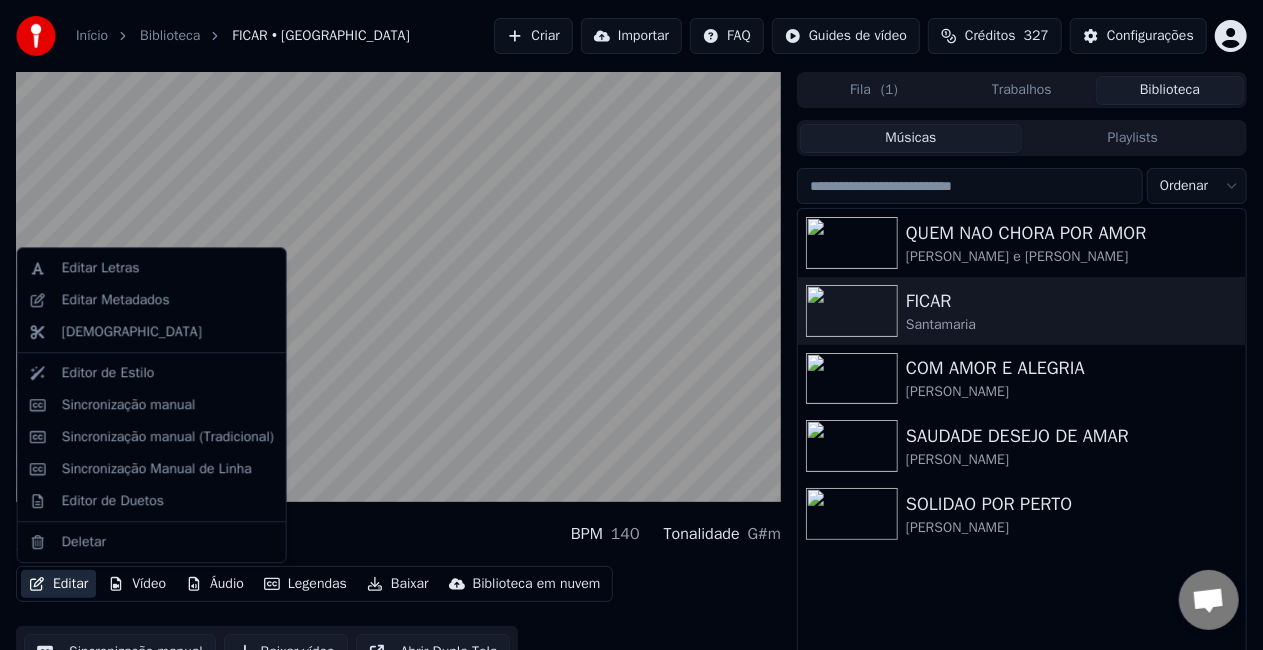 click on "Editar" at bounding box center (58, 584) 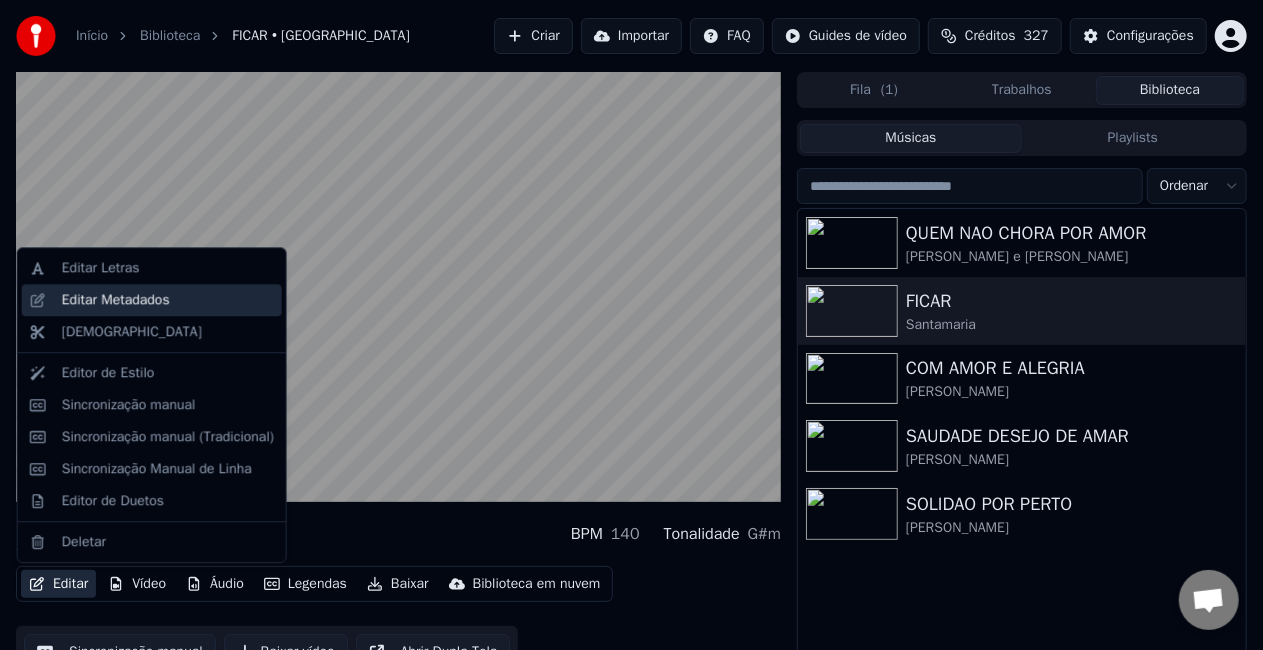 click on "Editar Metadados" at bounding box center (116, 300) 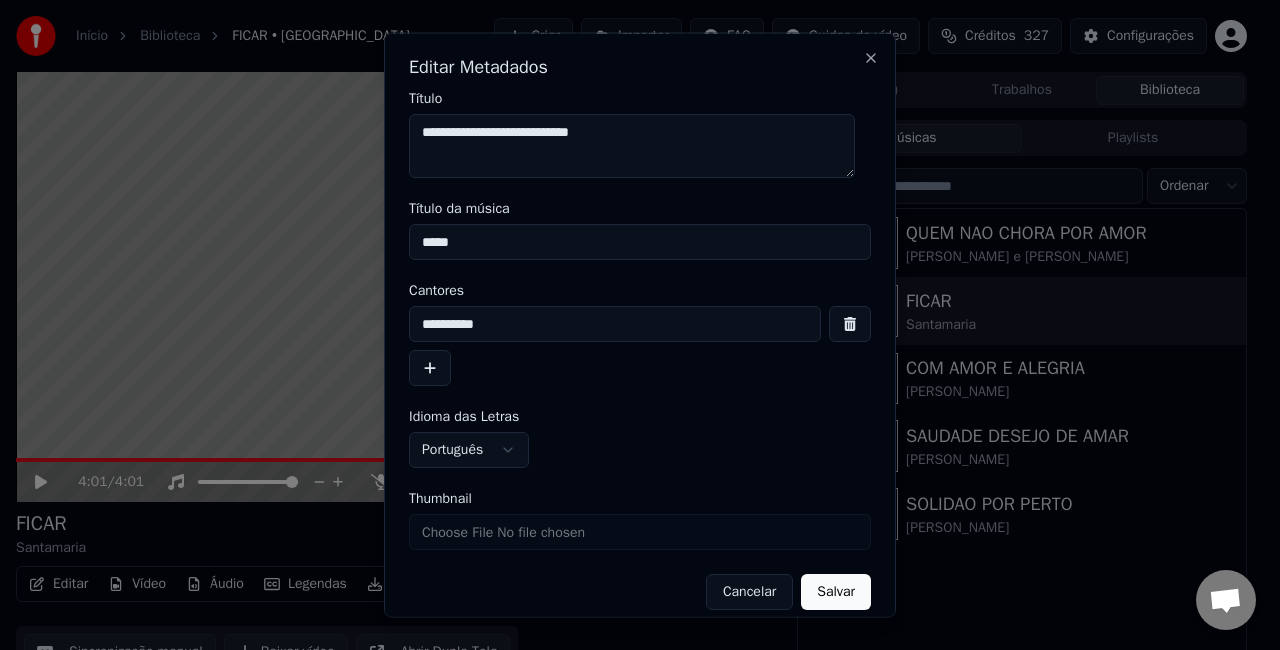 click on "Salvar" at bounding box center [836, 592] 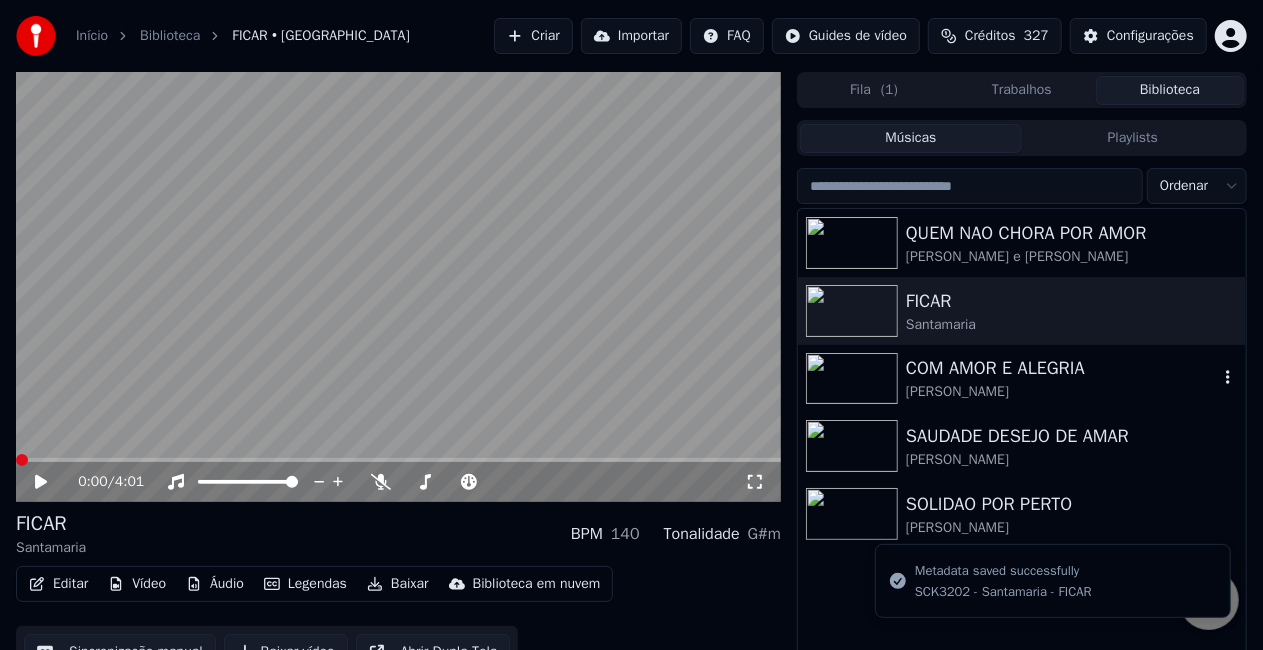click on "[PERSON_NAME]" at bounding box center (1062, 392) 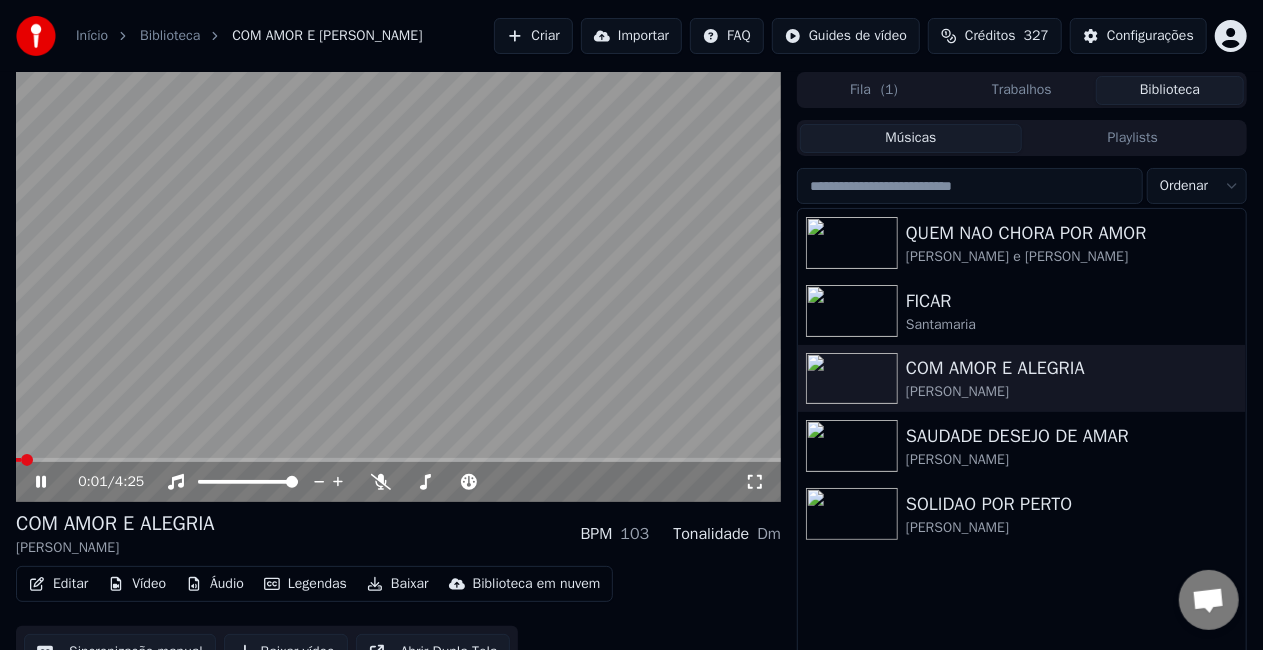 click on "Editar" at bounding box center [58, 584] 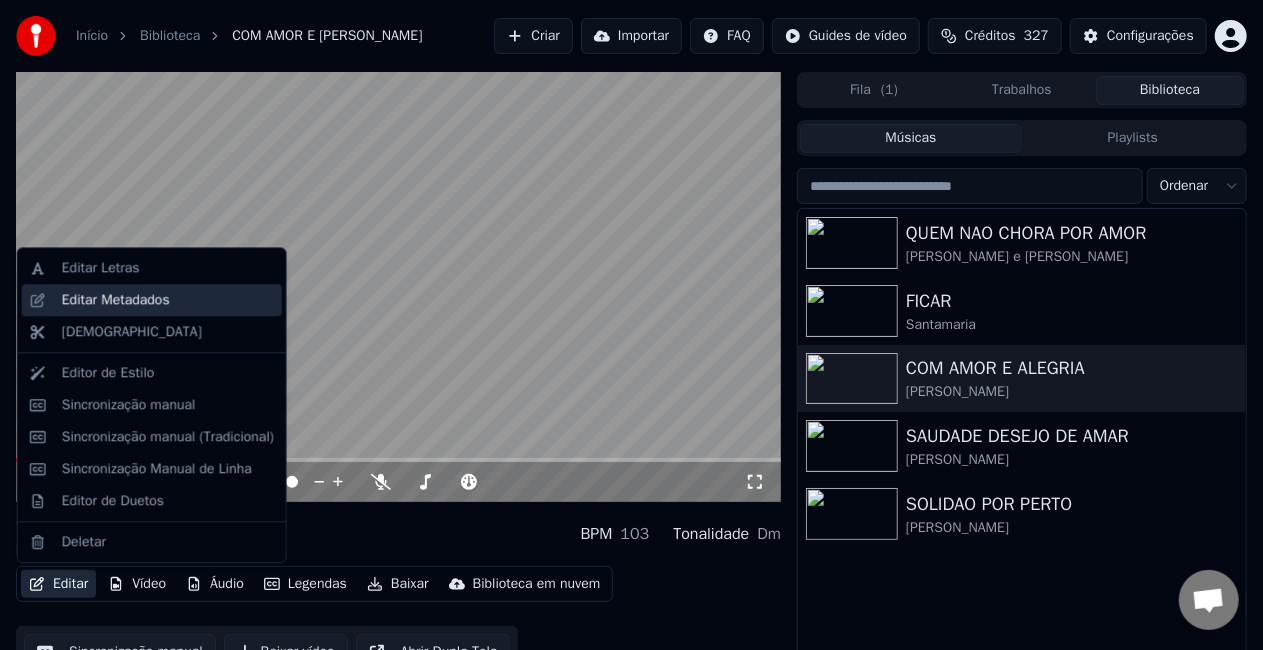 click on "Editar Metadados" at bounding box center (116, 300) 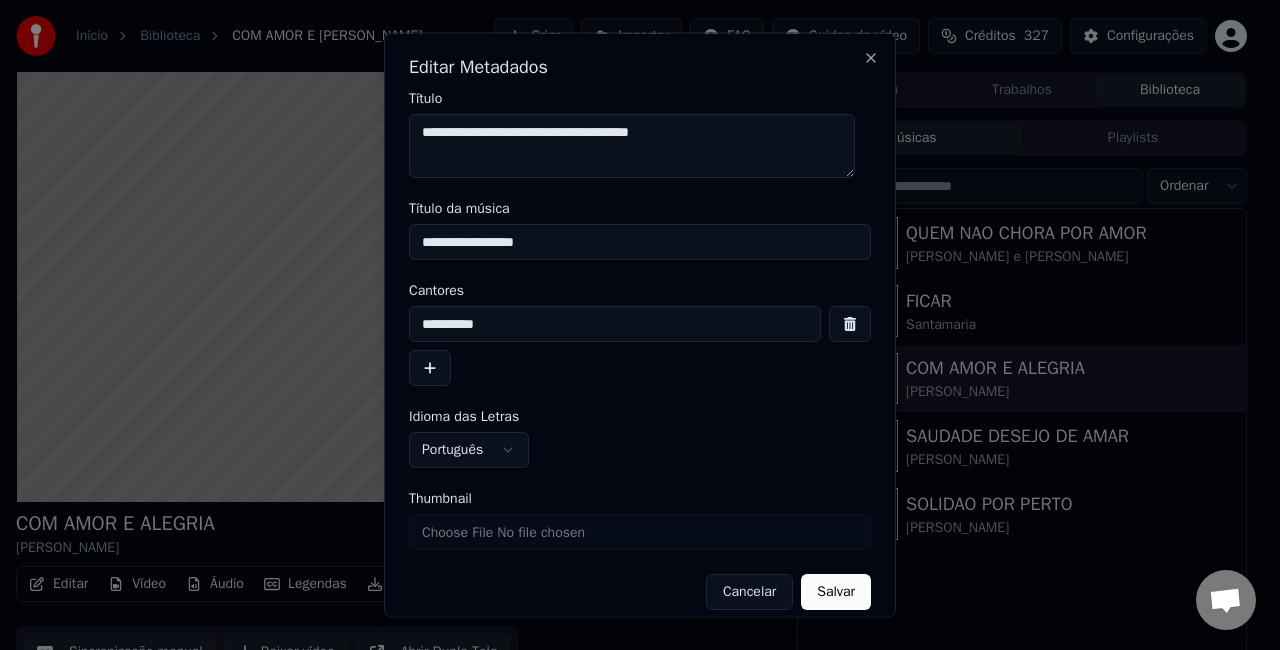 click on "Cancelar" at bounding box center (749, 592) 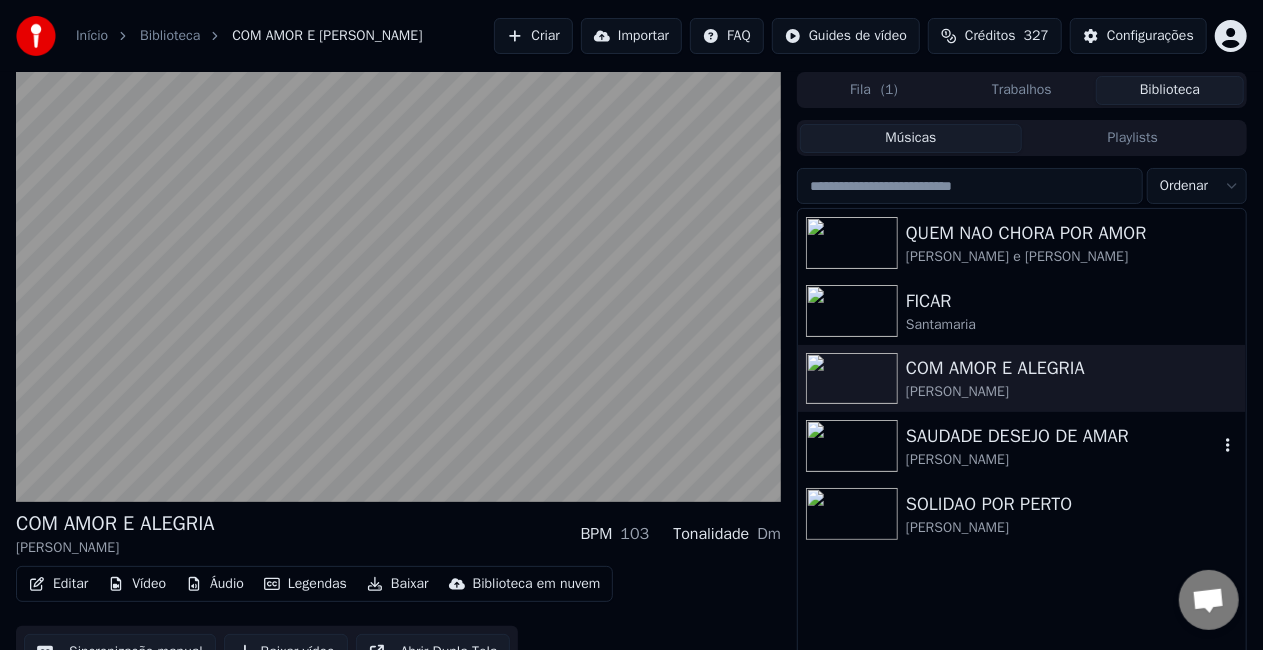 click on "[PERSON_NAME]" at bounding box center [1062, 460] 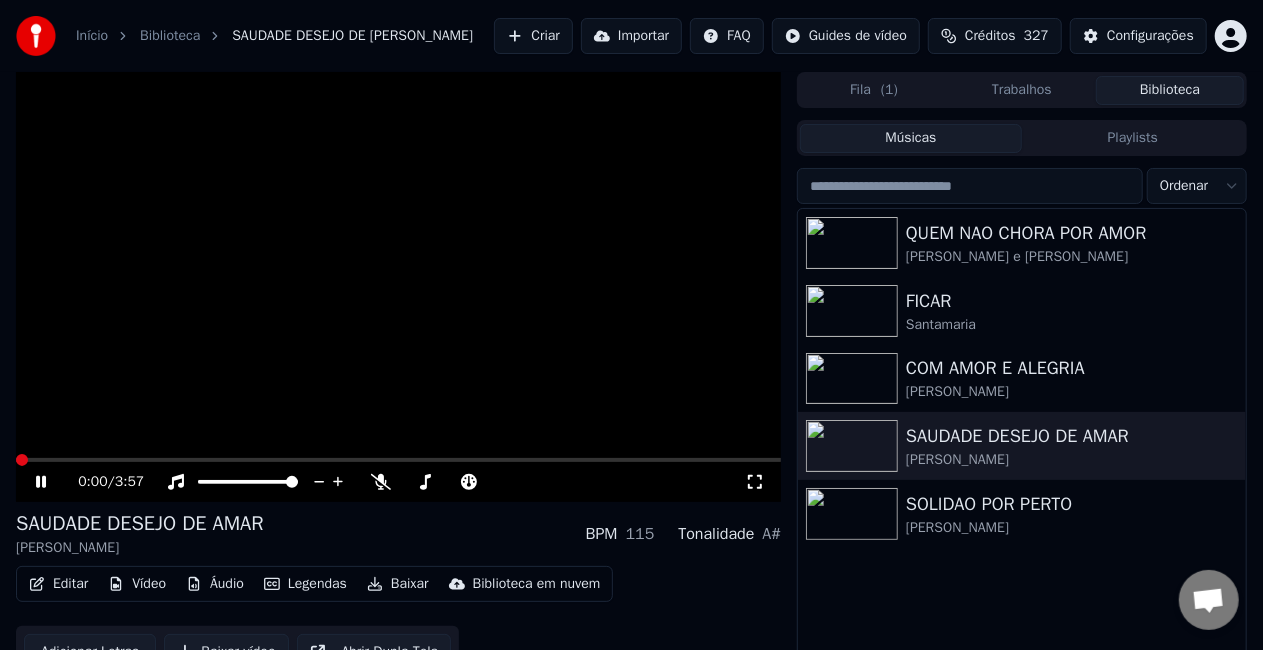 click on "Editar" at bounding box center (58, 584) 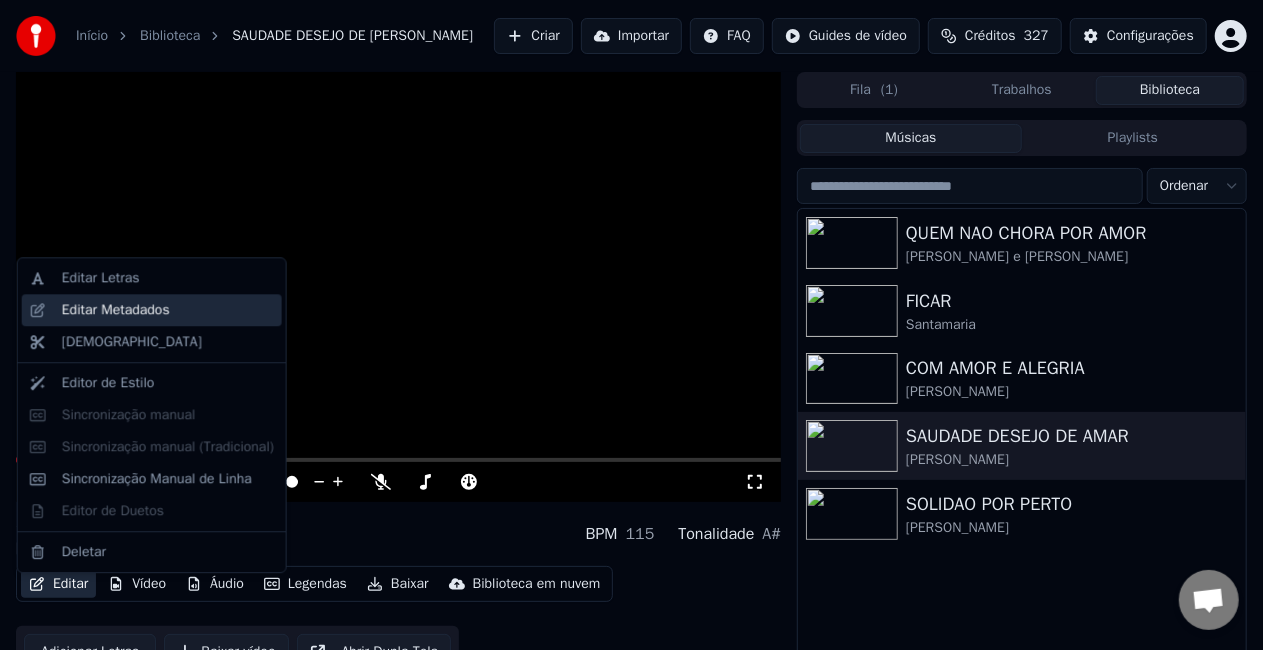 click on "Editar Metadados" at bounding box center (116, 310) 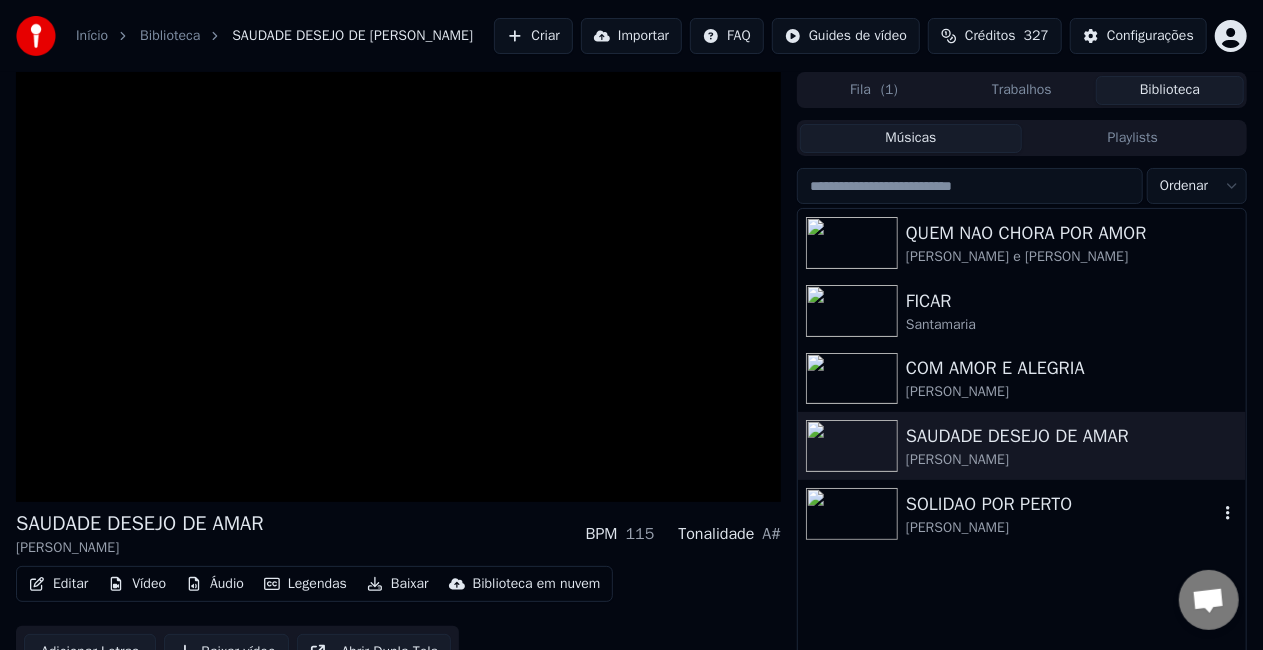 click on "[PERSON_NAME]" at bounding box center (1062, 528) 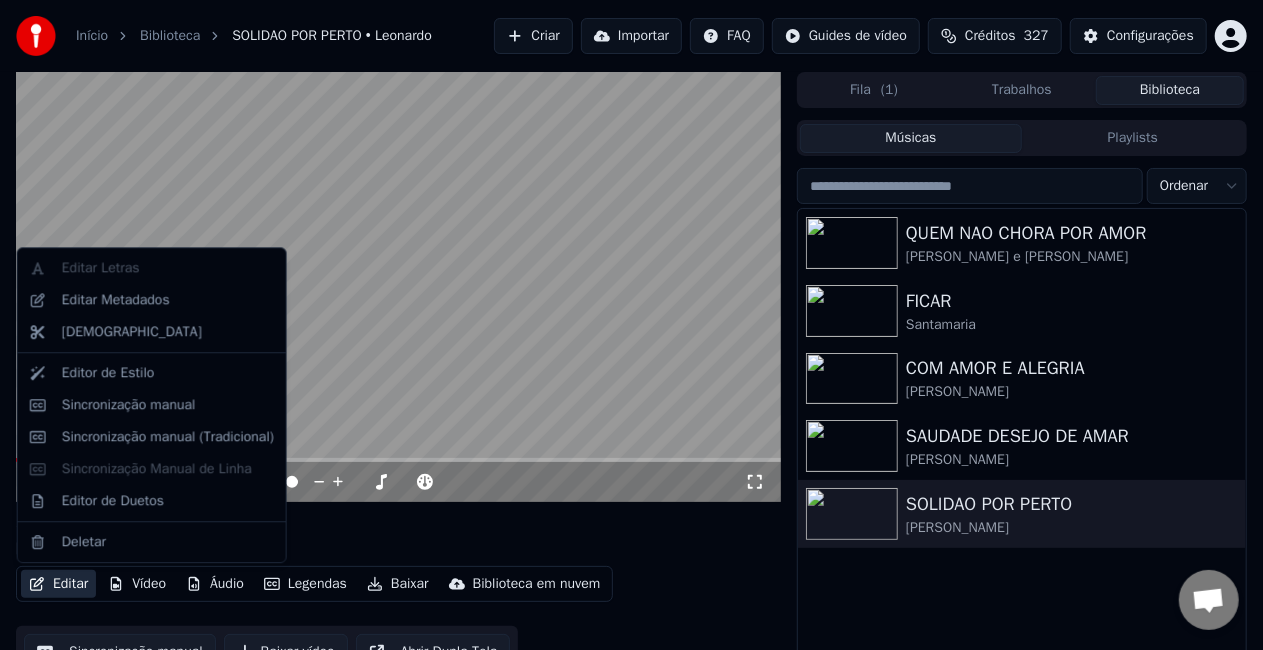 click on "Editar" at bounding box center (58, 584) 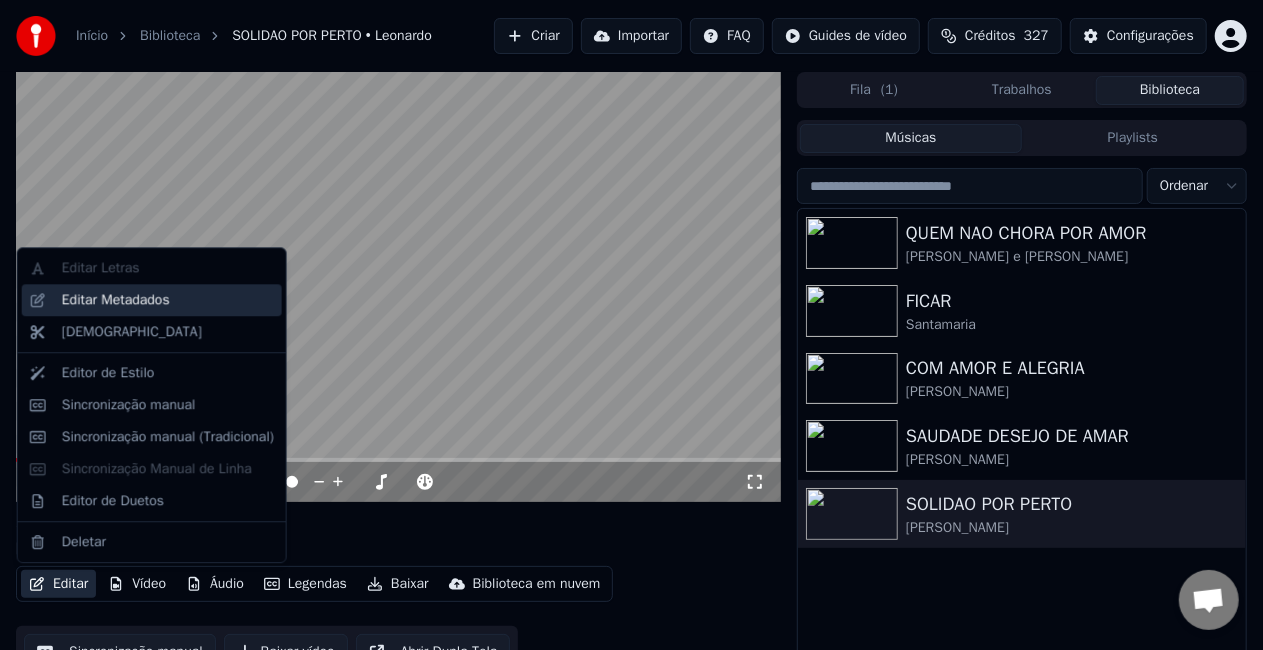 click on "Editar Metadados" at bounding box center [116, 300] 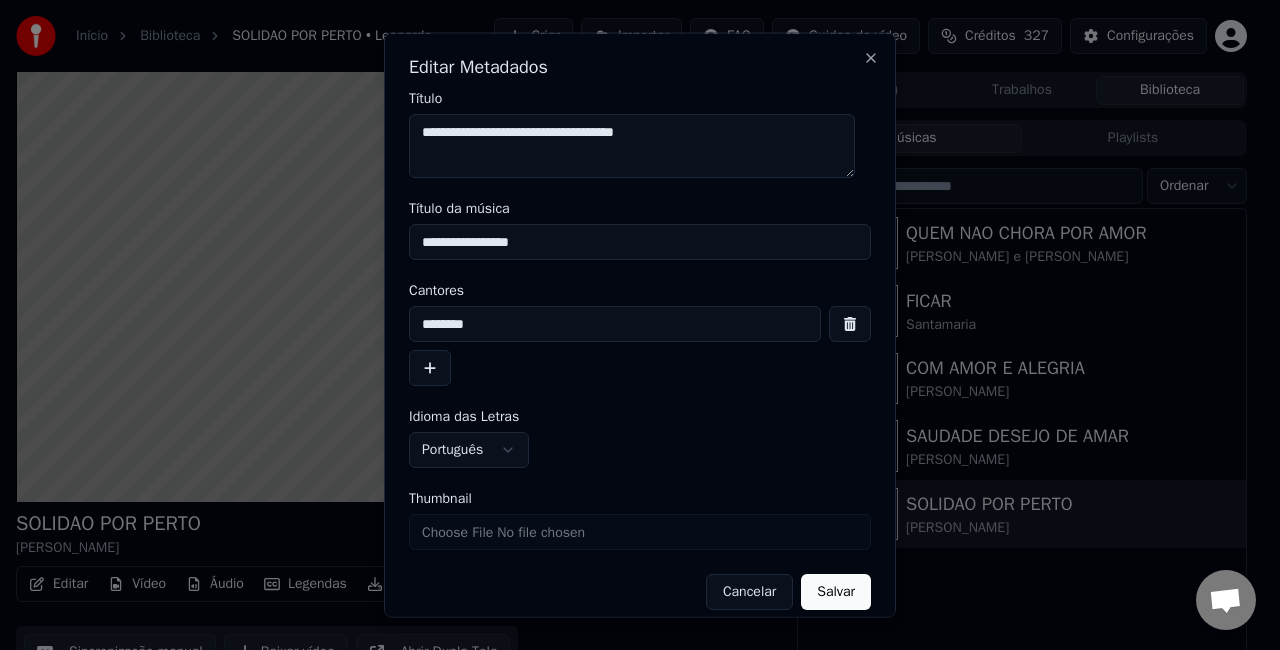 click on "Salvar" at bounding box center (836, 592) 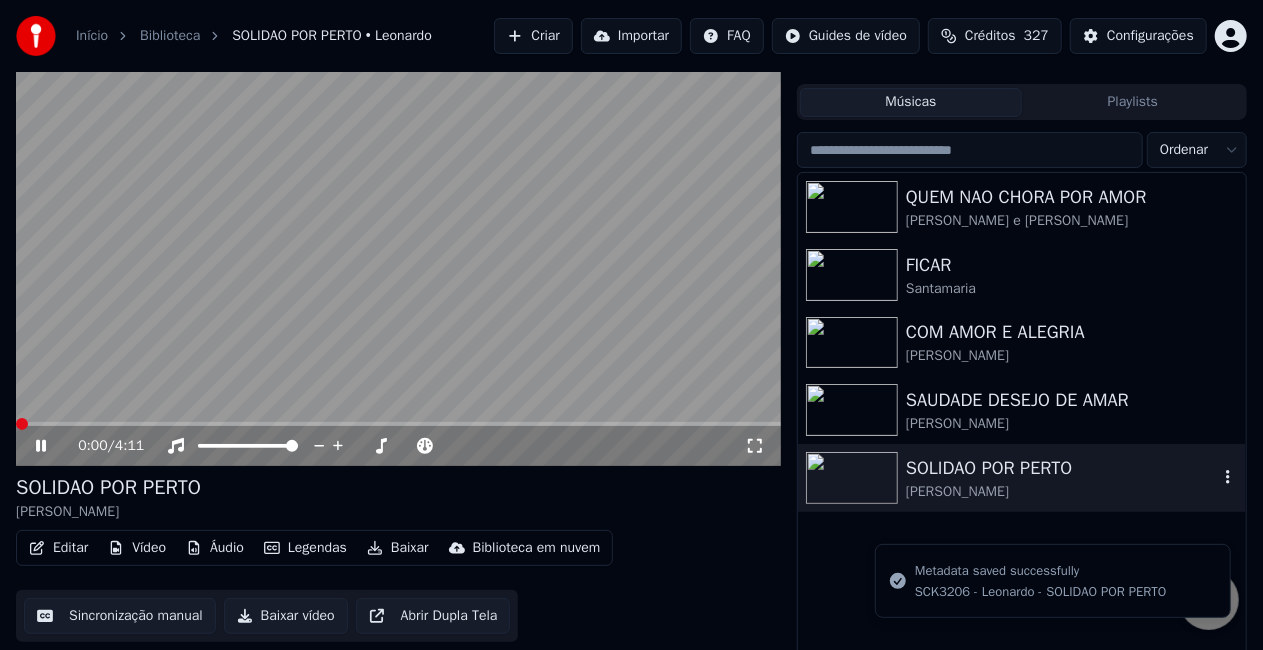 scroll, scrollTop: 45, scrollLeft: 0, axis: vertical 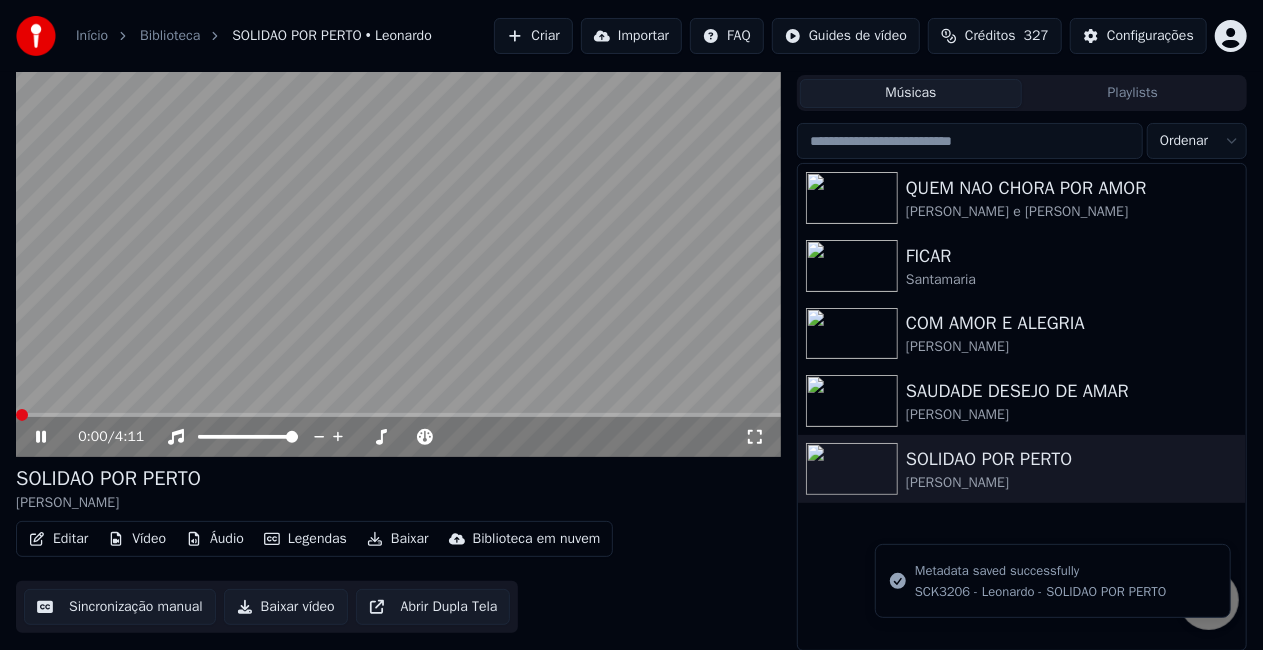 click at bounding box center (398, 242) 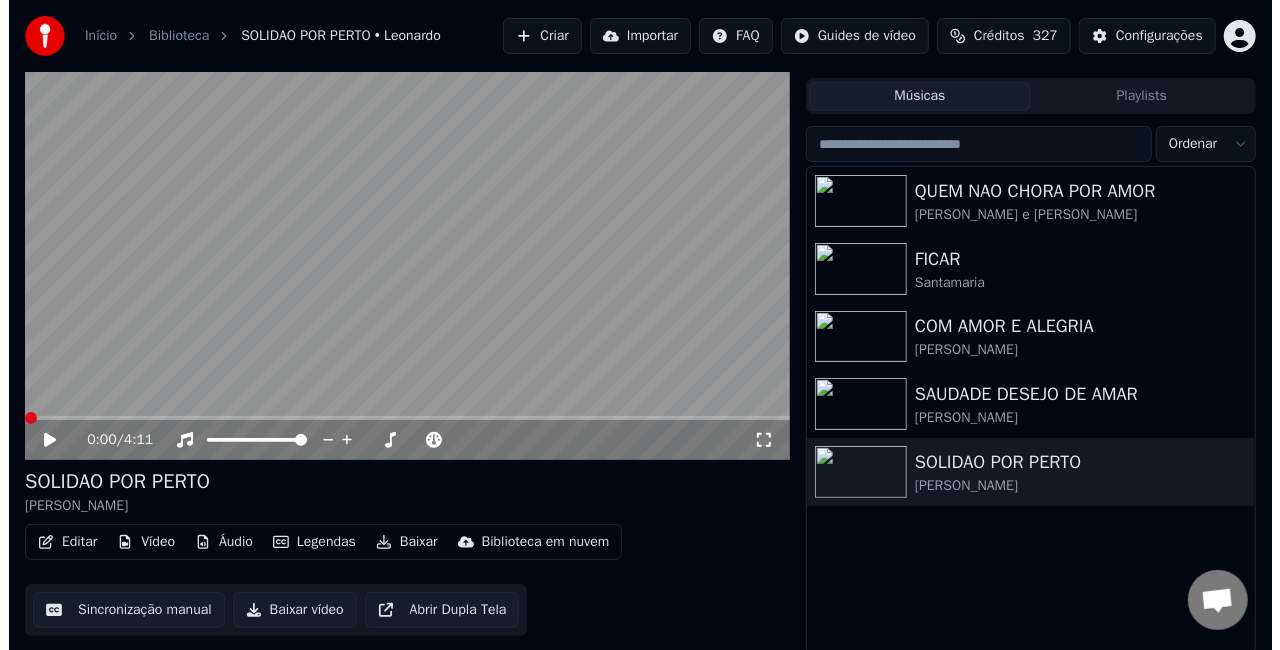 scroll, scrollTop: 0, scrollLeft: 0, axis: both 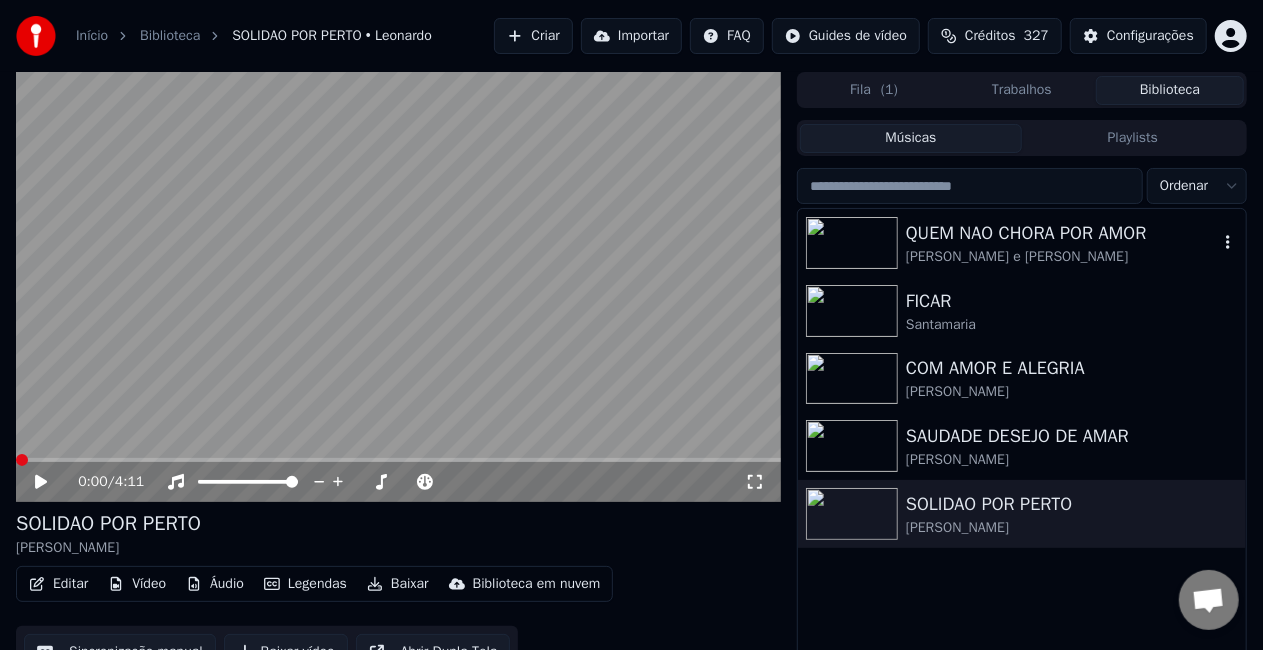 click 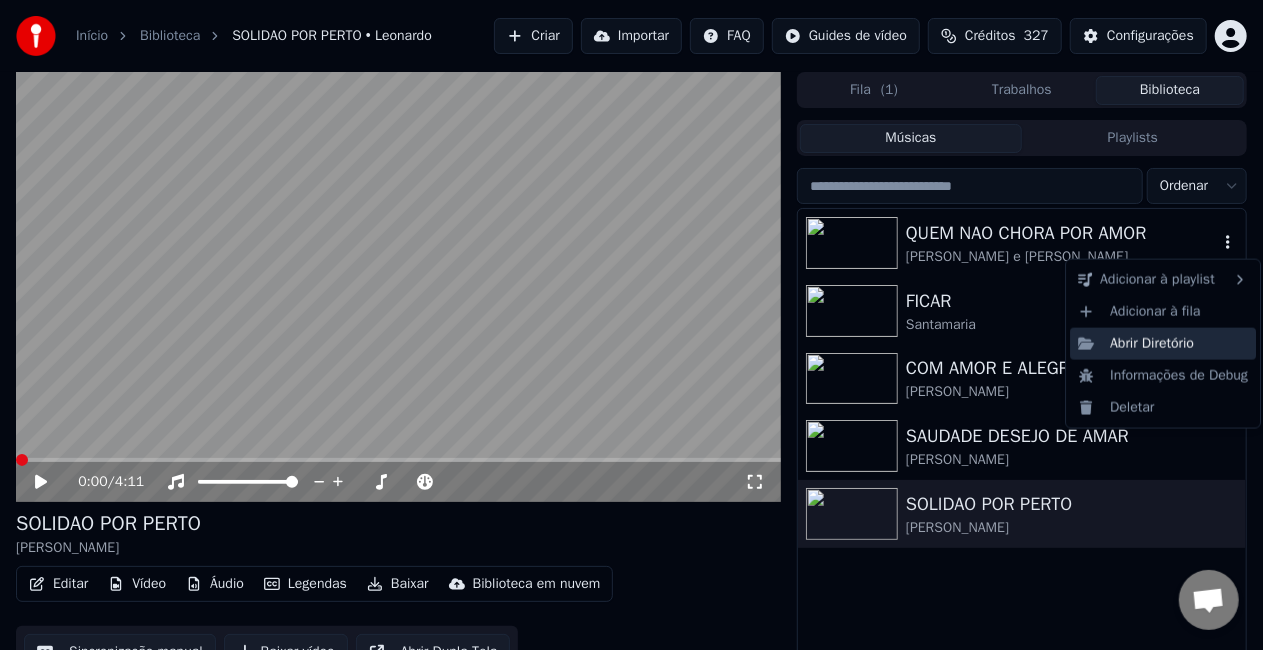 click on "Abrir Diretório" at bounding box center (1163, 344) 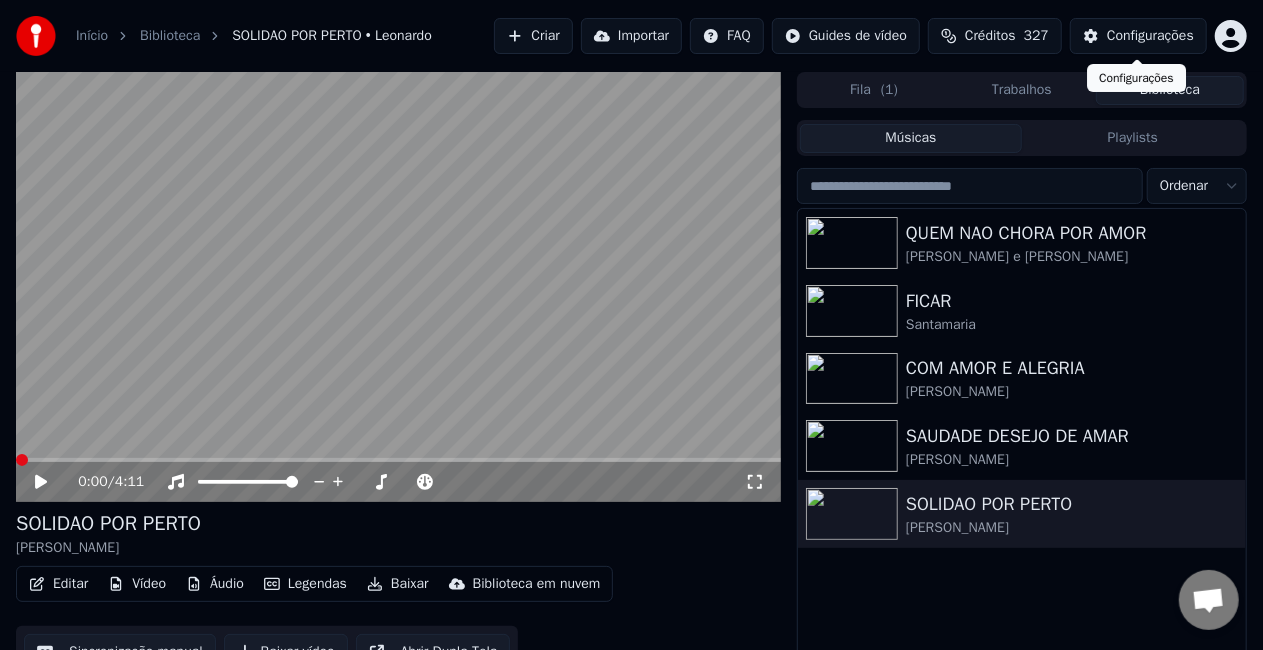click on "Configurações" at bounding box center (1150, 36) 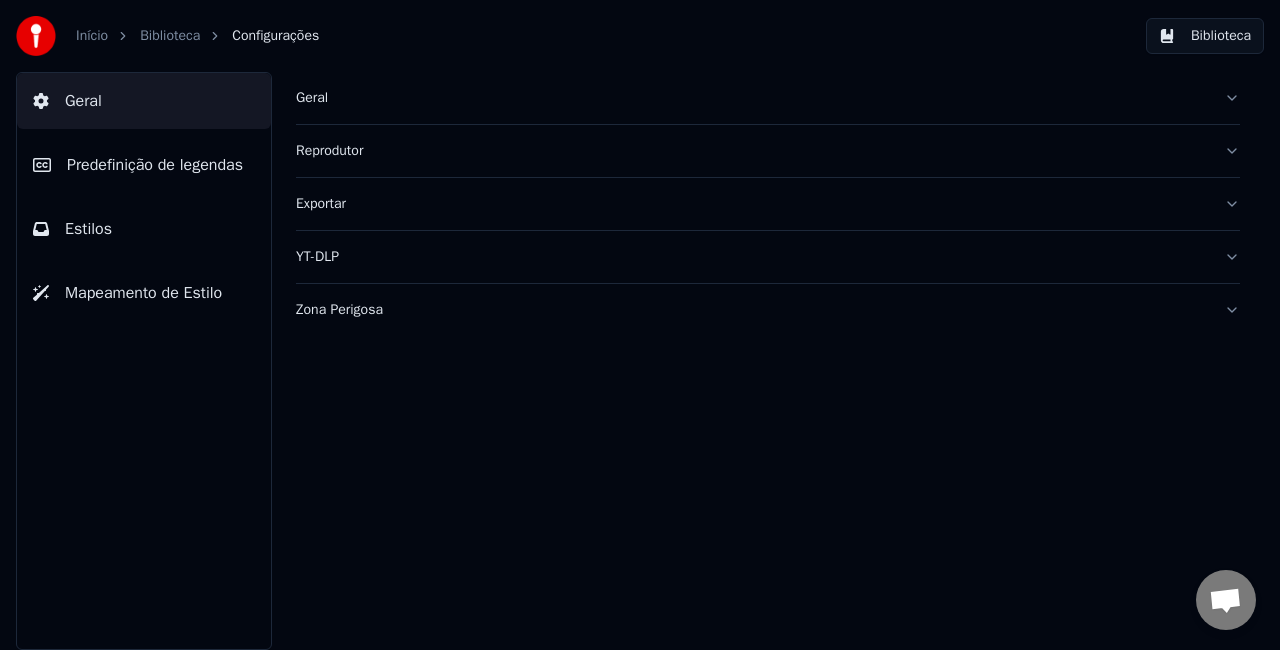 click on "Geral" at bounding box center [752, 98] 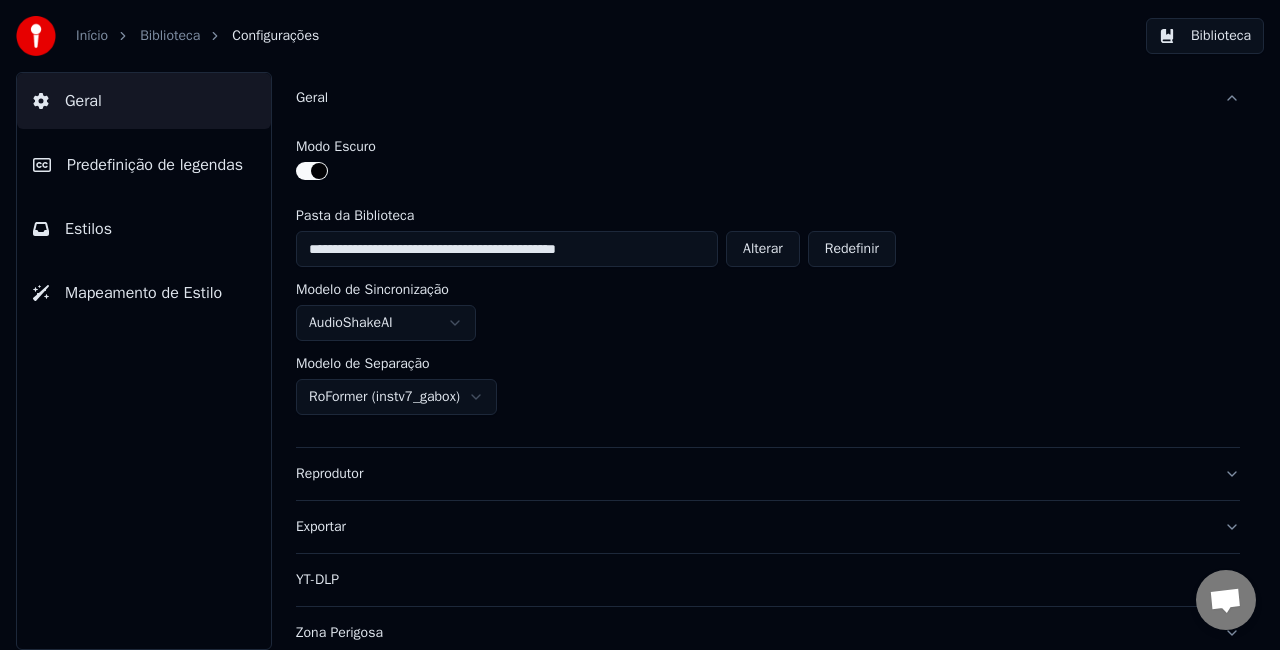 click on "Predefinição de legendas" at bounding box center (155, 165) 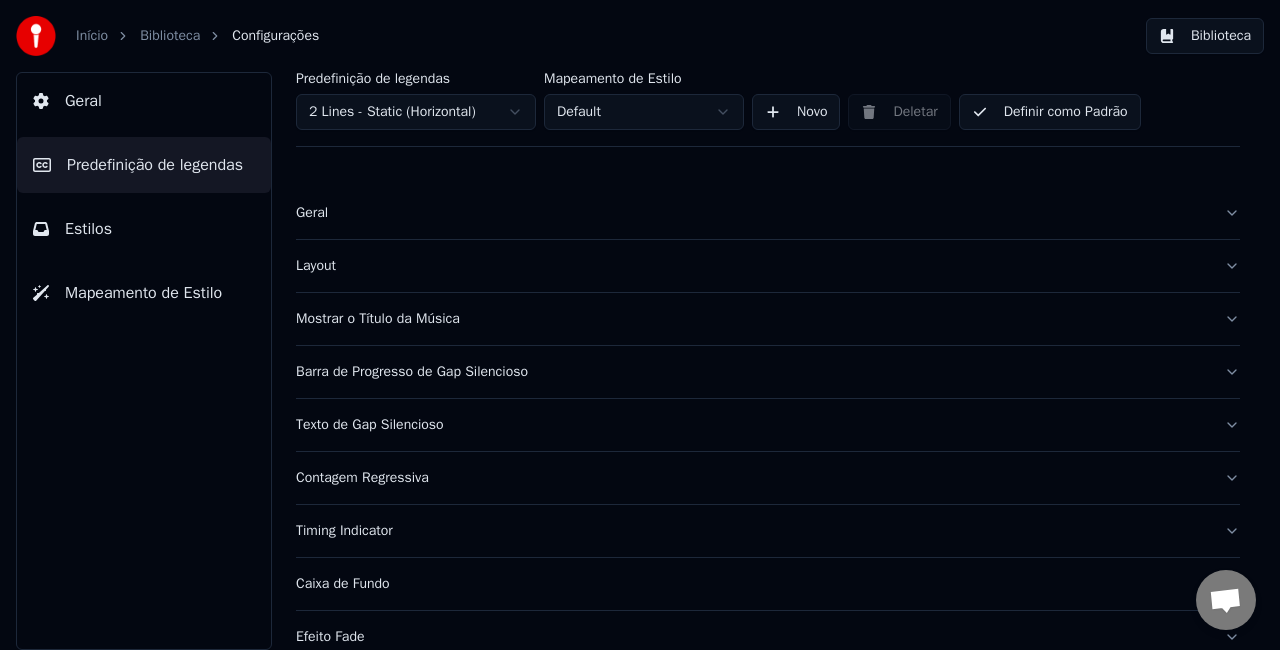 click on "Barra de Progresso de Gap Silencioso" at bounding box center (752, 372) 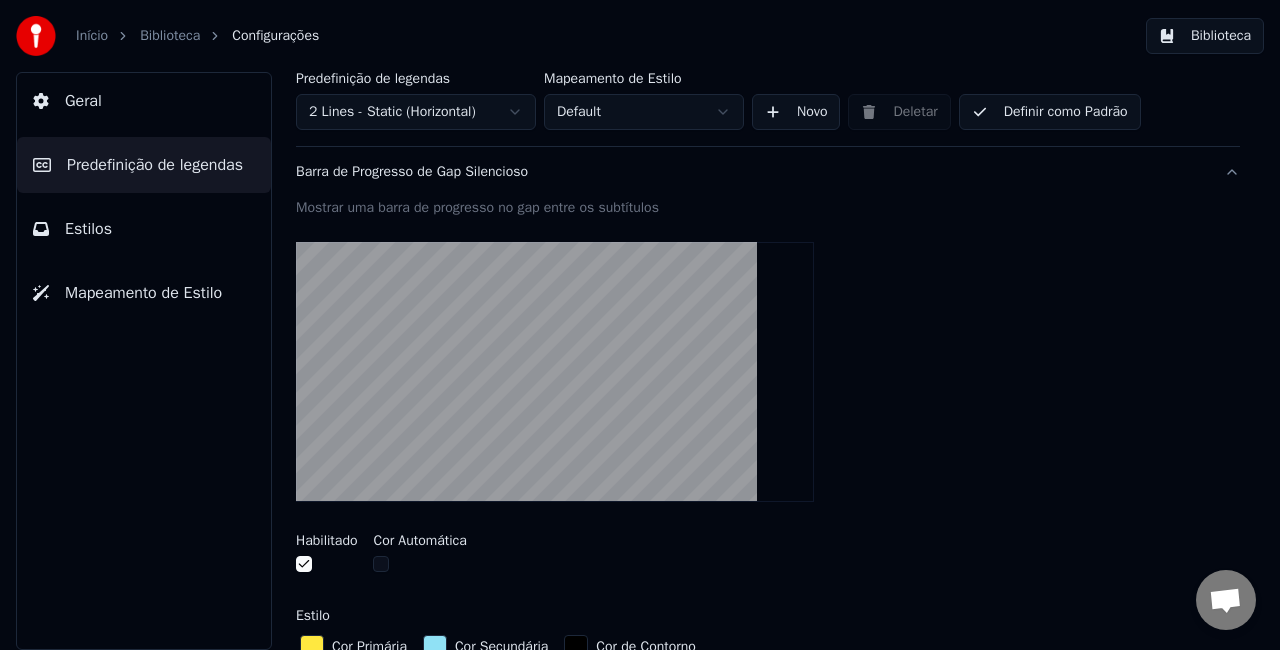 scroll, scrollTop: 0, scrollLeft: 0, axis: both 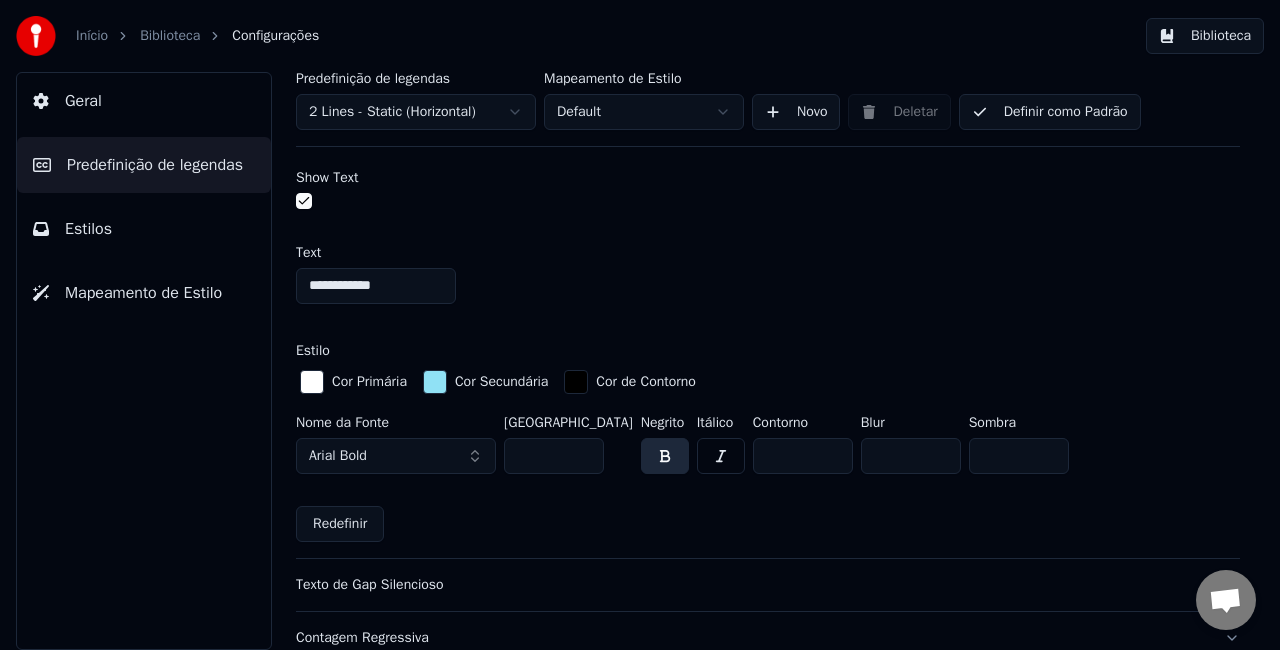 click on "Predefinição de legendas" at bounding box center [155, 165] 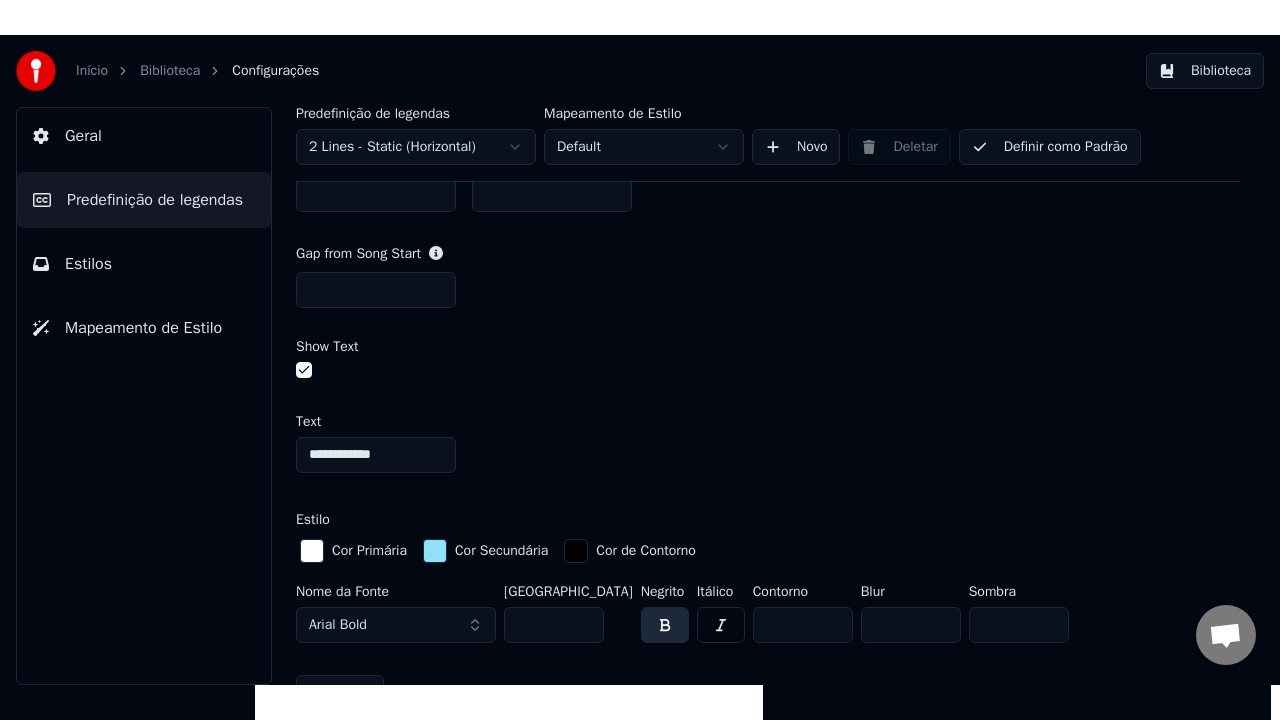 scroll, scrollTop: 1100, scrollLeft: 0, axis: vertical 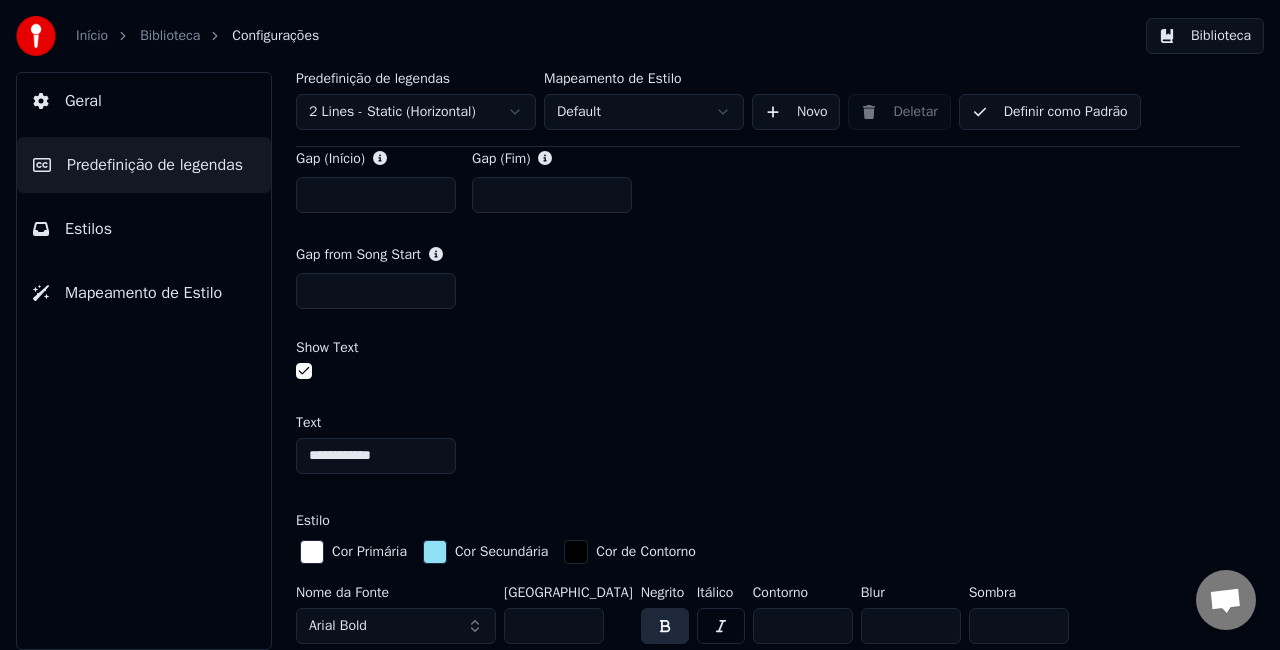 click on "Biblioteca" at bounding box center (1205, 36) 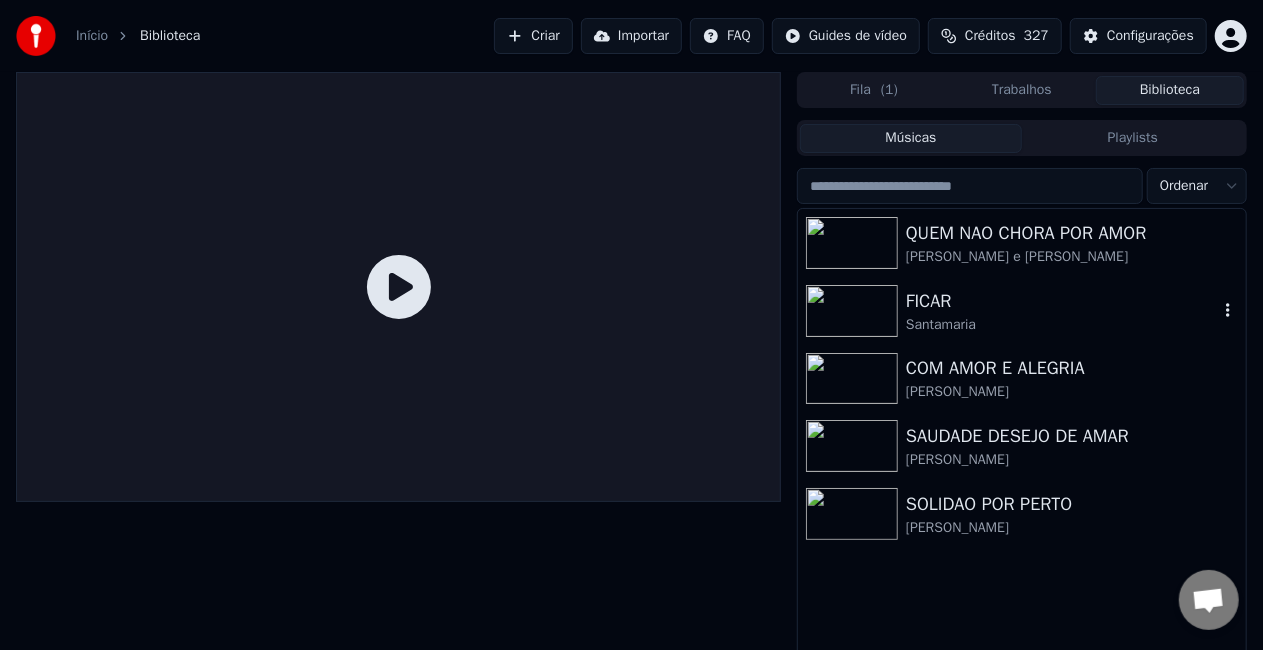 click at bounding box center (852, 311) 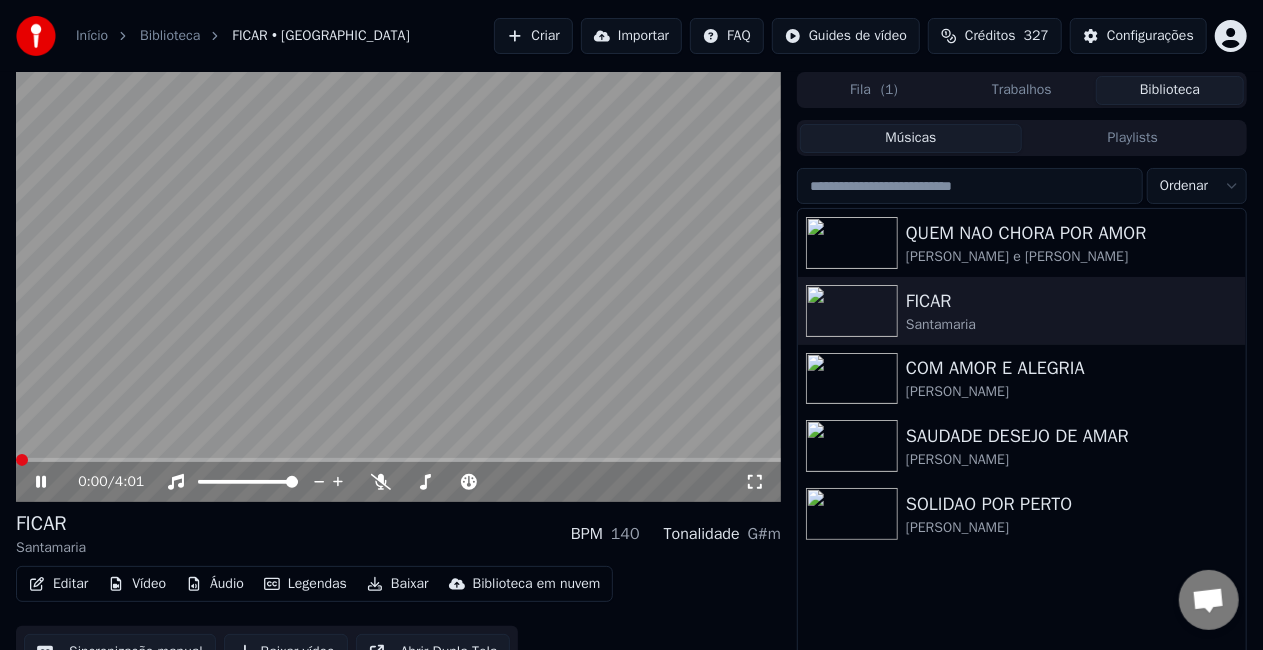 click at bounding box center [22, 460] 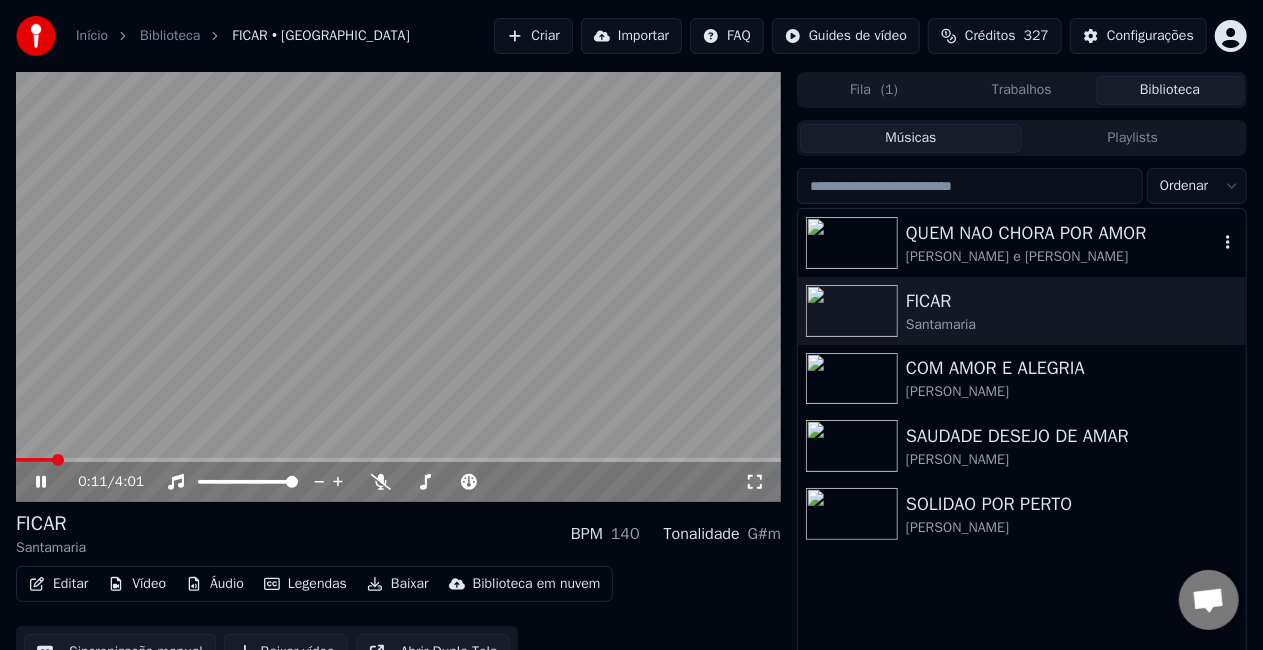 click at bounding box center (852, 243) 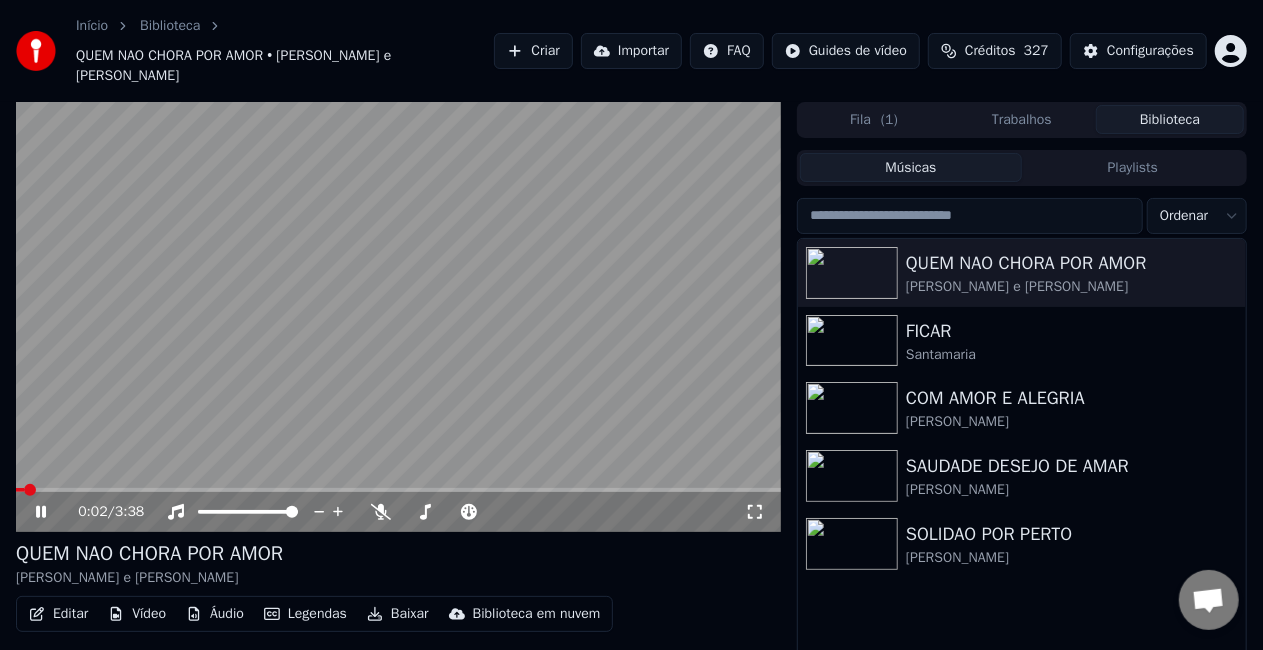 click on "0:02  /  3:38" at bounding box center (398, 512) 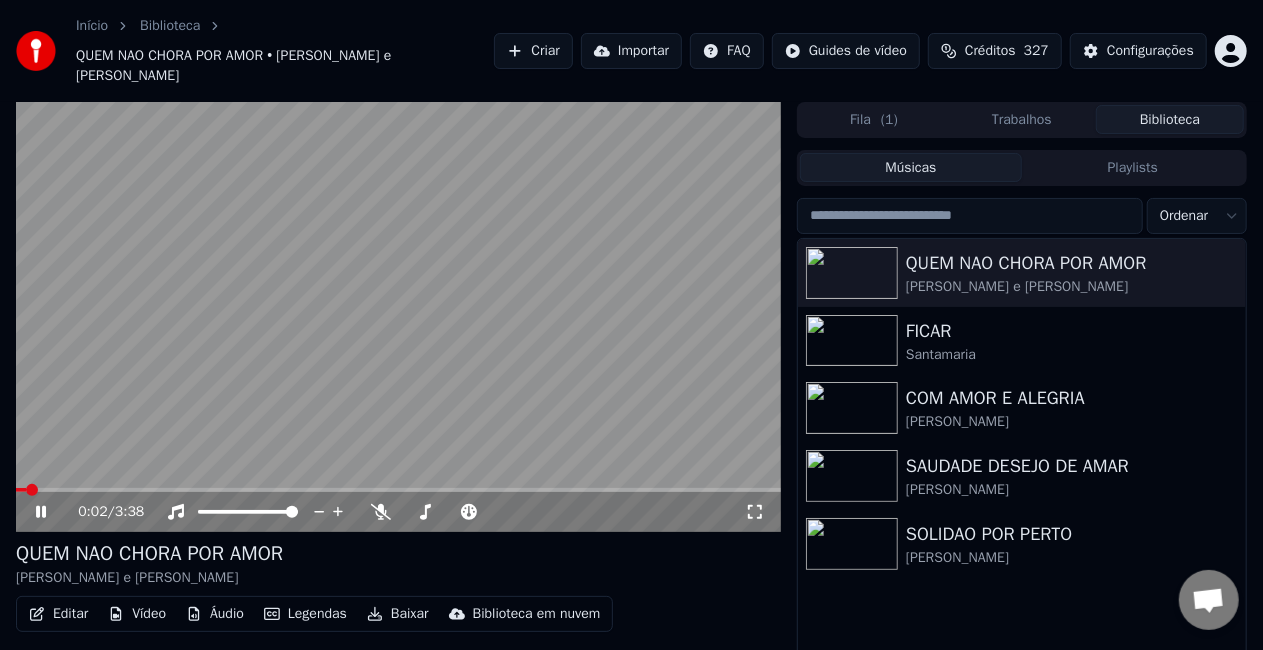 click 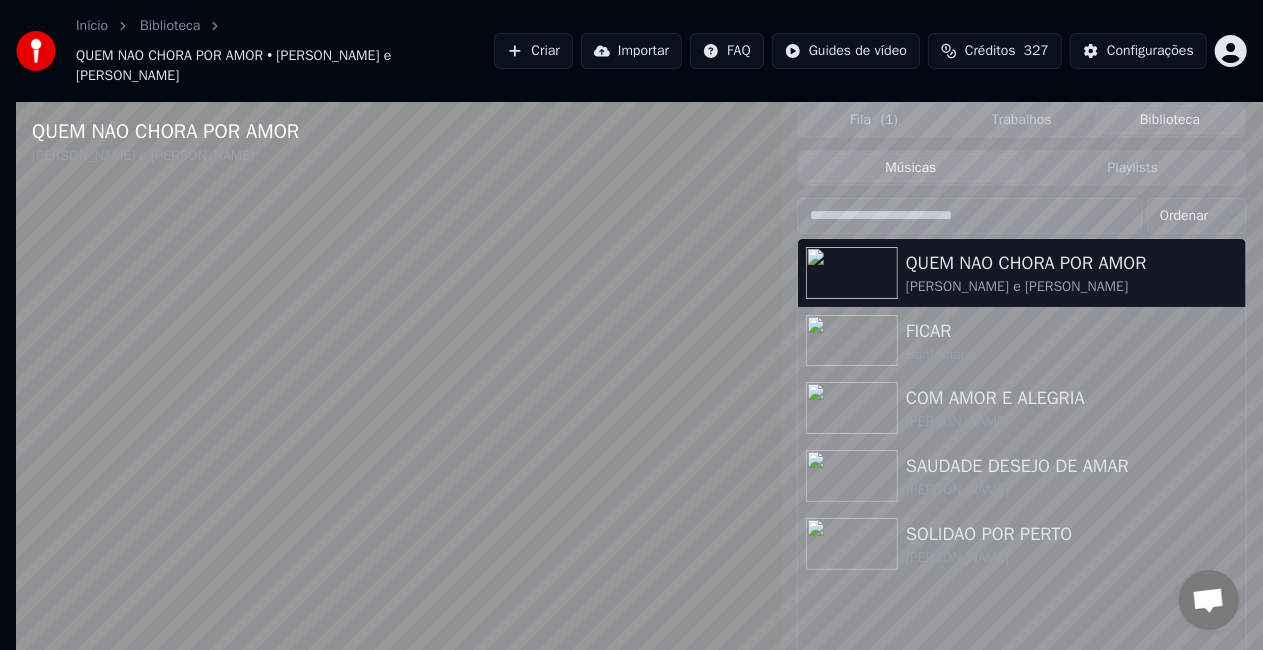 scroll, scrollTop: 681, scrollLeft: 0, axis: vertical 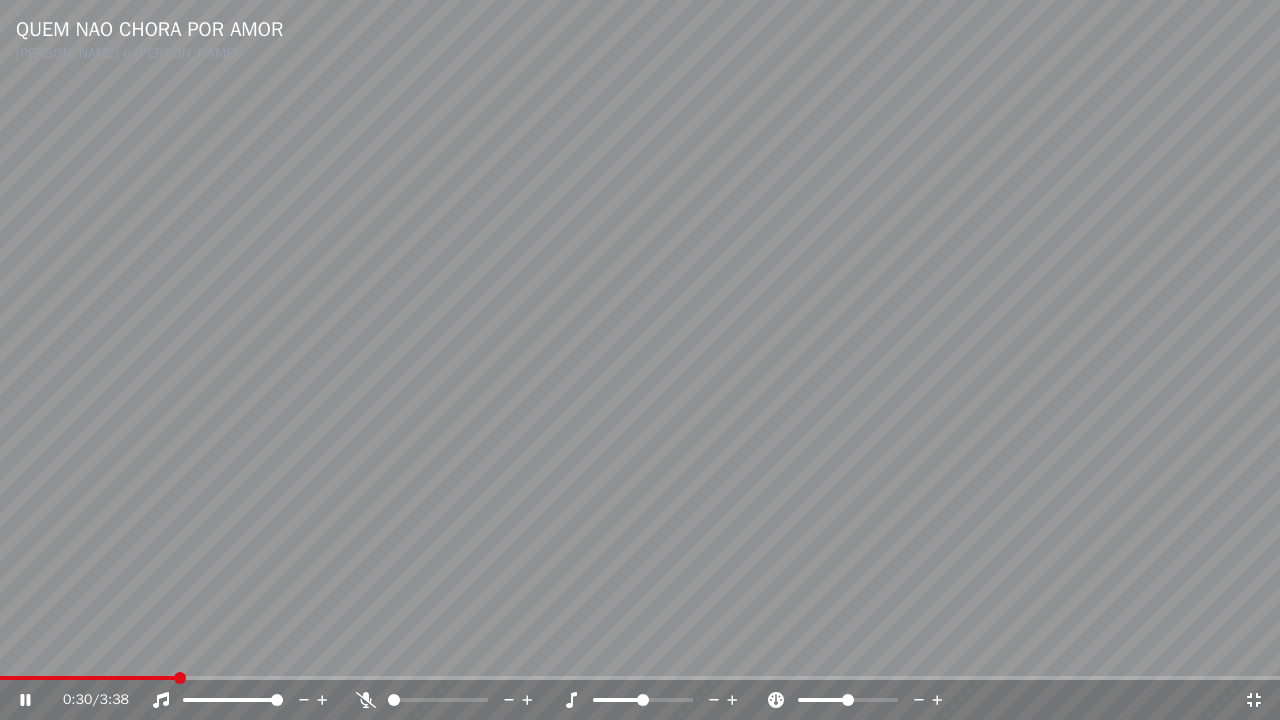 click at bounding box center (88, 678) 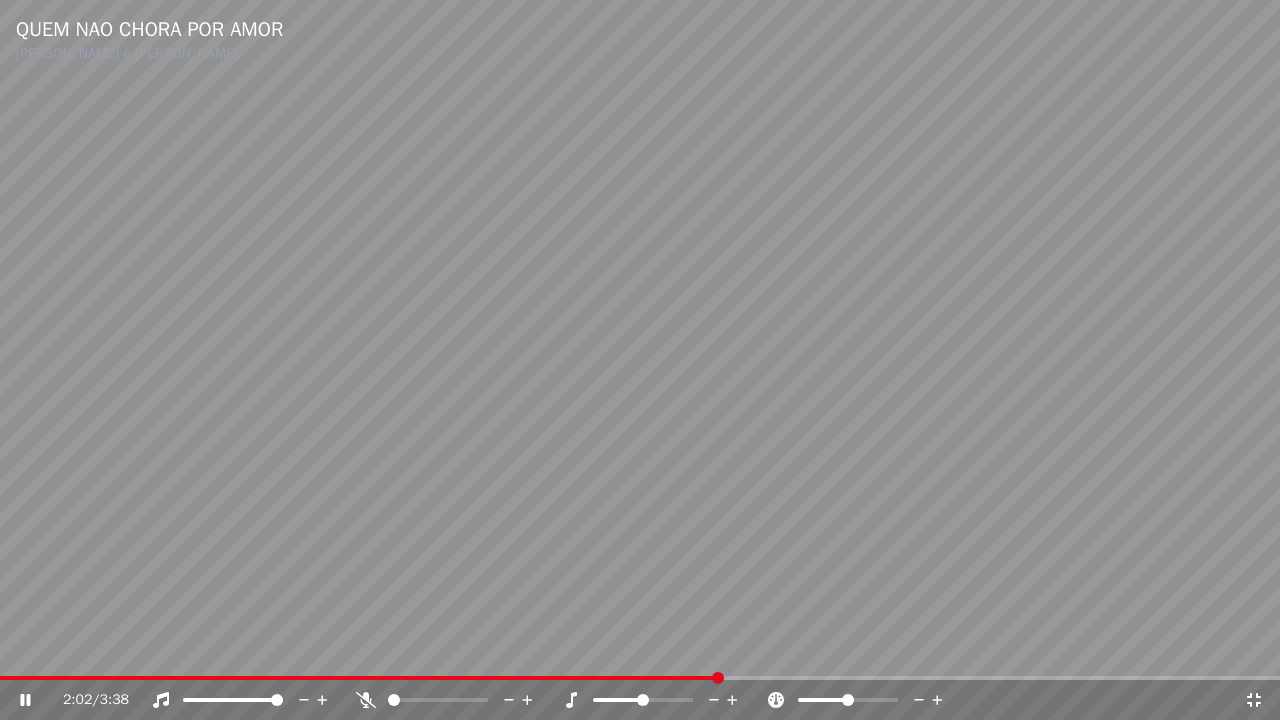 click 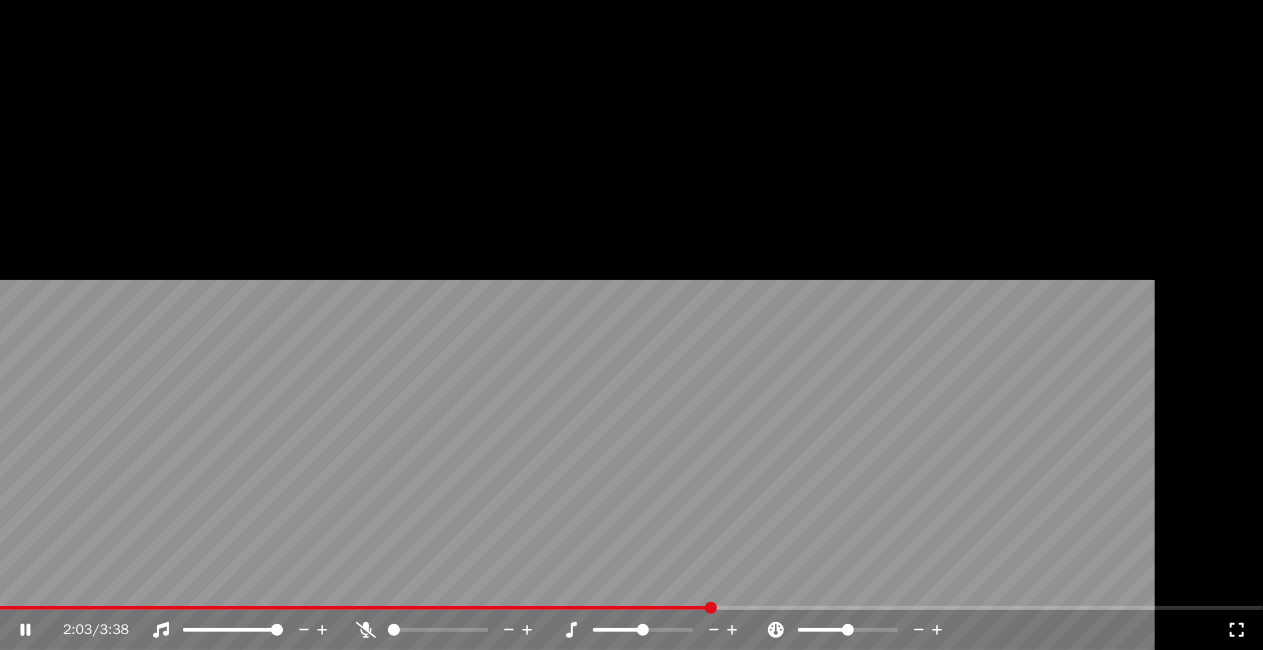 scroll, scrollTop: 718, scrollLeft: 0, axis: vertical 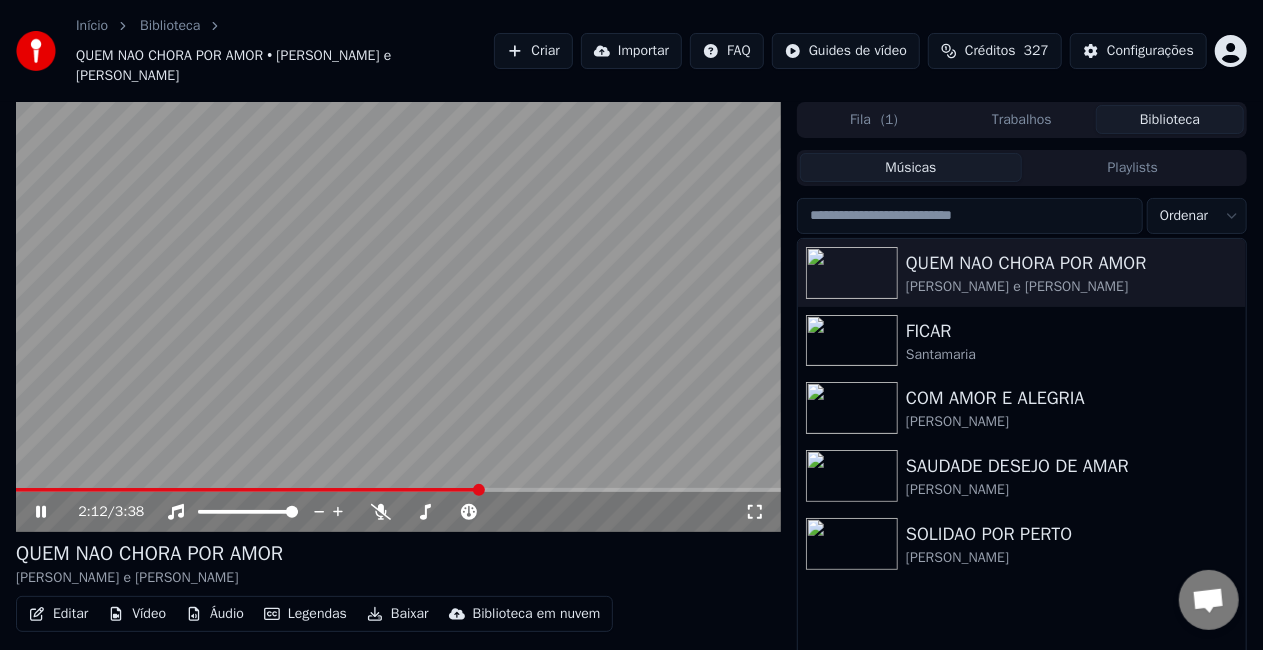 click on "Início Biblioteca QUEM NAO CHORA POR AMOR • [PERSON_NAME] e [PERSON_NAME] Importar FAQ Guides de vídeo Créditos 327 Configurações 2:12  /  3:38 QUEM NAO CHORA POR AMOR [PERSON_NAME] e [PERSON_NAME] Editar Vídeo Áudio Legendas Baixar Biblioteca em nuvem Sincronização manual Baixar vídeo Abrir Dupla Tela Fila ( 1 ) Trabalhos Biblioteca Músicas Playlists Ordenar QUEM NAO CHORA POR AMOR [PERSON_NAME] e [PERSON_NAME] FICAR Santamaria COM AMOR E [PERSON_NAME] SAUDADE DESEJO DE AMAR [PERSON_NAME] SOLIDAO POR PERTO [PERSON_NAME] from Youka Desktop More channels Continue on Email Network offline. Reconnecting... No messages can be received or sent for now. Youka Desktop Hello! How can I help you?  [DATE] hi why every time i open youka asks to acept the terms and conditions and need to reset the settings [DATE] i uninstall and reeintal and the problem still there for 3 weeks now [DATE] is cause of windows updates? [DATE] [DATE] hi good morning [DATE] what do i need to do to fix [PERSON_NAME]? [DATE]" at bounding box center (631, 325) 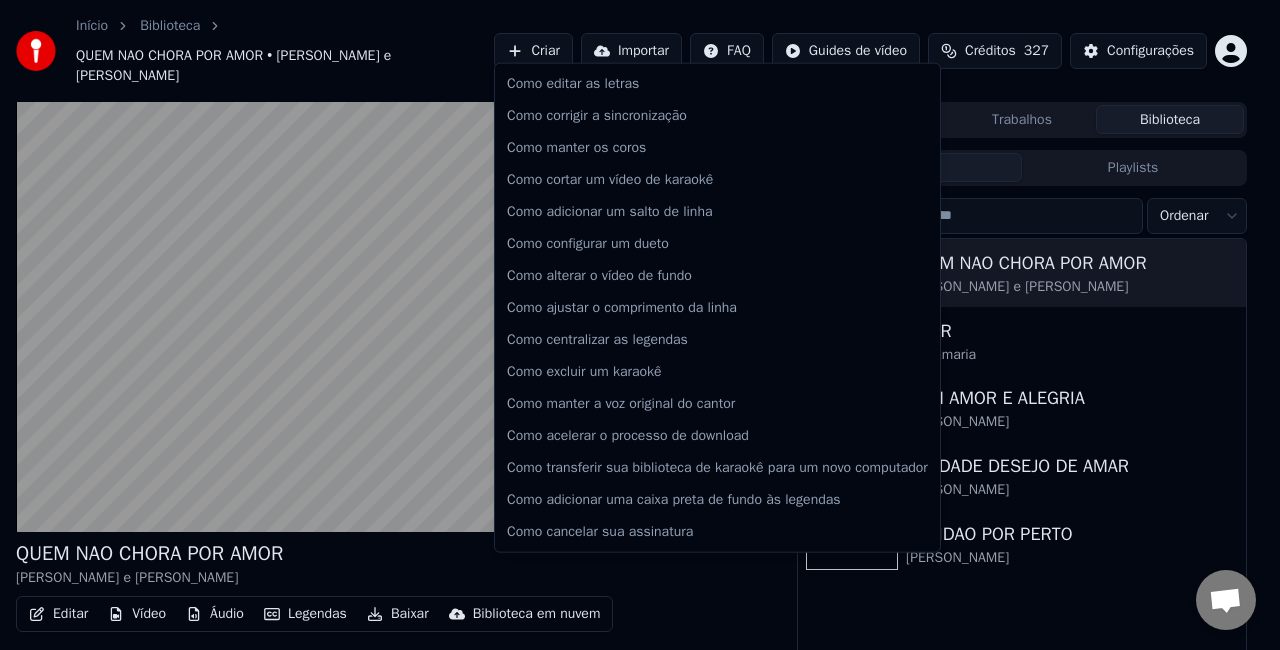click on "Início Biblioteca QUEM NAO CHORA POR AMOR • [PERSON_NAME] e [PERSON_NAME] Importar FAQ Guides de vídeo Créditos 327 Configurações QUEM NAO CHORA POR AMOR [PERSON_NAME] e [PERSON_NAME] Editar Vídeo Áudio Legendas Baixar Biblioteca em nuvem Sincronização manual Baixar vídeo Abrir Dupla Tela Fila ( 1 ) Trabalhos Biblioteca Músicas Playlists Ordenar QUEM NAO CHORA POR AMOR [PERSON_NAME] e [PERSON_NAME] FICAR Santamaria COM AMOR E ALEGRIA [PERSON_NAME] SAUDADE DESEJO DE [PERSON_NAME] SOLIDAO POR PERTO [PERSON_NAME] from Youka Desktop More channels Continue on Email Network offline. Reconnecting... No messages can be received or sent for now. Youka Desktop Hello! How can I help you?  [DATE] hi why every time i open youka asks to acept the terms and conditions and need to reset the settings [DATE] i uninstall and reeintal and the problem still there for 3 weeks now [DATE] is cause of windows updates? [DATE] [DATE] hi good morning [DATE] what do i need to do to fix [PERSON_NAME]? [DATE] [PERSON_NAME] [DATE]" at bounding box center [640, 325] 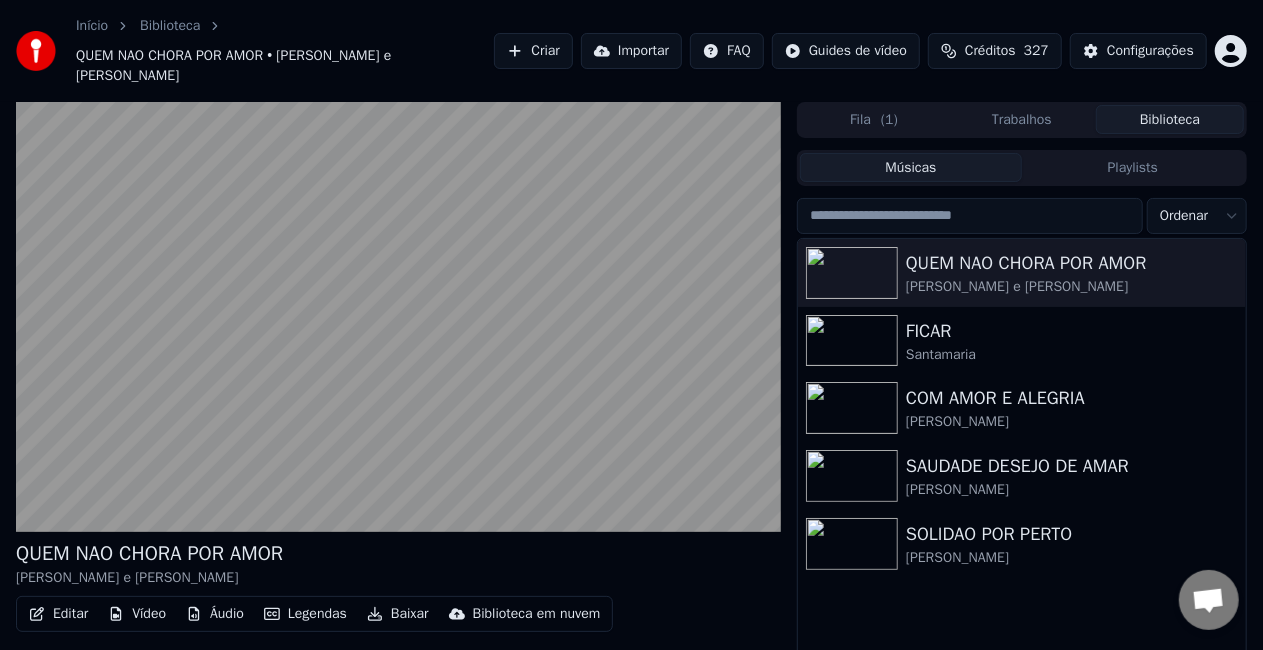 click on "Início" at bounding box center (92, 26) 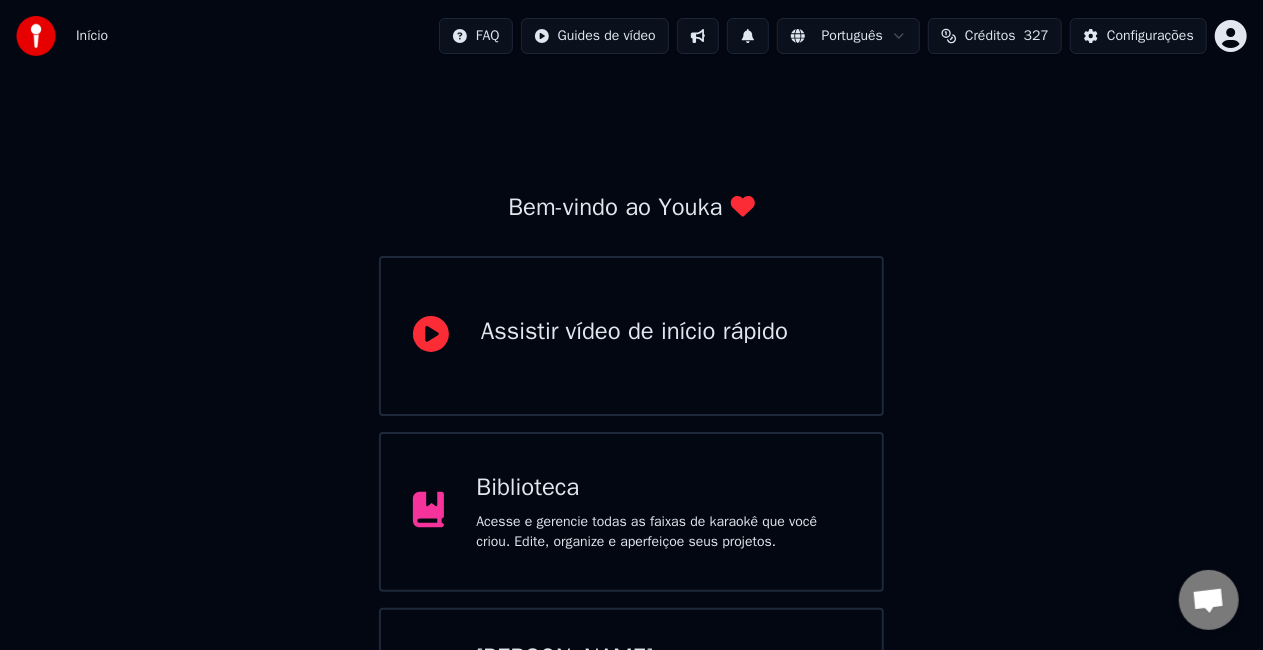 click at bounding box center (698, 36) 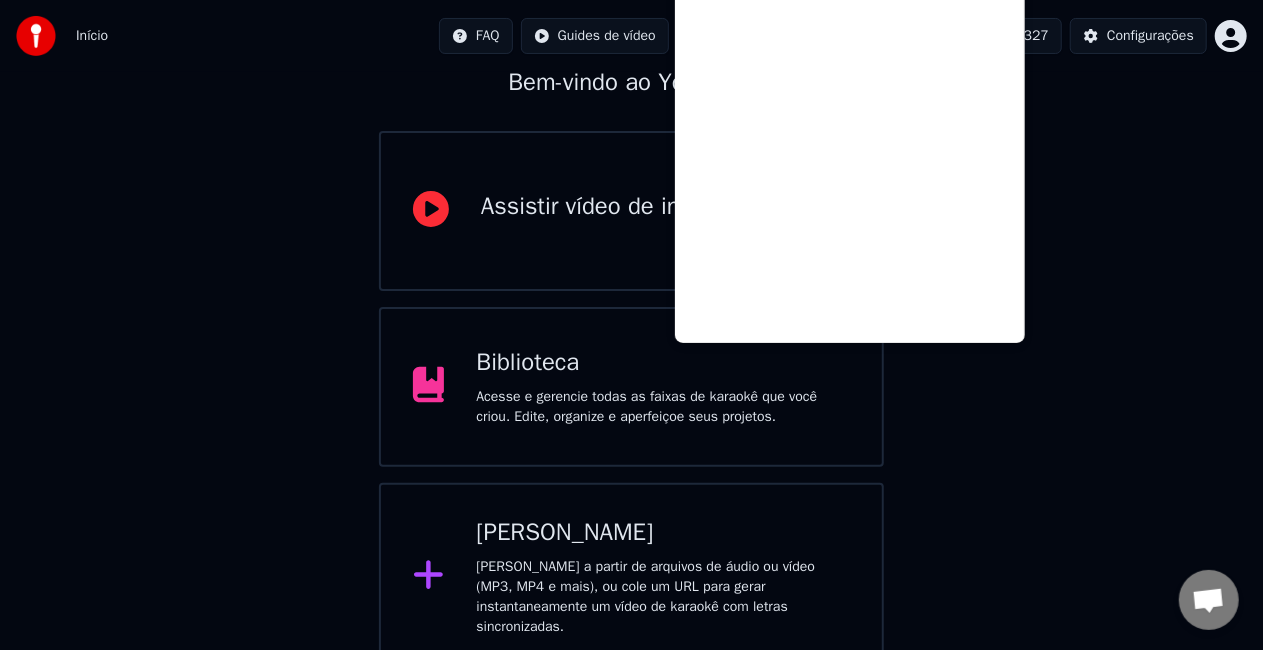 scroll, scrollTop: 126, scrollLeft: 0, axis: vertical 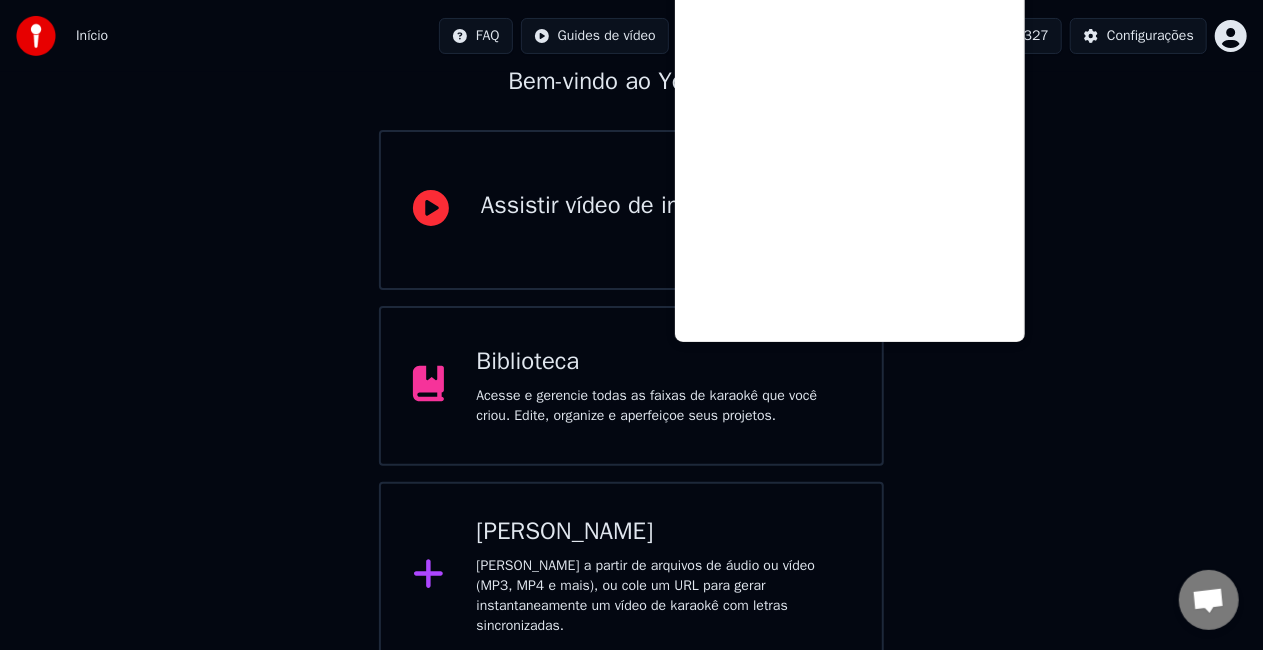click on "Bem-vindo ao Youka Assistir vídeo de início rápido Biblioteca Acesse e gerencie todas as faixas de karaokê que você criou. Edite, organize e aperfeiçoe seus projetos. Criar Karaokê Crie karaokê a partir de arquivos de áudio ou vídeo (MP3, MP4 e mais), ou cole um URL para gerar instantaneamente um vídeo de karaokê com letras sincronizadas." at bounding box center (631, 308) 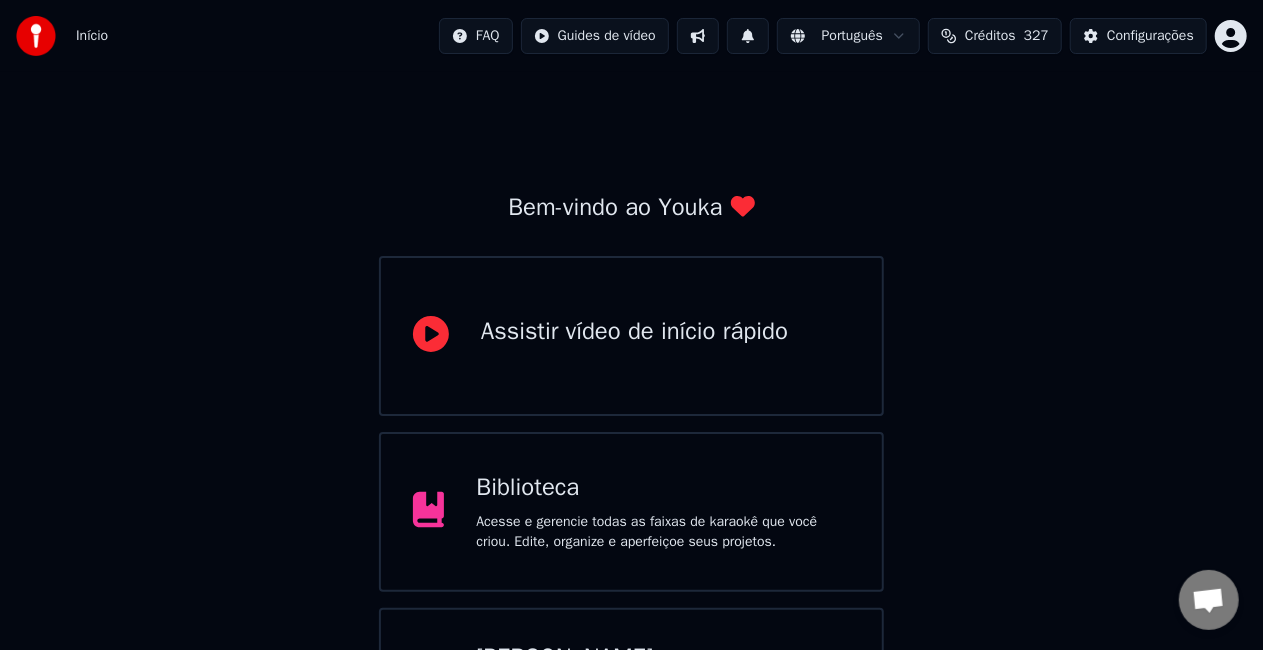 scroll, scrollTop: 126, scrollLeft: 0, axis: vertical 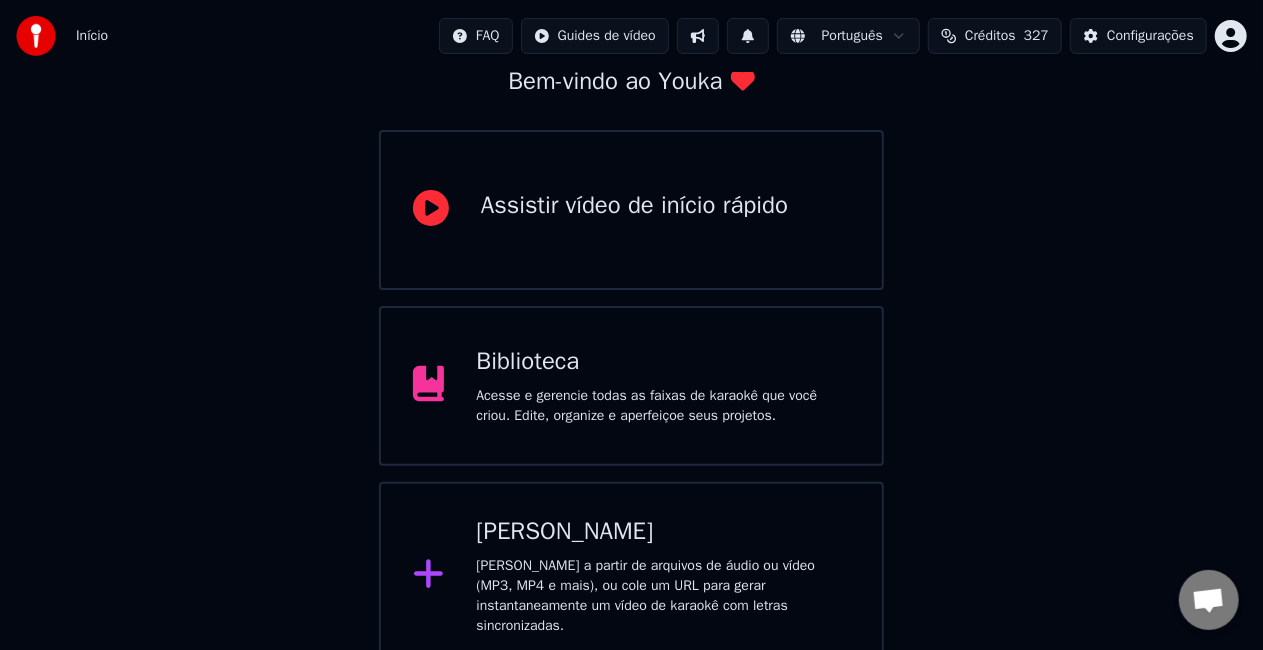click on "Bem-vindo ao Youka Assistir vídeo de início rápido Biblioteca Acesse e gerencie todas as faixas de karaokê que você criou. Edite, organize e aperfeiçoe seus projetos. Criar Karaokê Crie karaokê a partir de arquivos de áudio ou vídeo (MP3, MP4 e mais), ou cole um URL para gerar instantaneamente um vídeo de karaokê com letras sincronizadas." at bounding box center [631, 368] 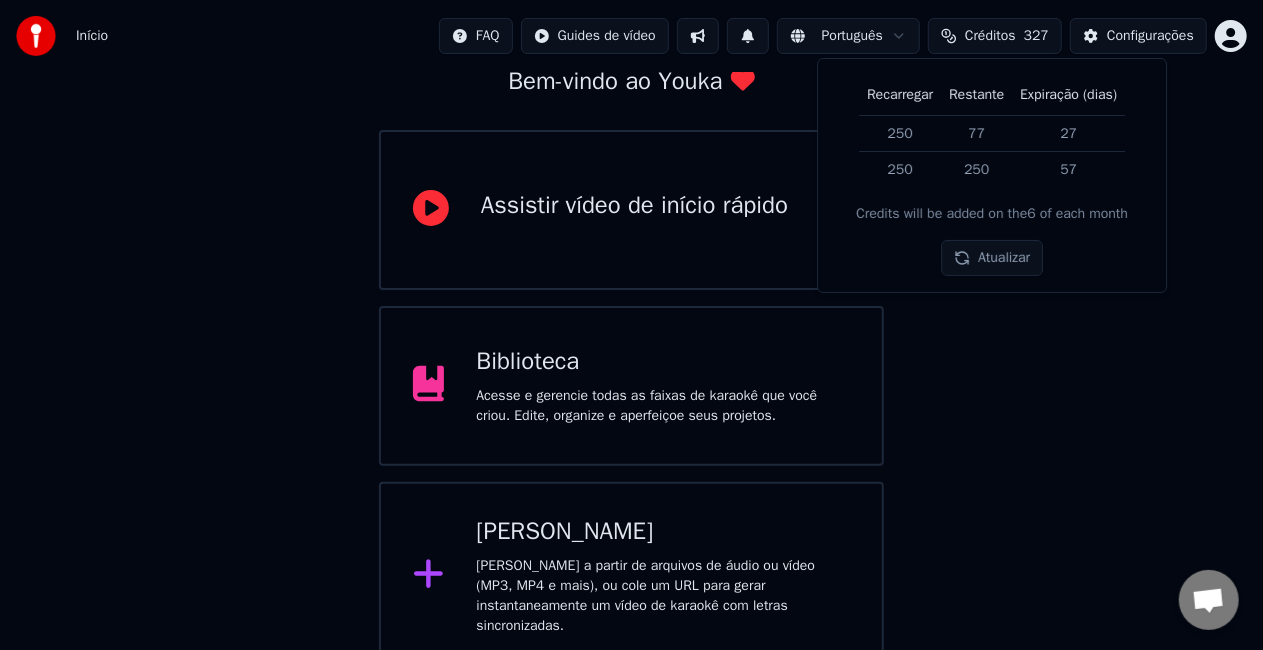 click on "Créditos" at bounding box center [990, 36] 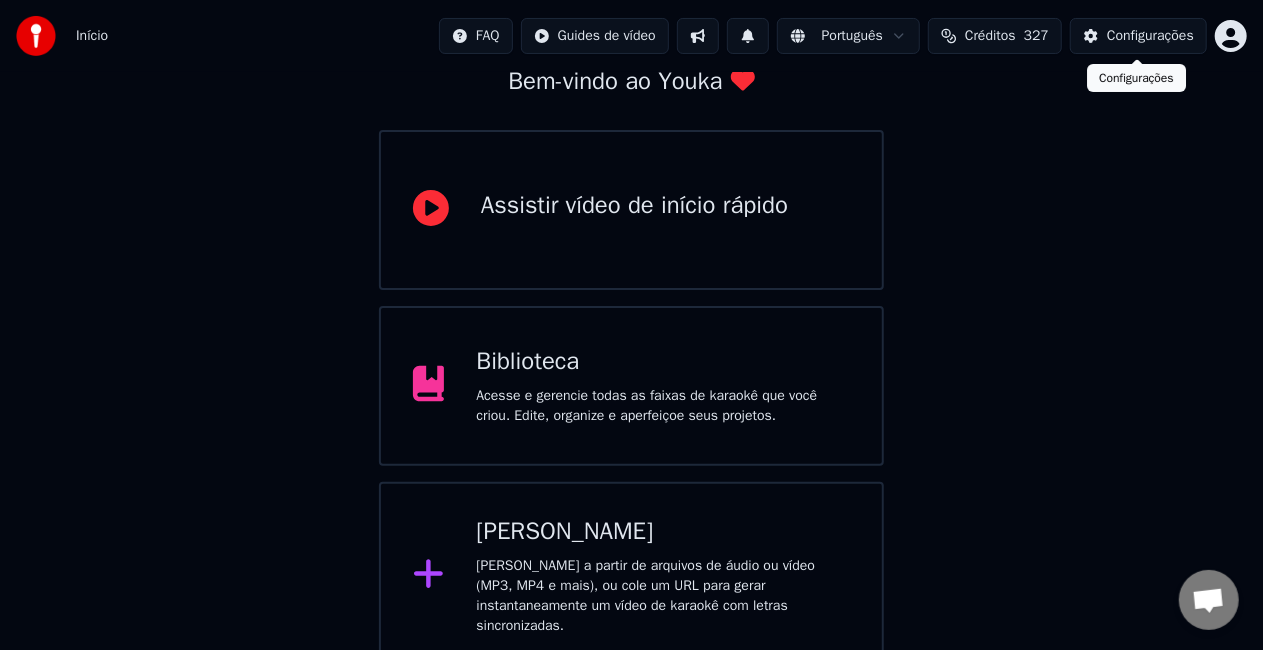 click on "Configurações" at bounding box center [1150, 36] 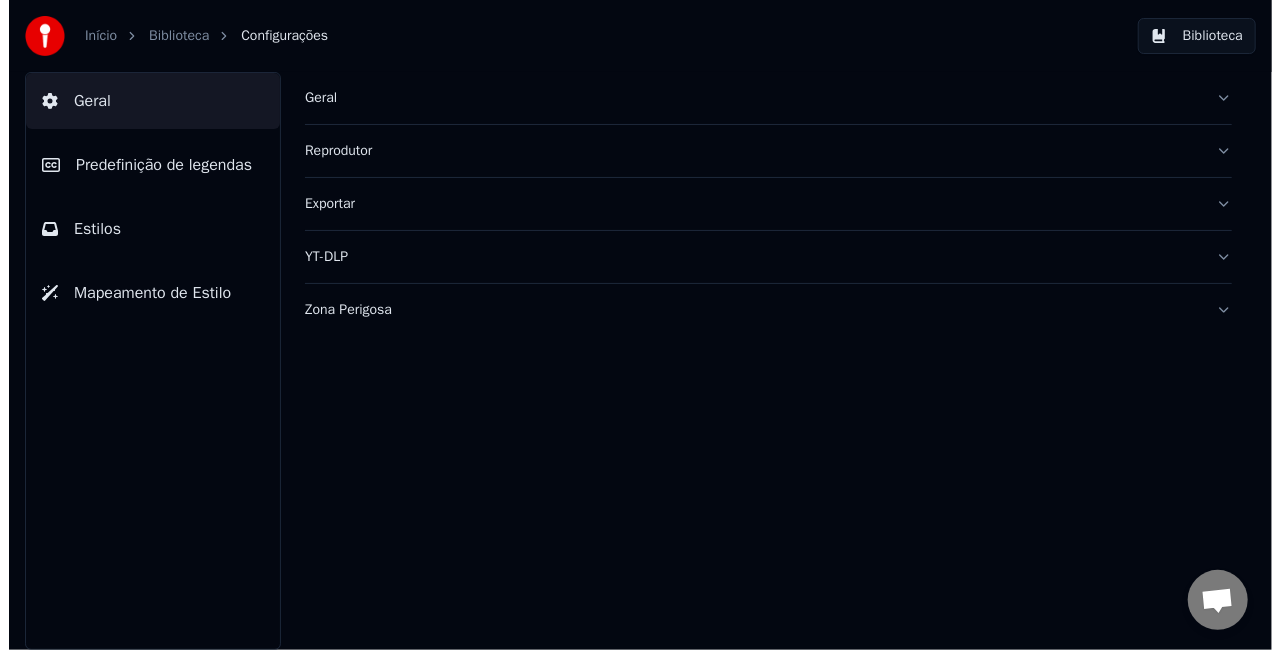 scroll, scrollTop: 0, scrollLeft: 0, axis: both 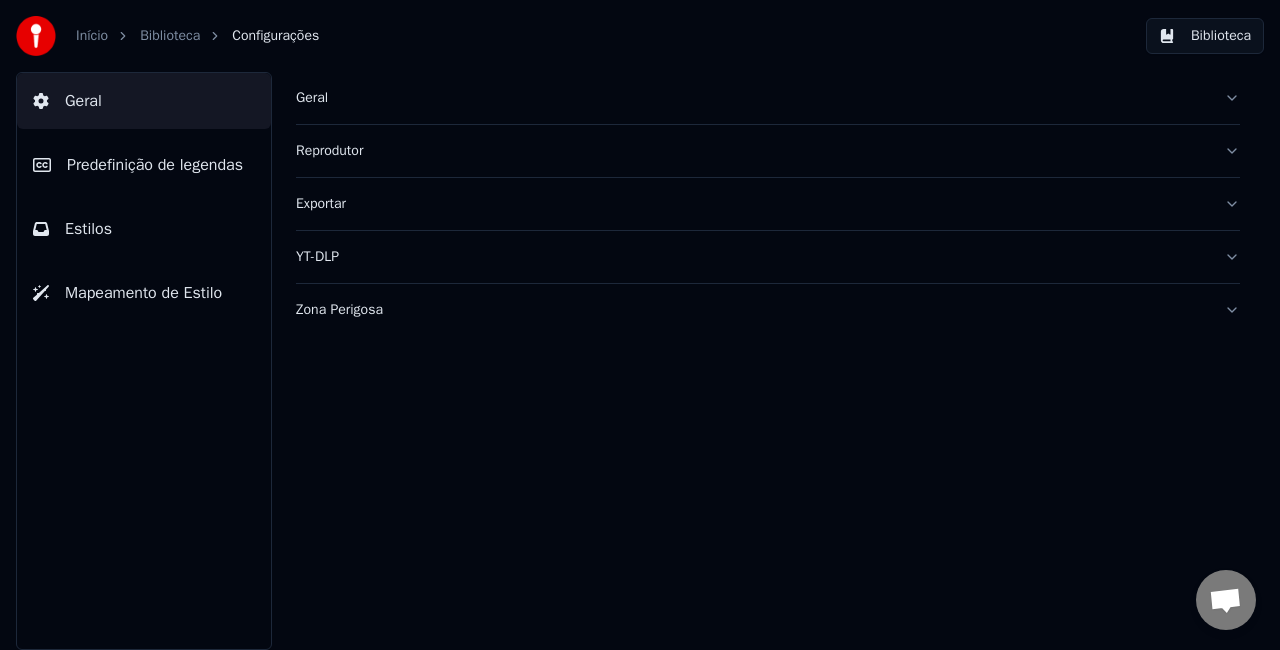 click on "Predefinição de legendas" at bounding box center (155, 165) 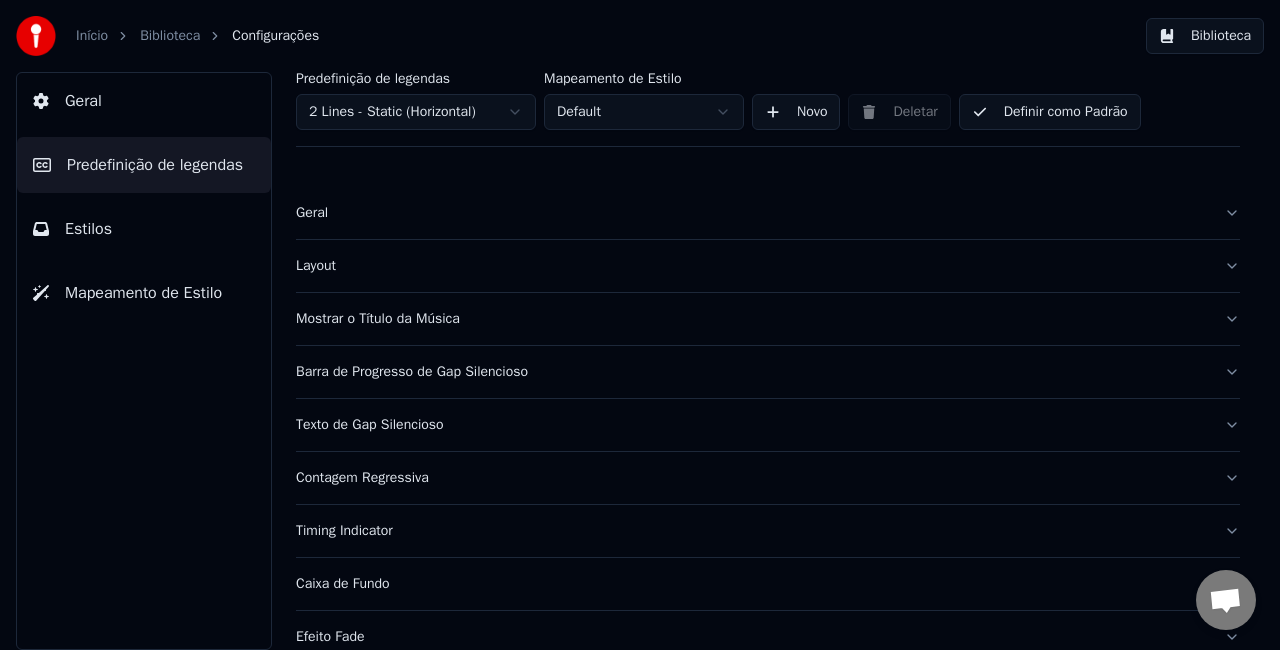 click on "Barra de Progresso de Gap Silencioso" at bounding box center (752, 372) 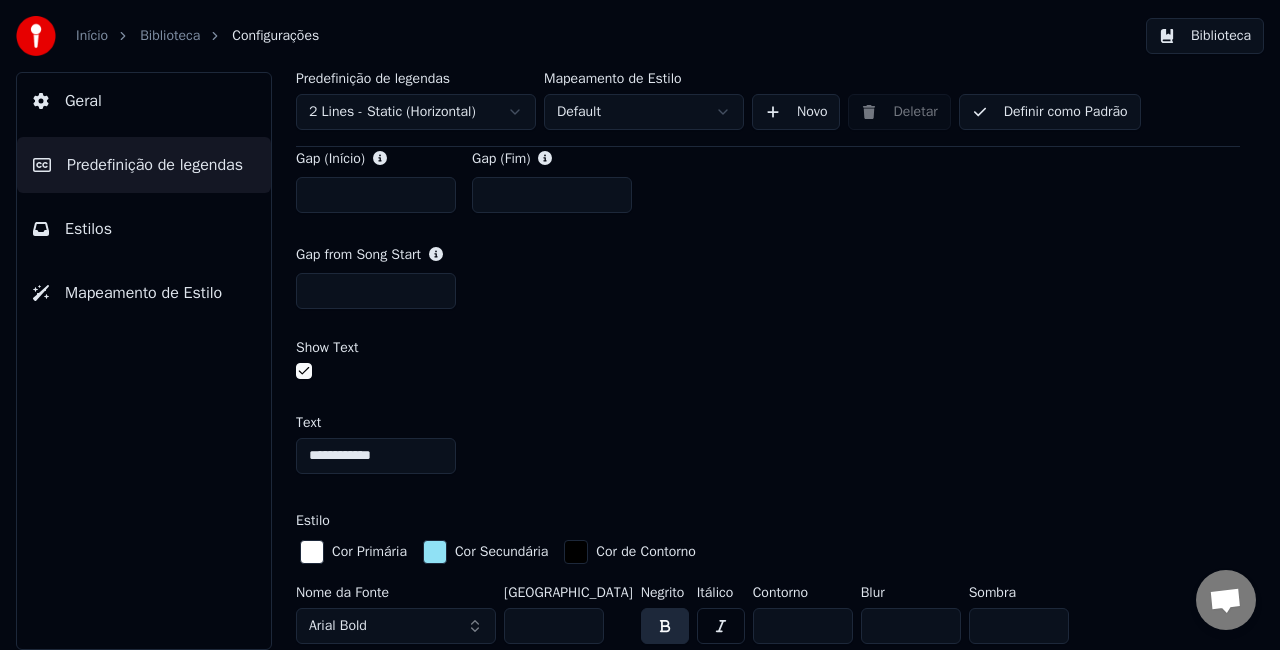 scroll, scrollTop: 1200, scrollLeft: 0, axis: vertical 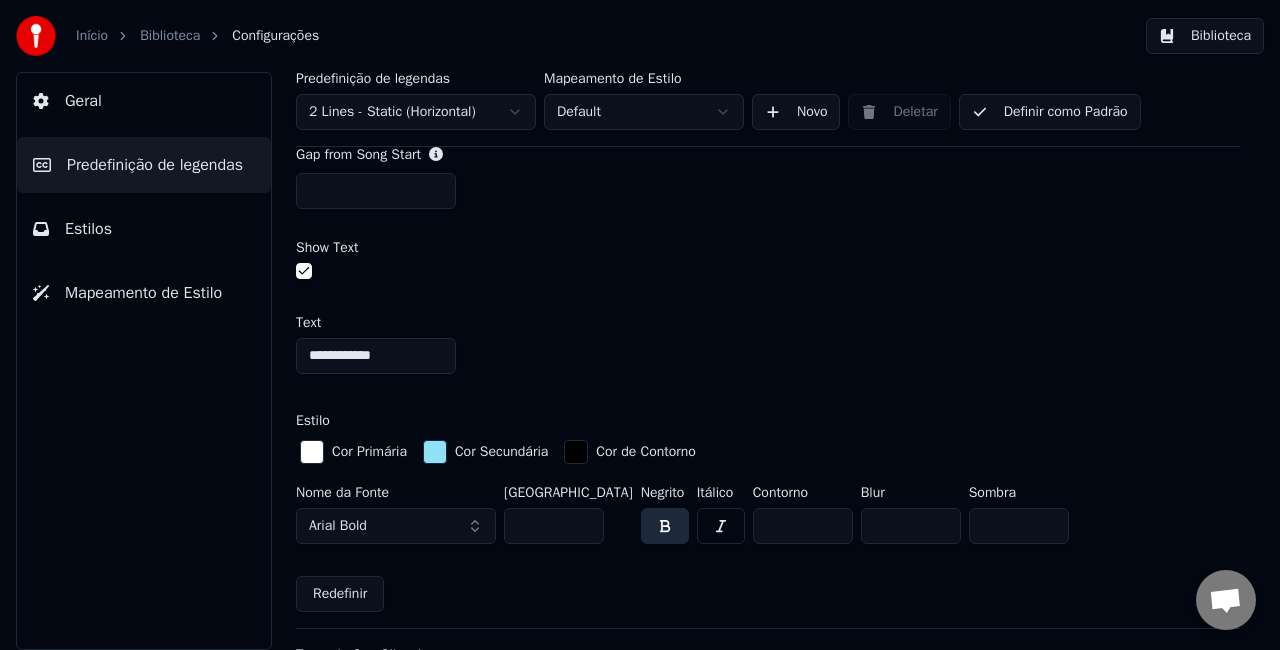 click on "Arial Bold" at bounding box center [396, 526] 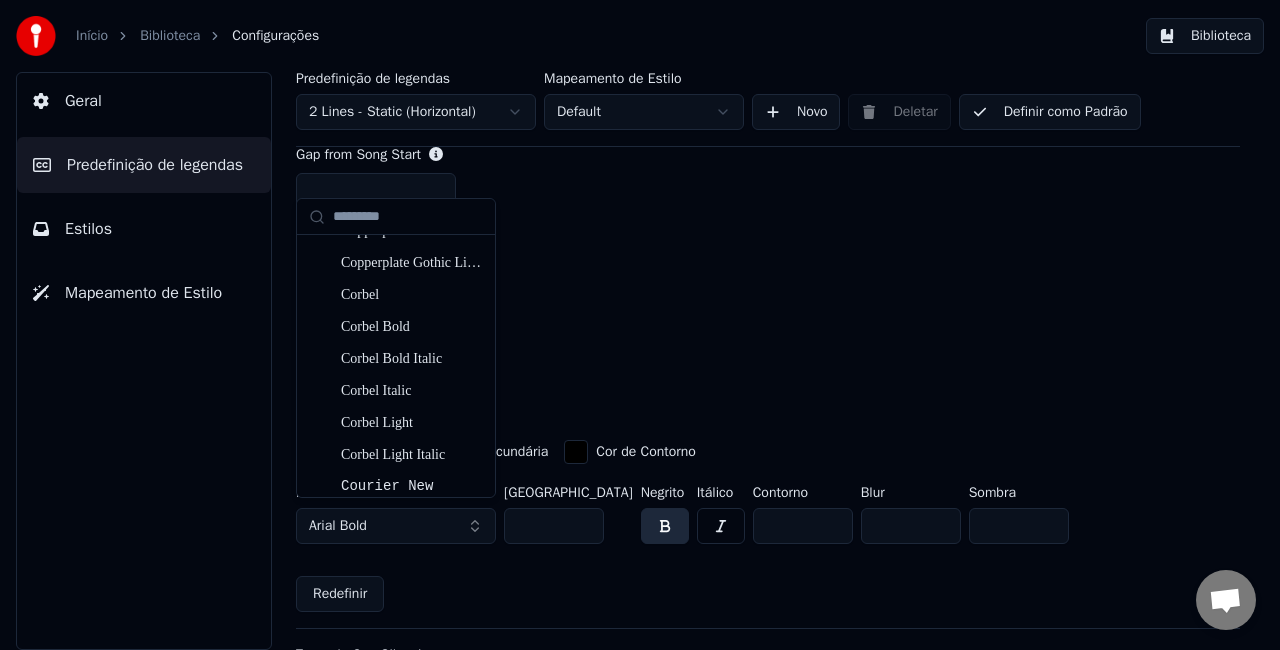 scroll, scrollTop: 3580, scrollLeft: 0, axis: vertical 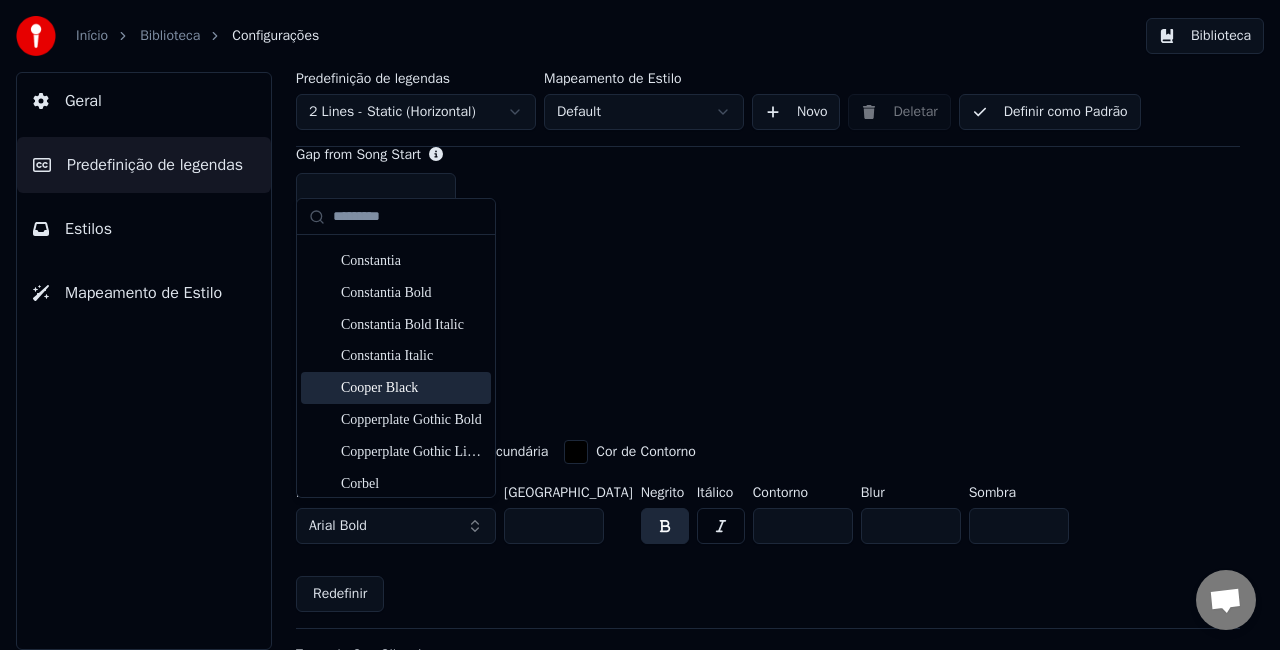 click on "Cooper Black" at bounding box center [412, 388] 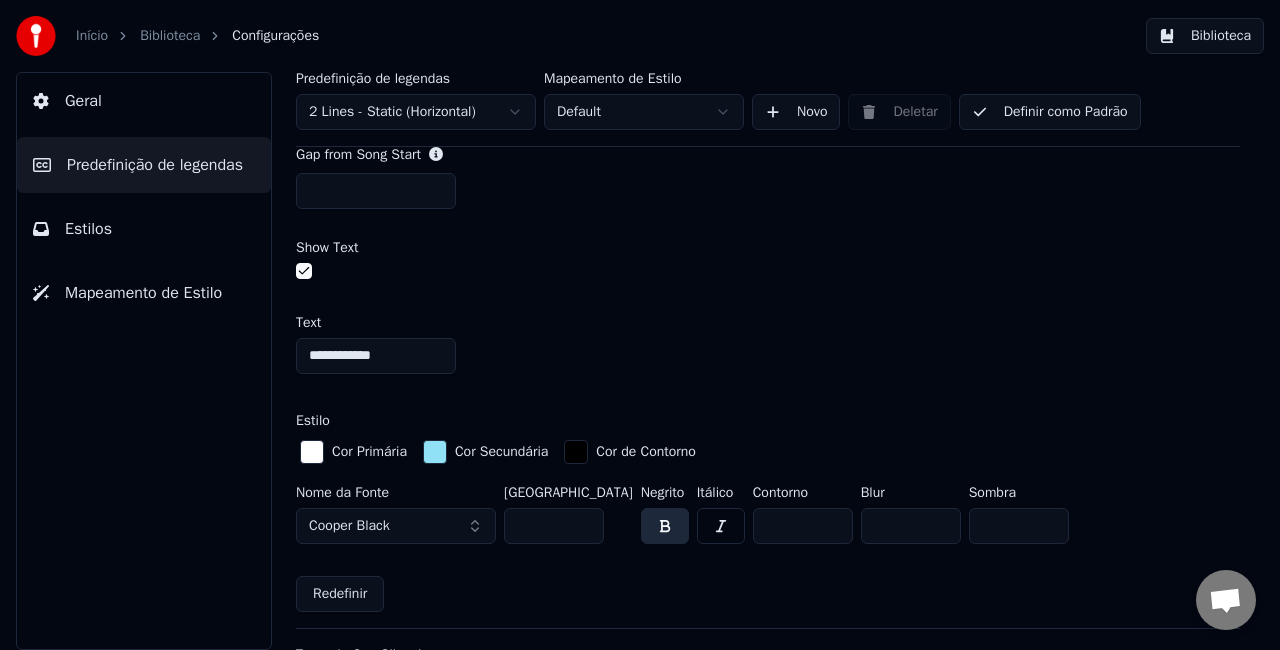 click on "Biblioteca" at bounding box center [1205, 36] 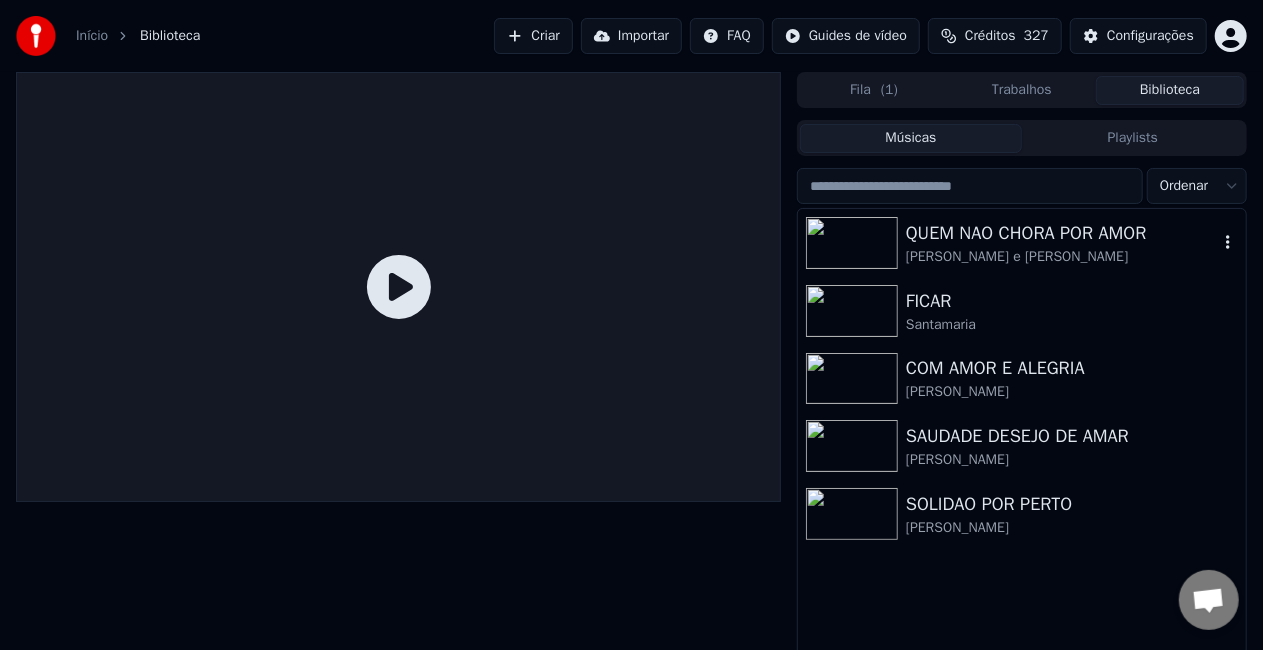 click on "[PERSON_NAME] e [PERSON_NAME]" at bounding box center [1062, 257] 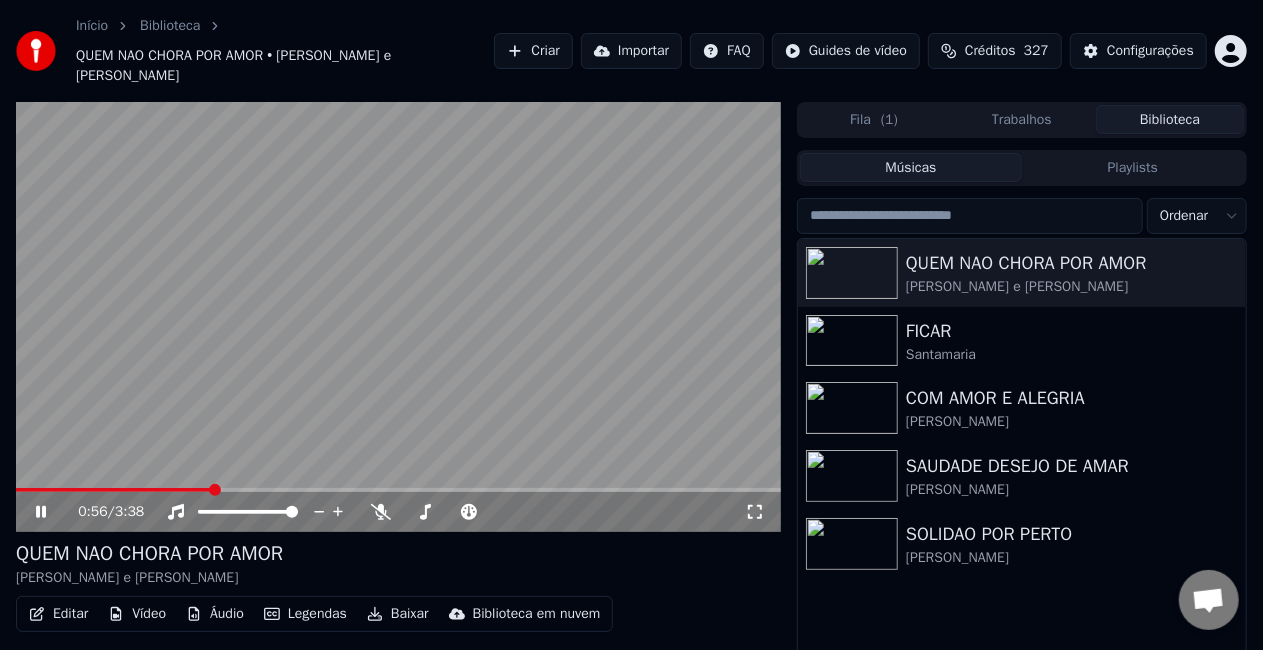click at bounding box center [398, 317] 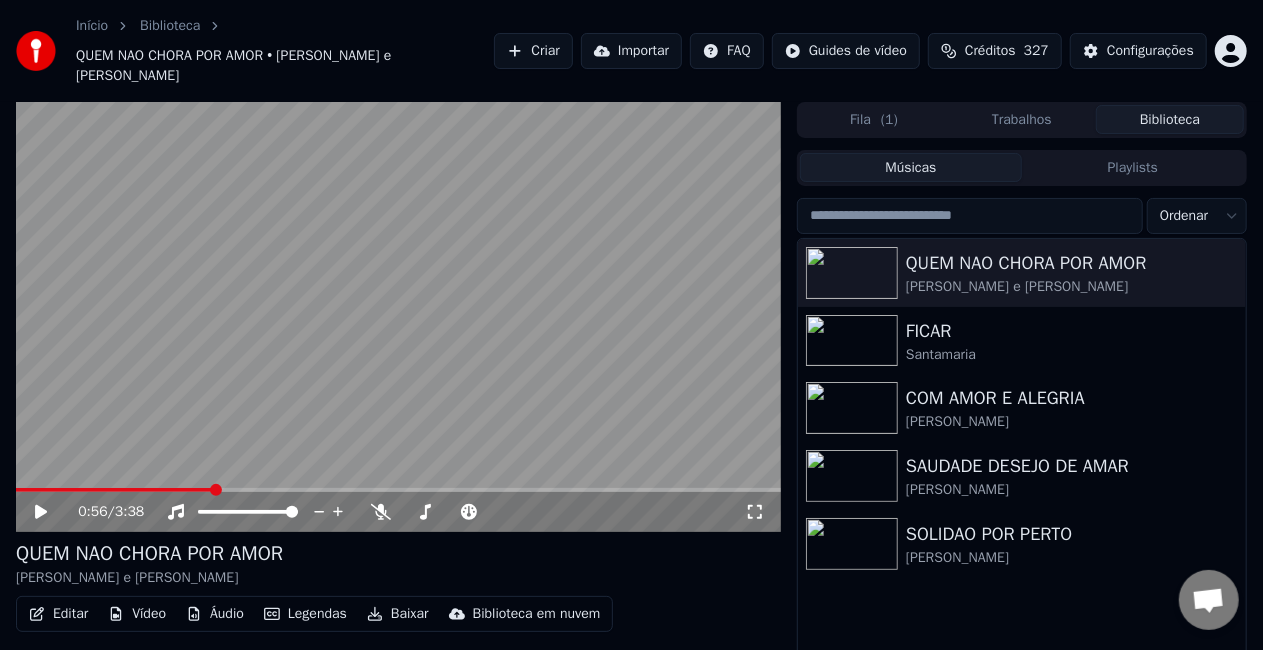 click on "Biblioteca" at bounding box center (1170, 119) 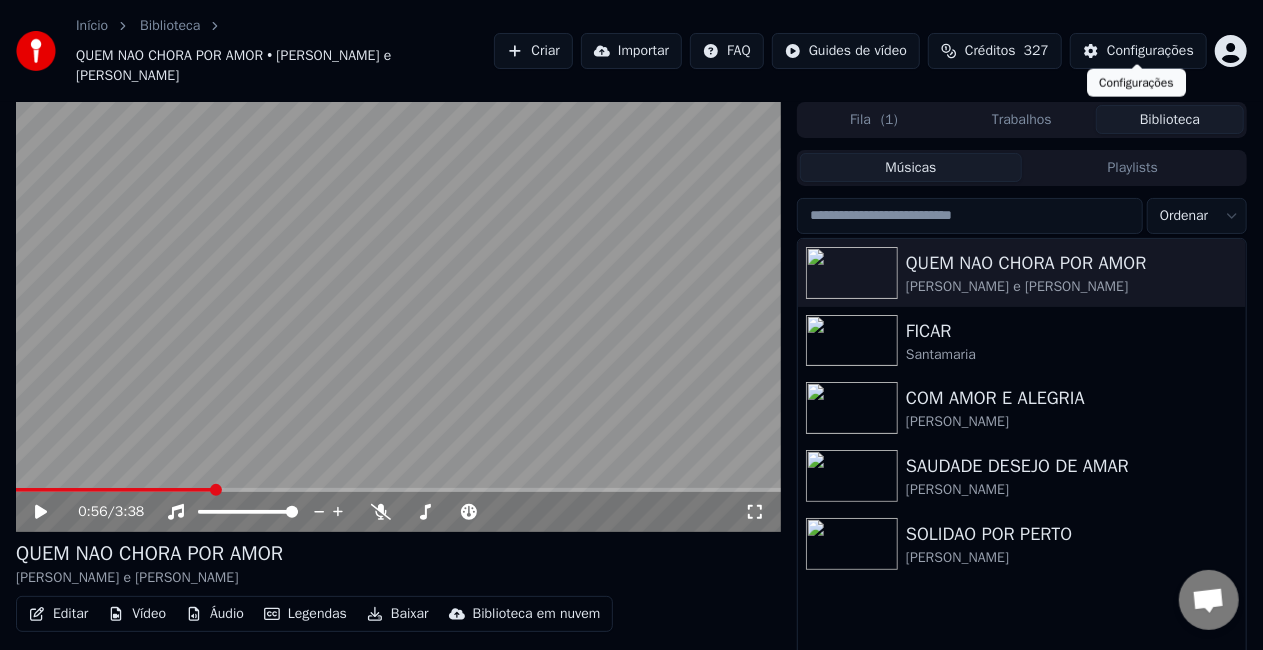 click on "Configurações" at bounding box center [1150, 51] 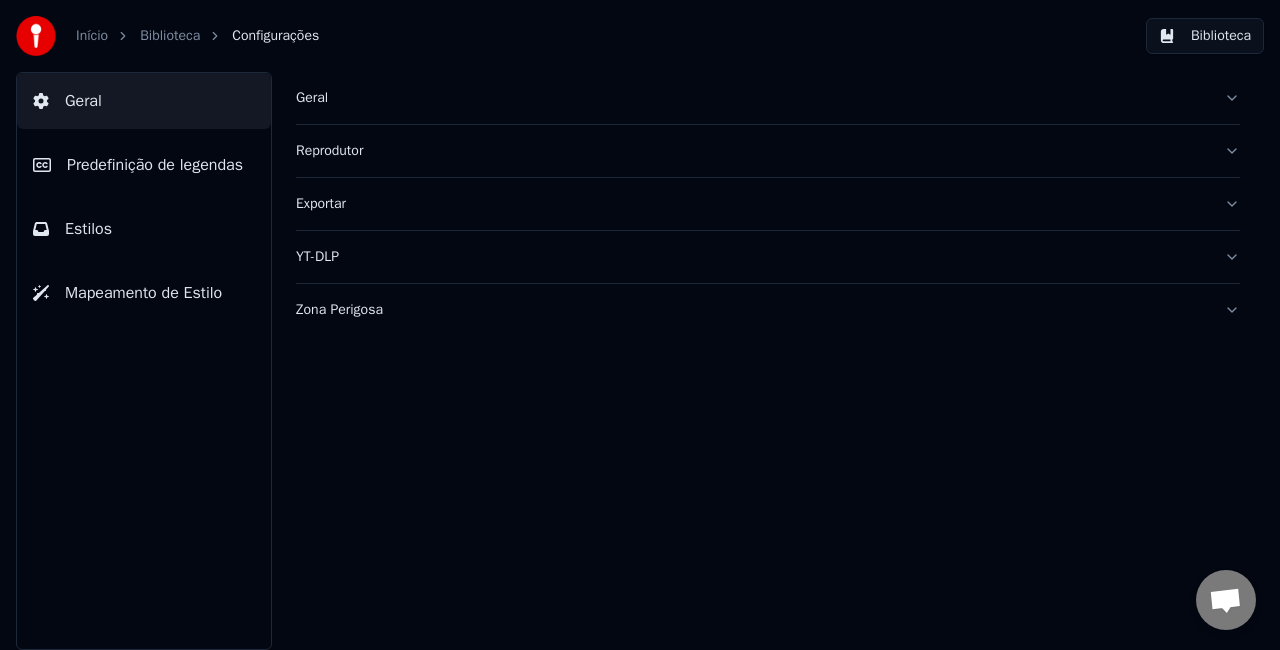 click on "Predefinição de legendas" at bounding box center [155, 165] 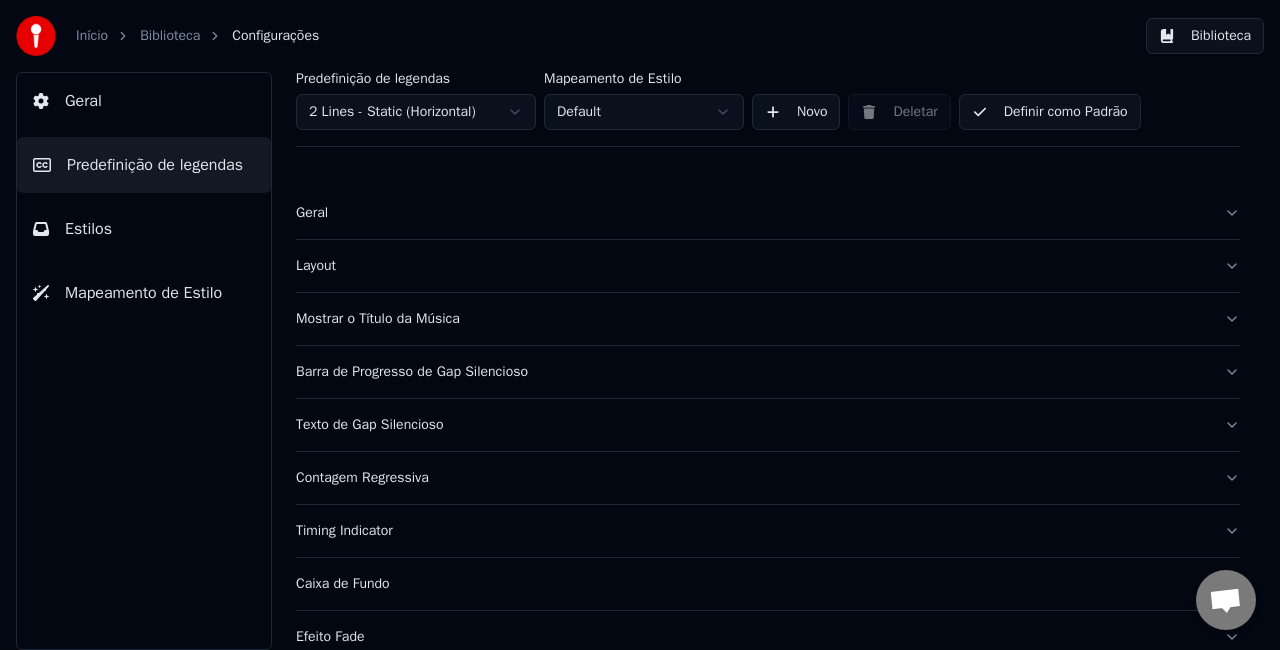 click on "Barra de Progresso de Gap Silencioso" at bounding box center (752, 372) 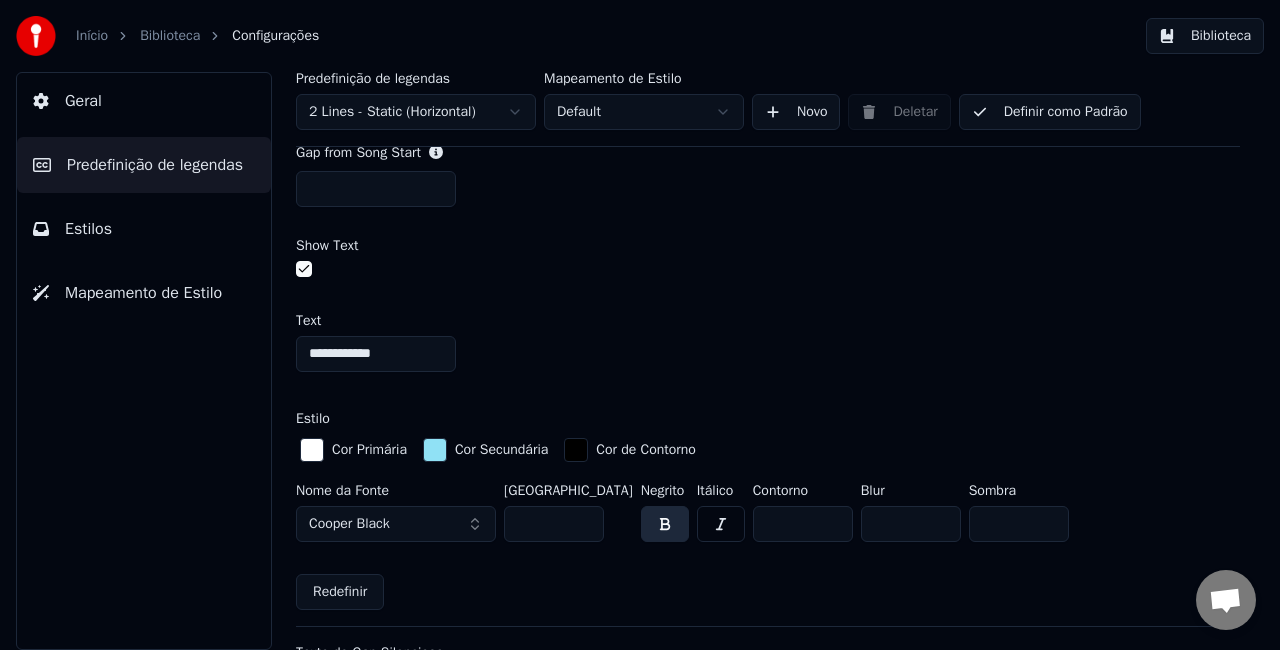 scroll, scrollTop: 1300, scrollLeft: 0, axis: vertical 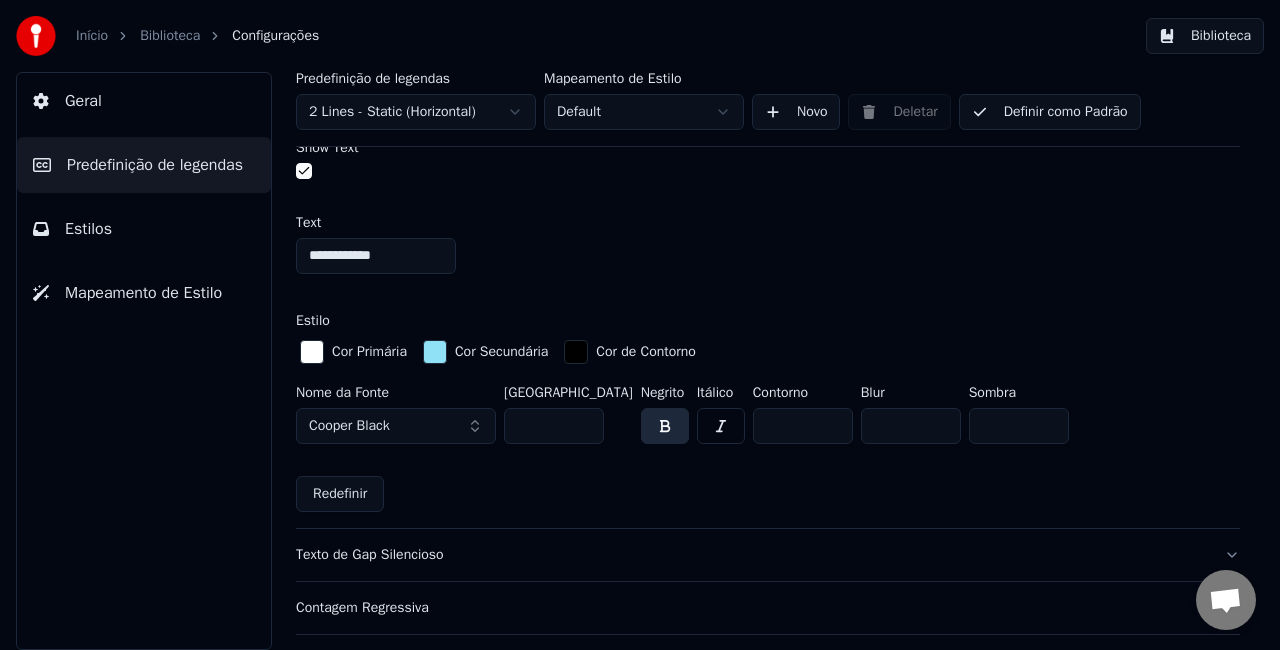 click on "Cooper Black" at bounding box center [396, 426] 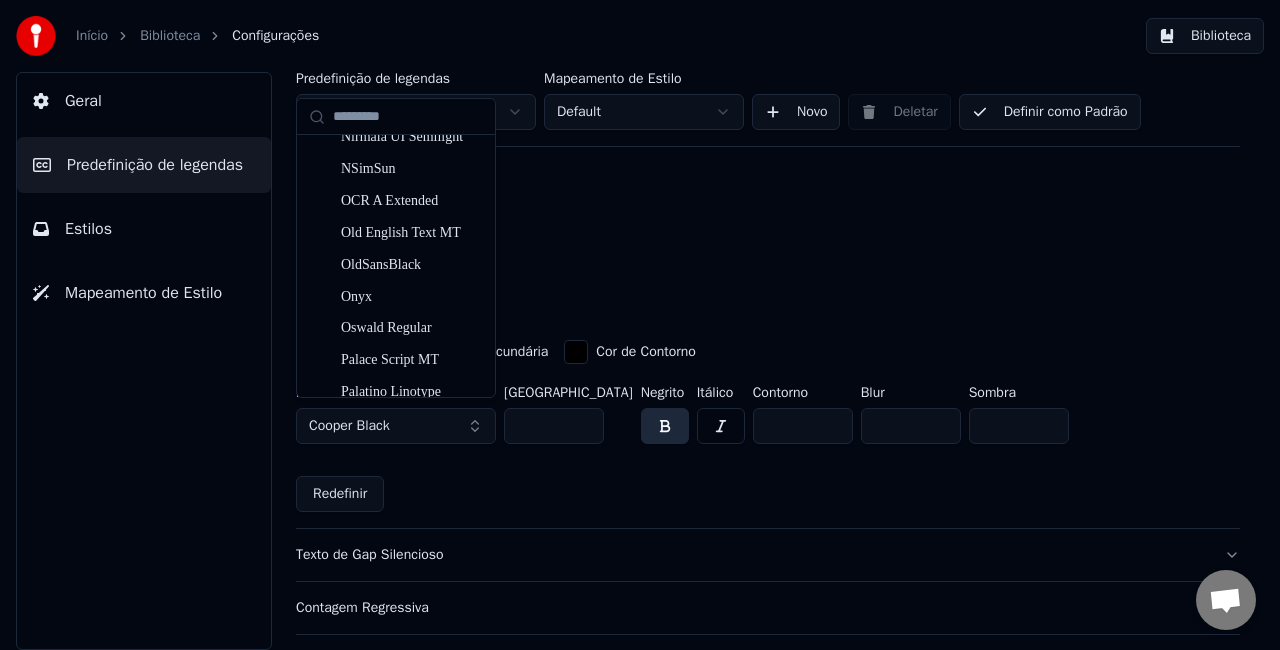 scroll, scrollTop: 9100, scrollLeft: 0, axis: vertical 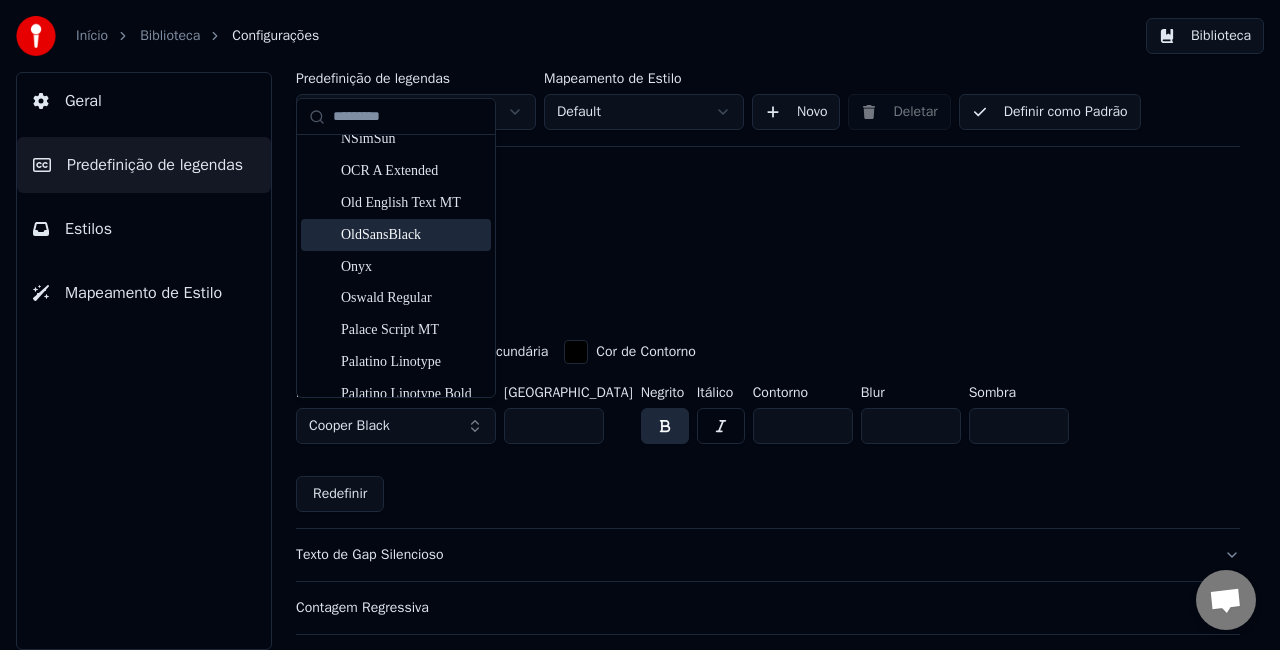 click on "OldSansBlack" at bounding box center [412, 235] 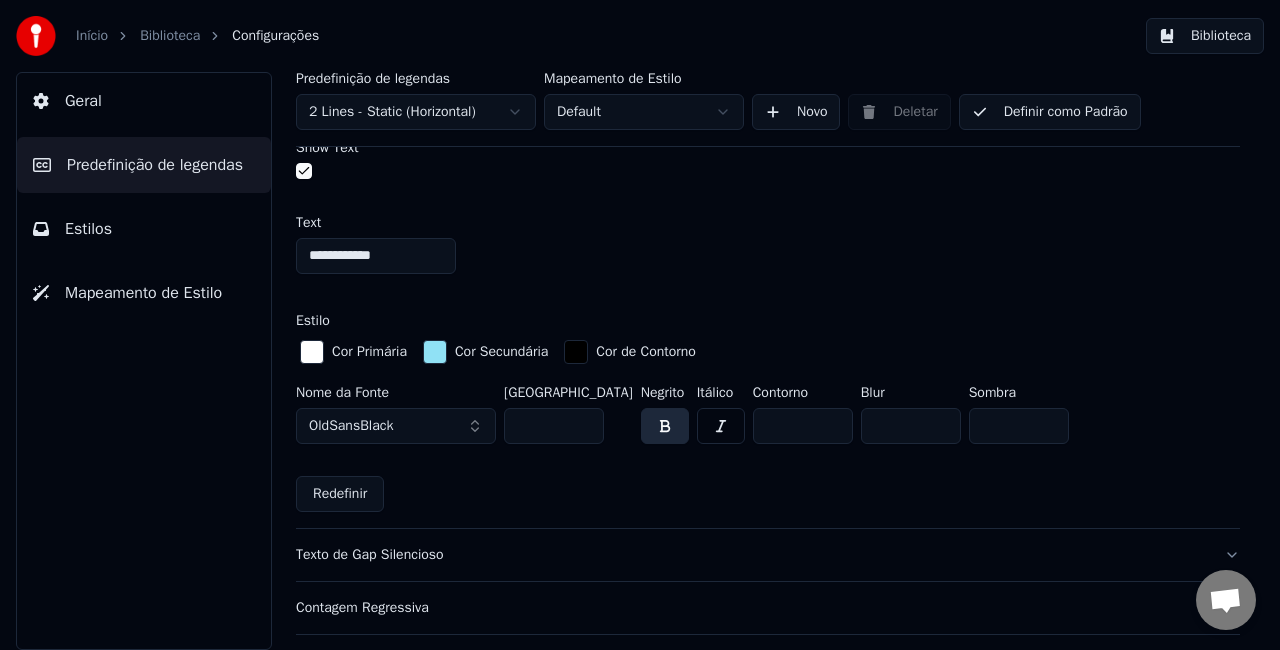 click on "Biblioteca" at bounding box center (1205, 36) 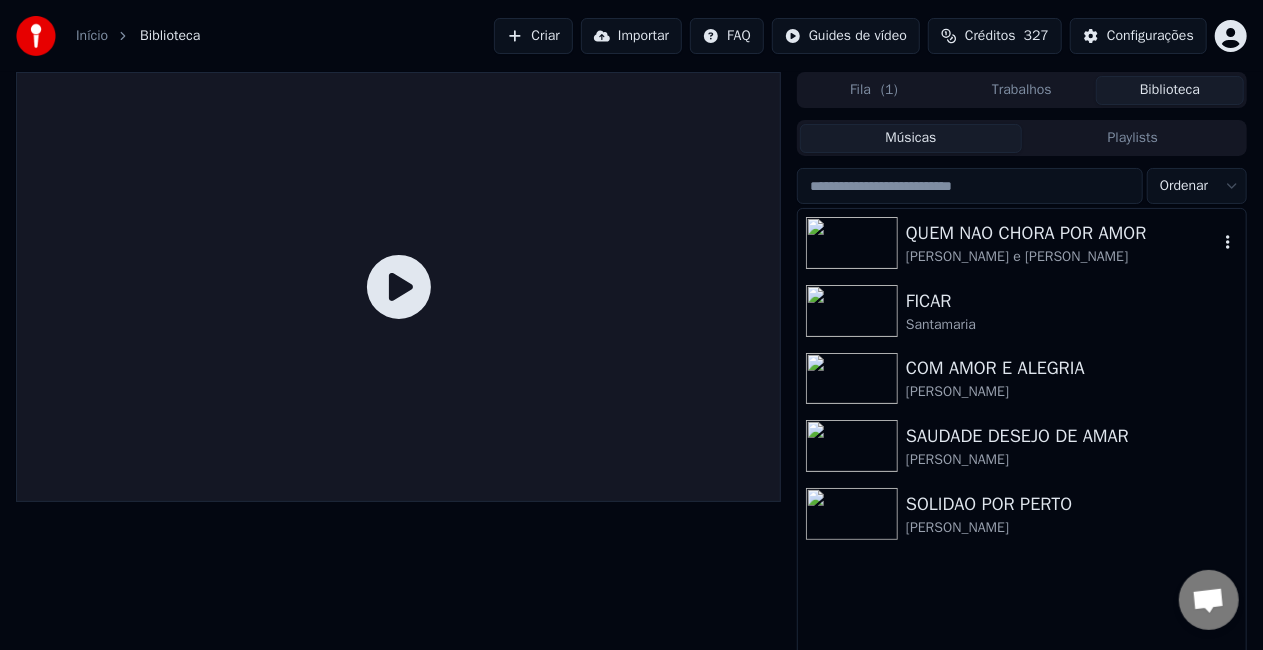 click on "[PERSON_NAME] e [PERSON_NAME]" at bounding box center (1062, 257) 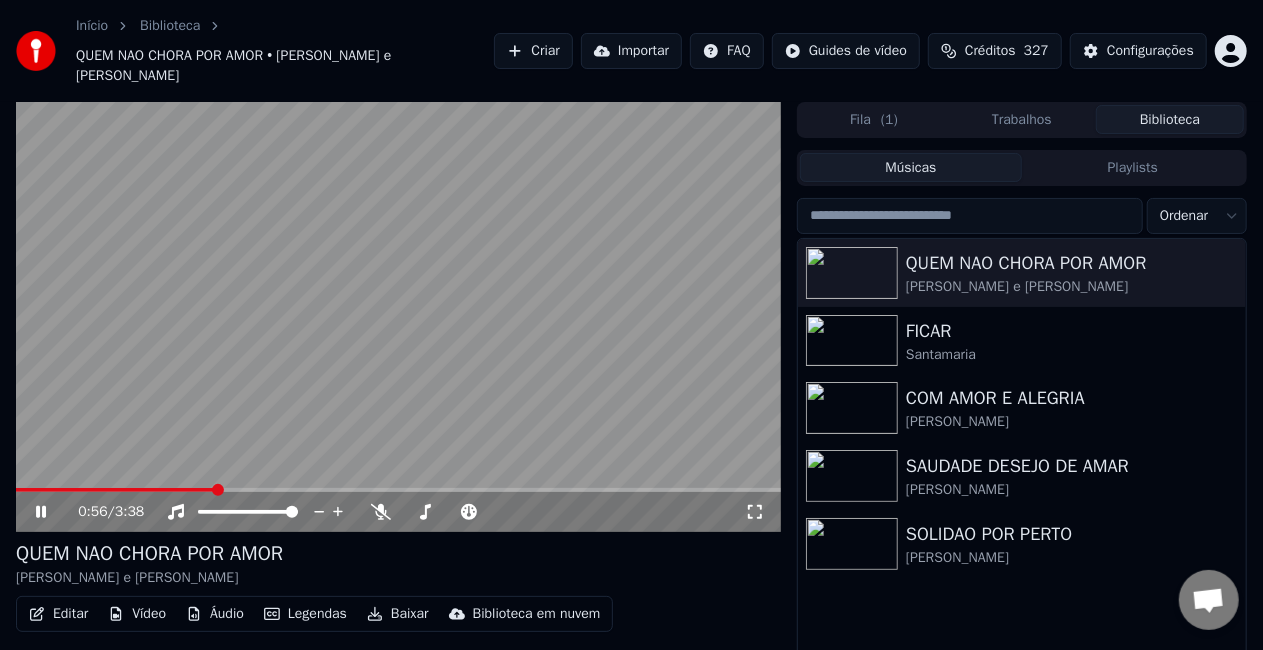 click on "Biblioteca" at bounding box center [1170, 119] 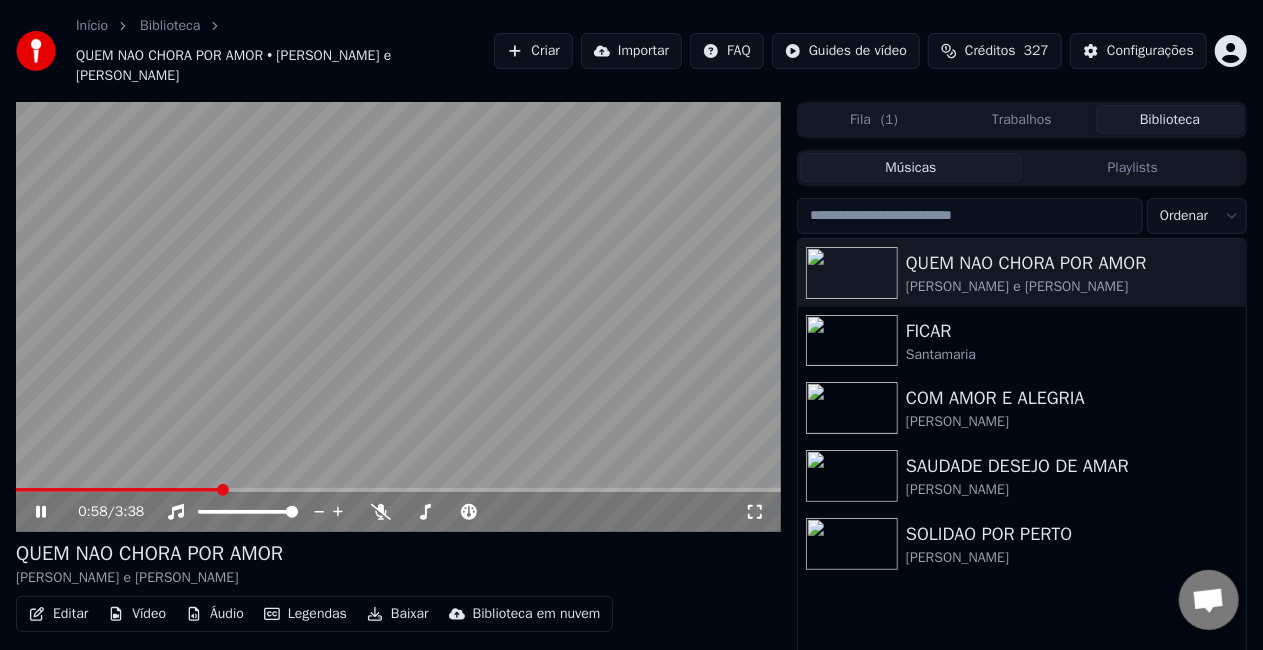 click at bounding box center [398, 317] 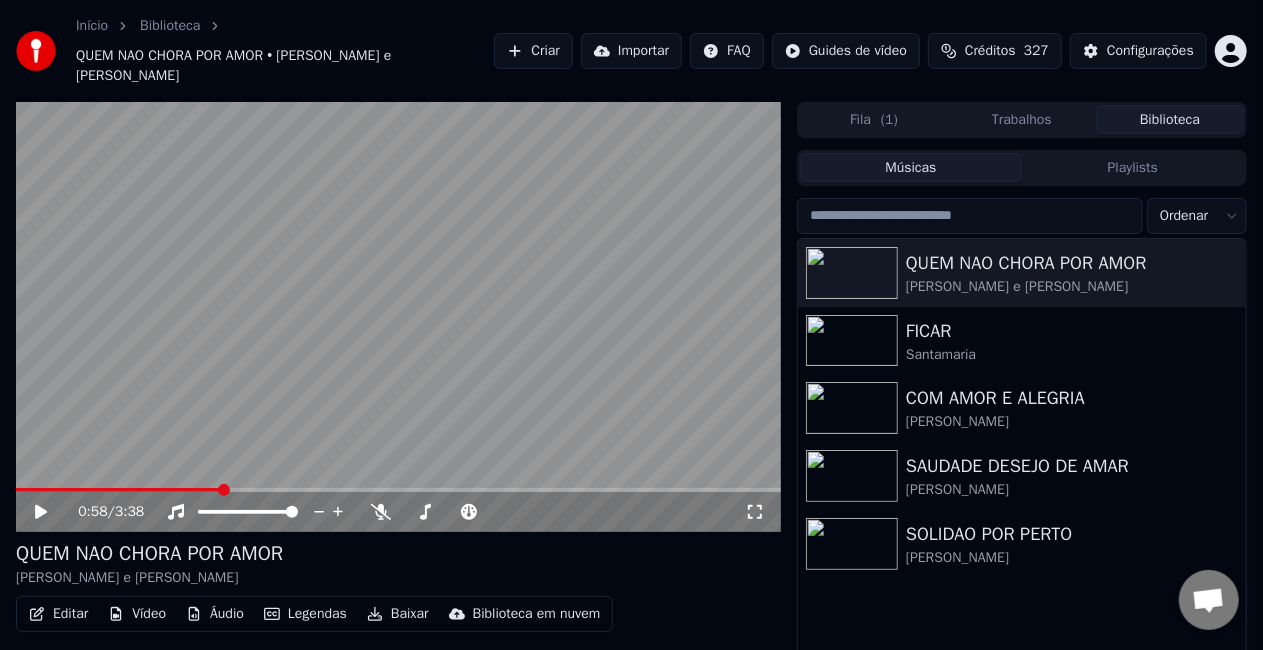 click at bounding box center [398, 317] 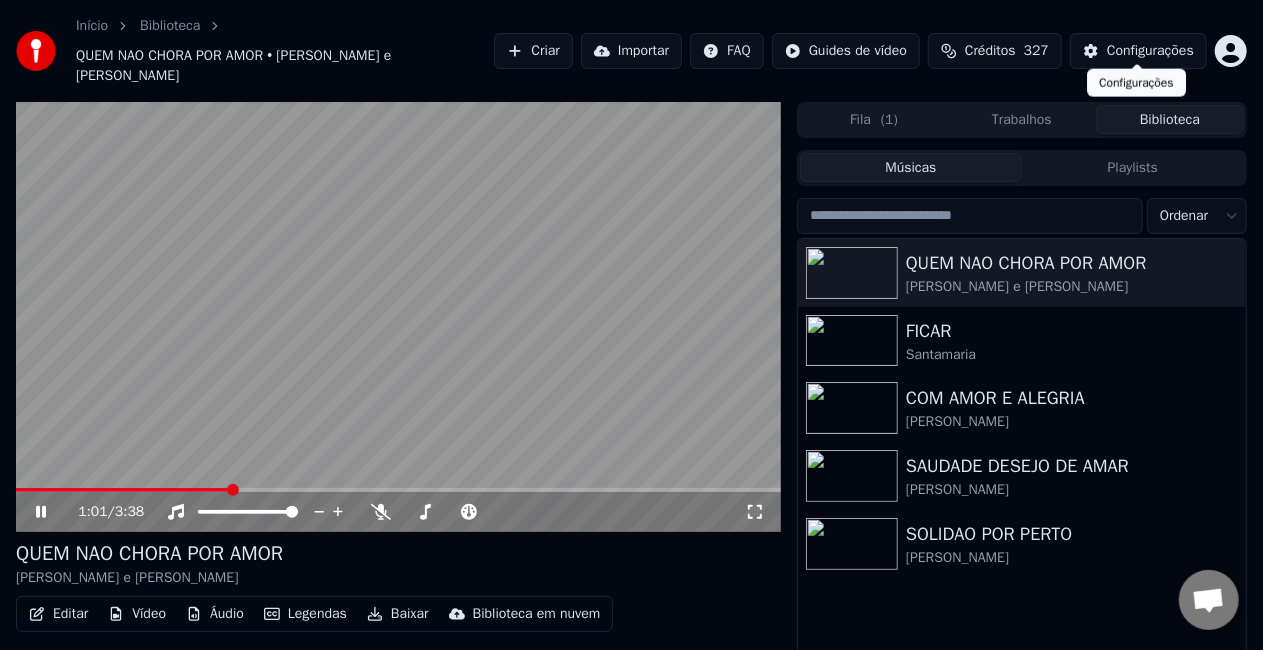 click on "Configurações" at bounding box center (1150, 51) 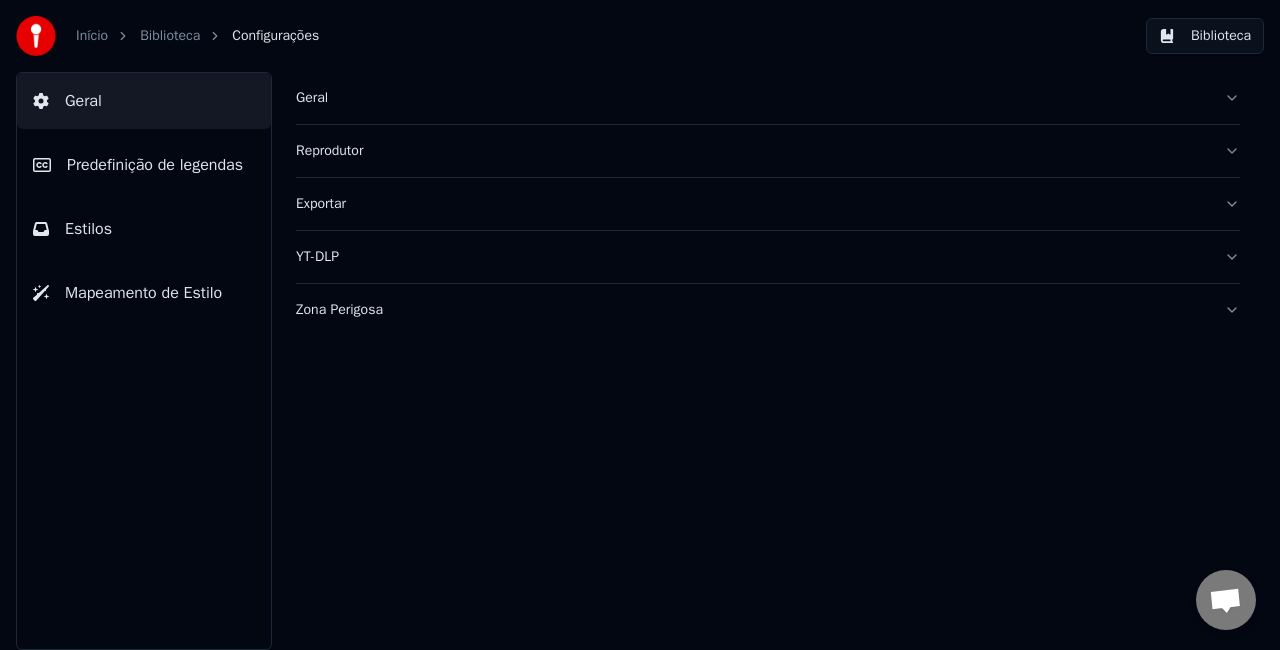 click on "Predefinição de legendas" at bounding box center (155, 165) 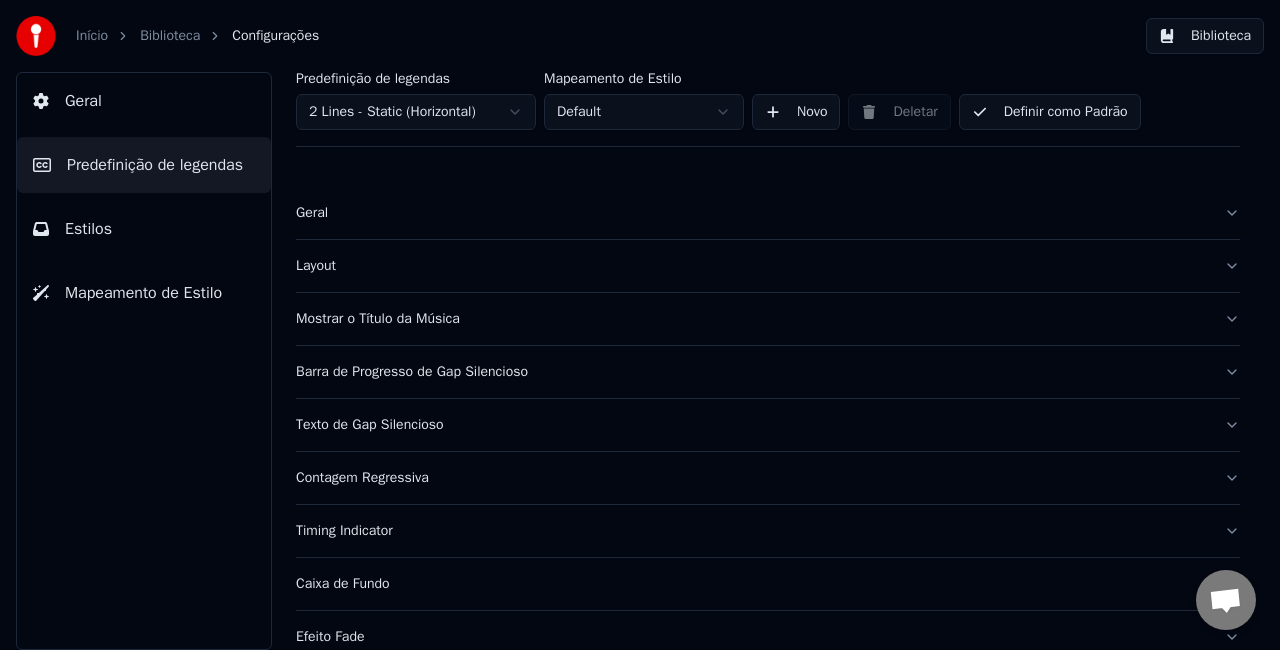 click on "Barra de Progresso de Gap Silencioso" at bounding box center [752, 372] 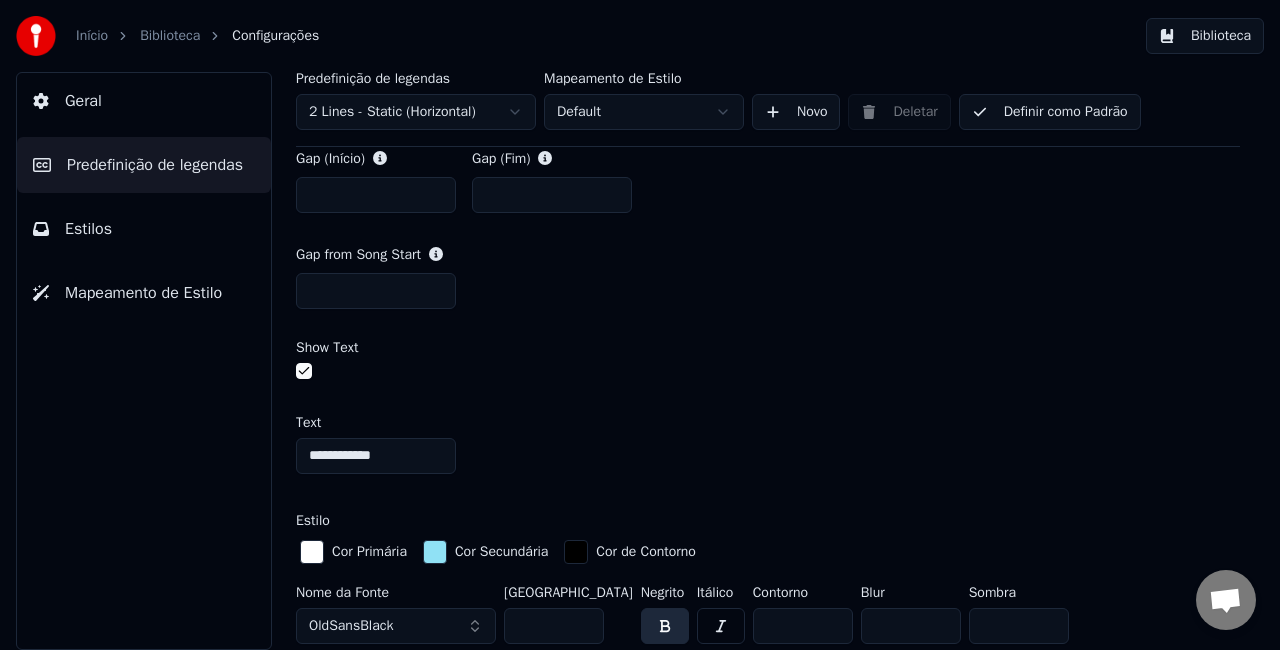 scroll, scrollTop: 1200, scrollLeft: 0, axis: vertical 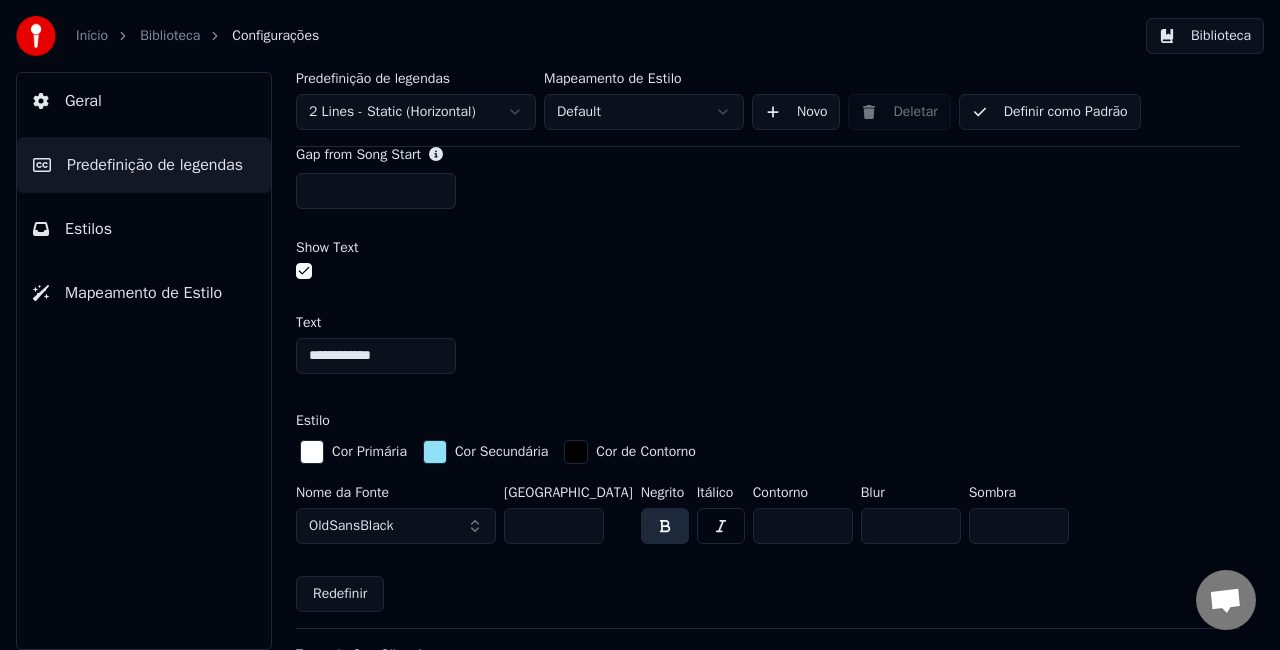 click on "OldSansBlack" at bounding box center [396, 526] 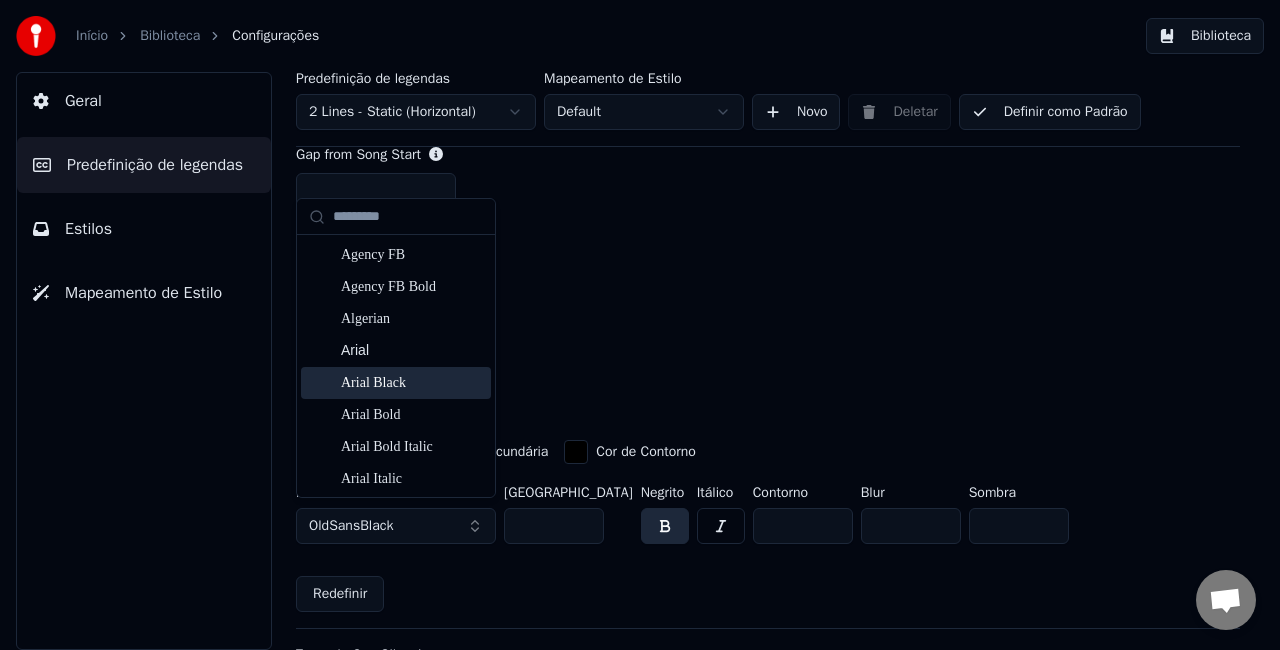 click on "Arial Black" at bounding box center [412, 383] 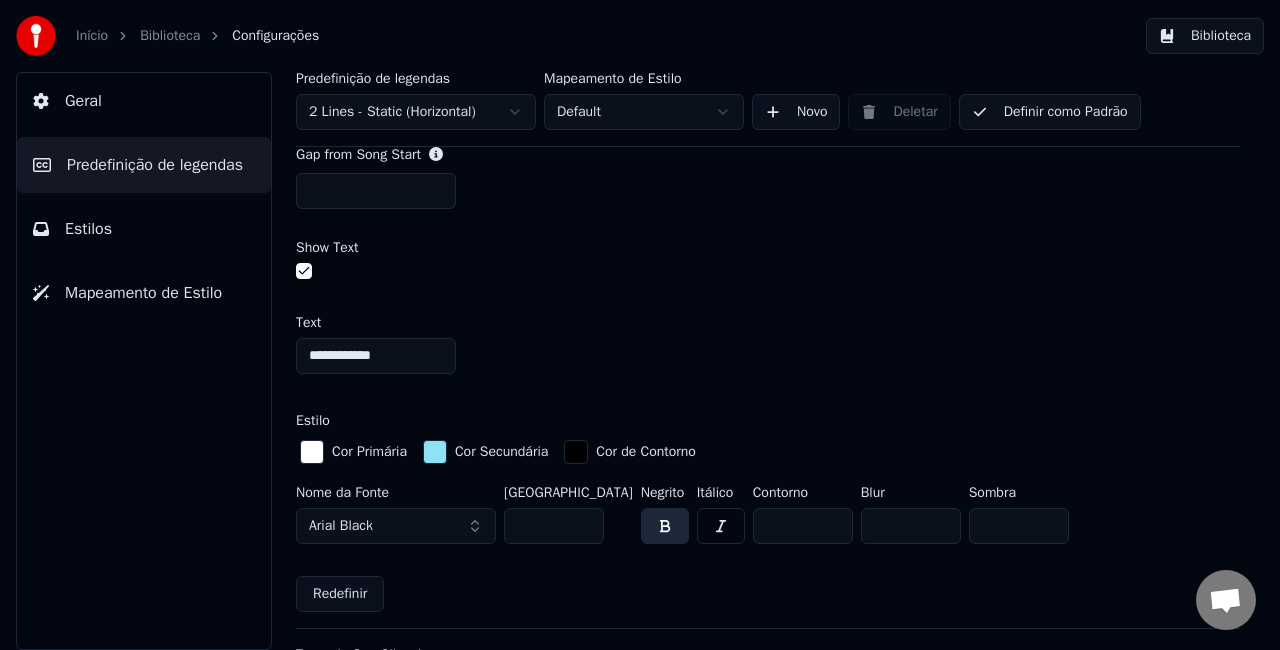 click on "Biblioteca" at bounding box center [1205, 36] 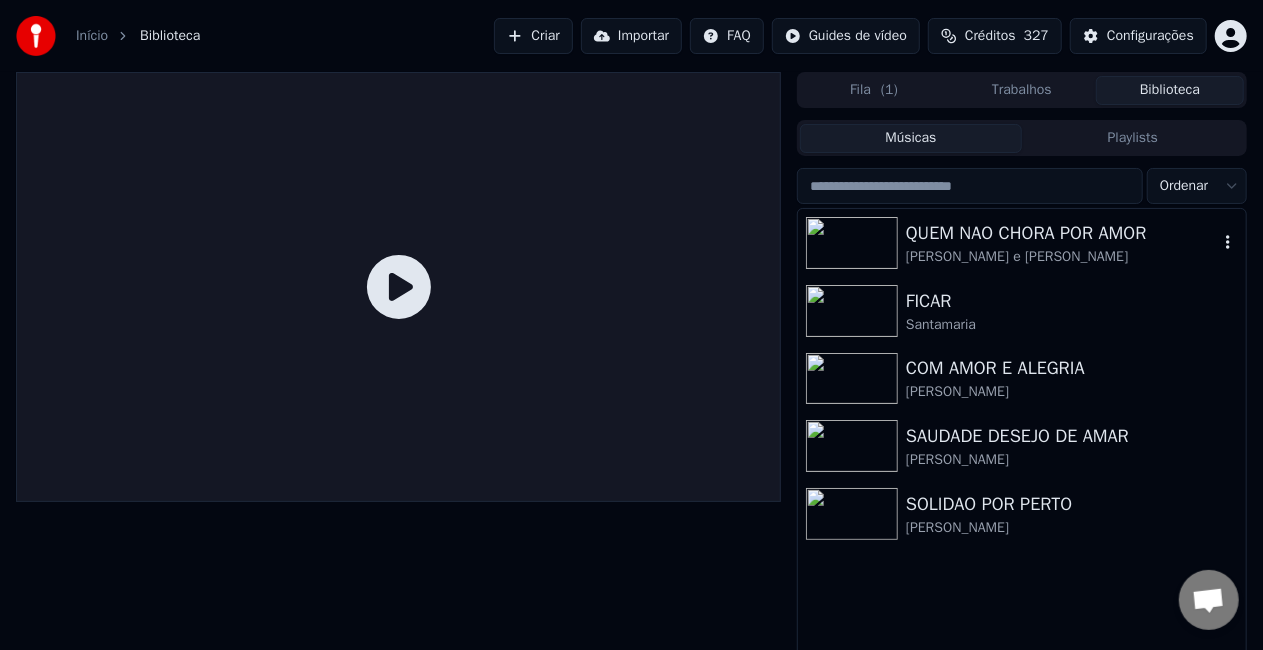 click on "[PERSON_NAME] e [PERSON_NAME]" at bounding box center [1062, 257] 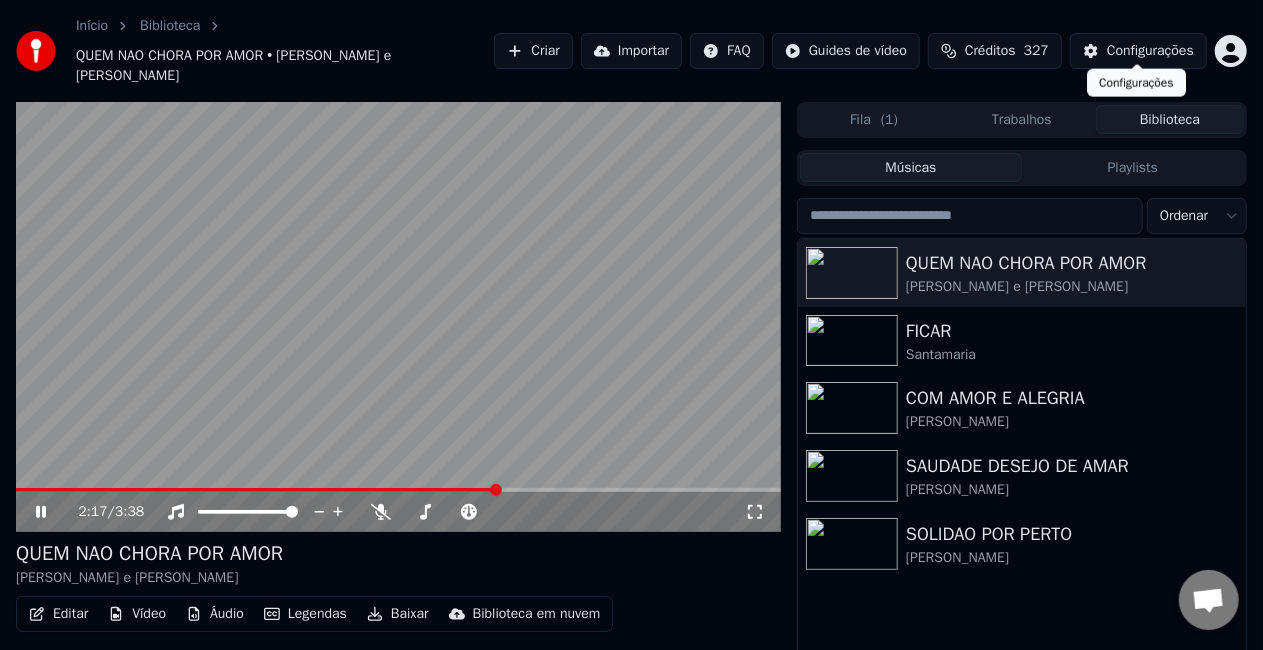 click on "Configurações" at bounding box center (1150, 51) 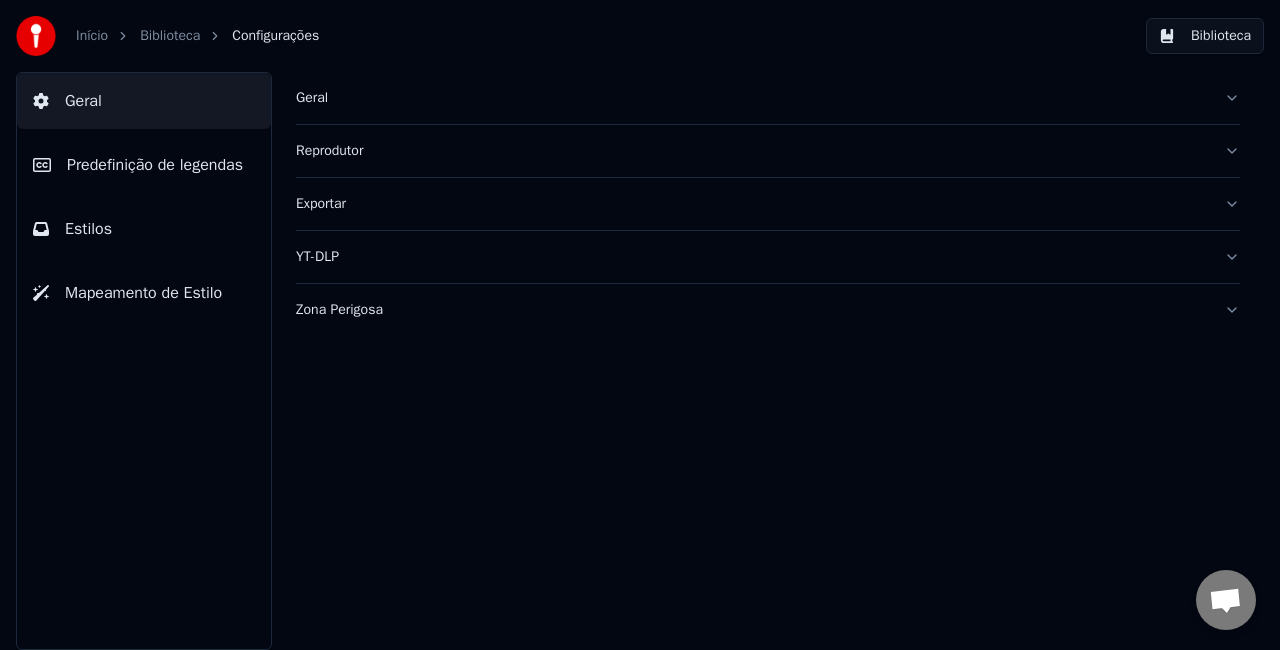 click on "Reprodutor" at bounding box center [752, 151] 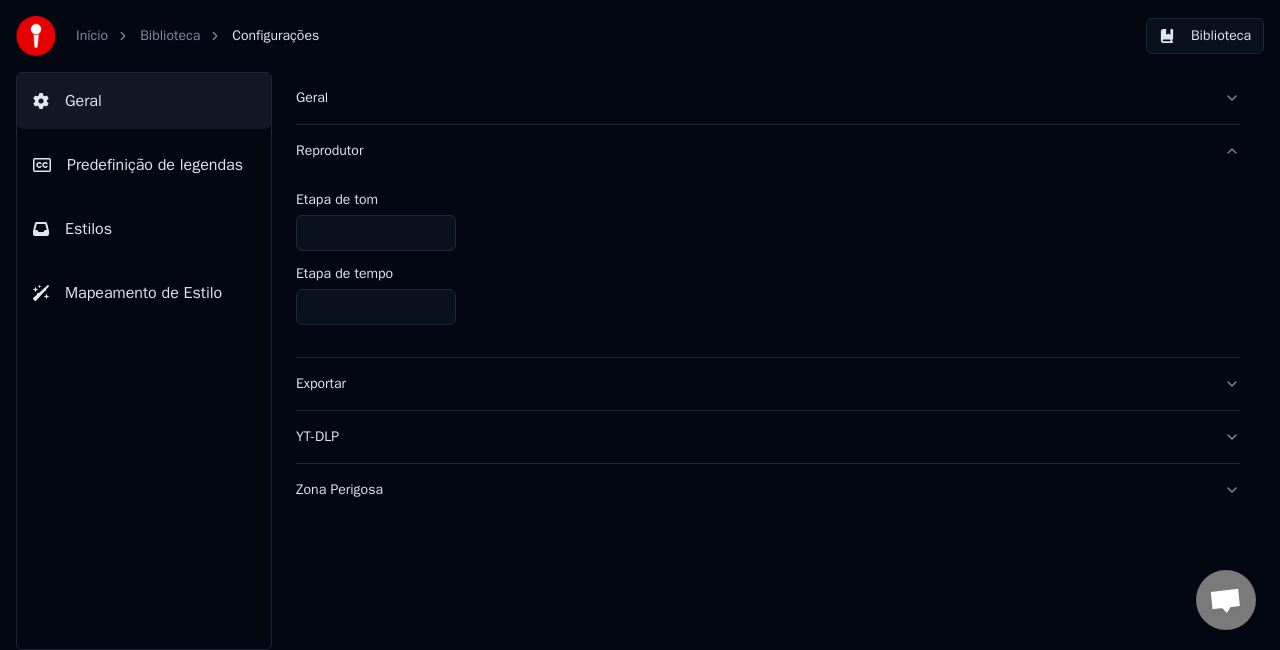 click on "Reprodutor" at bounding box center (752, 151) 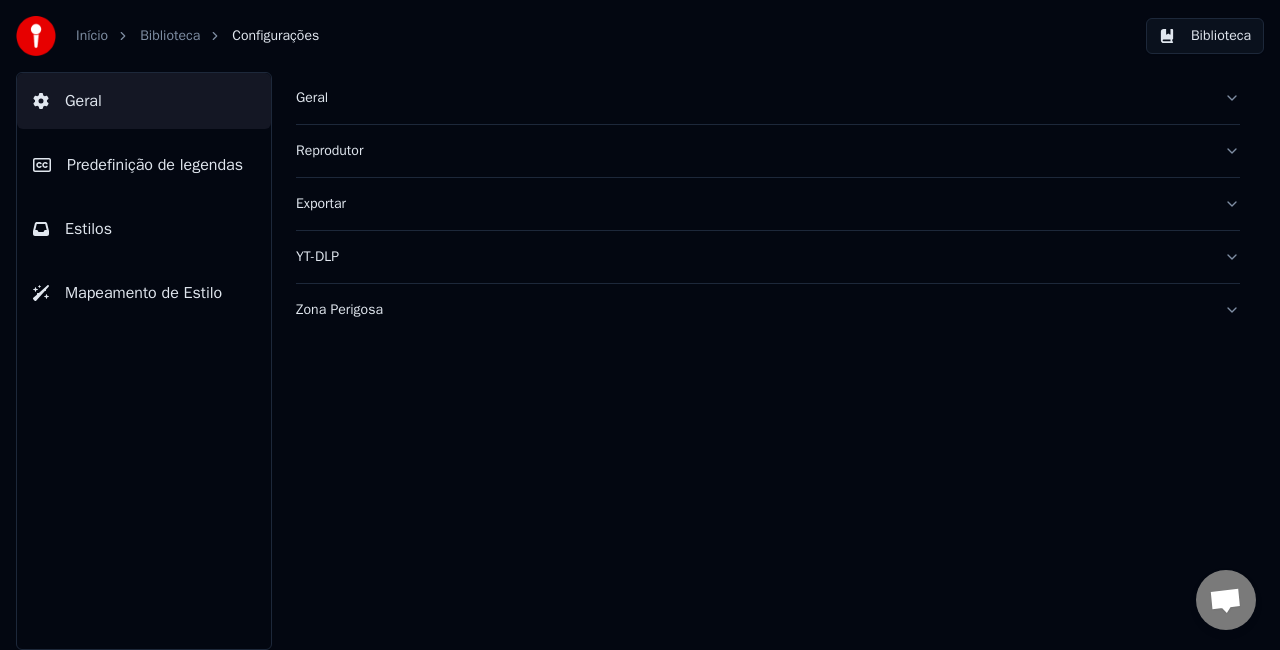 click on "Reprodutor" at bounding box center (752, 151) 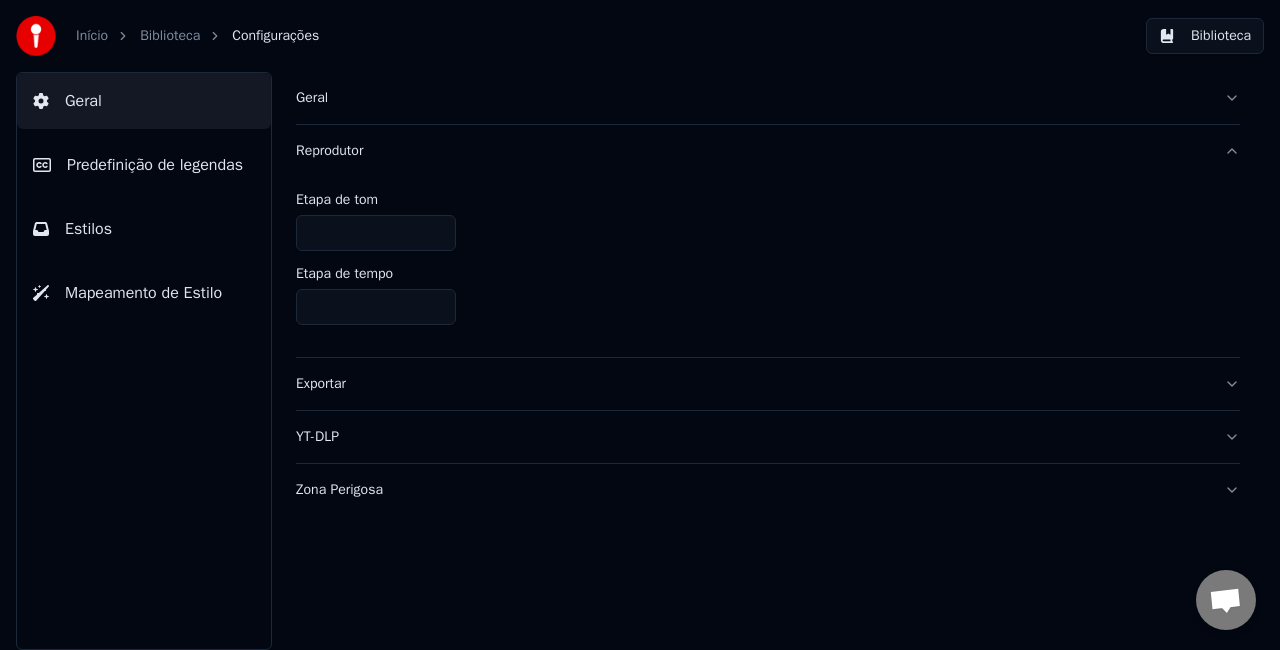 click on "Predefinição de legendas" at bounding box center (155, 165) 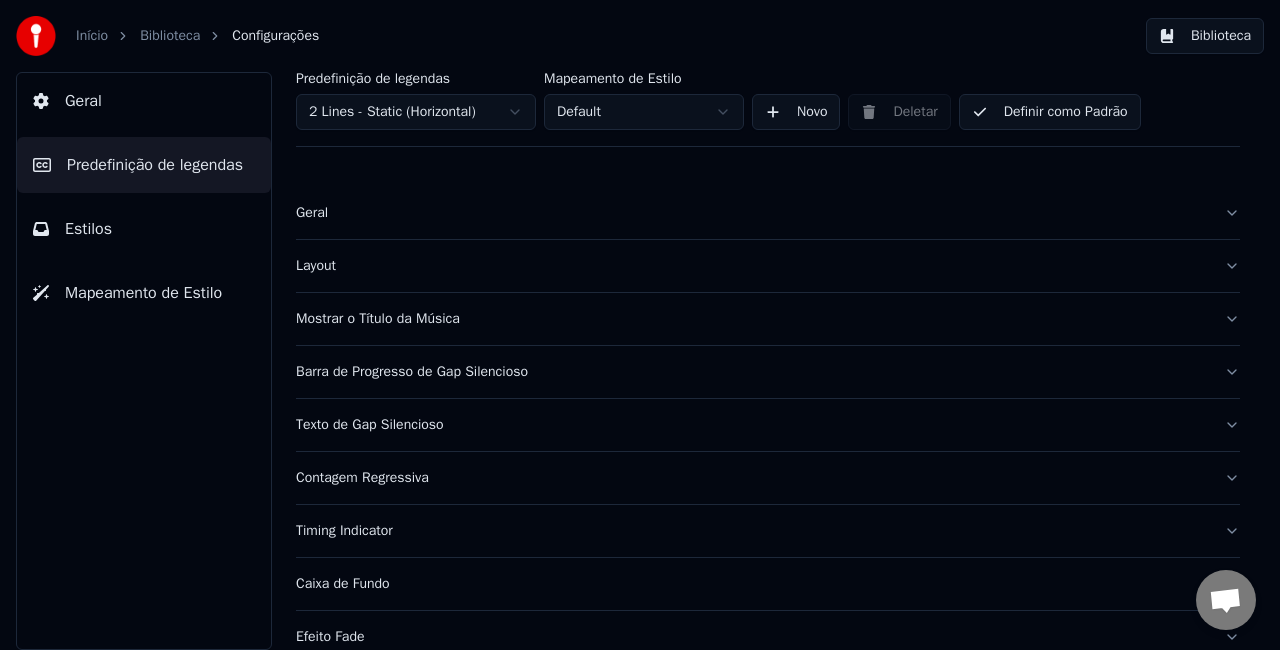 click on "Timing Indicator" at bounding box center [752, 531] 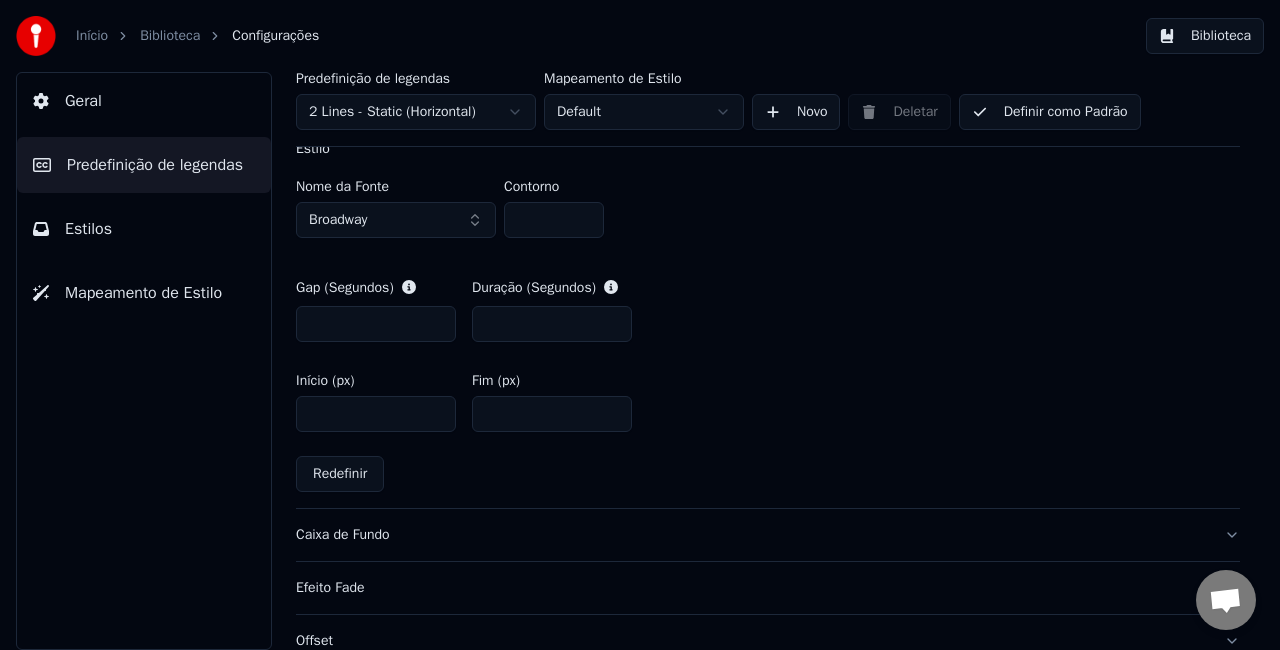 scroll, scrollTop: 1000, scrollLeft: 0, axis: vertical 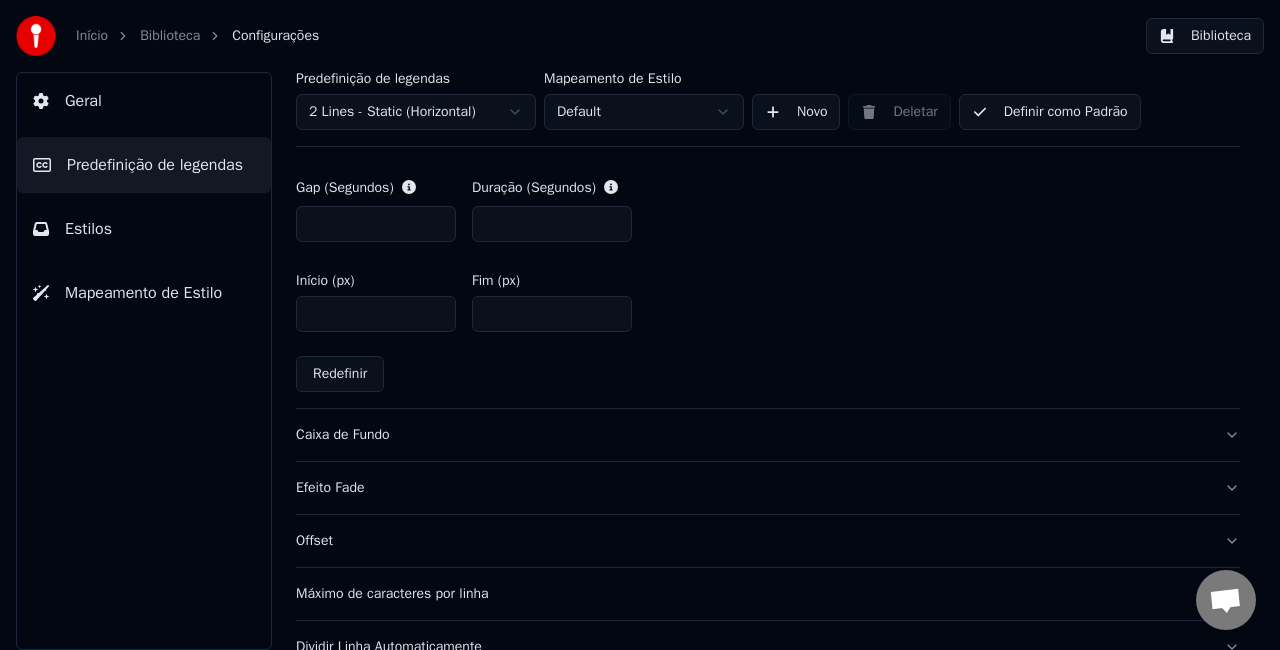 click on "Efeito Fade" at bounding box center [752, 488] 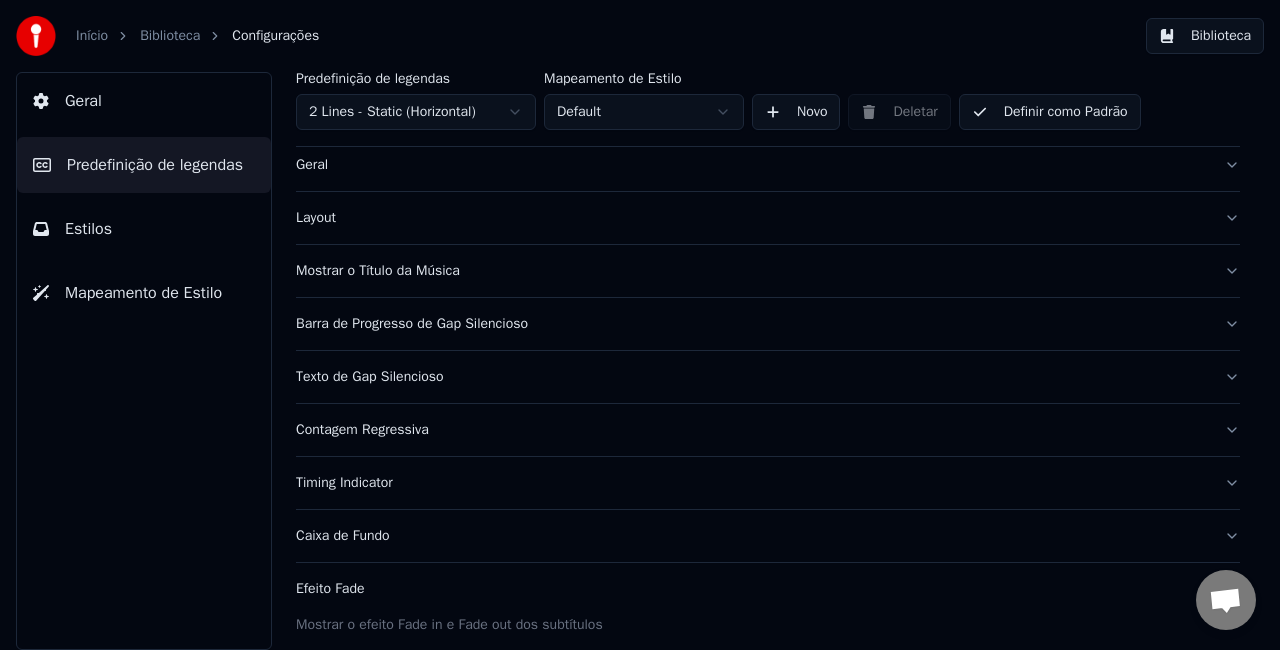 scroll, scrollTop: 38, scrollLeft: 0, axis: vertical 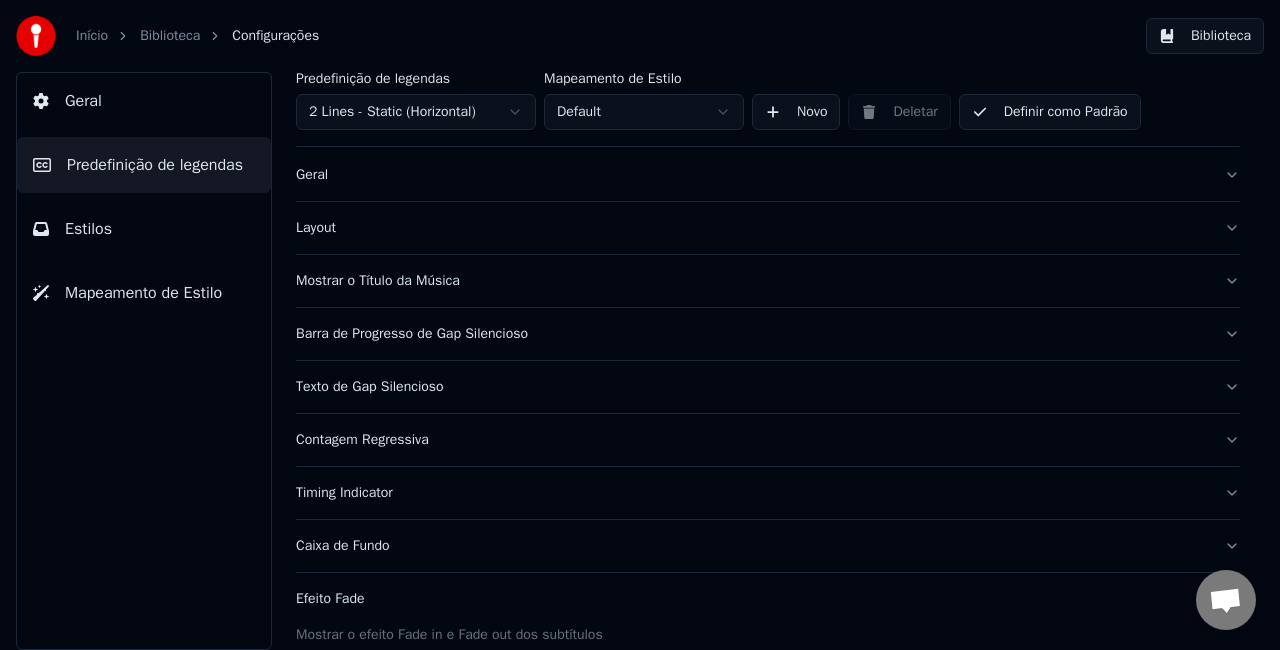 click on "Contagem Regressiva" at bounding box center [752, 440] 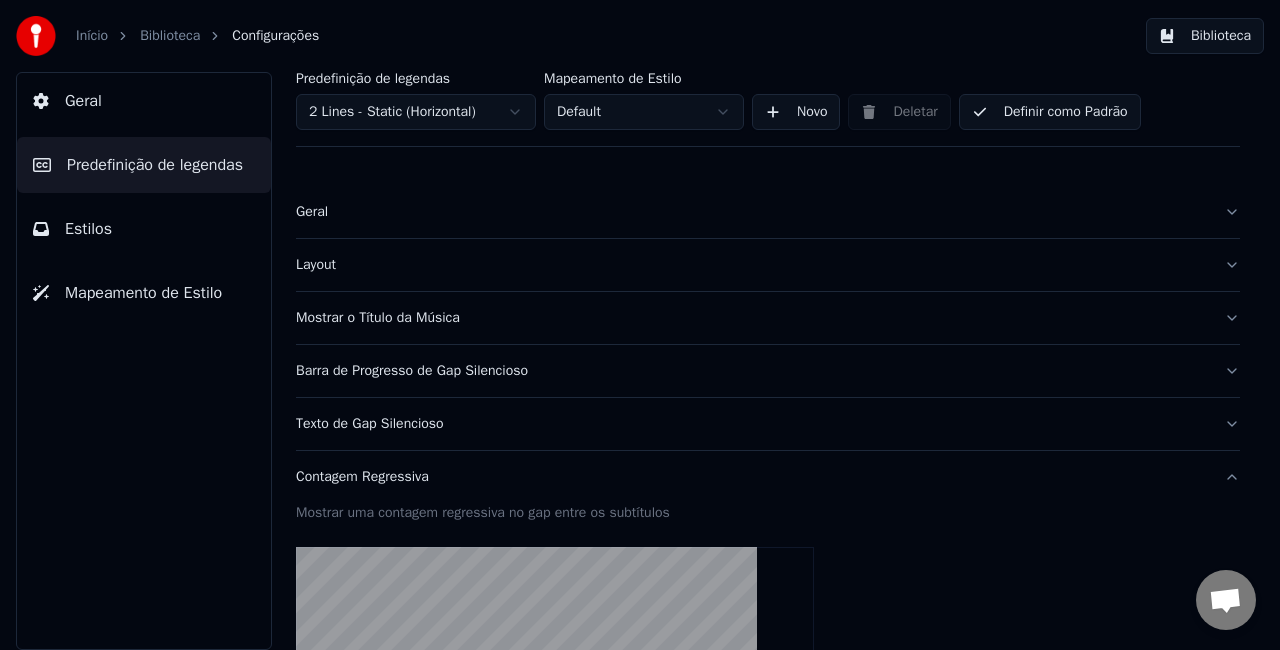 scroll, scrollTop: 0, scrollLeft: 0, axis: both 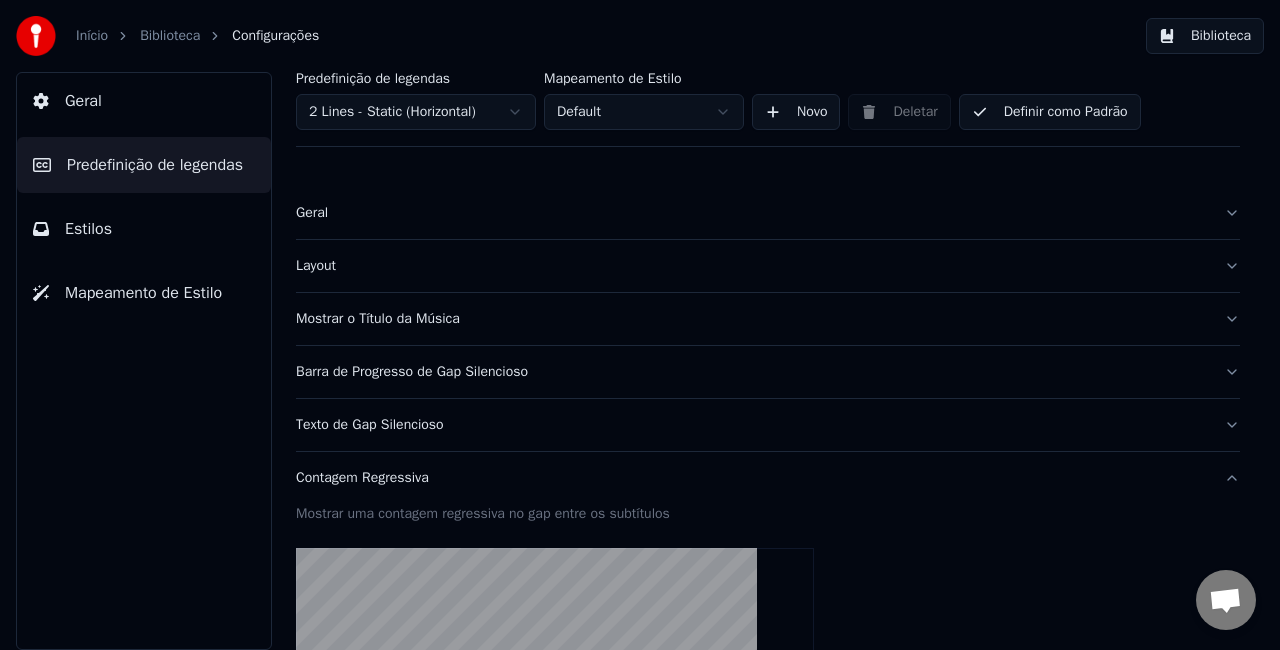 click on "Geral" at bounding box center (752, 213) 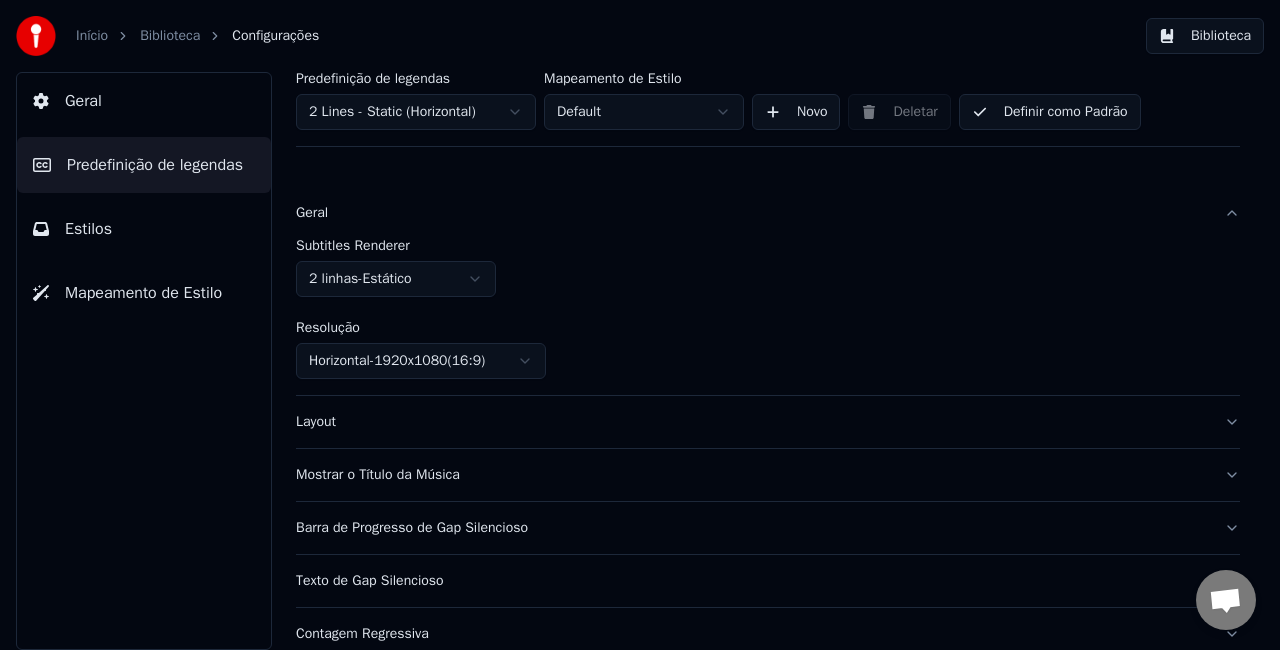 click on "Biblioteca" at bounding box center (1205, 36) 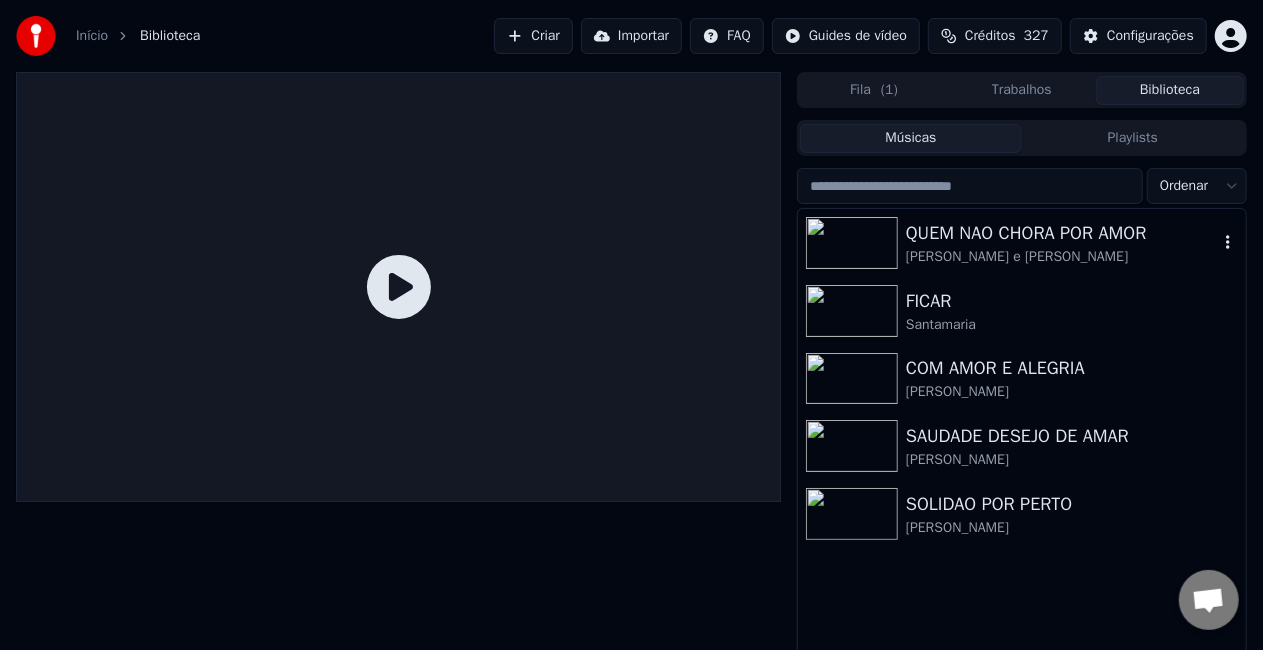 click 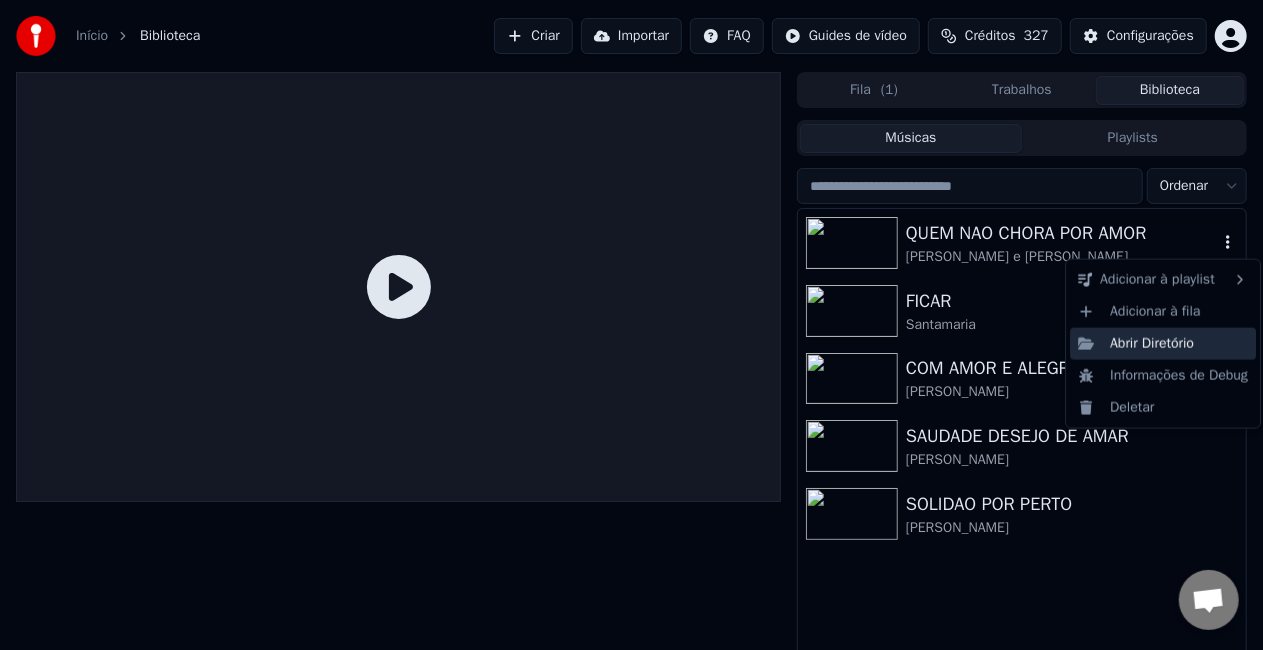 click on "Abrir Diretório" at bounding box center (1163, 344) 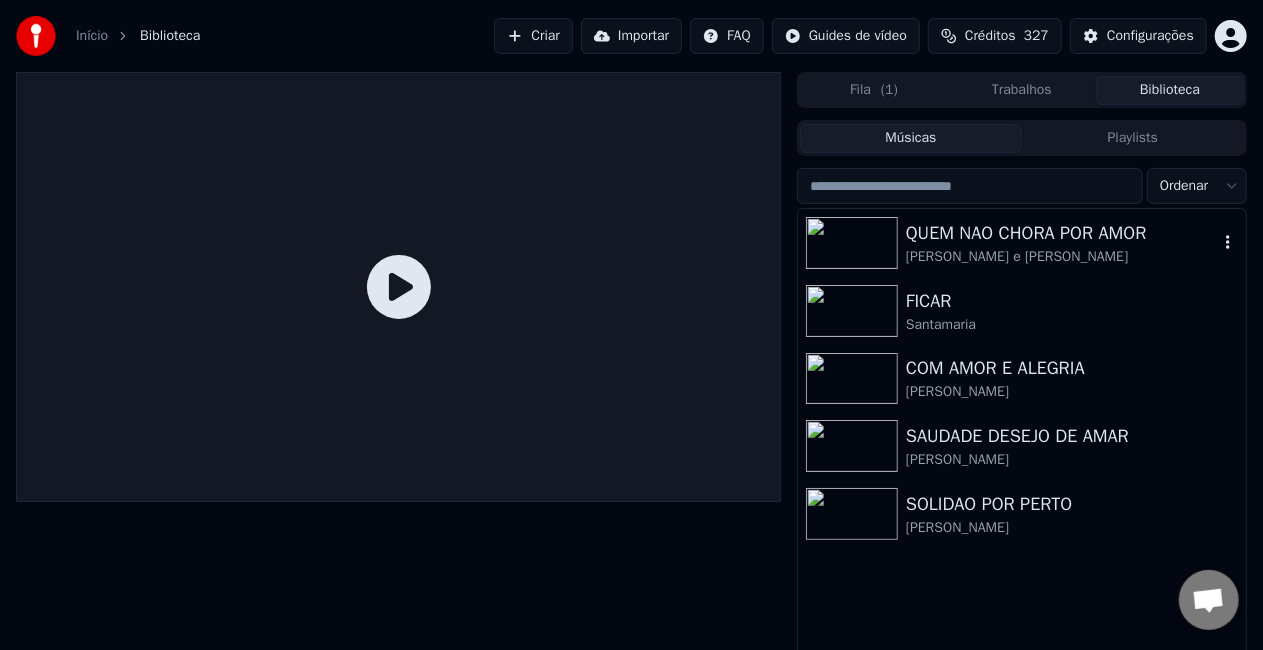 click 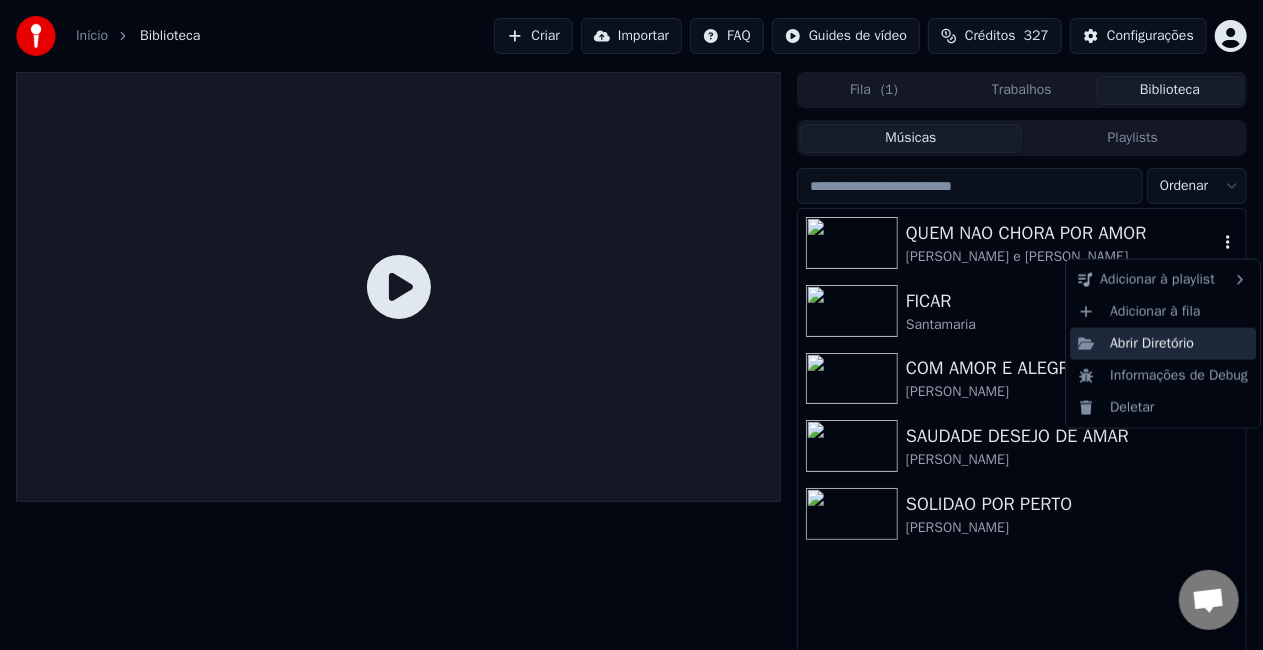 click on "Abrir Diretório" at bounding box center [1163, 344] 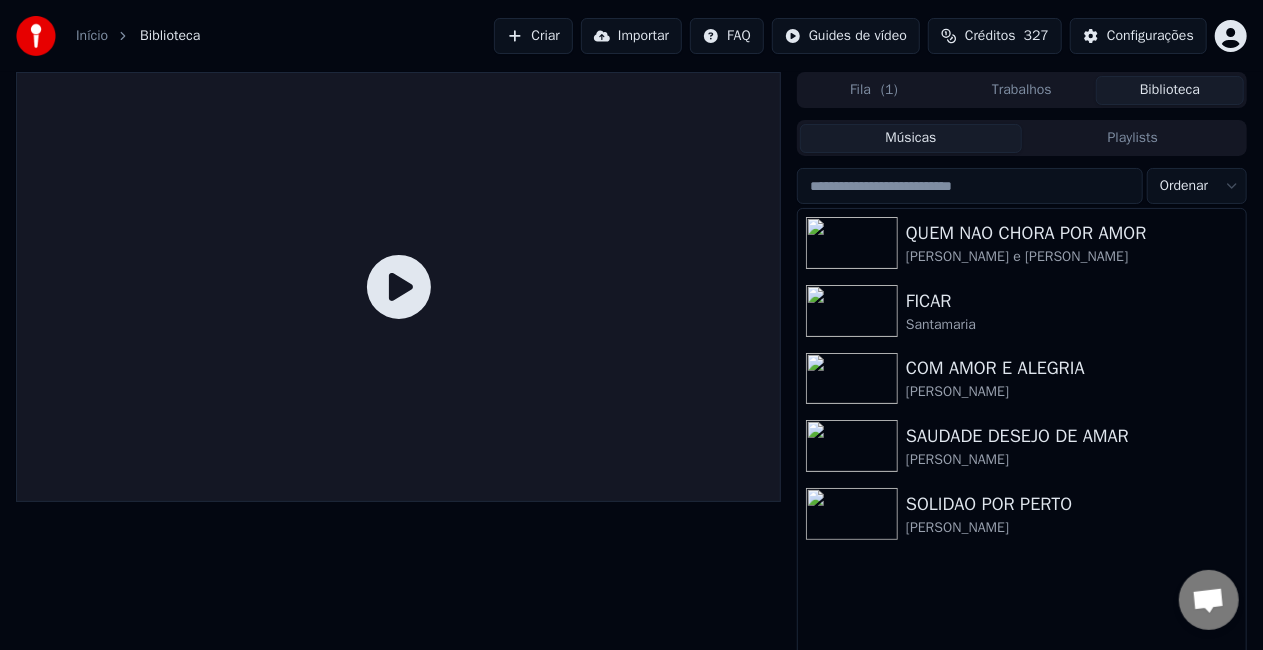 click on "Importar" at bounding box center [631, 36] 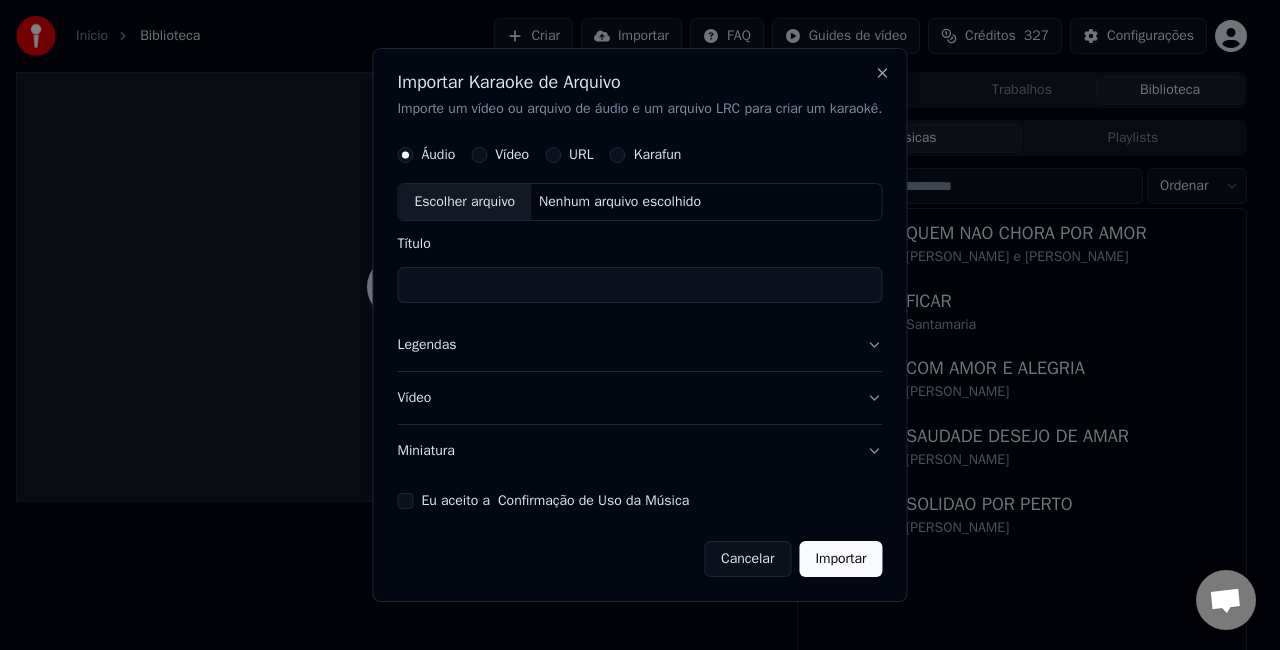 click on "Eu aceito a   Confirmação de Uso da Música" at bounding box center [405, 501] 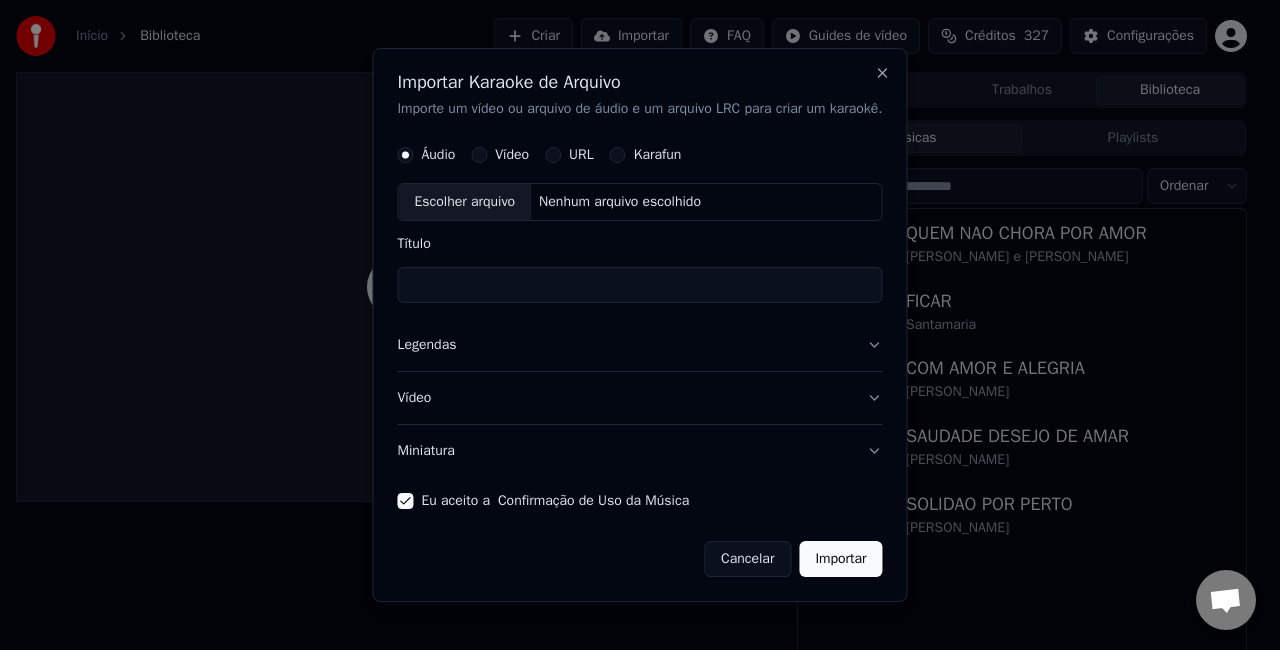 click on "Miniatura" at bounding box center (639, 451) 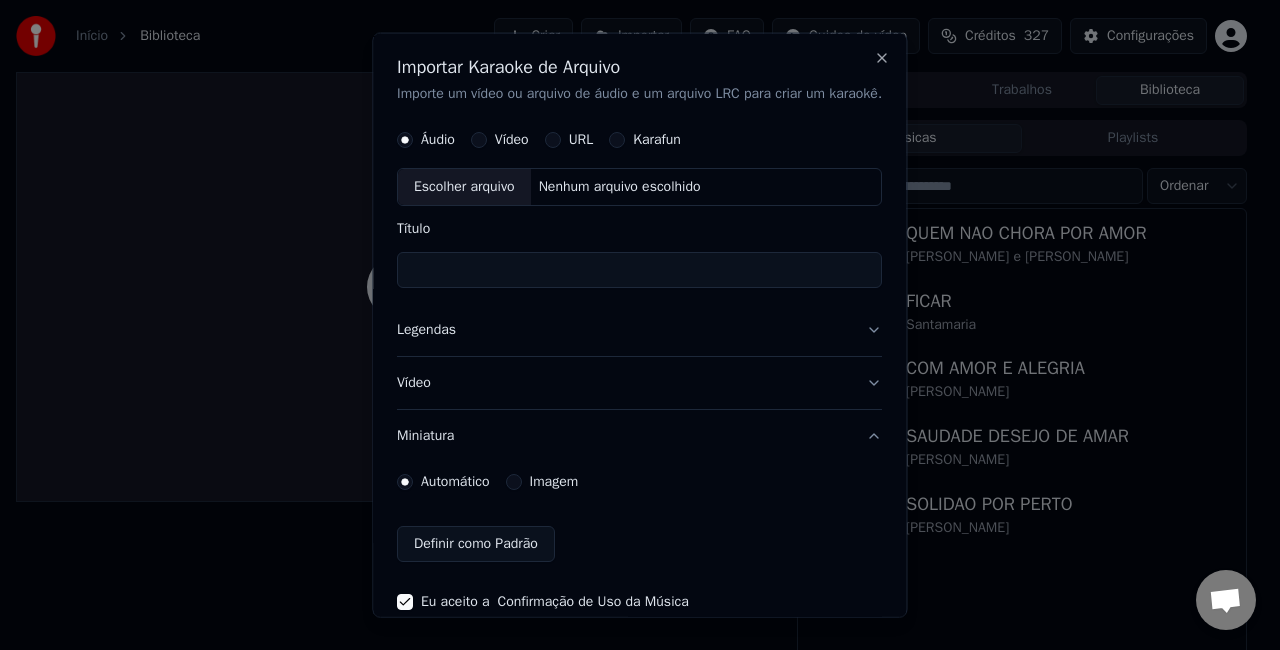 click on "Imagem" at bounding box center (554, 481) 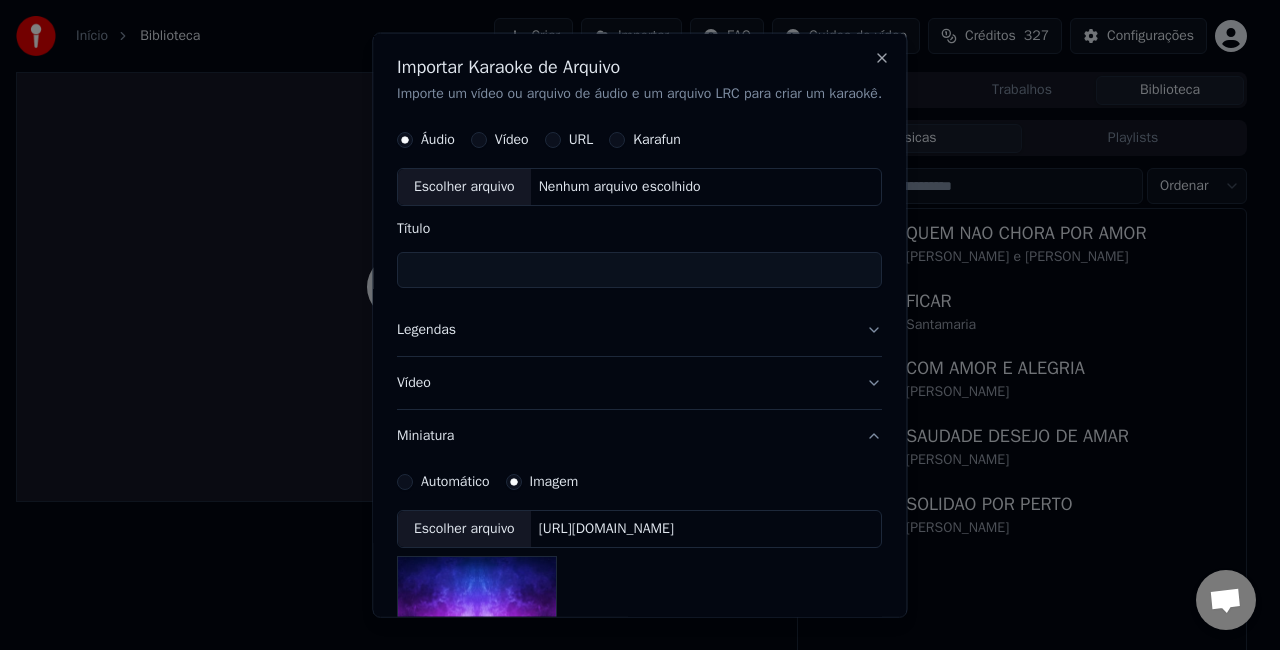 click on "[URL][DOMAIN_NAME]" at bounding box center [606, 528] 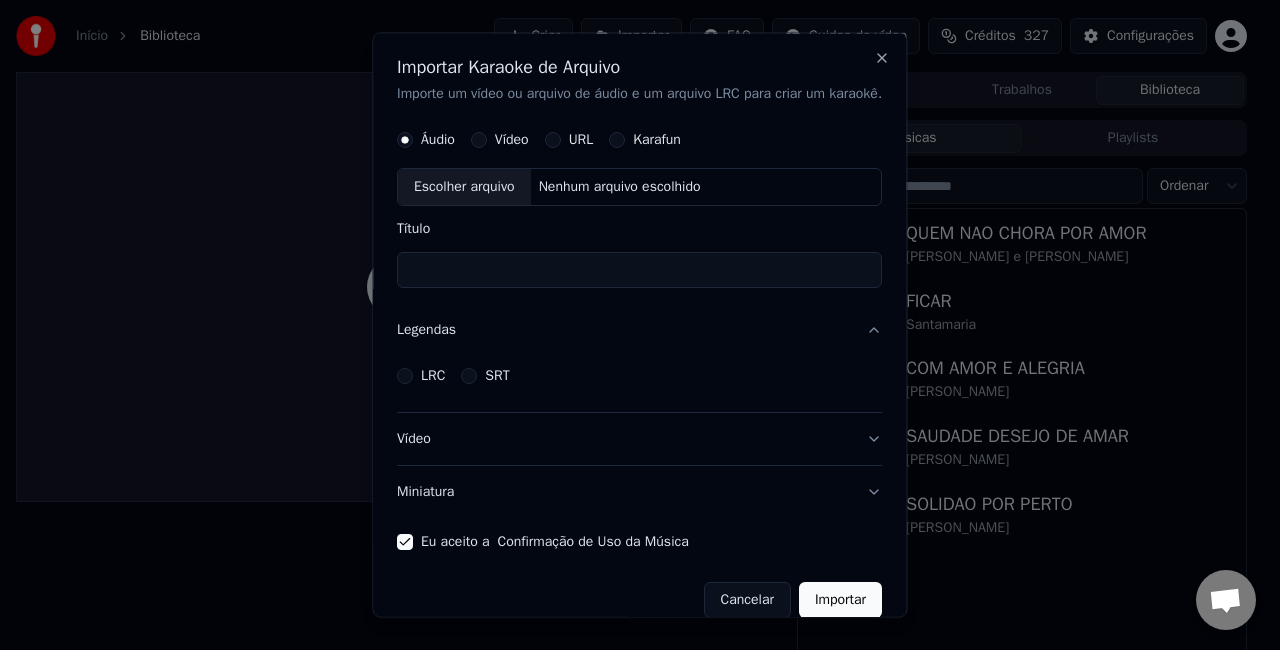 click on "LRC" at bounding box center (421, 375) 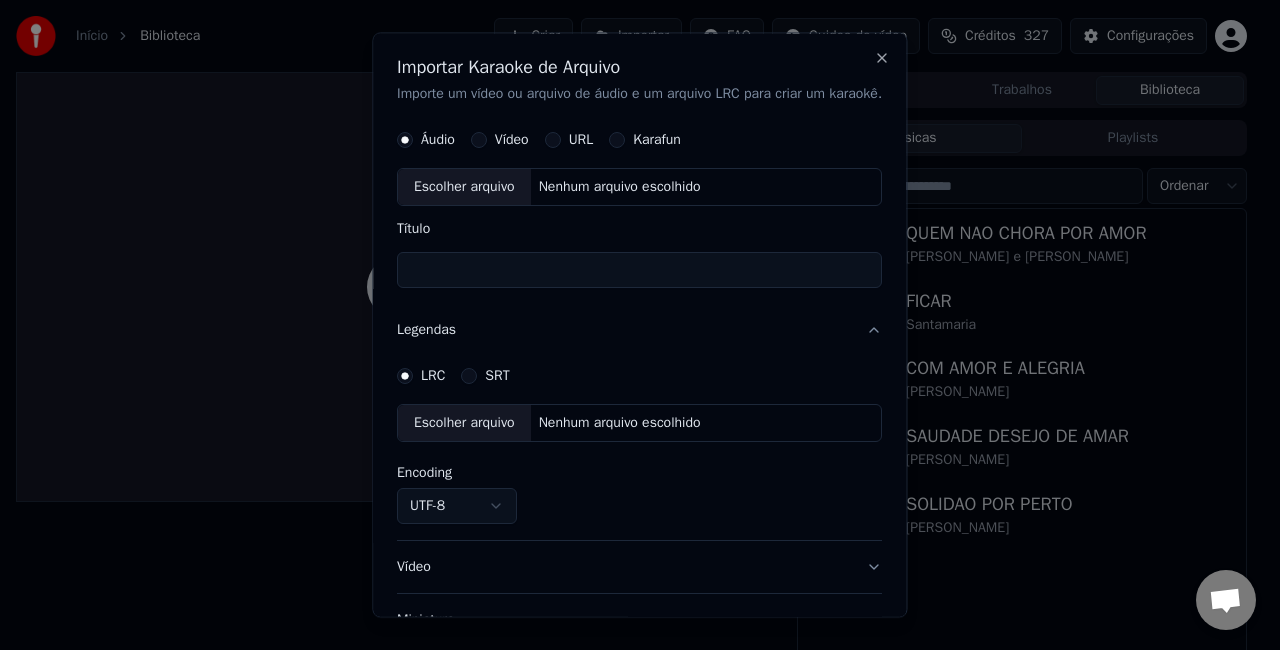 click on "Nenhum arquivo escolhido" at bounding box center (620, 422) 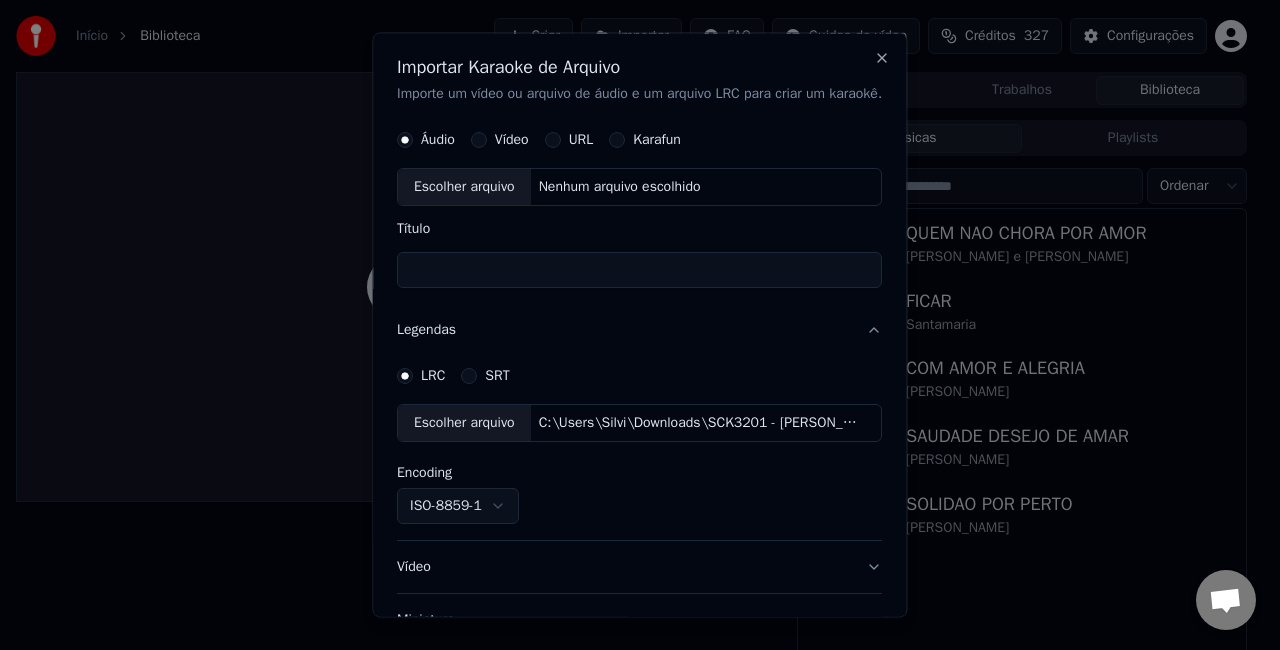 click on "Nenhum arquivo escolhido" at bounding box center (620, 186) 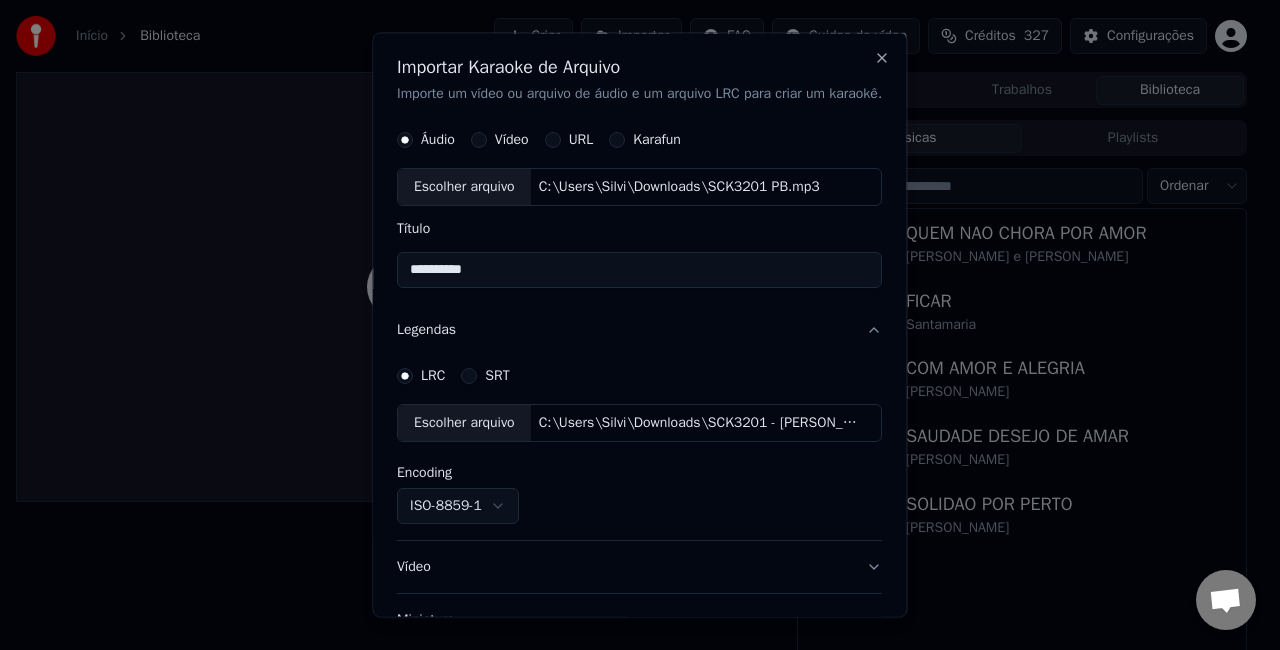 drag, startPoint x: 584, startPoint y: 266, endPoint x: 28, endPoint y: 322, distance: 558.81305 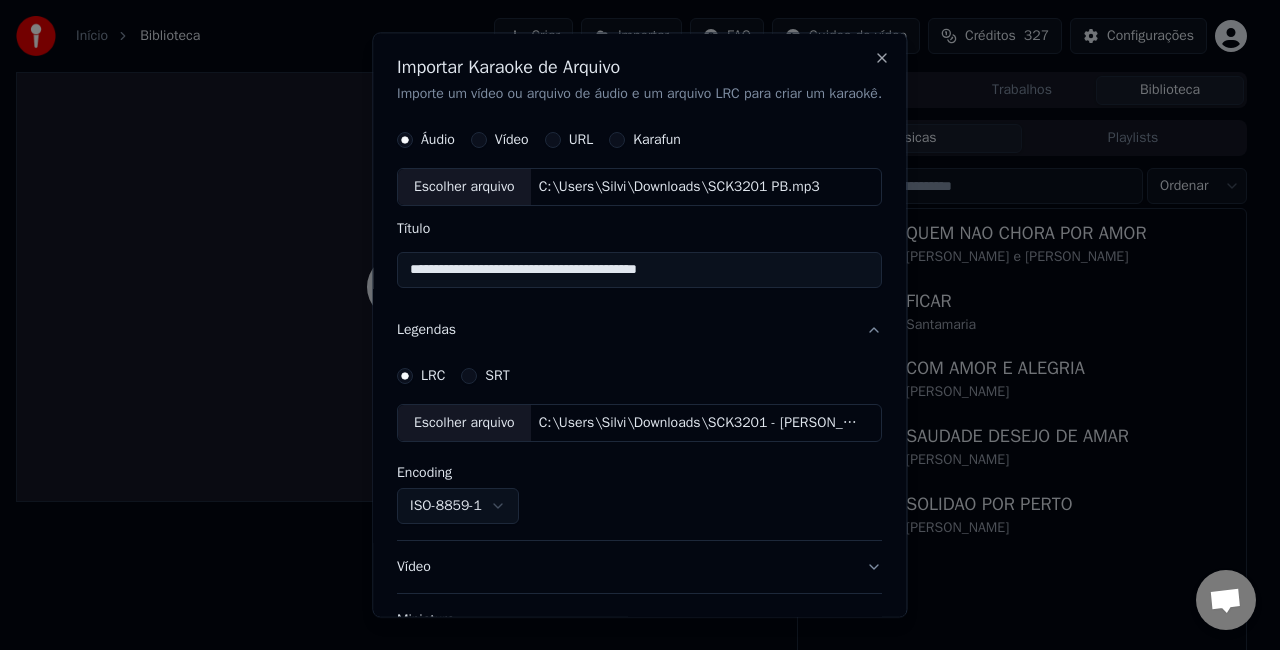 type on "**********" 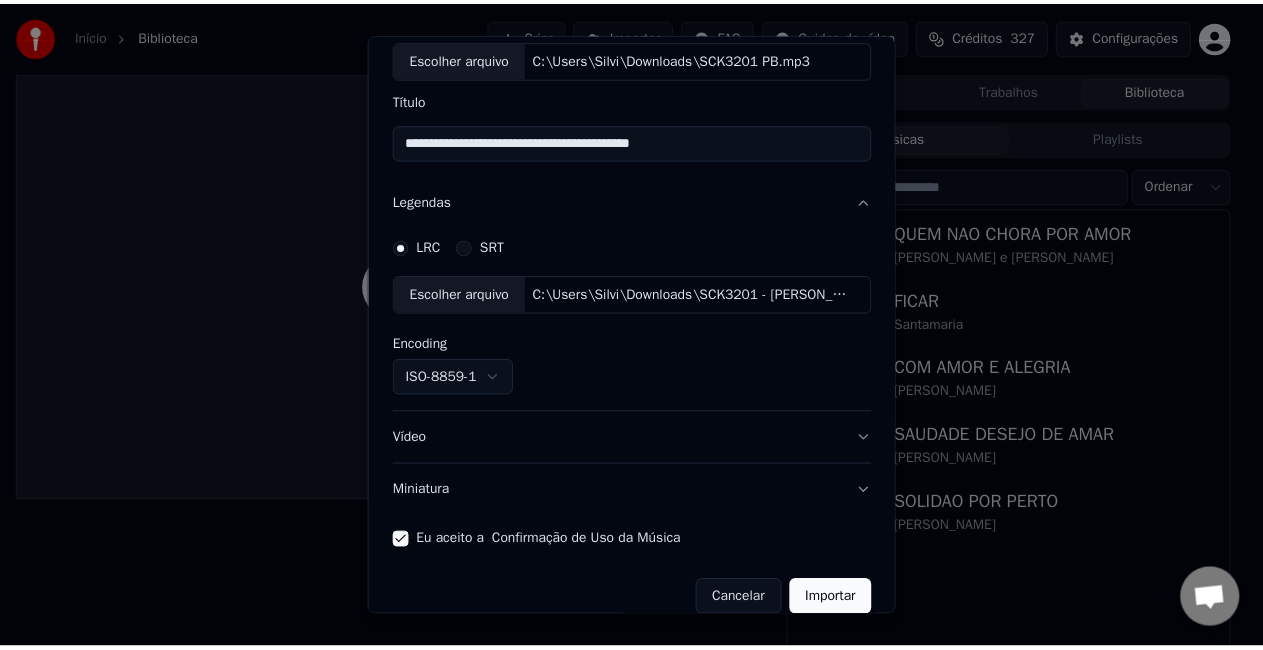 scroll, scrollTop: 150, scrollLeft: 0, axis: vertical 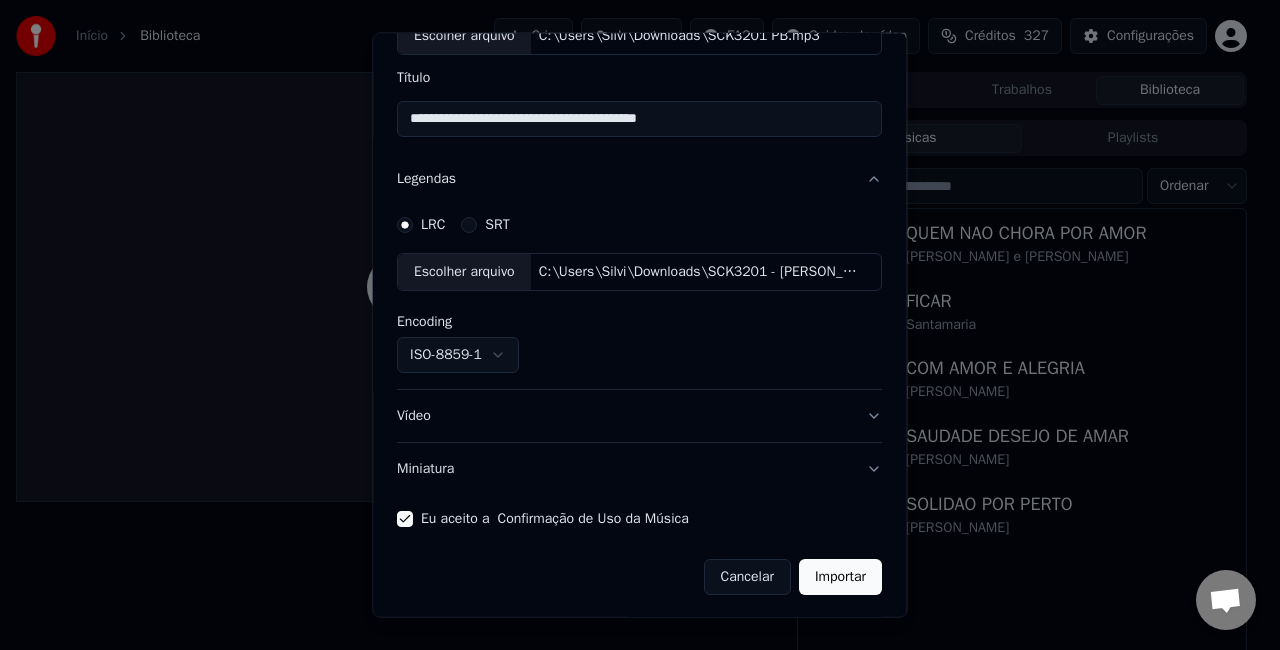 click on "Importar" at bounding box center (840, 577) 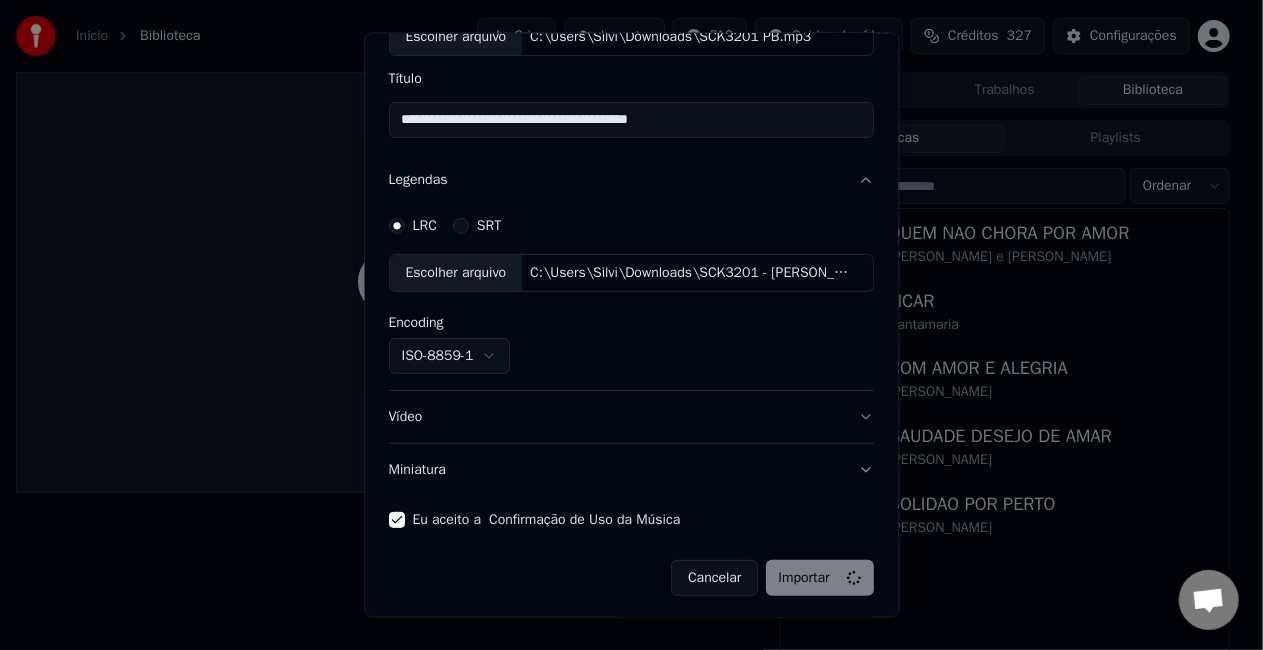 type 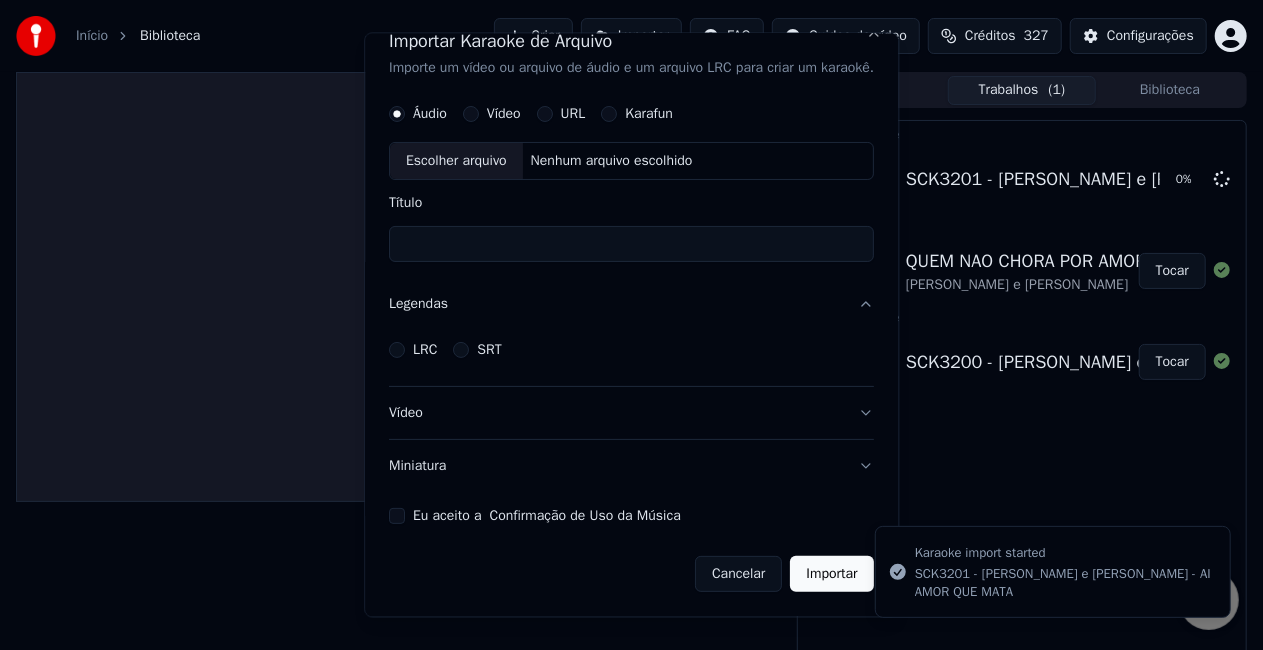 scroll, scrollTop: 22, scrollLeft: 0, axis: vertical 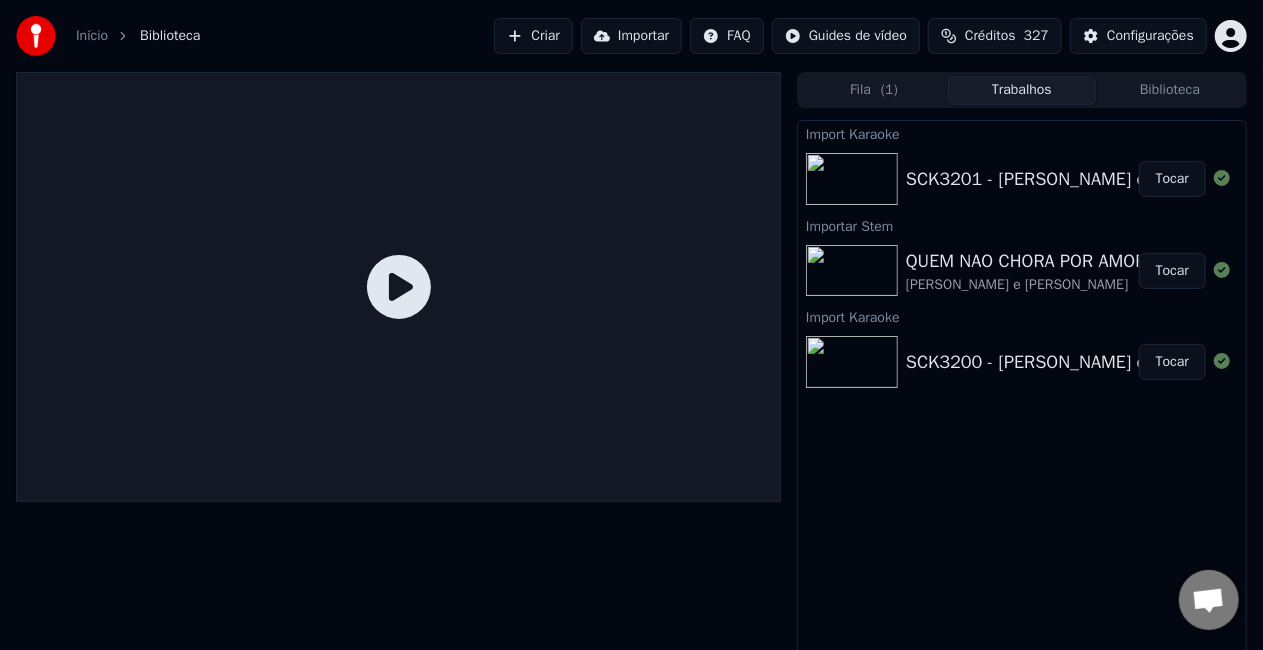 click on "Tocar" at bounding box center [1172, 179] 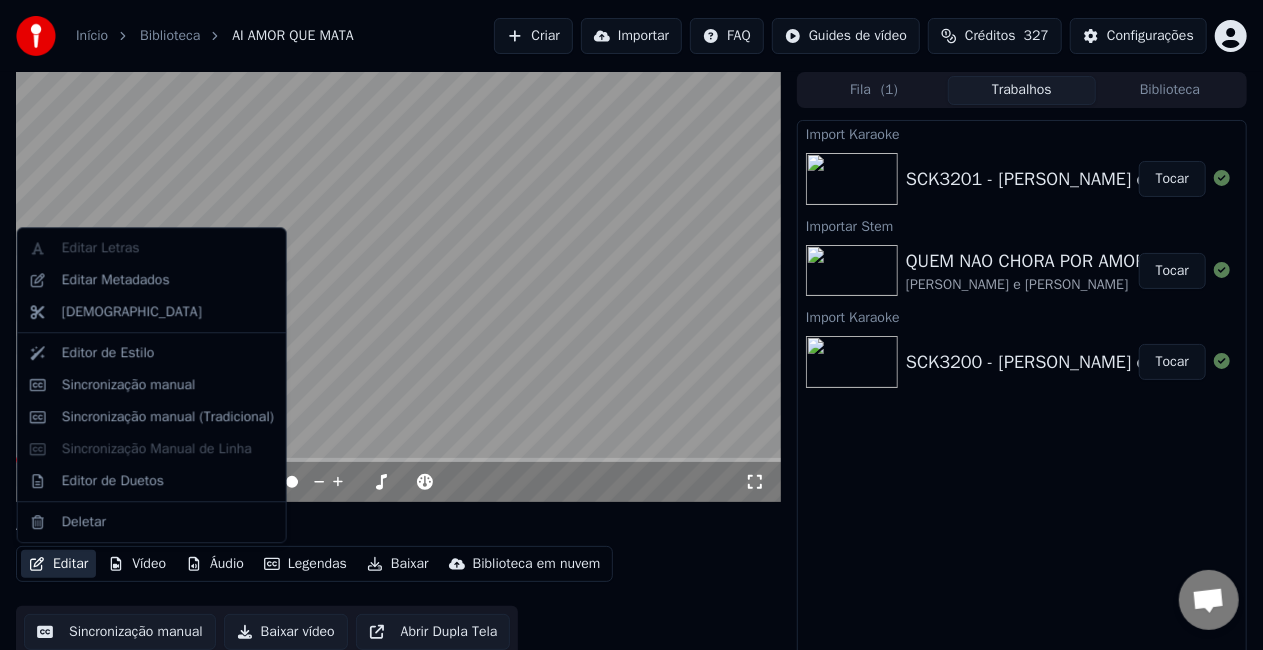 click on "Editar" at bounding box center [58, 564] 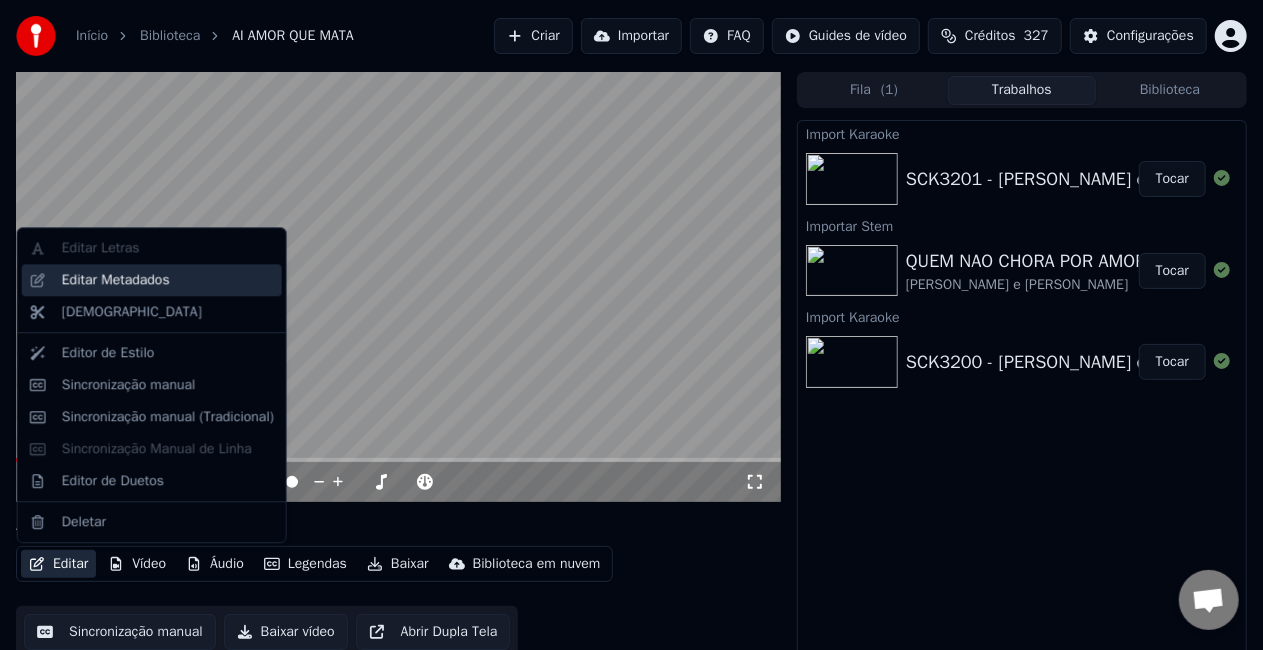 click on "Editar Metadados" at bounding box center [168, 280] 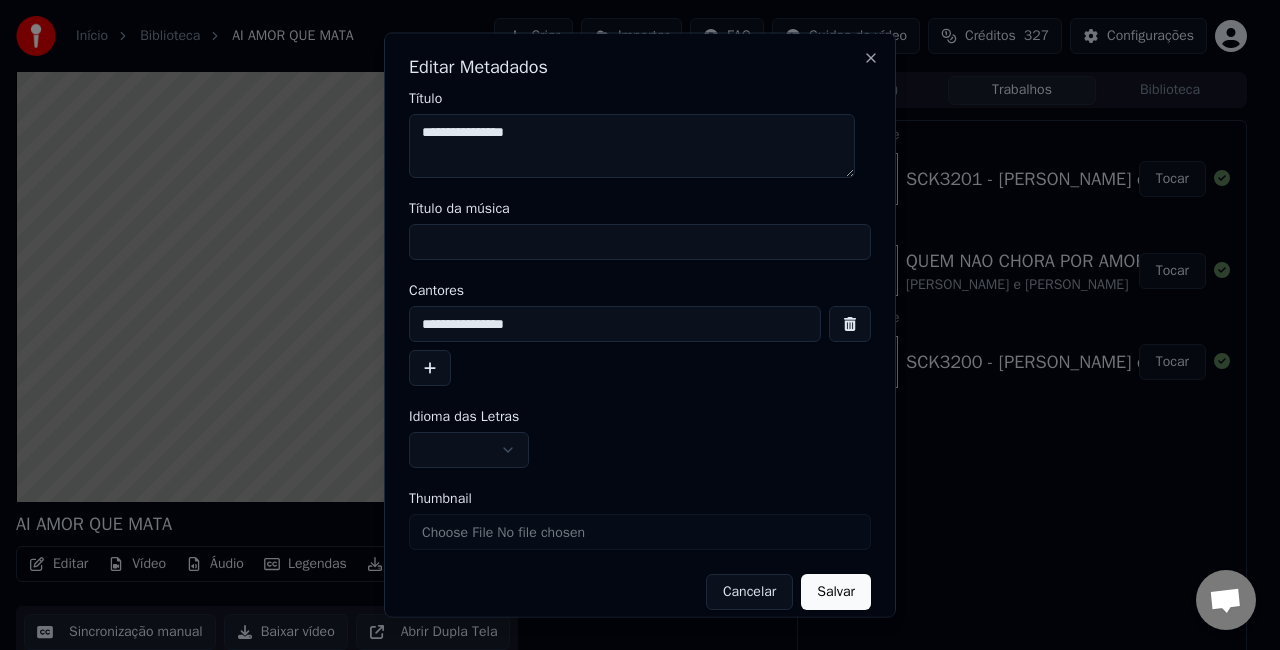 drag, startPoint x: 576, startPoint y: 136, endPoint x: 6, endPoint y: 131, distance: 570.0219 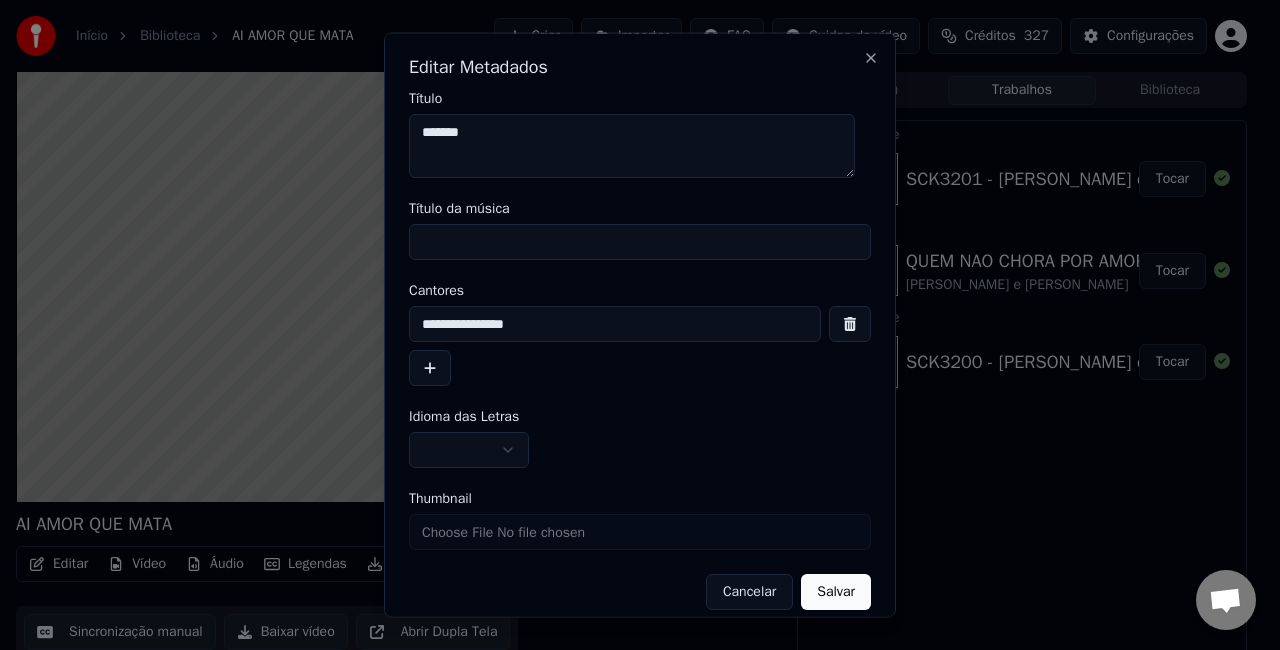 type on "*******" 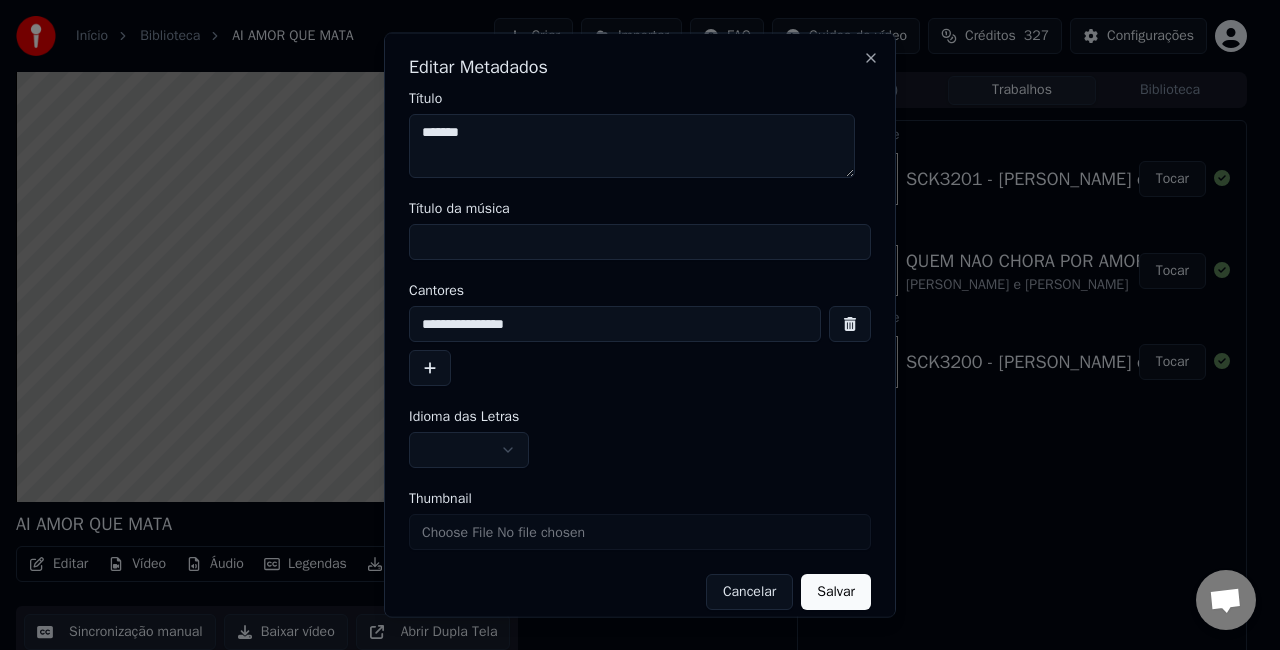 paste on "*******" 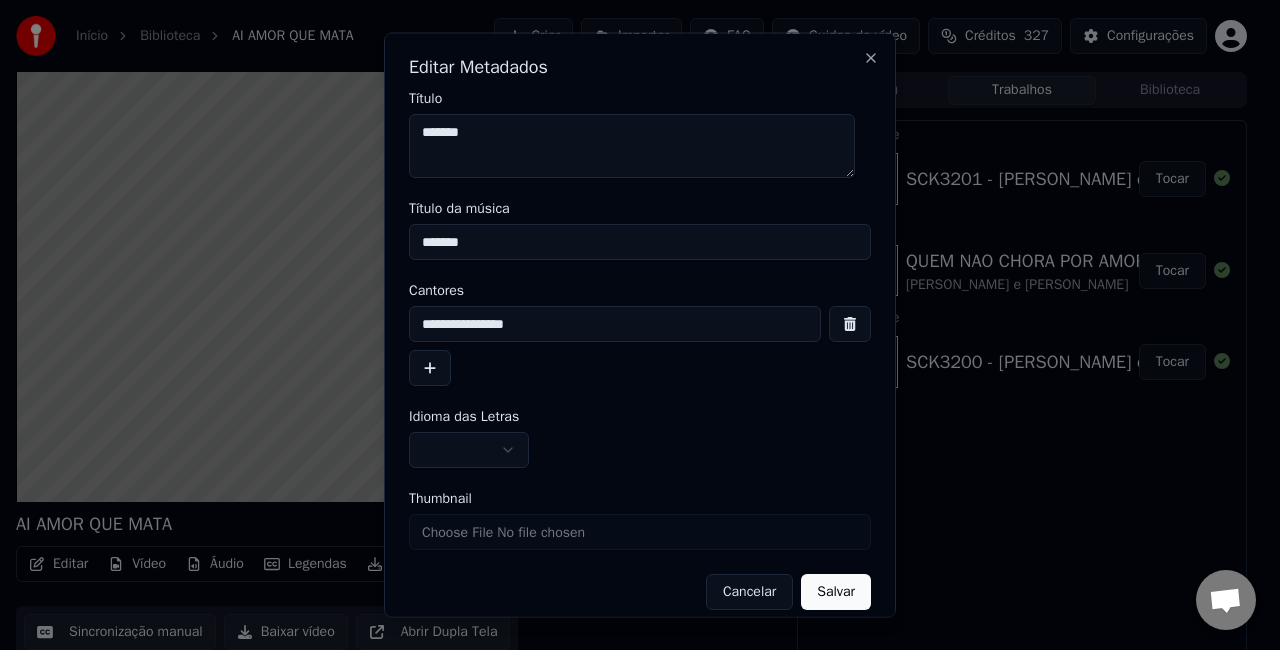 drag, startPoint x: 523, startPoint y: 231, endPoint x: -94, endPoint y: 318, distance: 623.1035 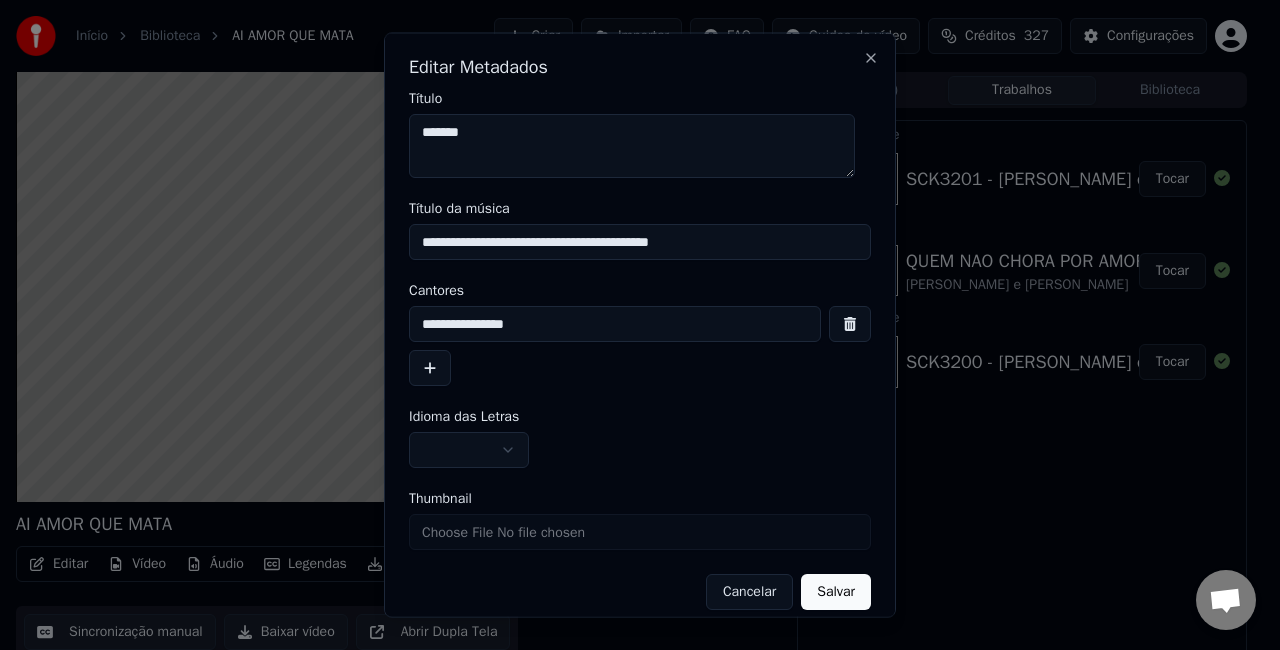 type on "**********" 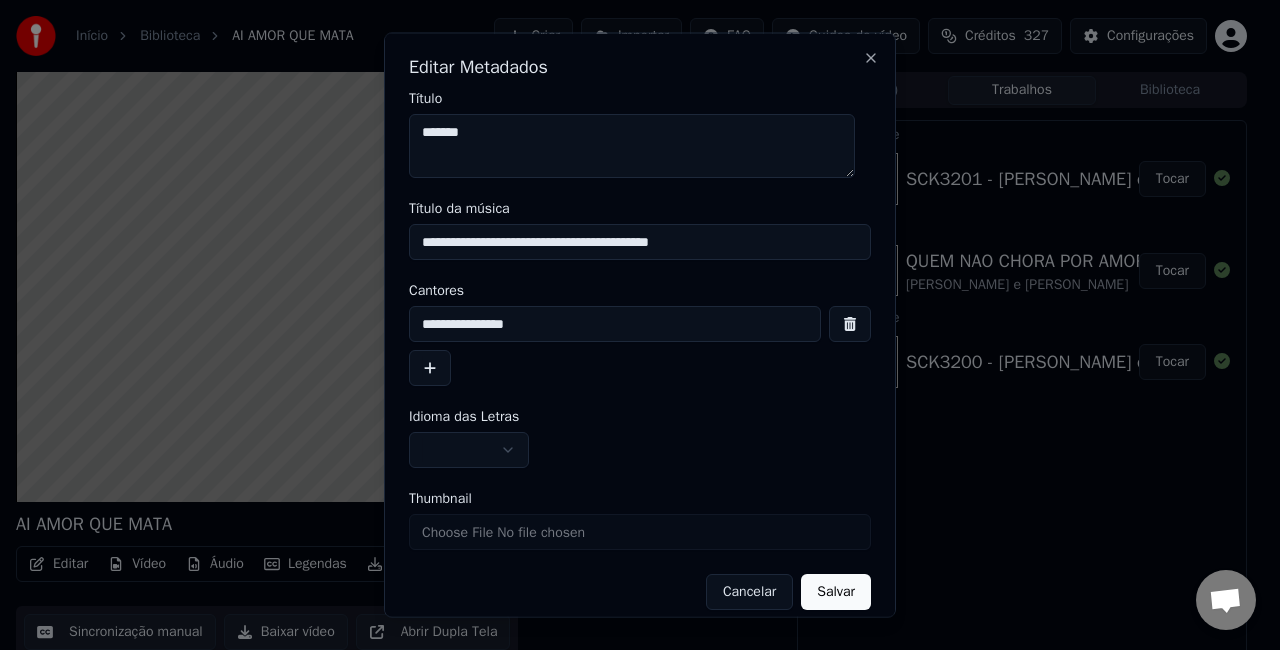 click at bounding box center (469, 450) 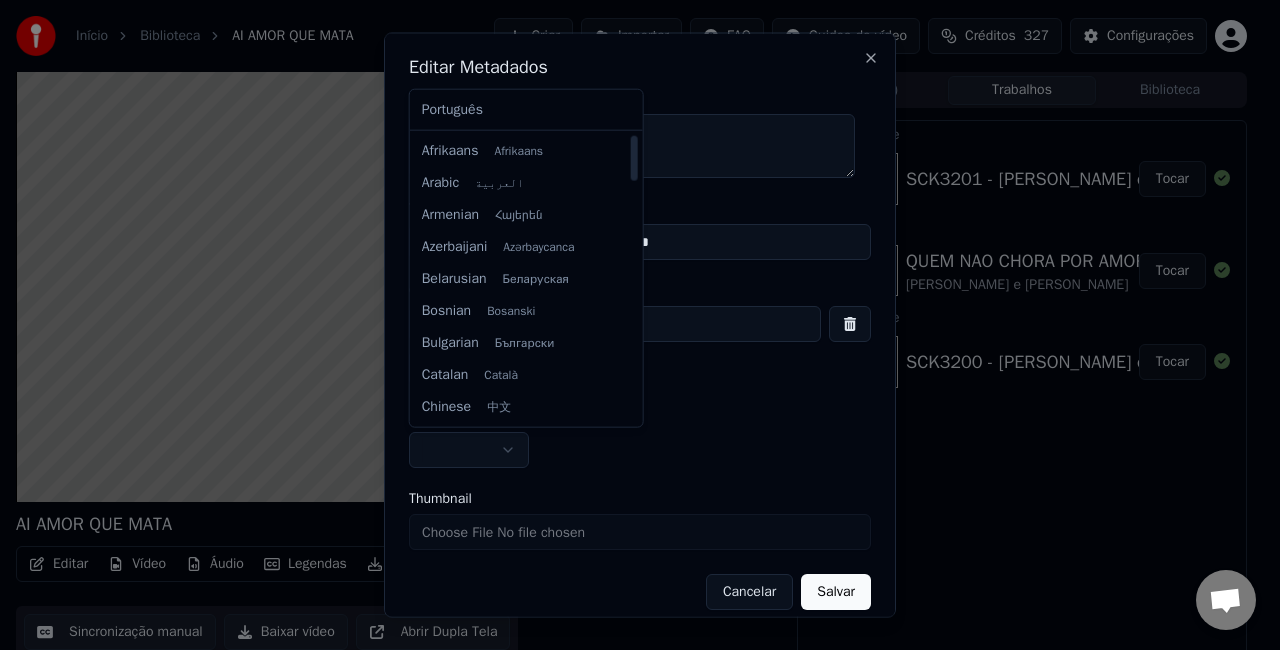 select on "**" 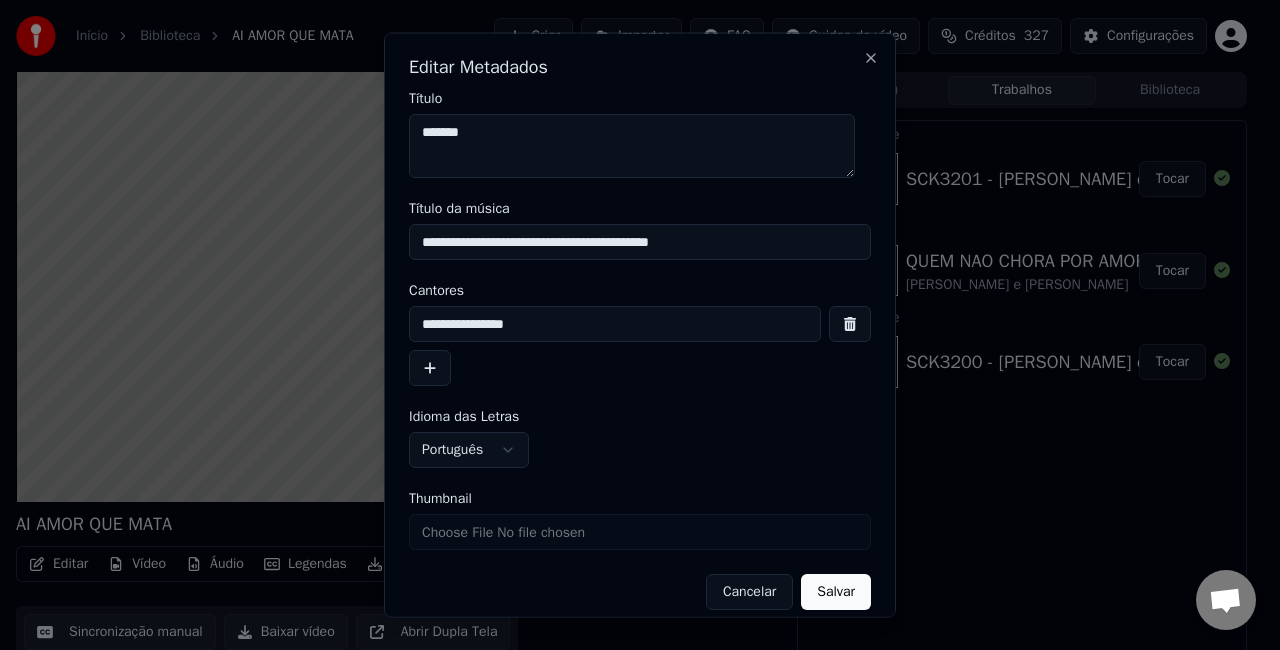click on "Thumbnail" at bounding box center [640, 532] 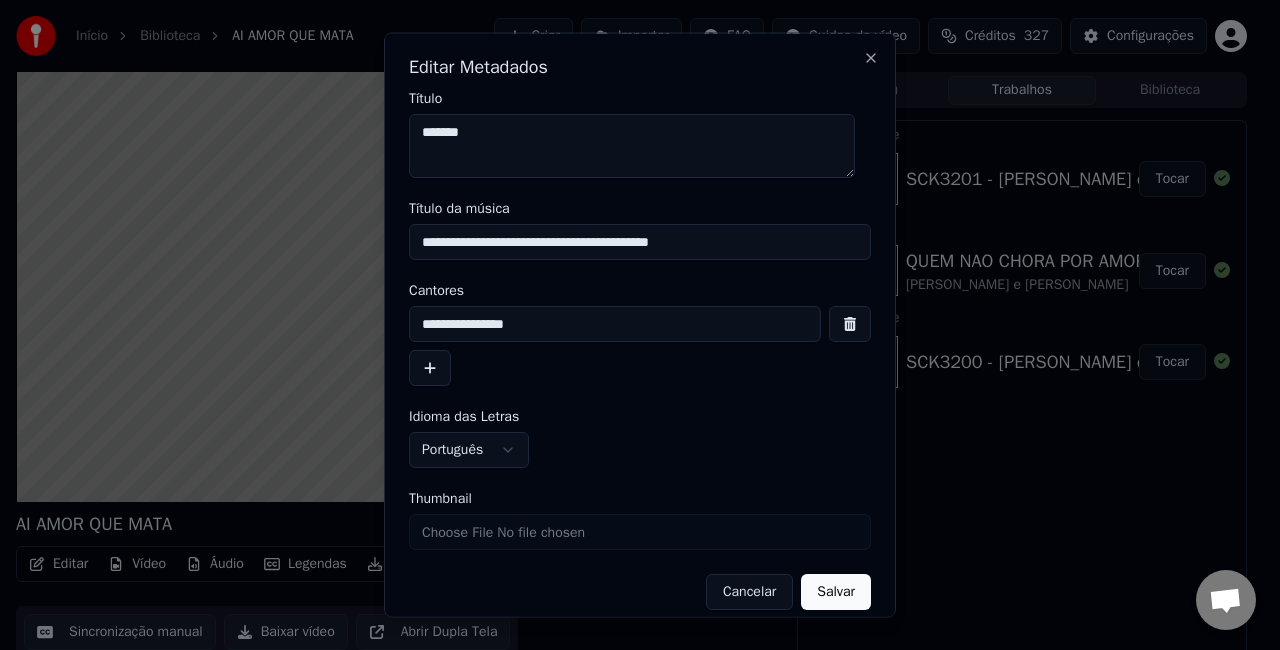type on "**********" 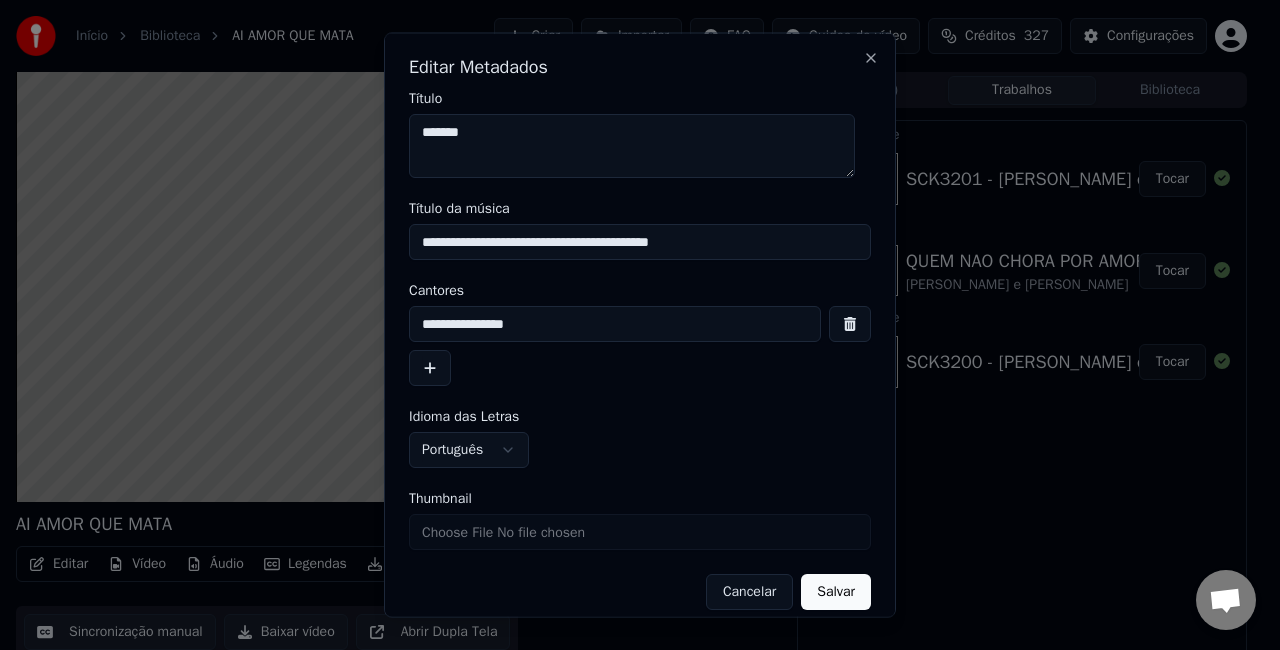 click on "Salvar" at bounding box center [836, 592] 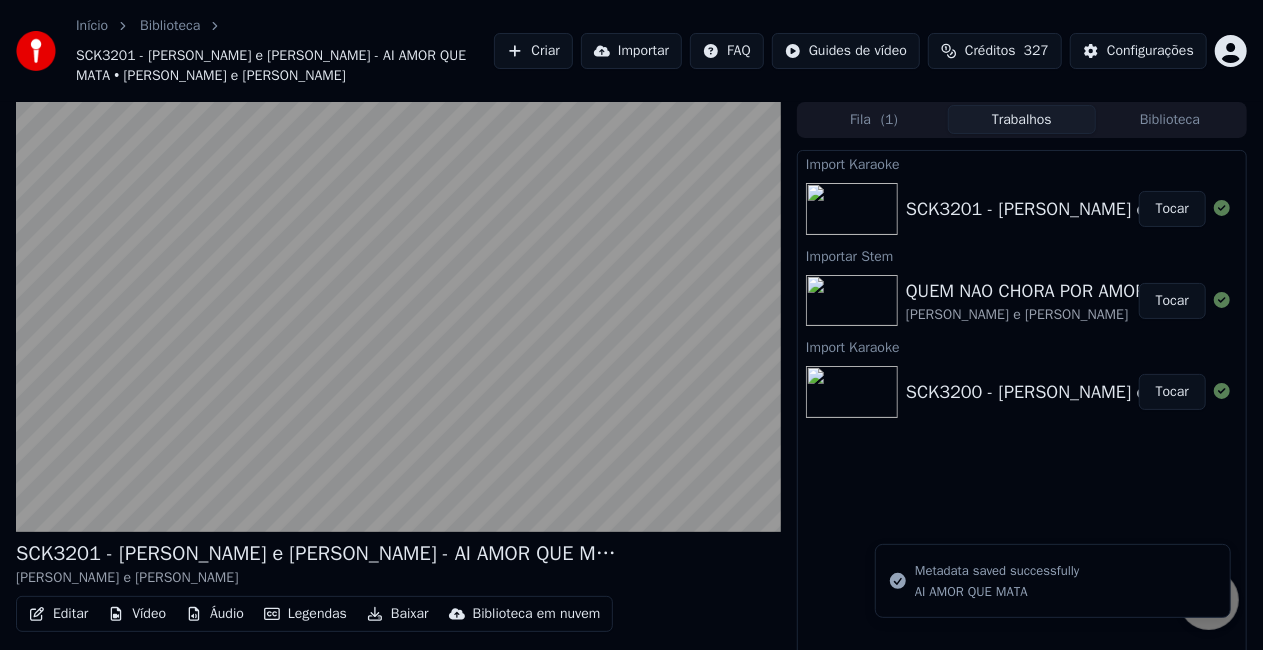 click on "Biblioteca" at bounding box center (1170, 119) 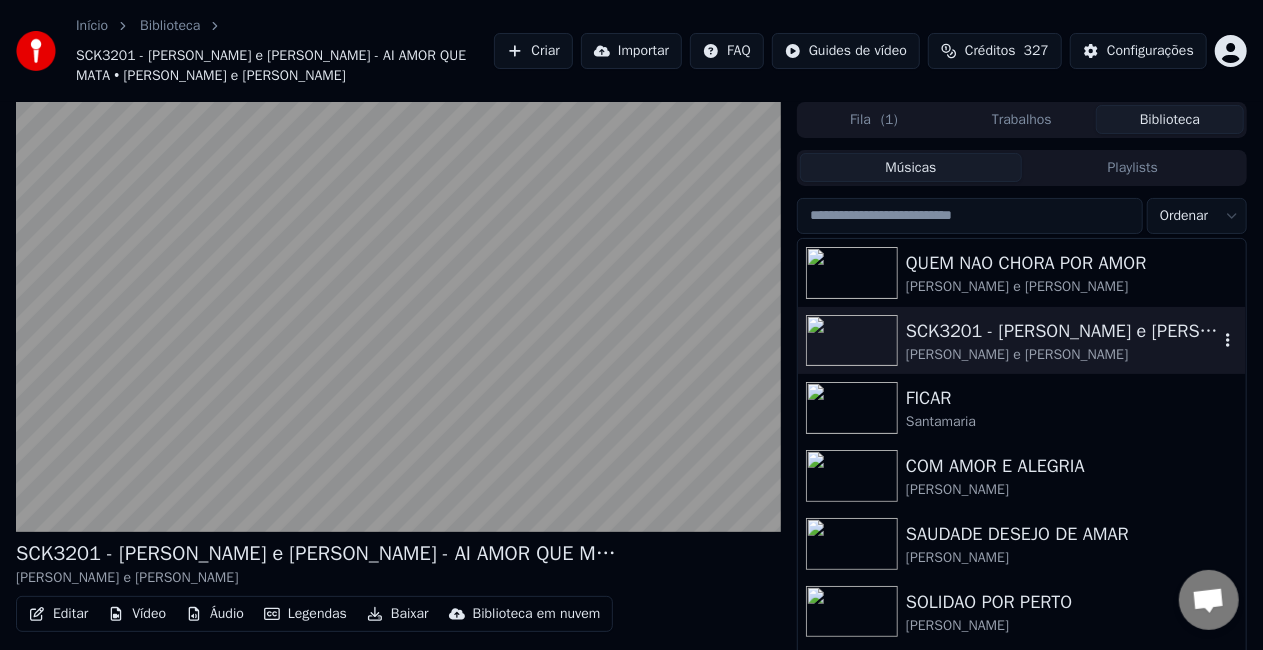 click on "SCK3201 - [PERSON_NAME] e [PERSON_NAME] - AI AMOR QUE MATA" at bounding box center (1062, 331) 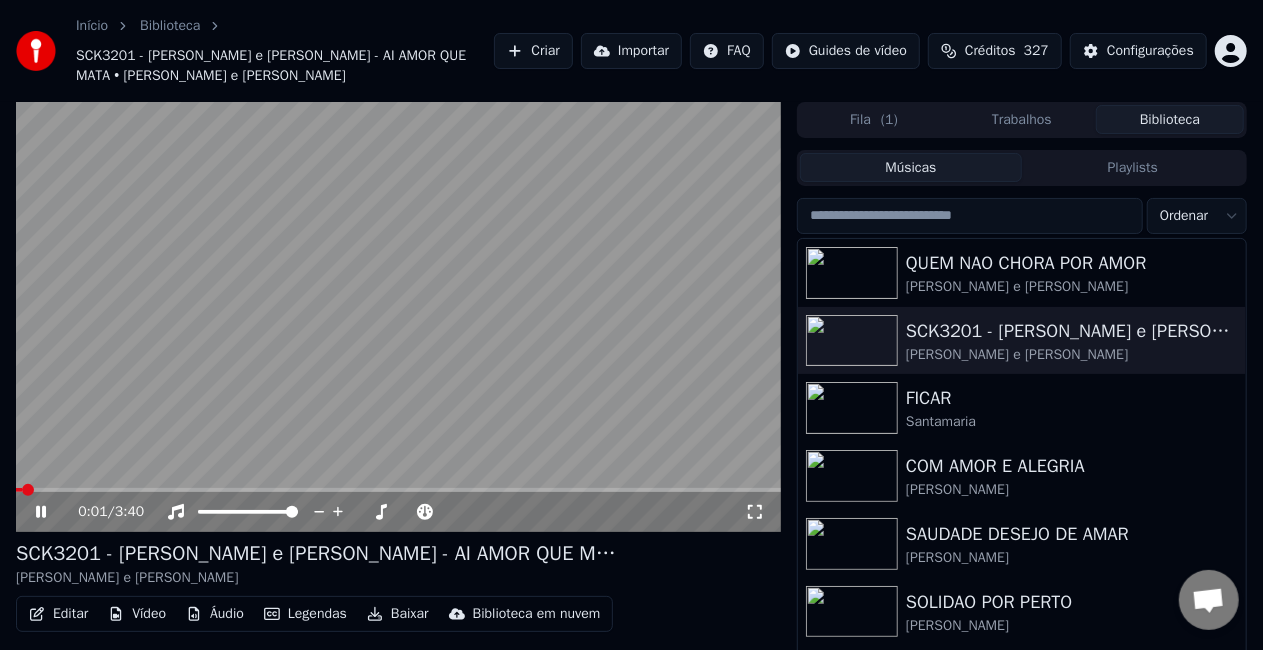 click on "Editar" at bounding box center [58, 614] 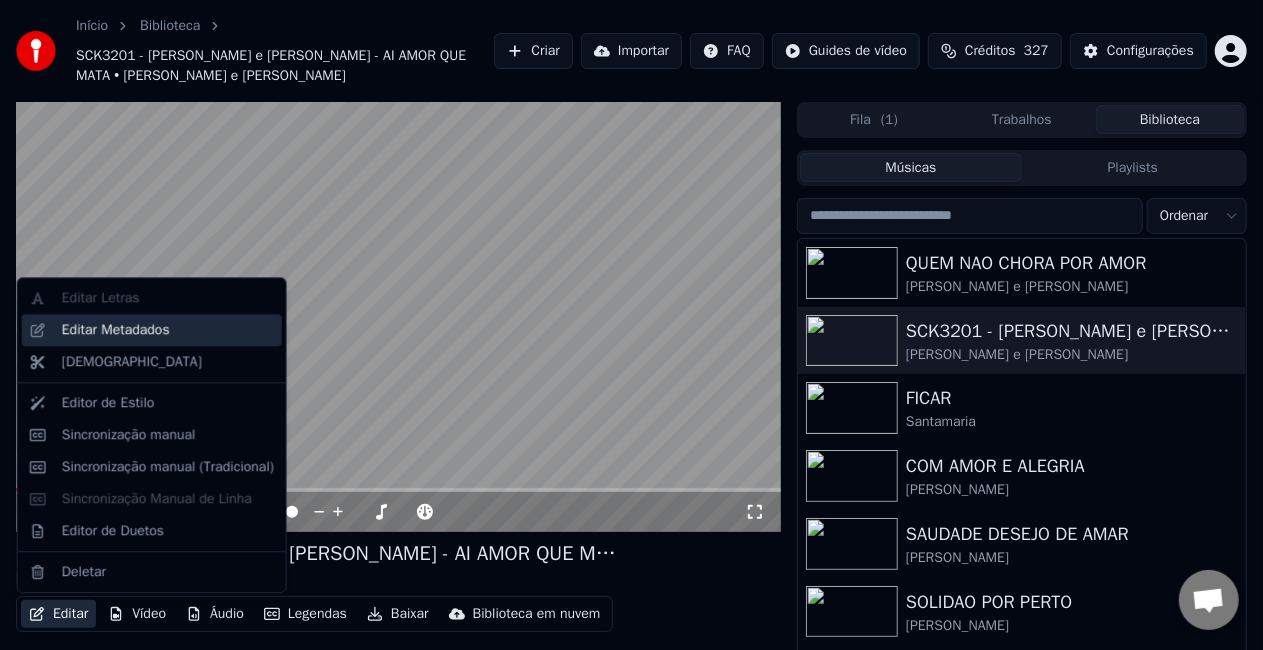 click on "Editar Metadados" at bounding box center [116, 330] 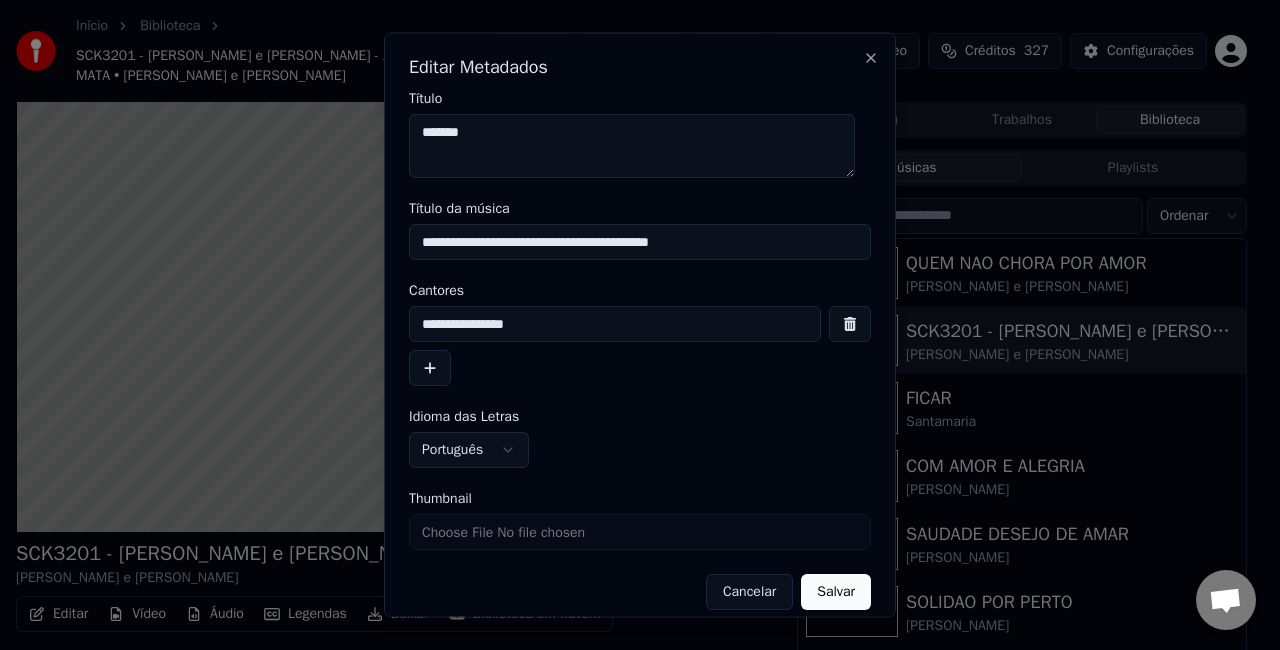 drag, startPoint x: 750, startPoint y: 245, endPoint x: 219, endPoint y: 312, distance: 535.21027 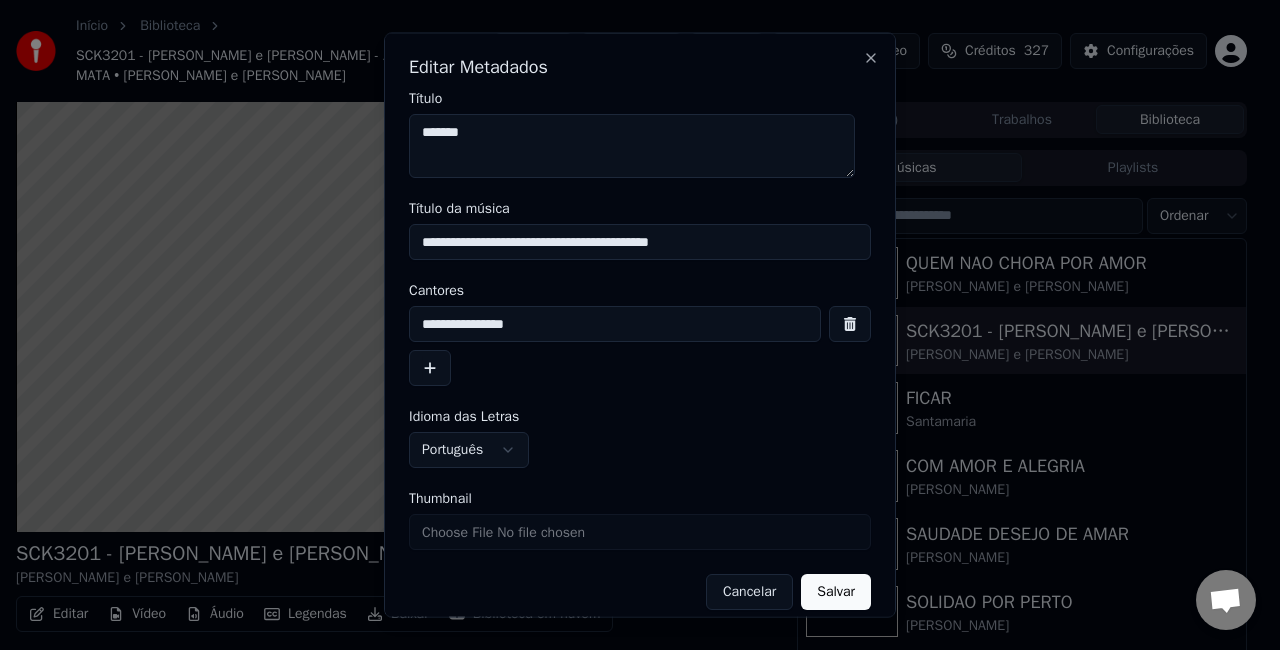 drag, startPoint x: 502, startPoint y: 128, endPoint x: 200, endPoint y: 126, distance: 302.00662 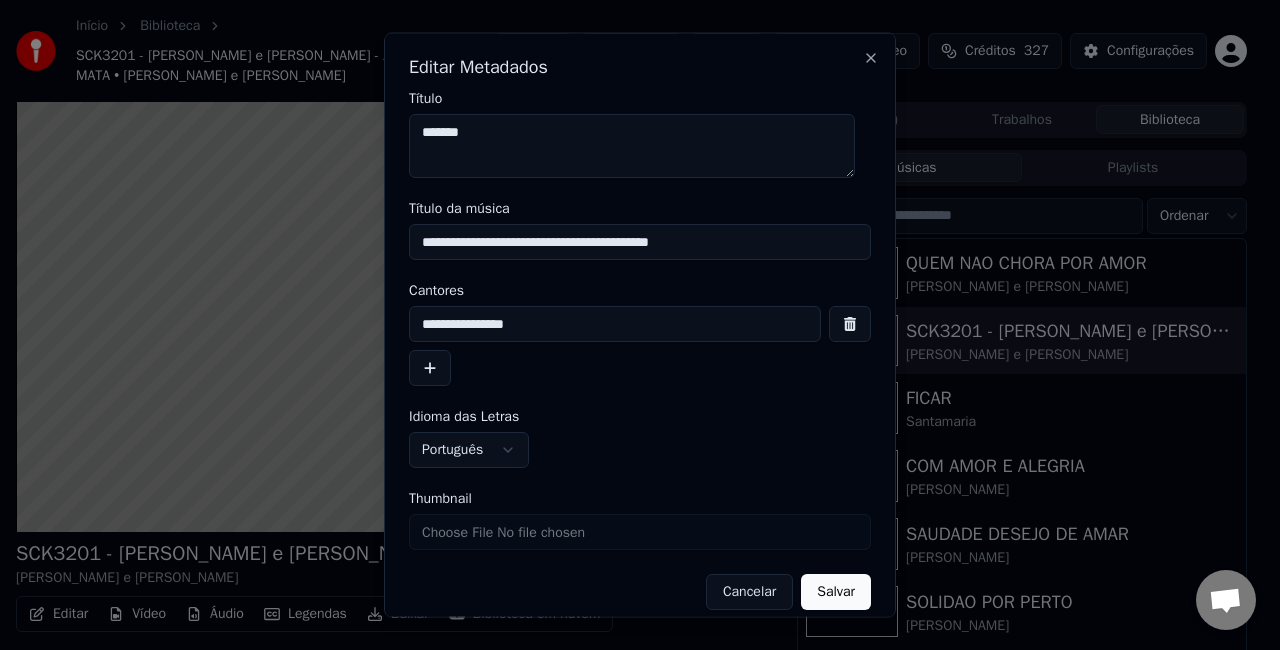 paste on "**********" 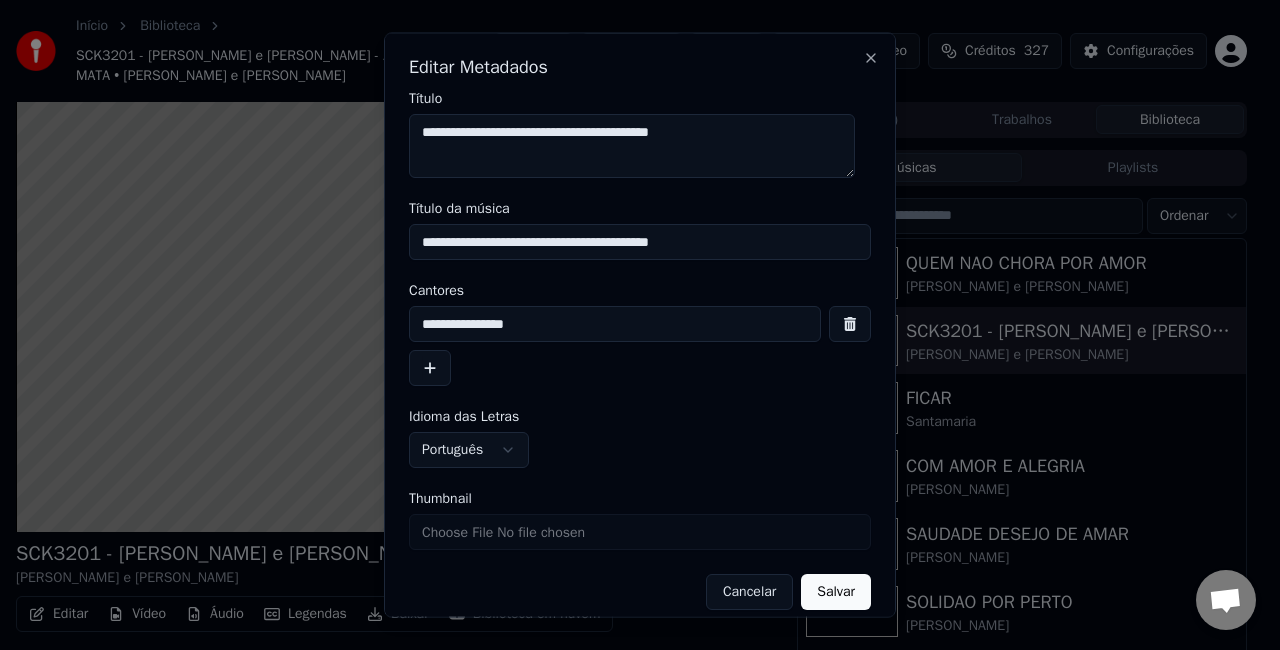 type on "**********" 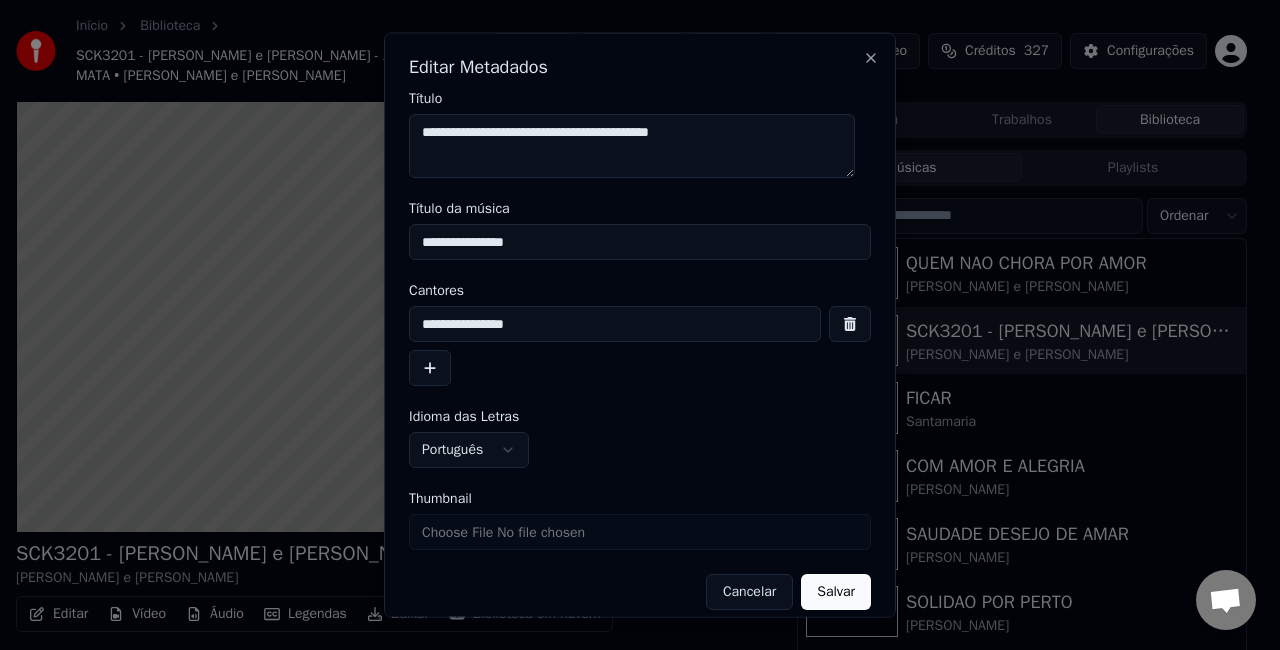 type on "**********" 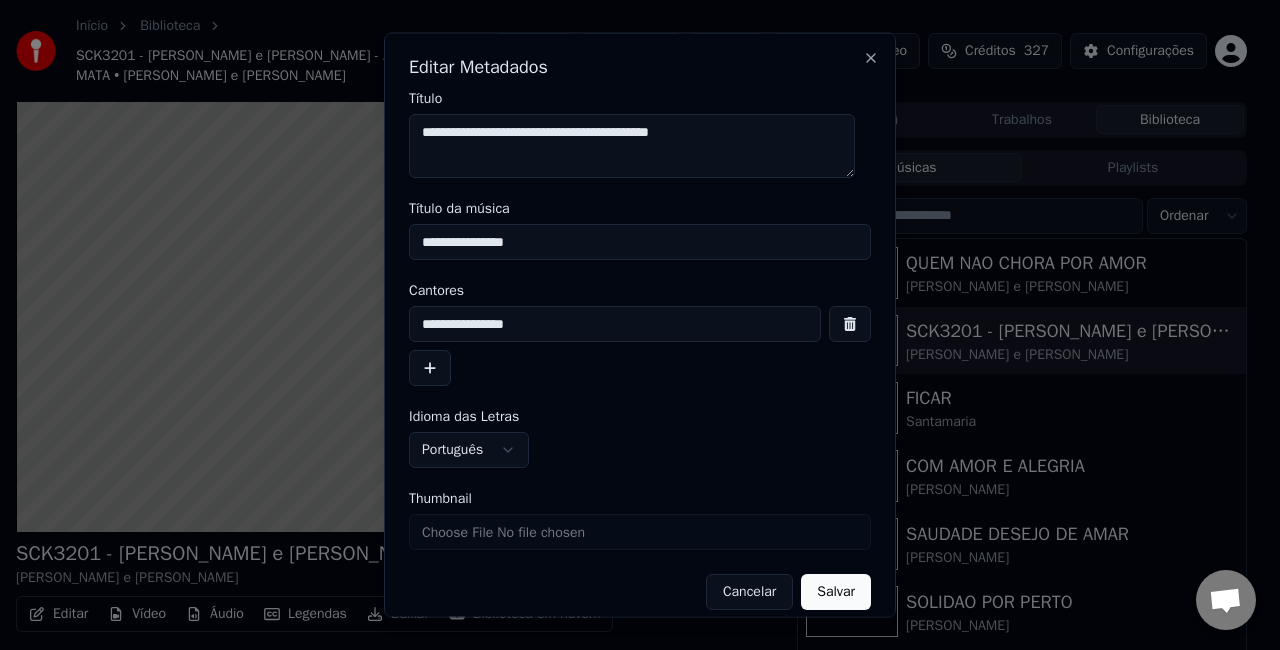 click on "Salvar" at bounding box center [836, 592] 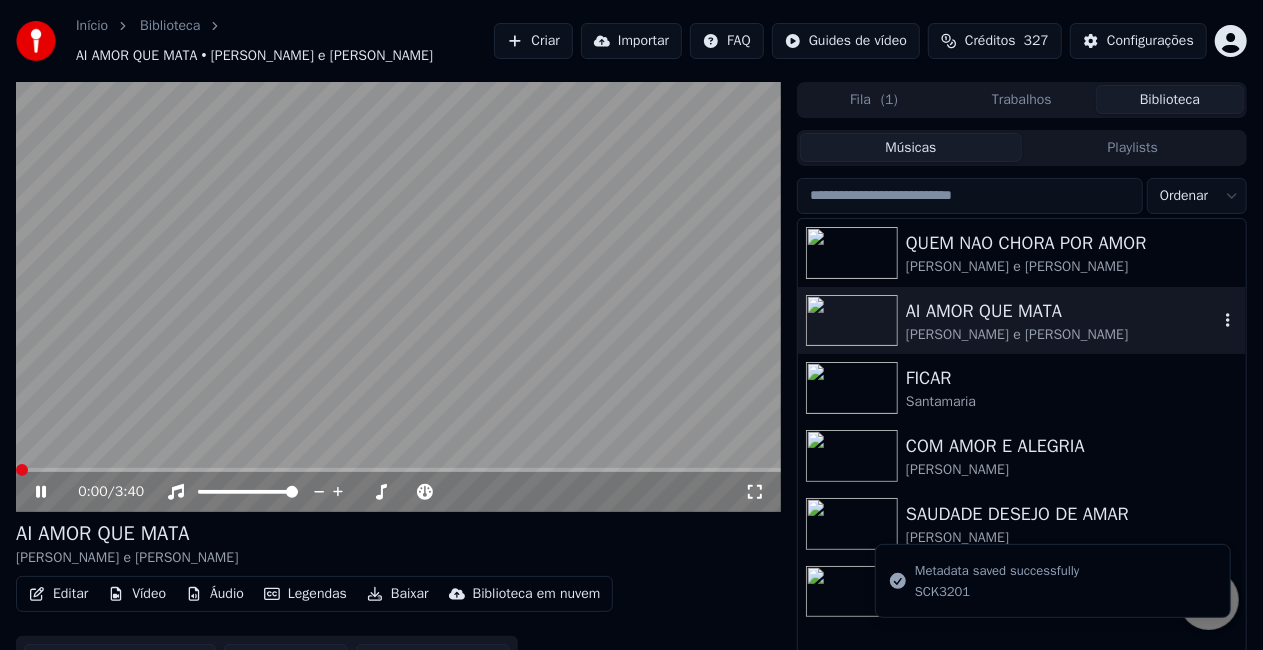 click on "AI AMOR QUE MATA" at bounding box center (1062, 311) 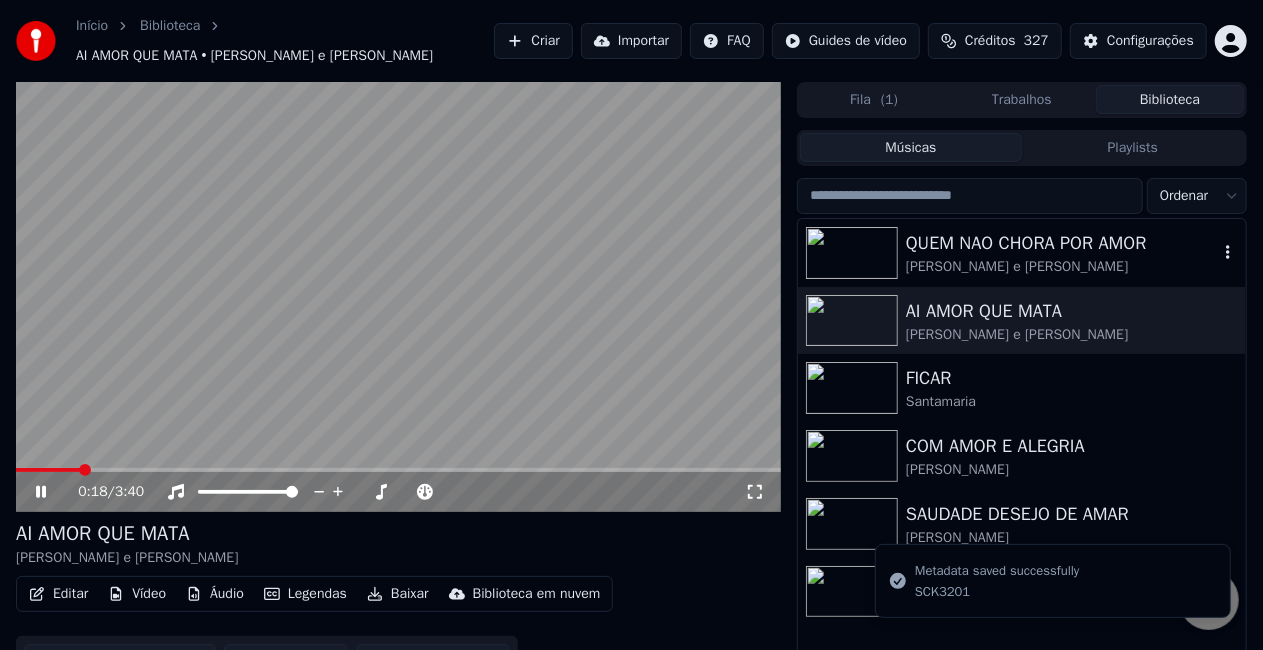 click on "QUEM NAO CHORA POR AMOR" at bounding box center (1062, 243) 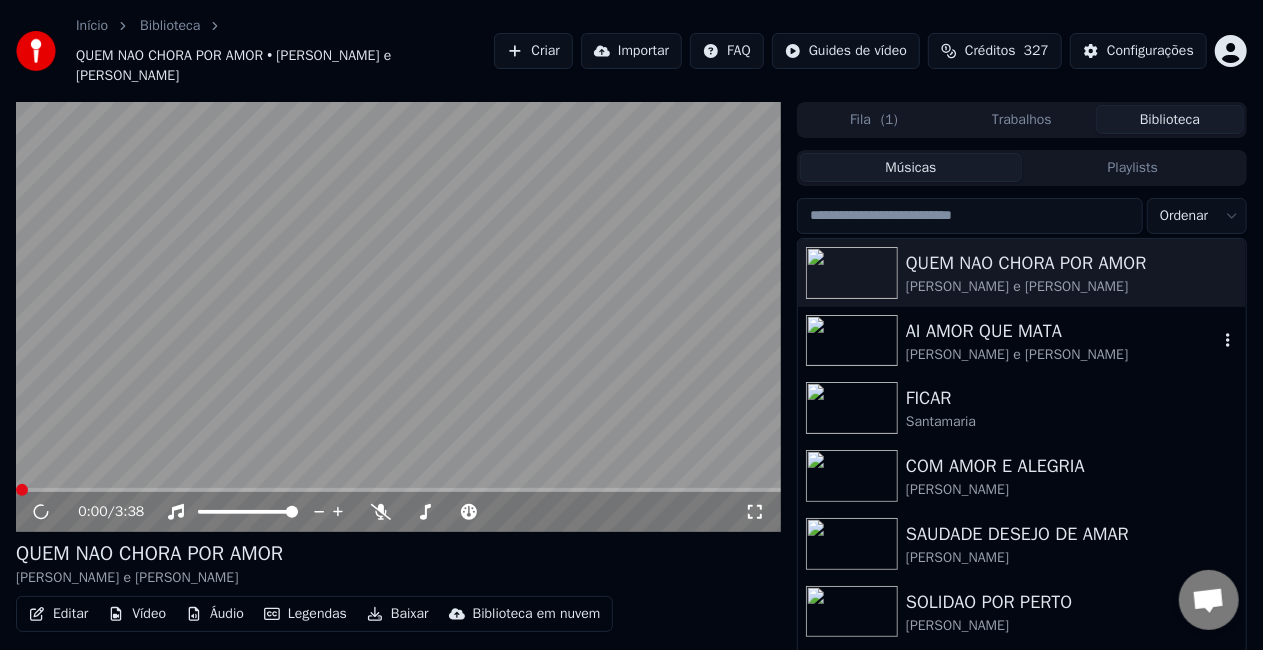 click on "AI AMOR QUE MATA" at bounding box center [1062, 331] 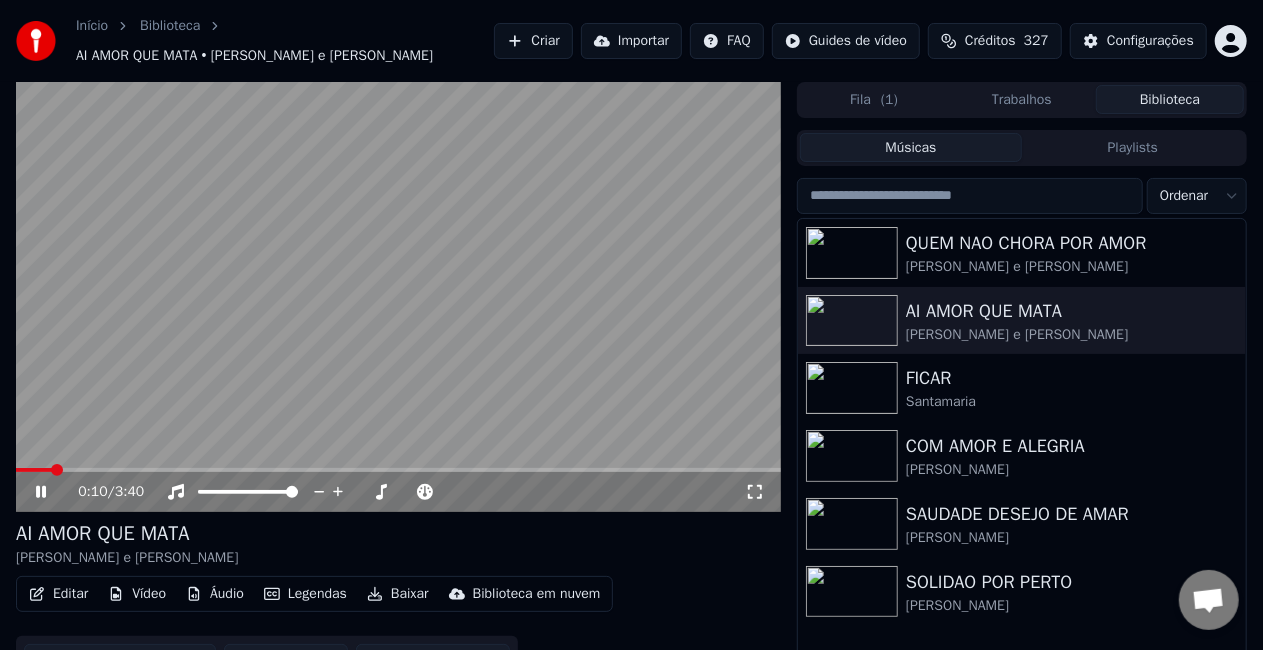 click at bounding box center [970, 196] 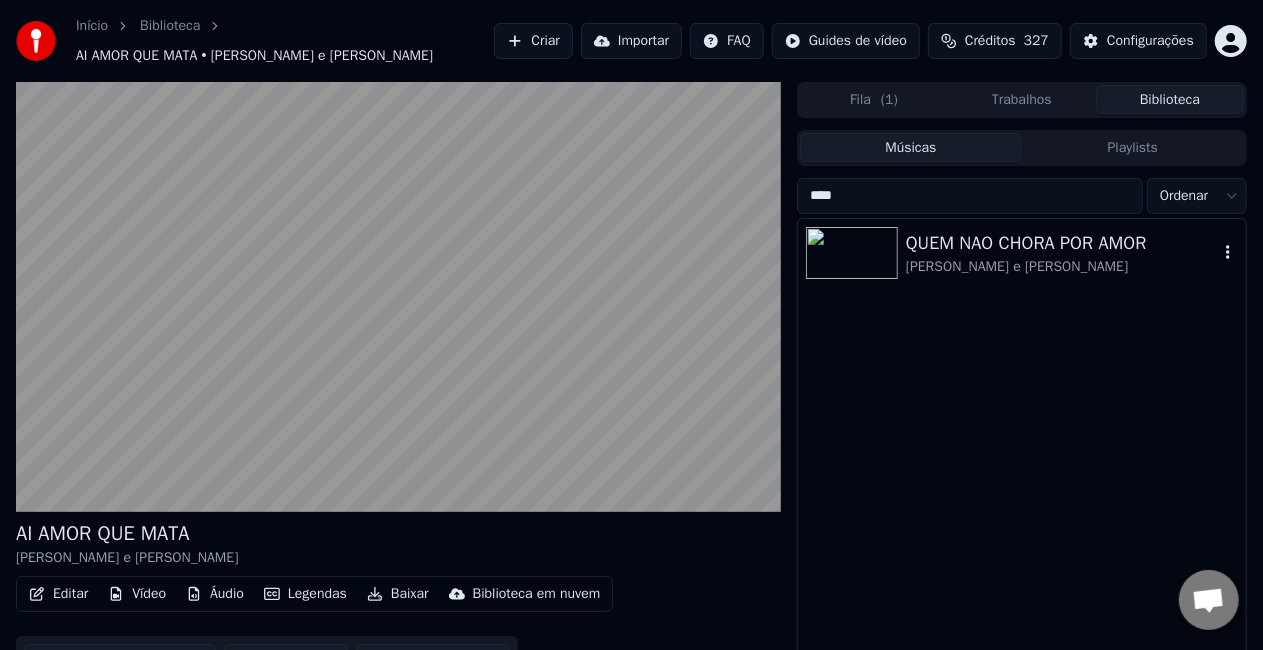 type on "****" 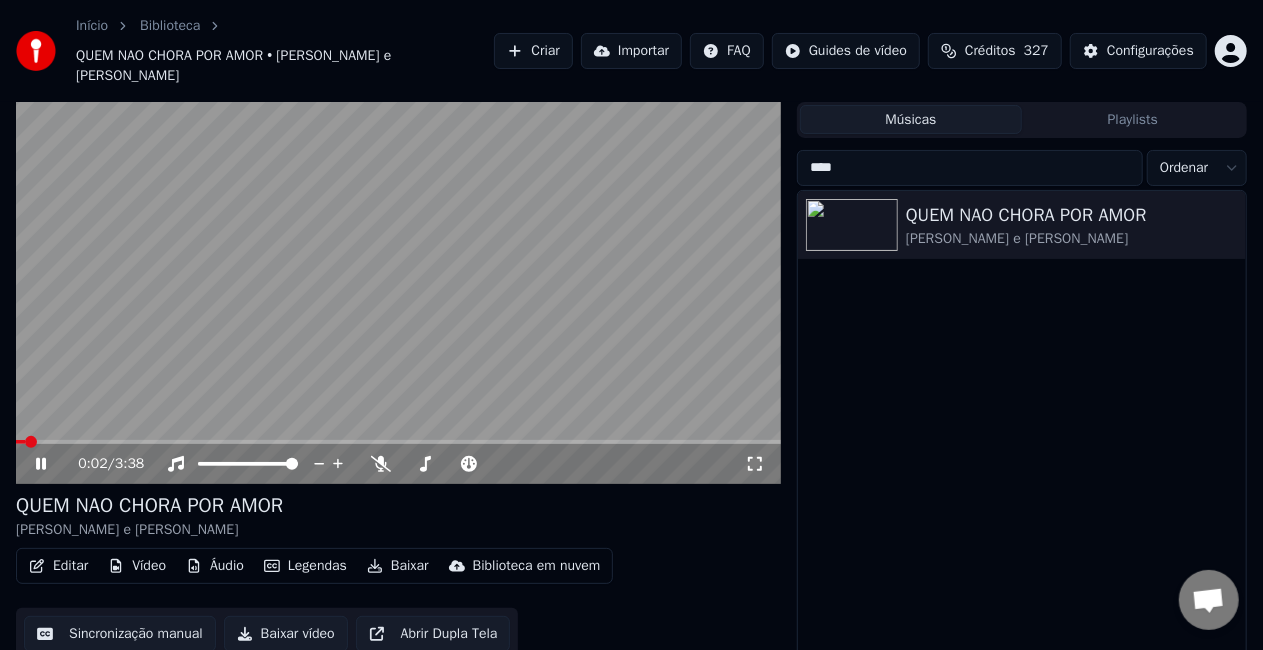 scroll, scrollTop: 55, scrollLeft: 0, axis: vertical 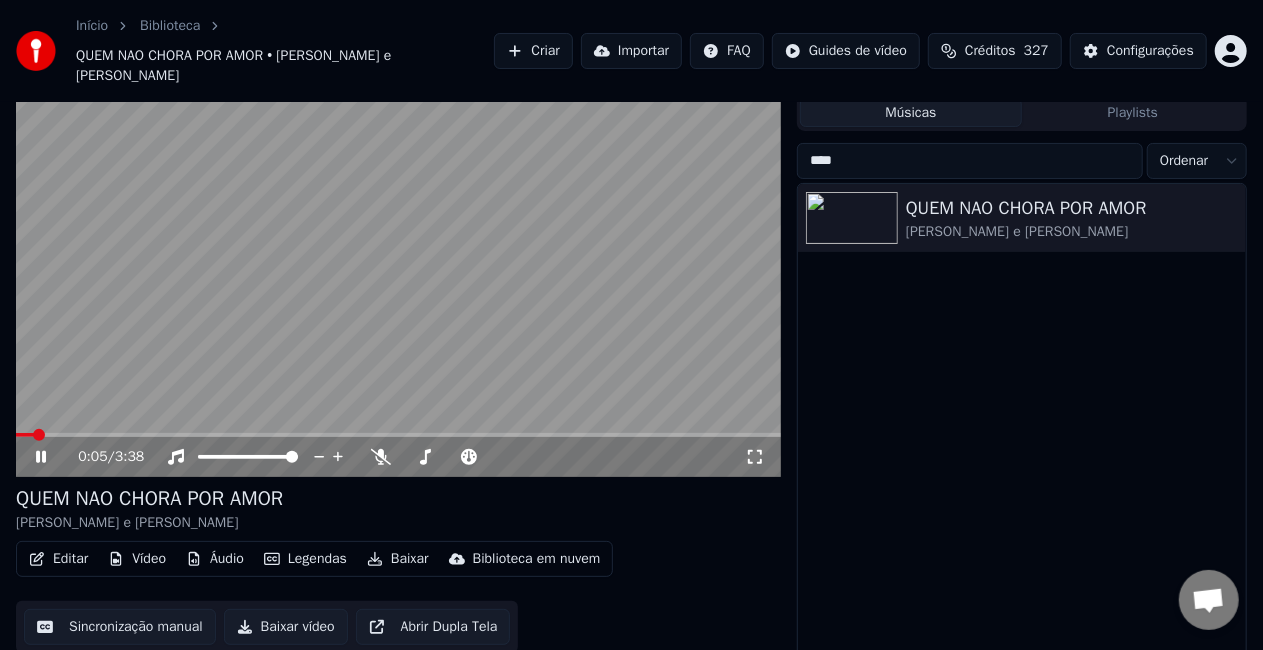 click on "Baixar vídeo" at bounding box center (286, 627) 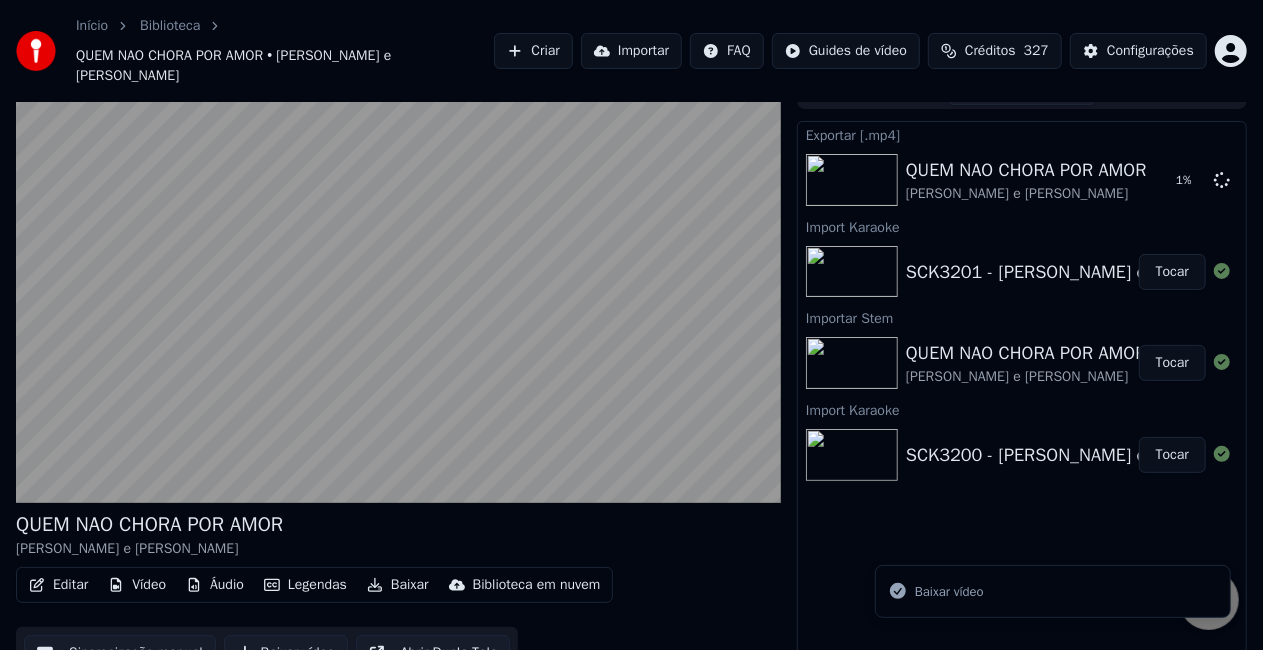 scroll, scrollTop: 0, scrollLeft: 0, axis: both 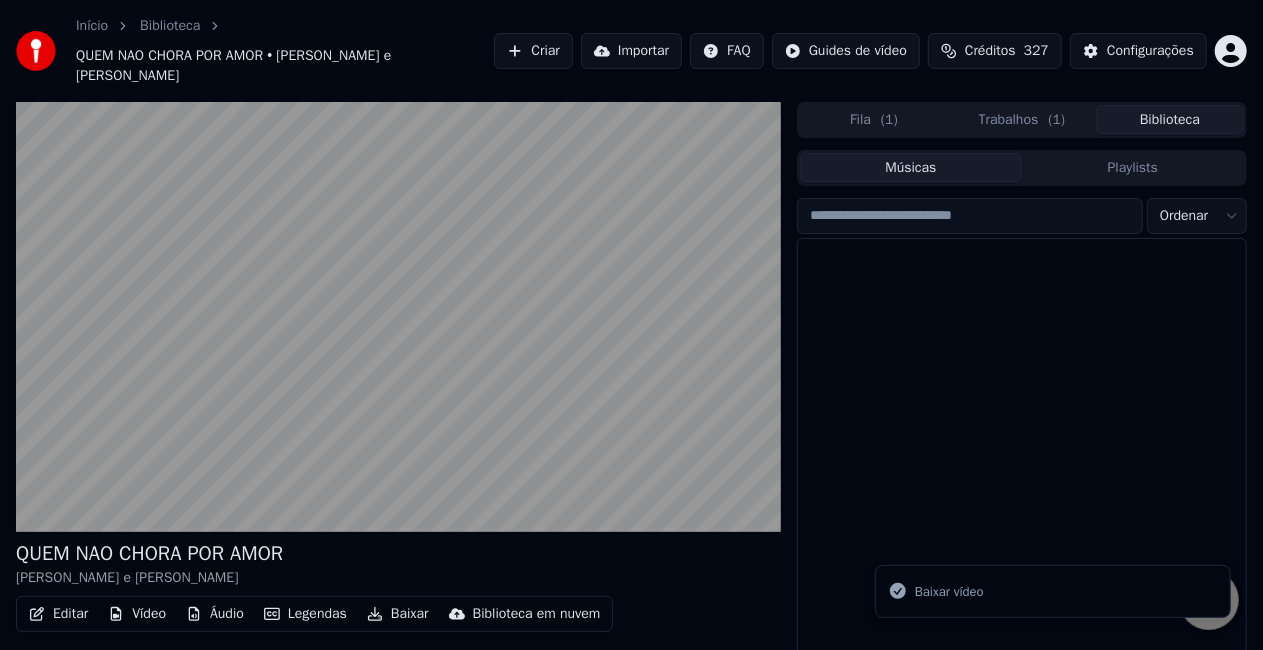 click on "Biblioteca" at bounding box center (1170, 119) 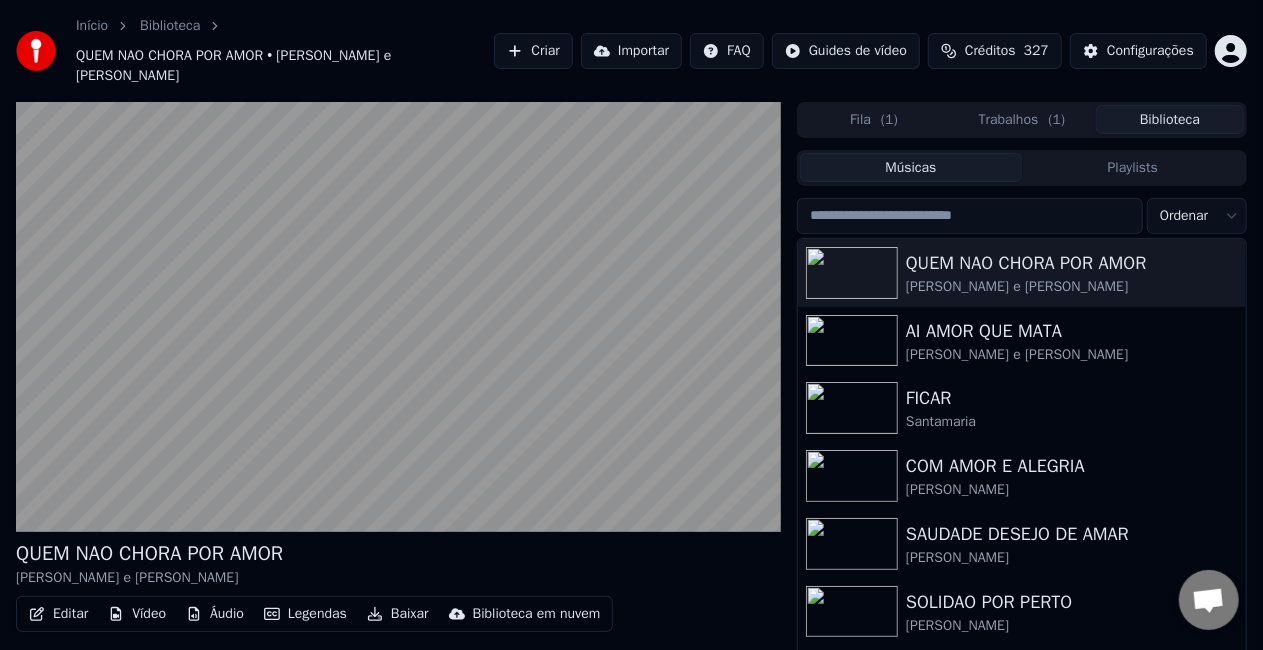 click at bounding box center [970, 216] 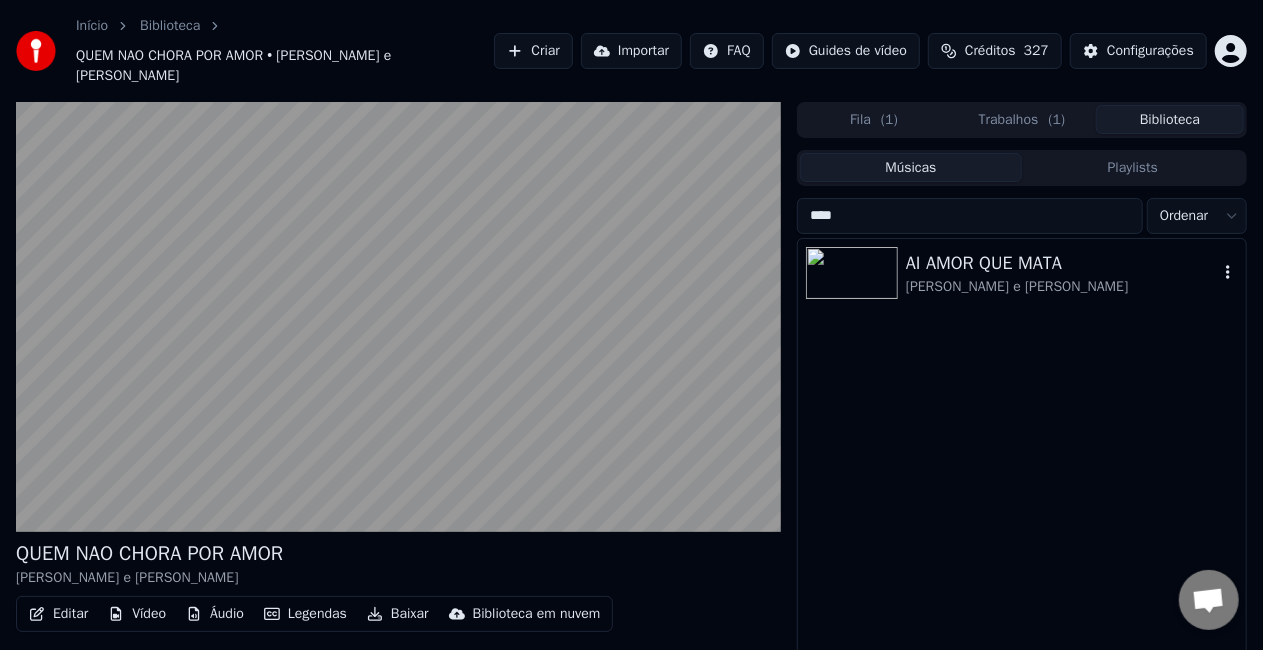 type on "****" 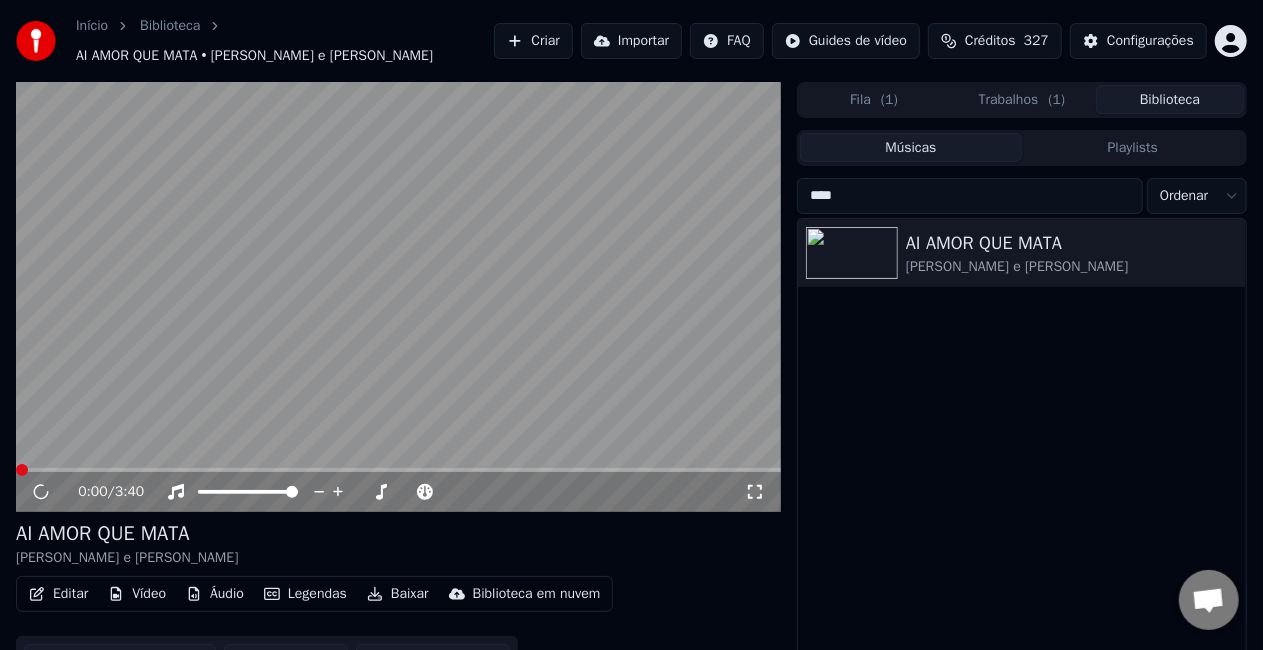scroll, scrollTop: 45, scrollLeft: 0, axis: vertical 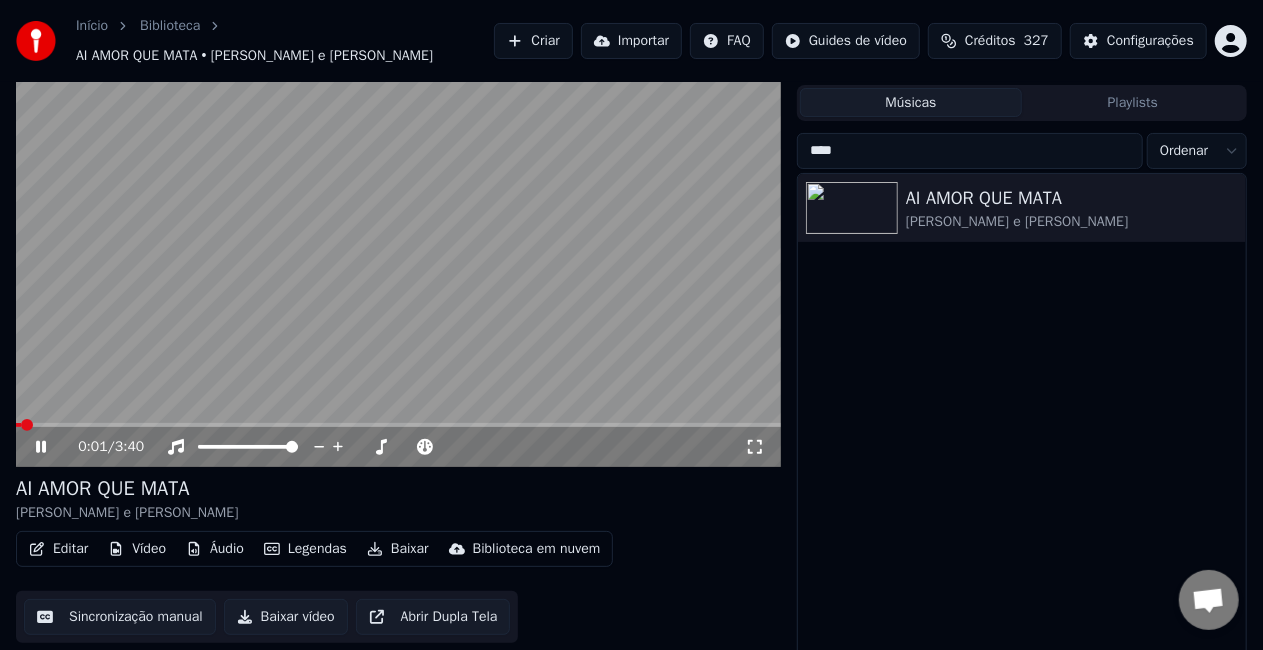 click on "Baixar vídeo" at bounding box center (286, 617) 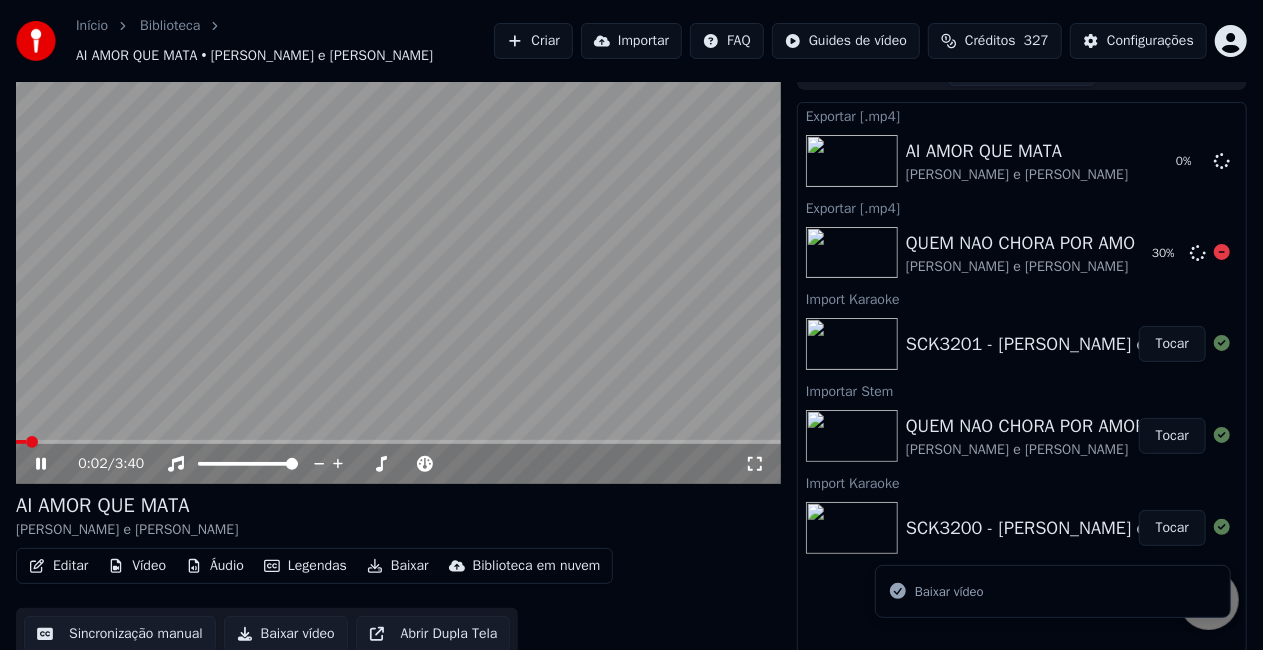 scroll, scrollTop: 0, scrollLeft: 0, axis: both 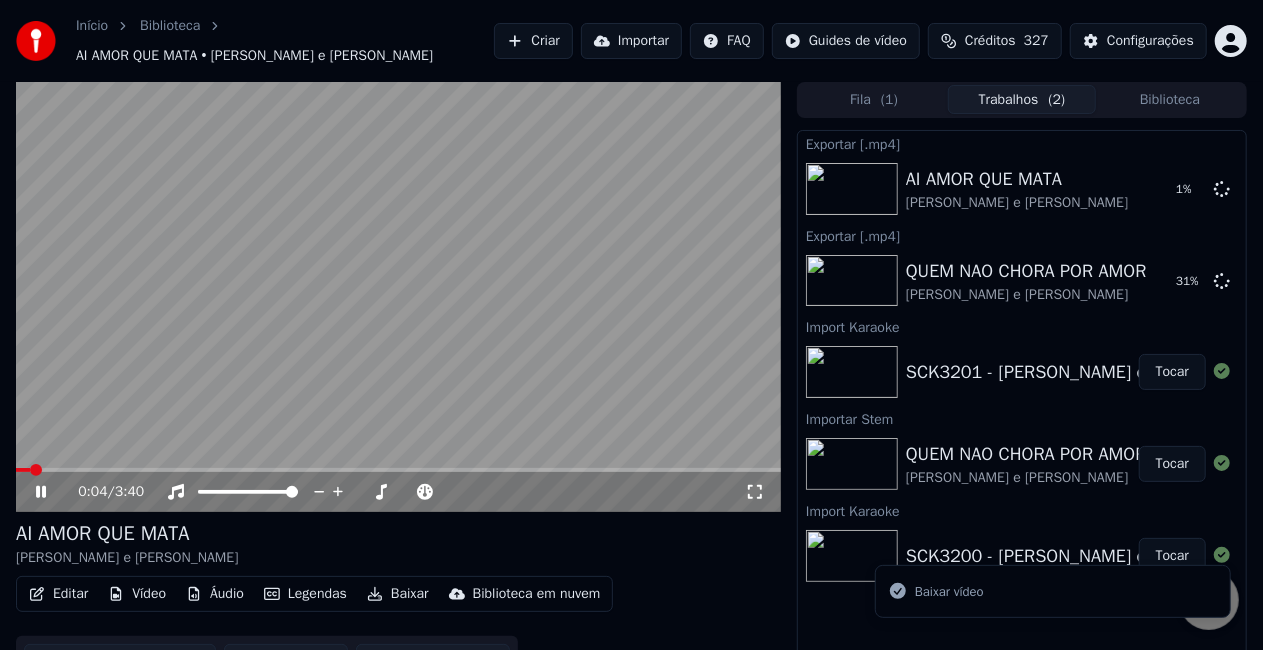 click on "Biblioteca" at bounding box center [1170, 99] 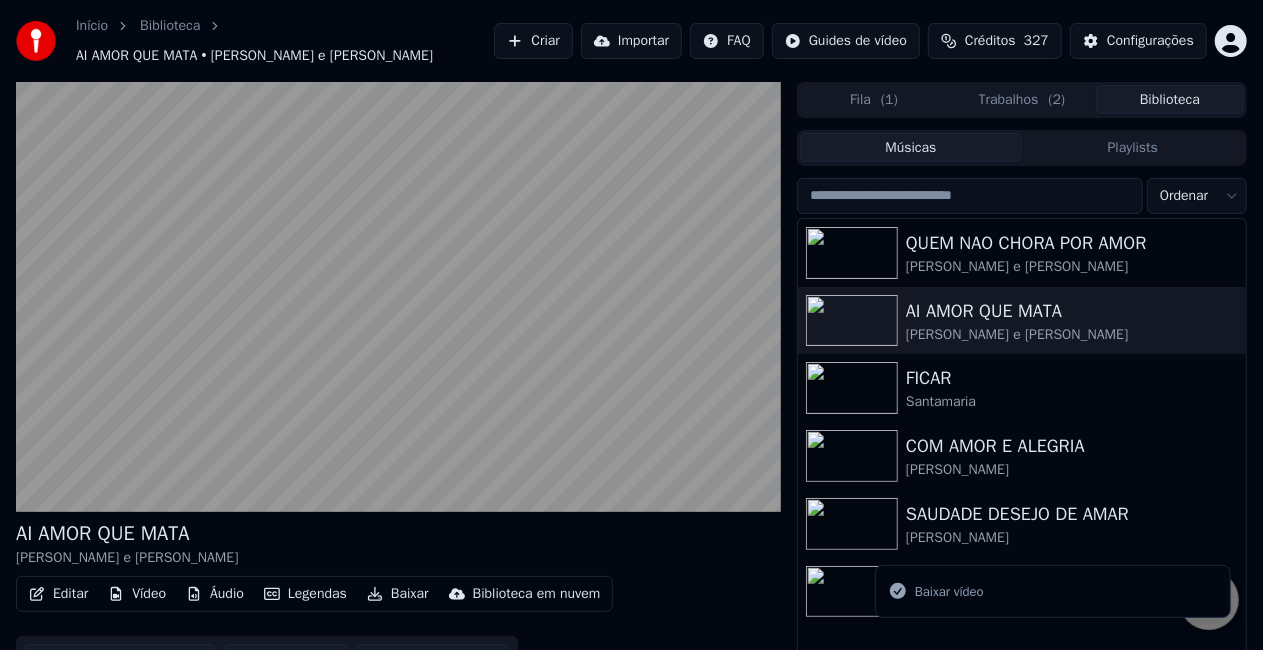 click at bounding box center (970, 196) 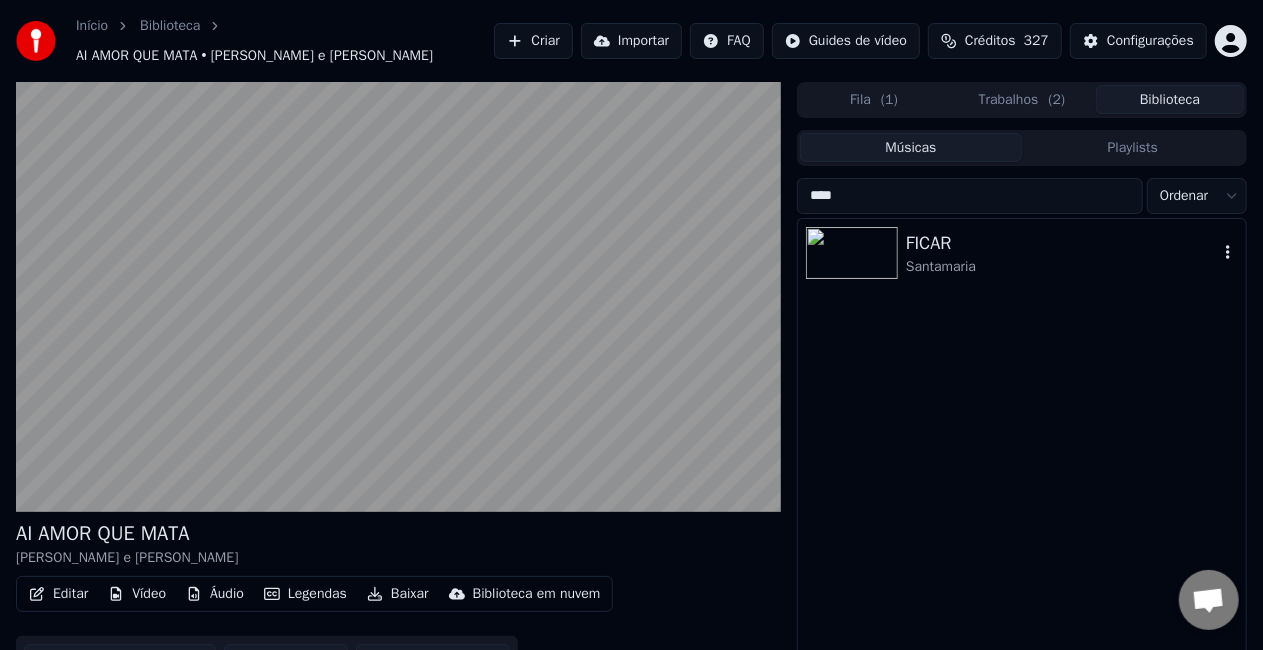 type on "****" 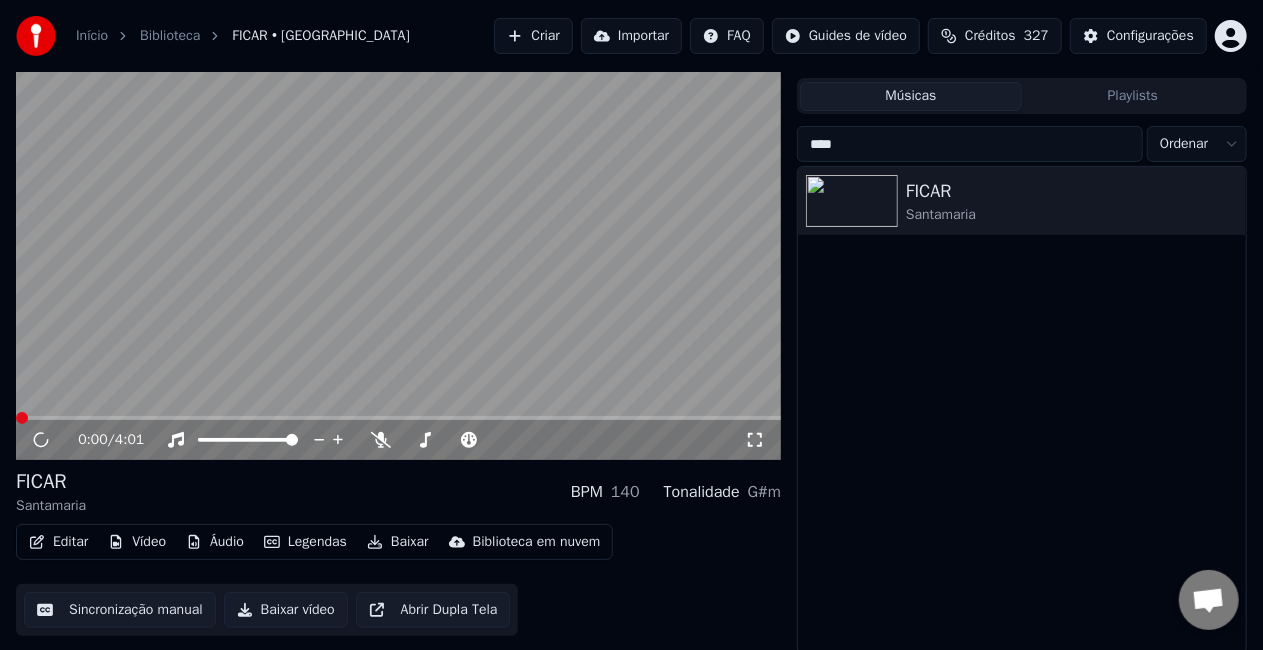 scroll, scrollTop: 45, scrollLeft: 0, axis: vertical 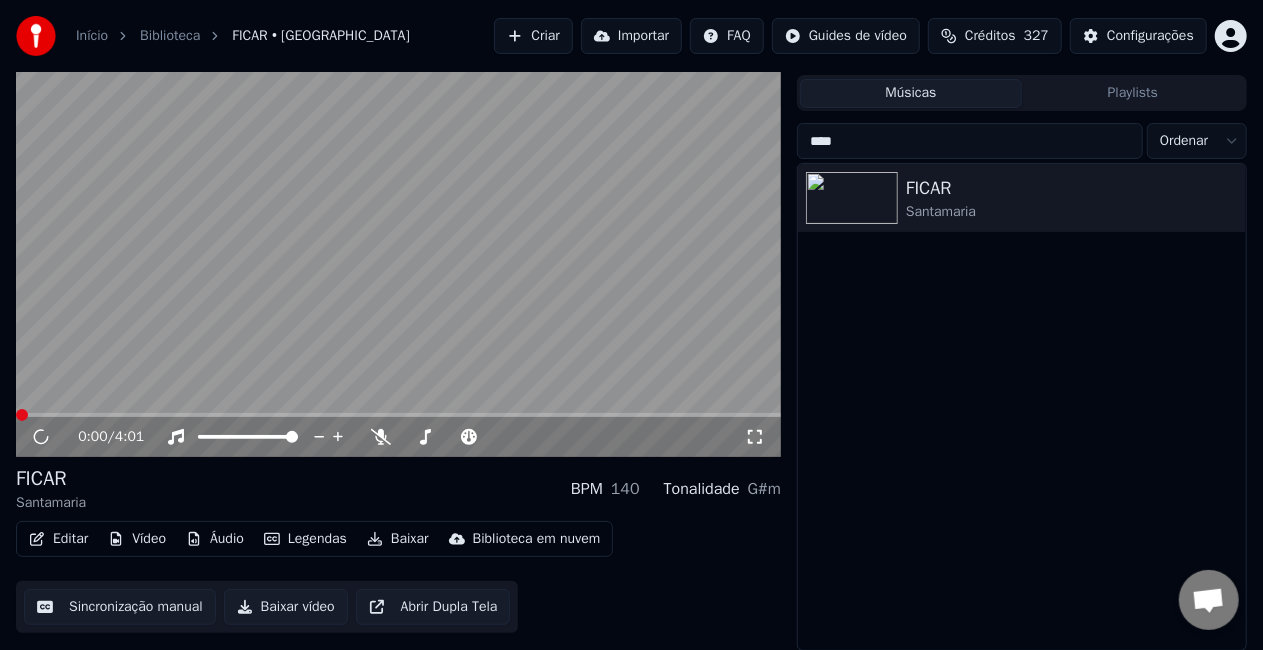 click on "Baixar vídeo" at bounding box center [286, 607] 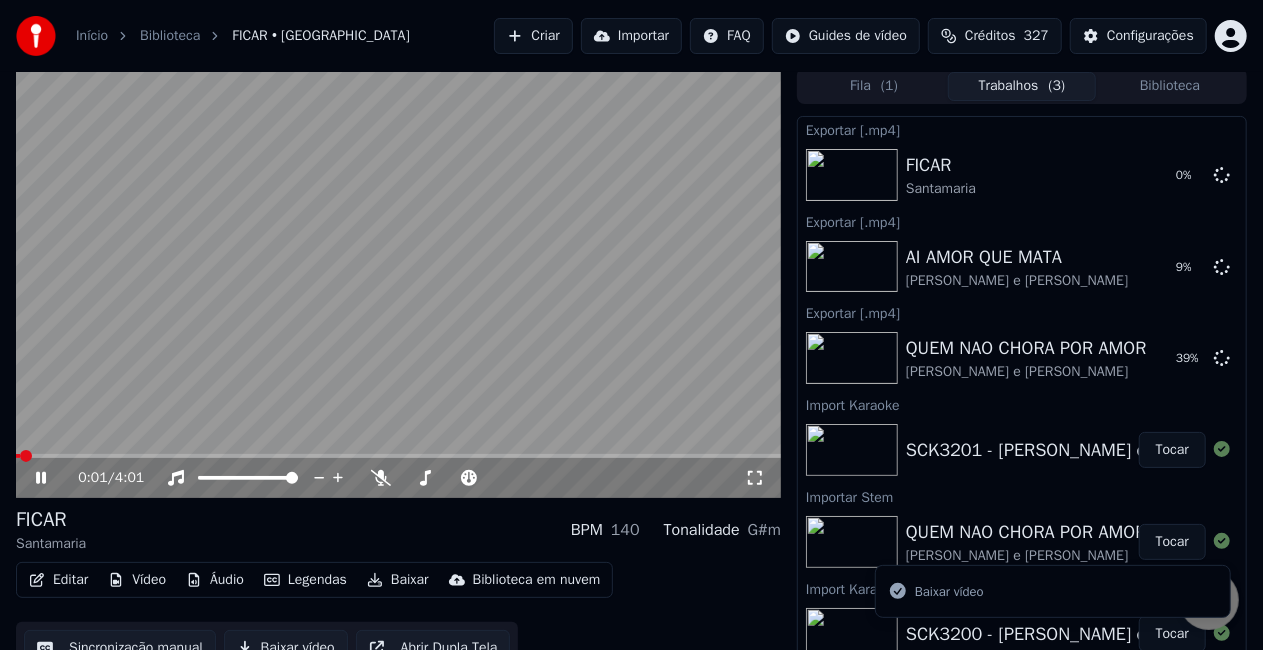 scroll, scrollTop: 0, scrollLeft: 0, axis: both 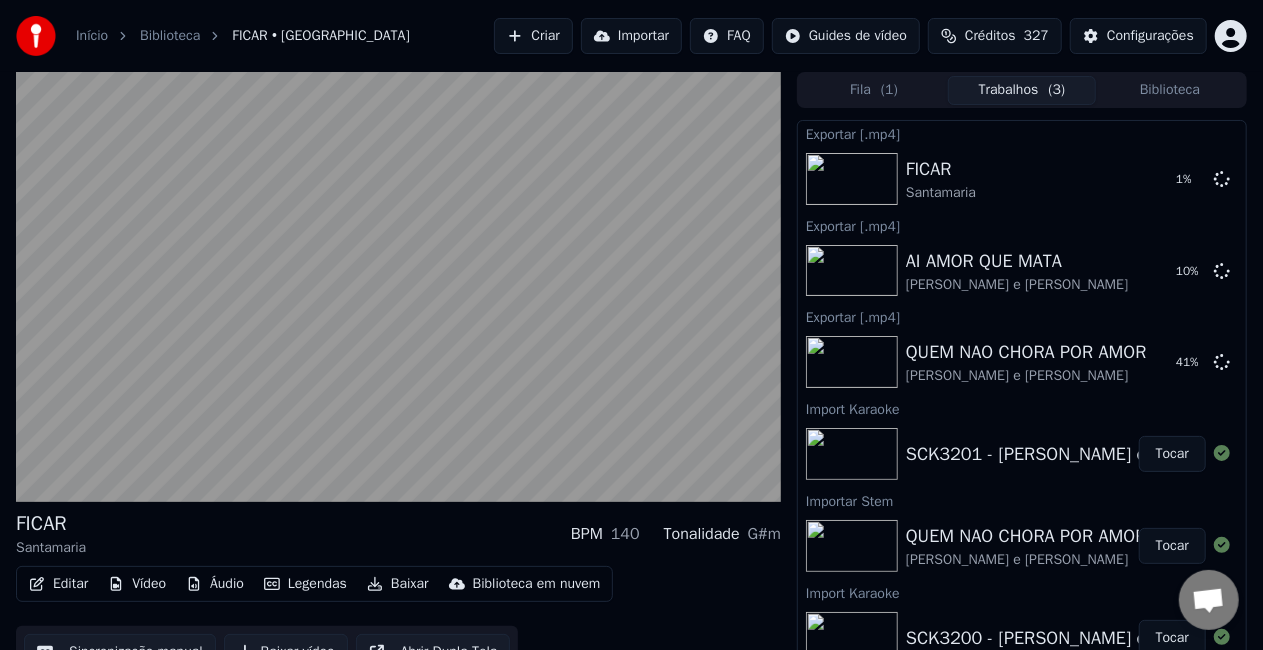 click on "Biblioteca" at bounding box center (1170, 90) 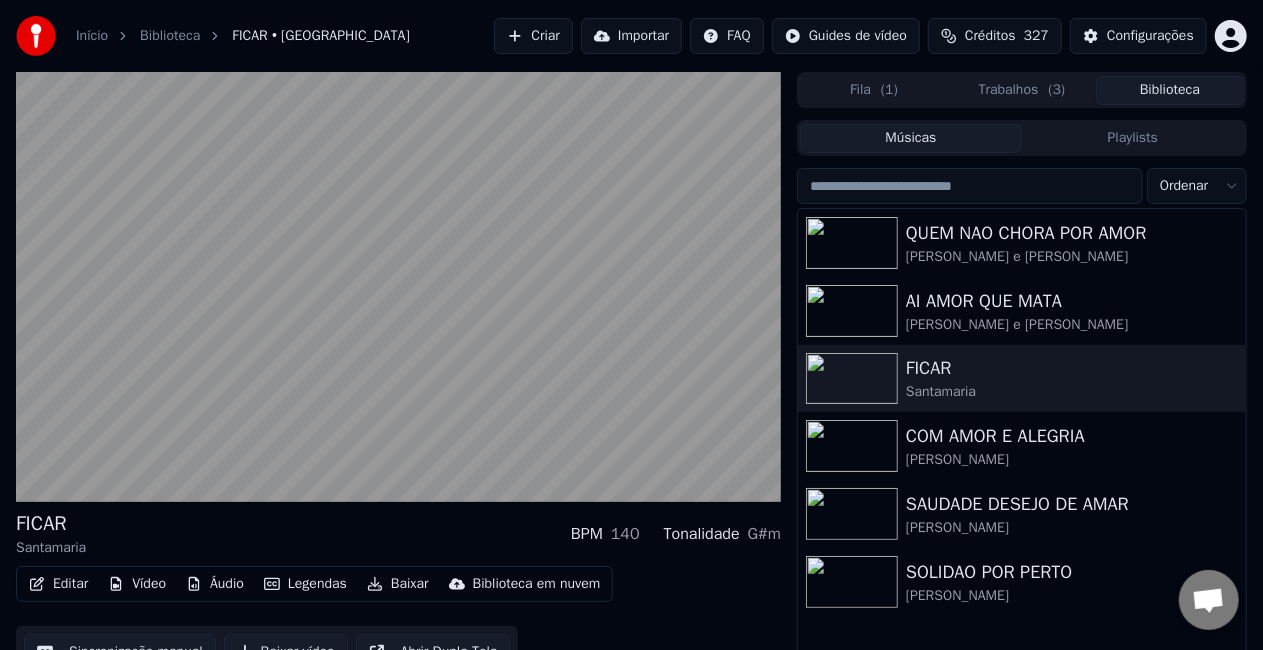click at bounding box center [970, 186] 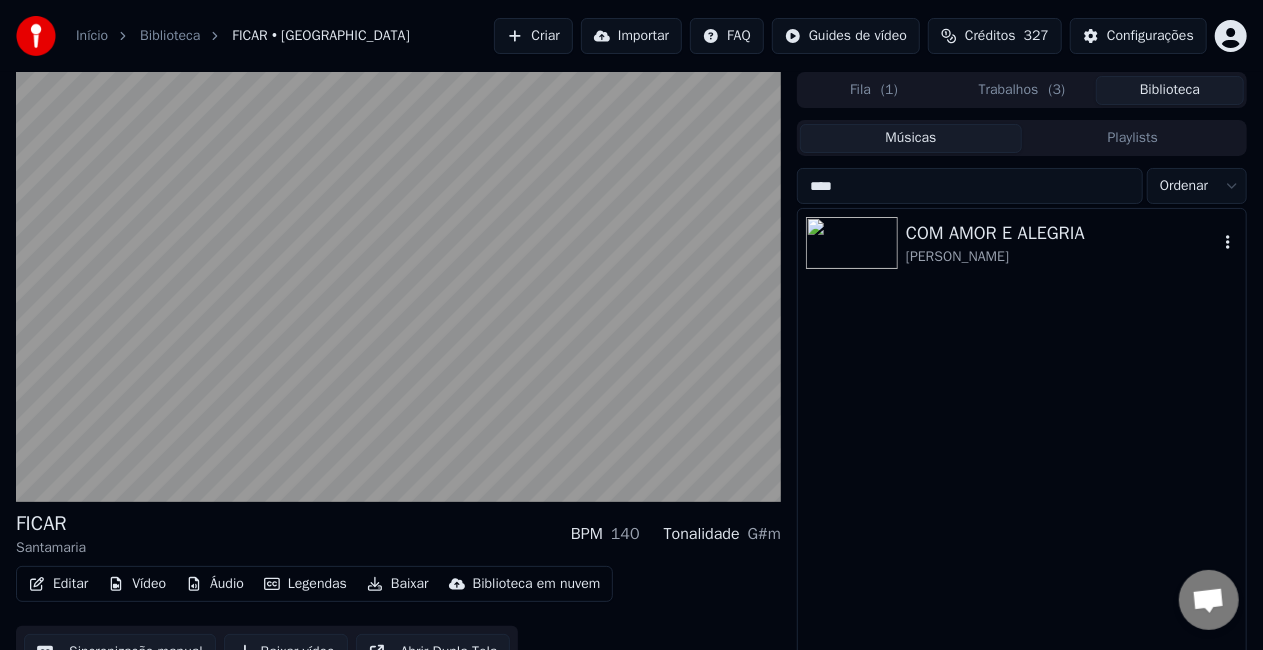 type on "****" 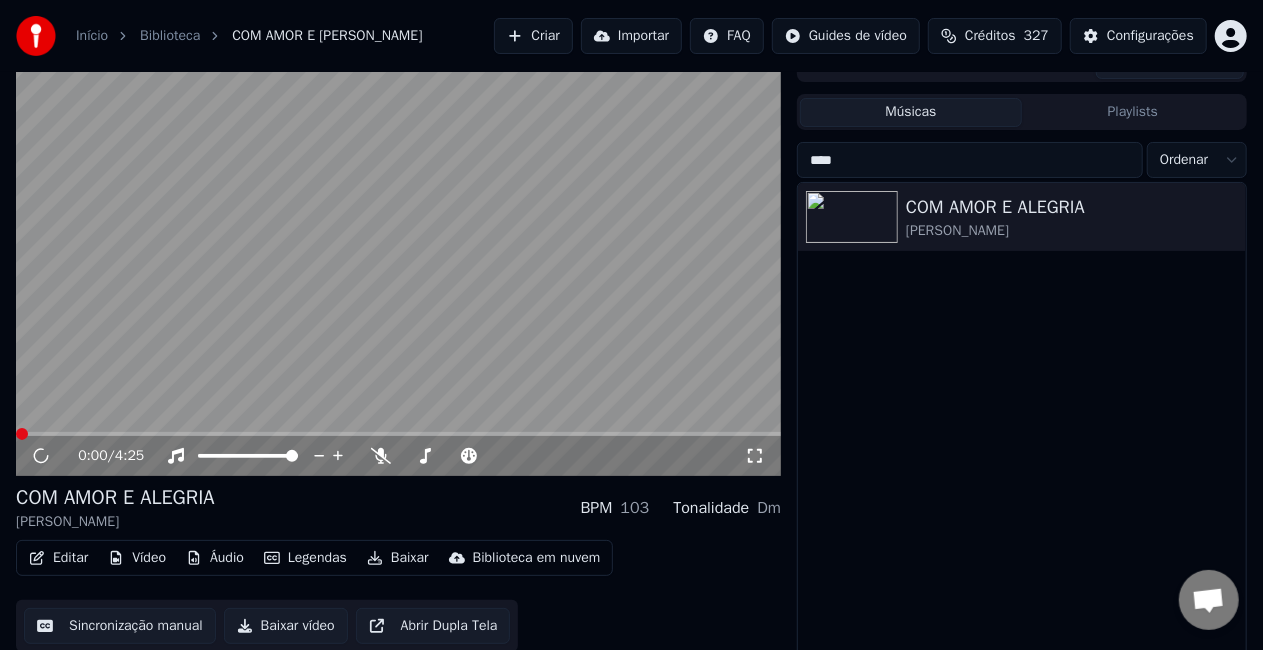 scroll, scrollTop: 45, scrollLeft: 0, axis: vertical 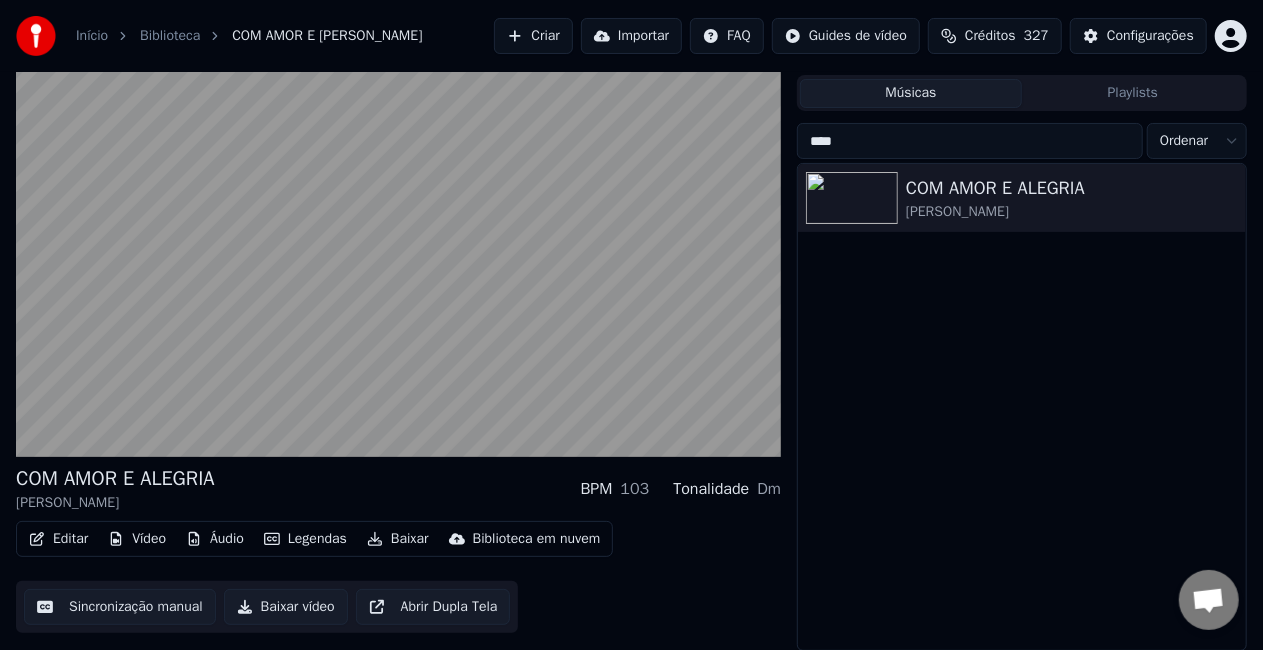 click on "Baixar vídeo" at bounding box center (286, 607) 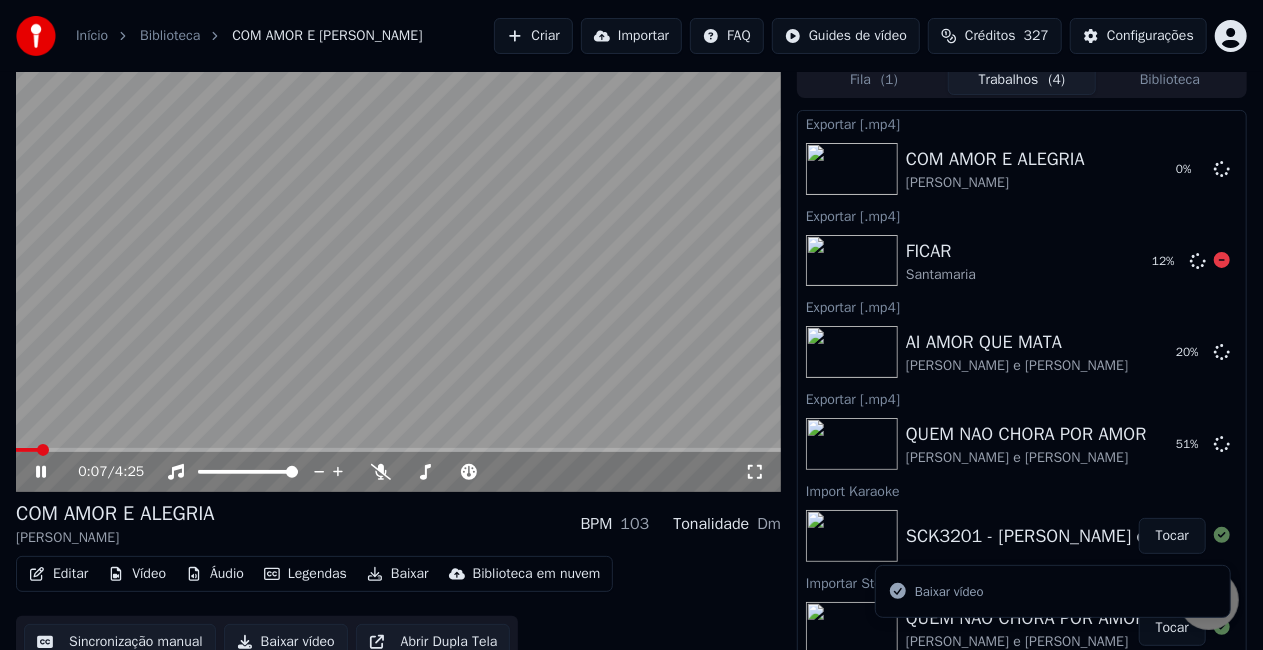 scroll, scrollTop: 0, scrollLeft: 0, axis: both 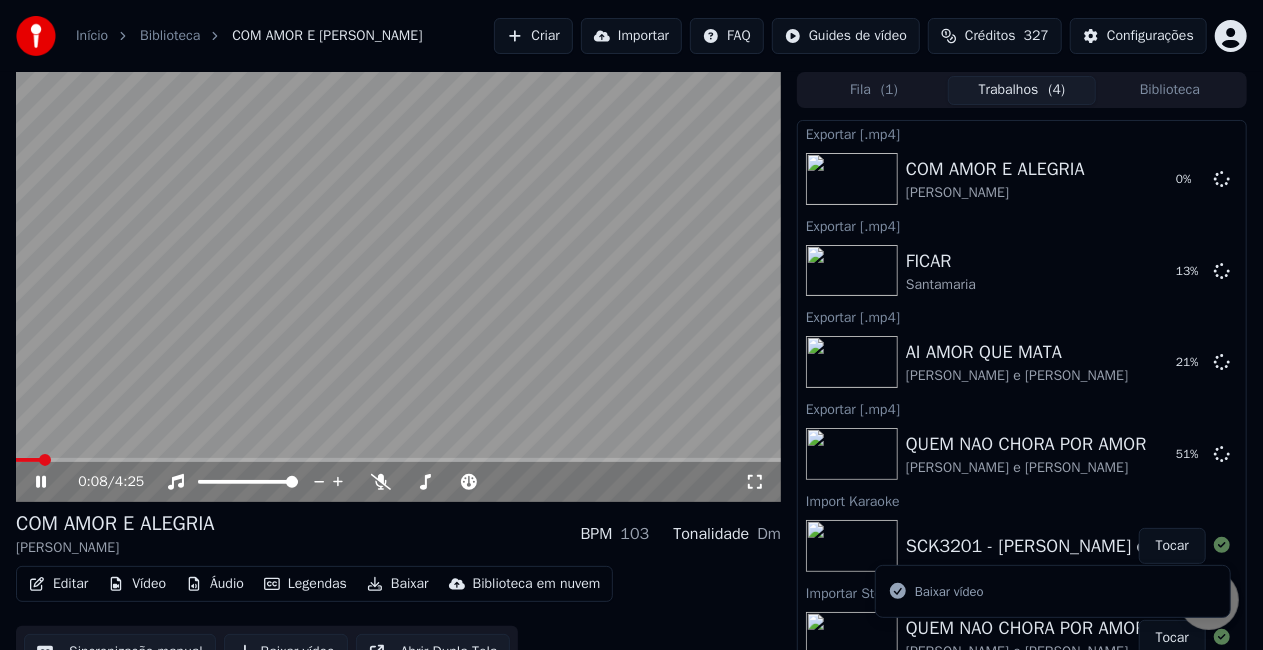 click on "Biblioteca" at bounding box center [1170, 90] 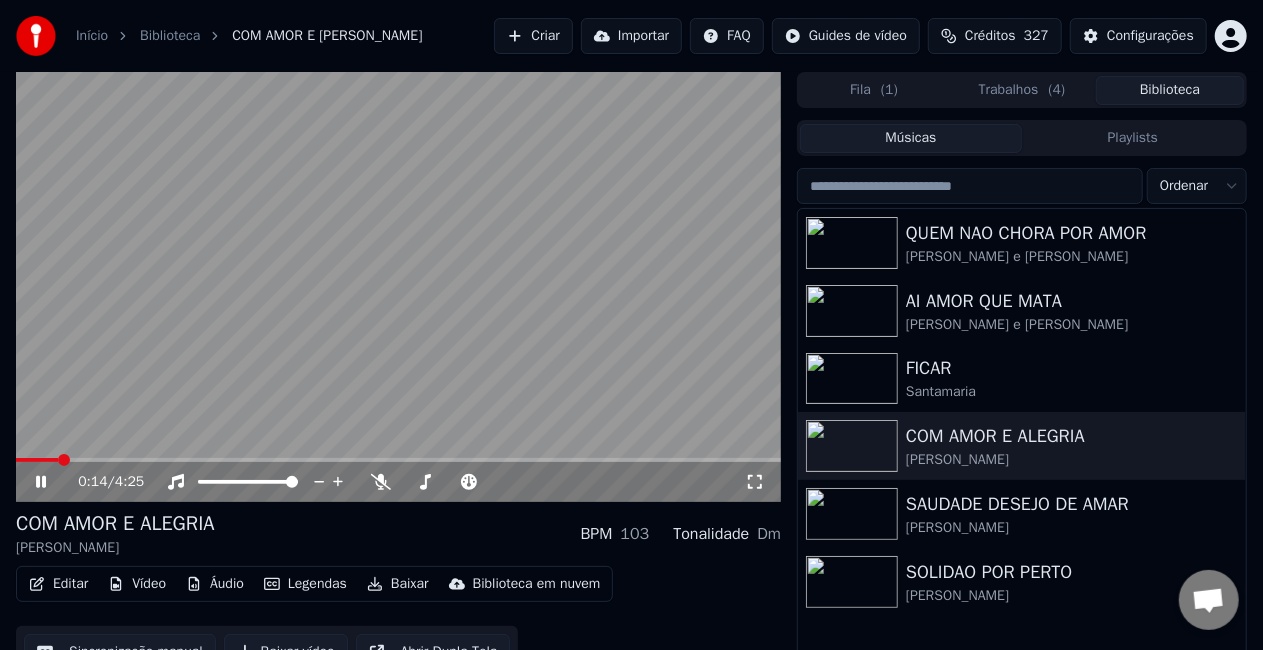 click on "Editar" at bounding box center [58, 584] 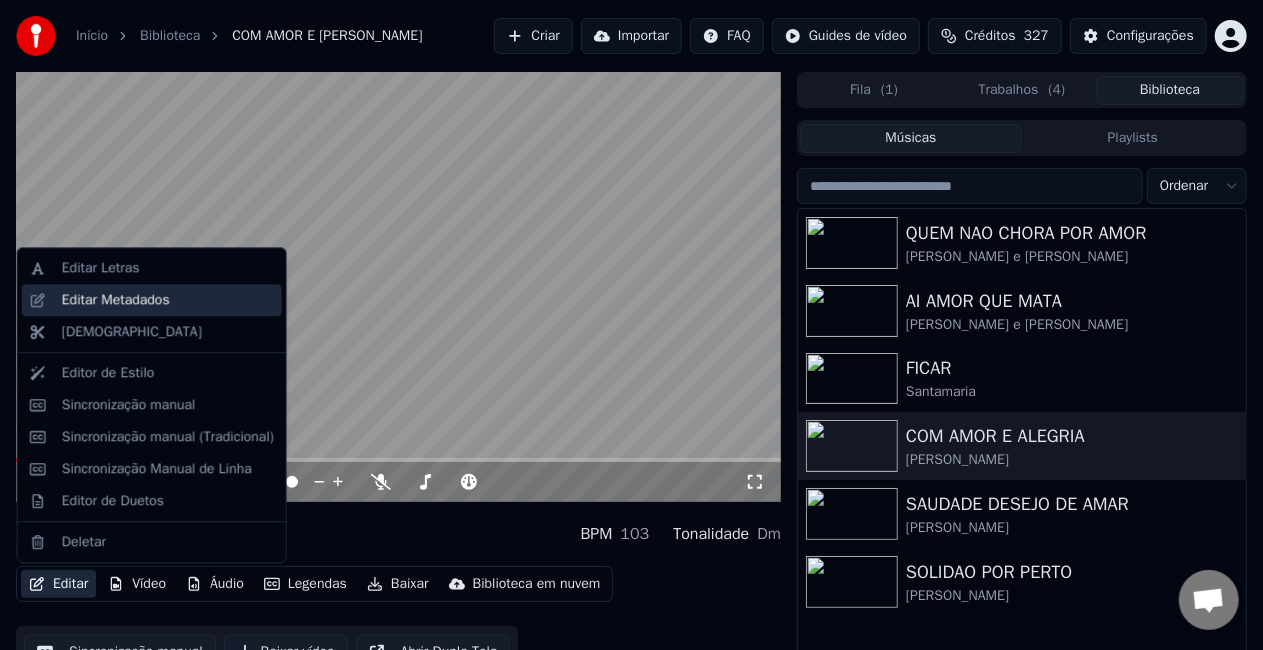 click on "Editar Metadados" at bounding box center (116, 300) 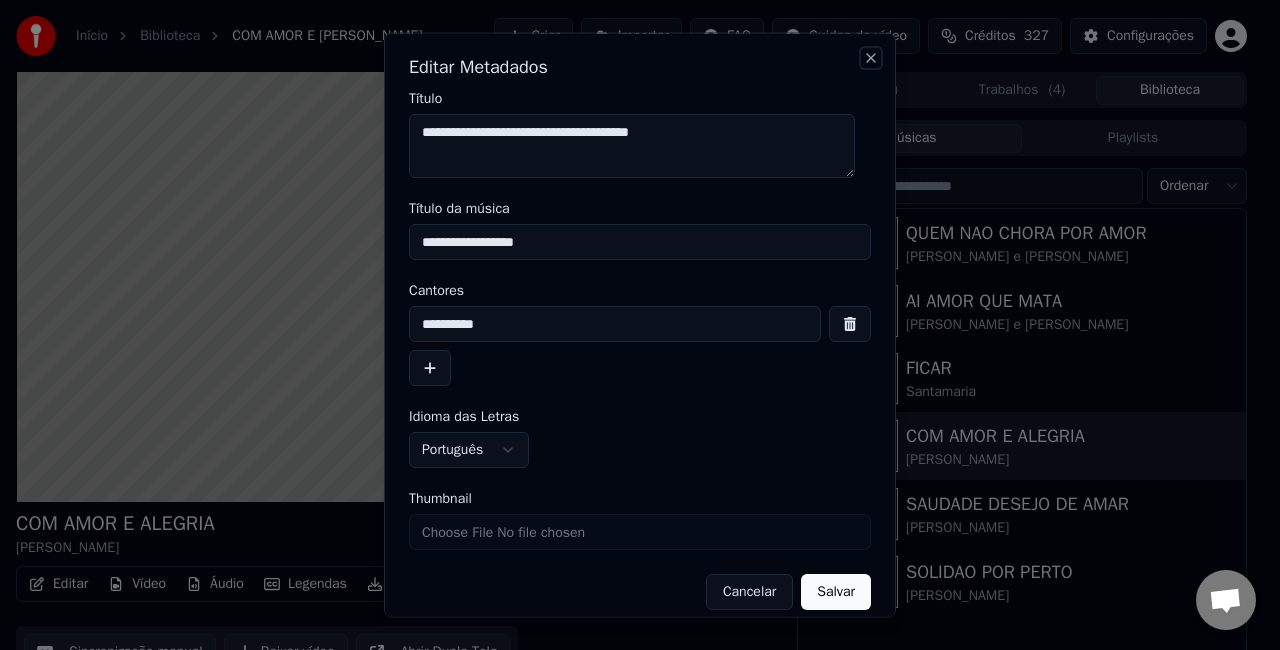 click on "Close" at bounding box center [871, 58] 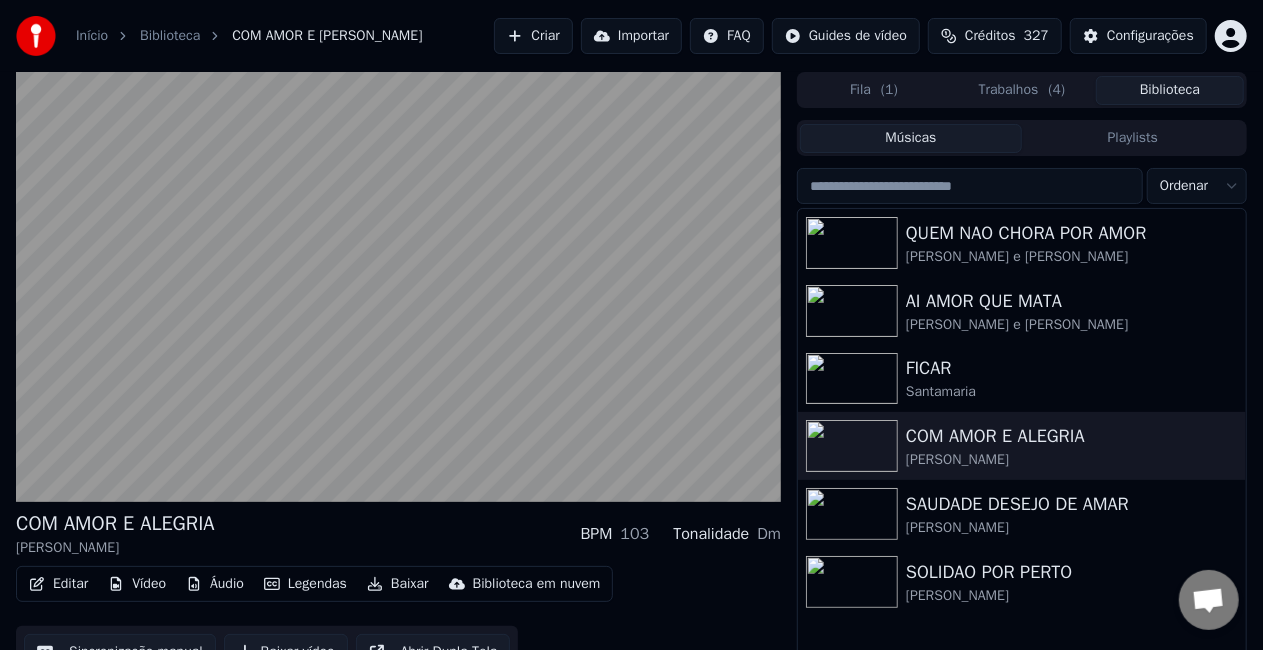 click at bounding box center (970, 186) 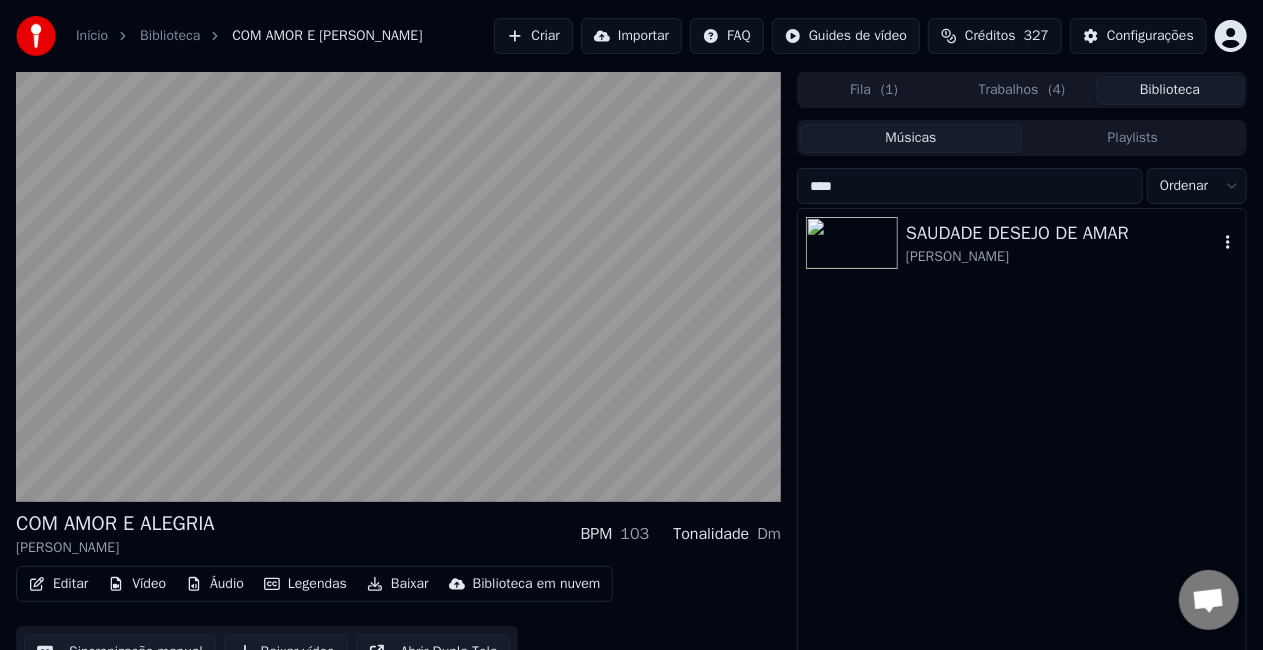 type on "****" 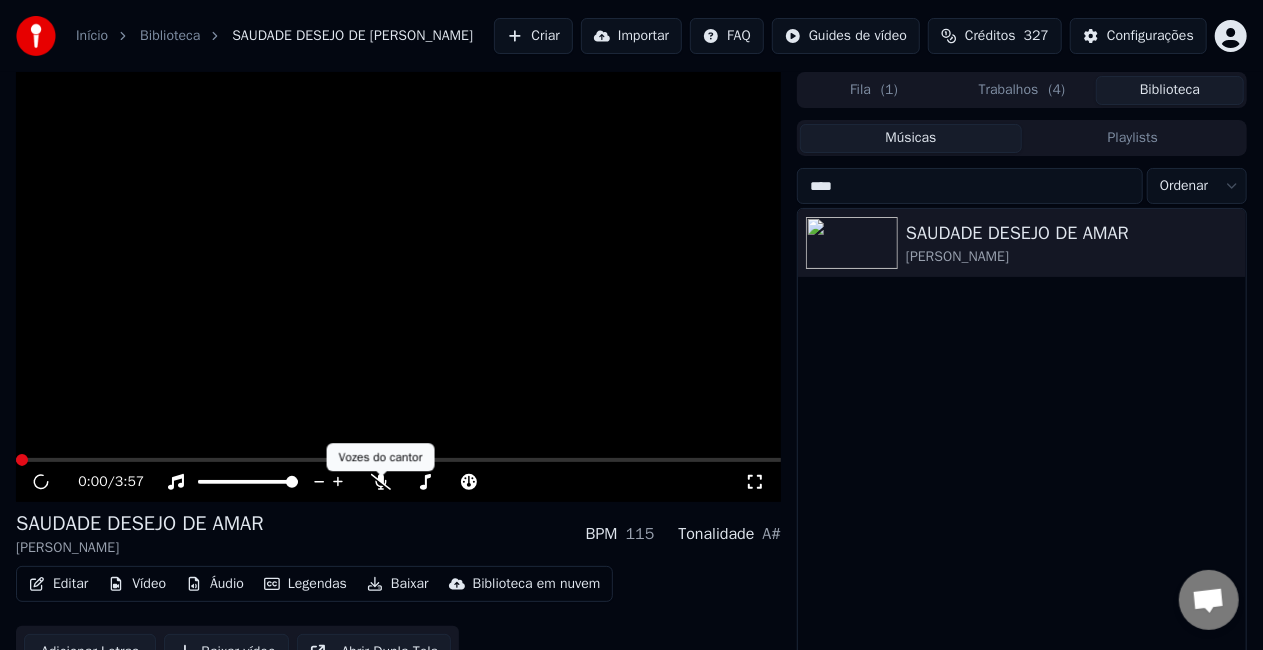 scroll, scrollTop: 55, scrollLeft: 0, axis: vertical 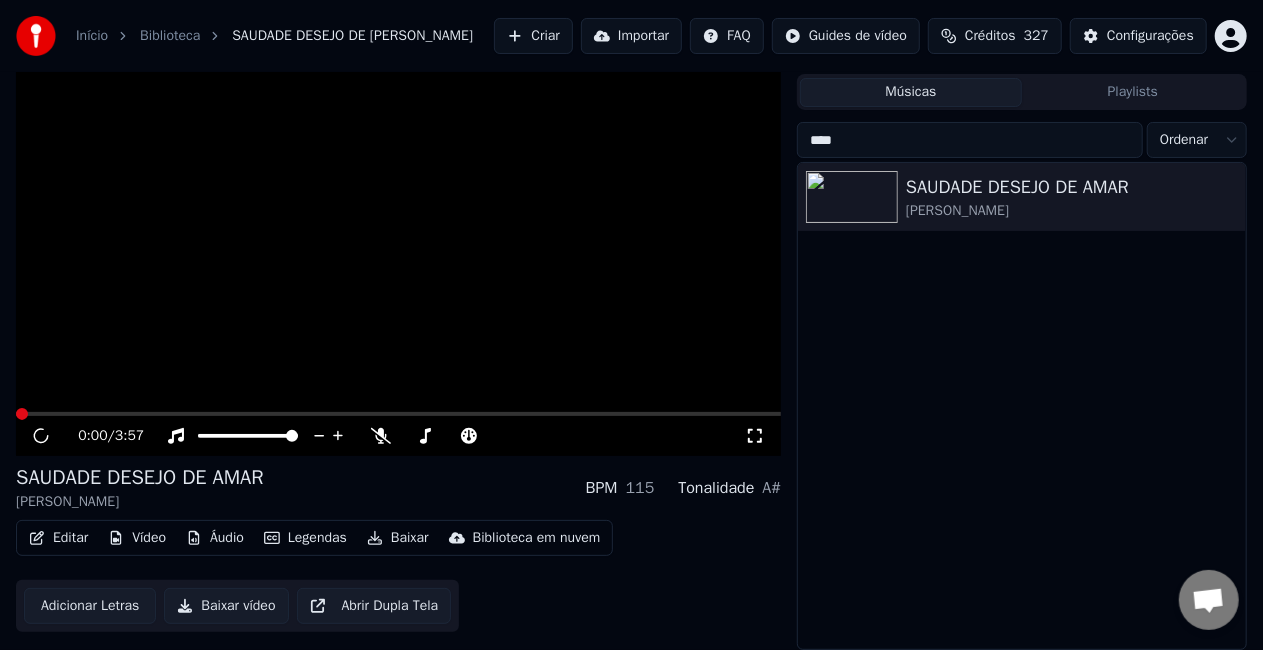 click on "Baixar vídeo" at bounding box center [226, 606] 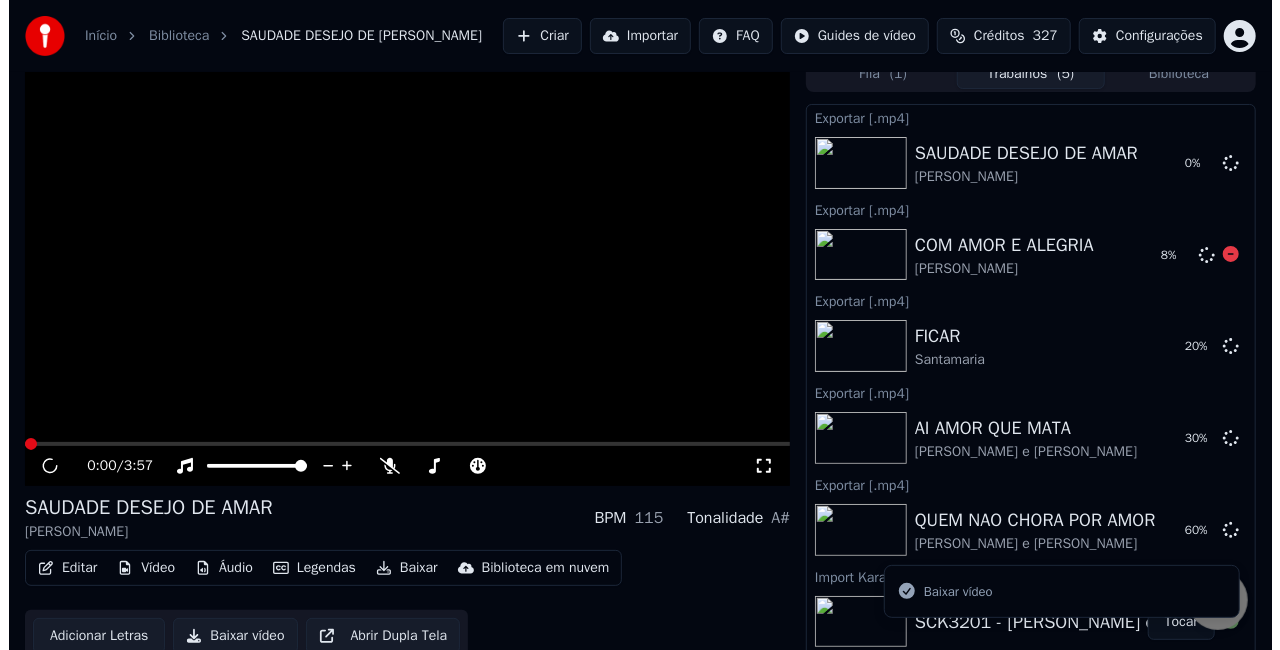 scroll, scrollTop: 0, scrollLeft: 0, axis: both 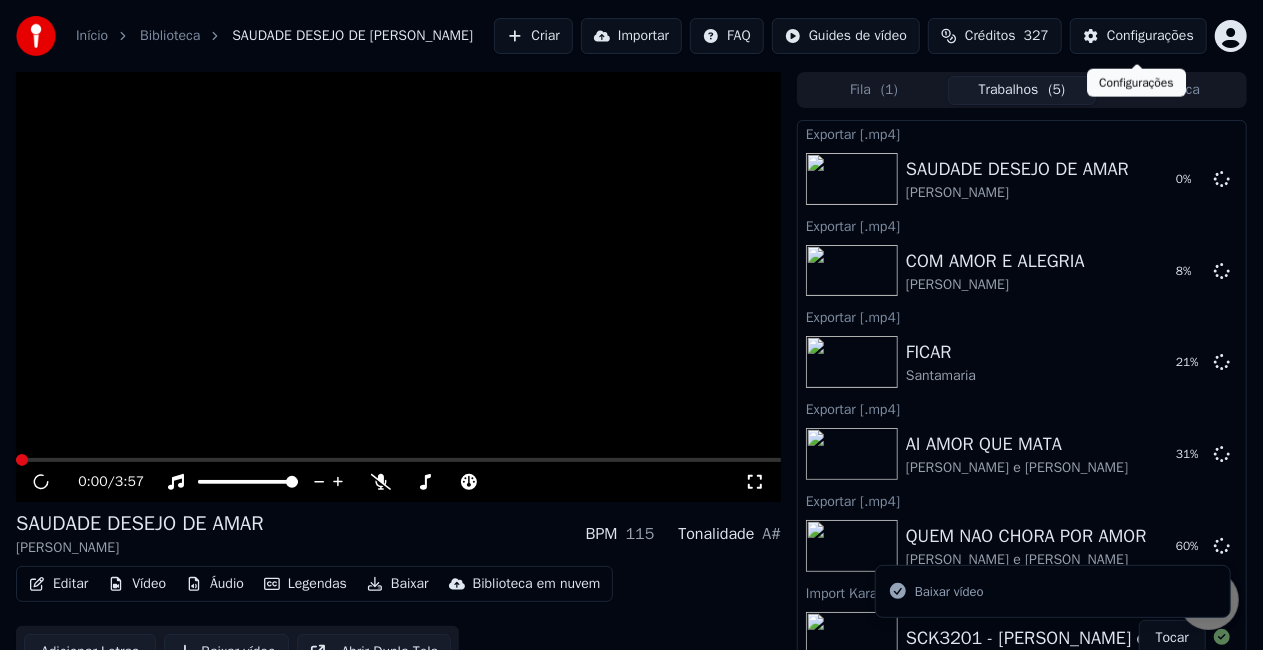 click on "Biblioteca" at bounding box center (1170, 90) 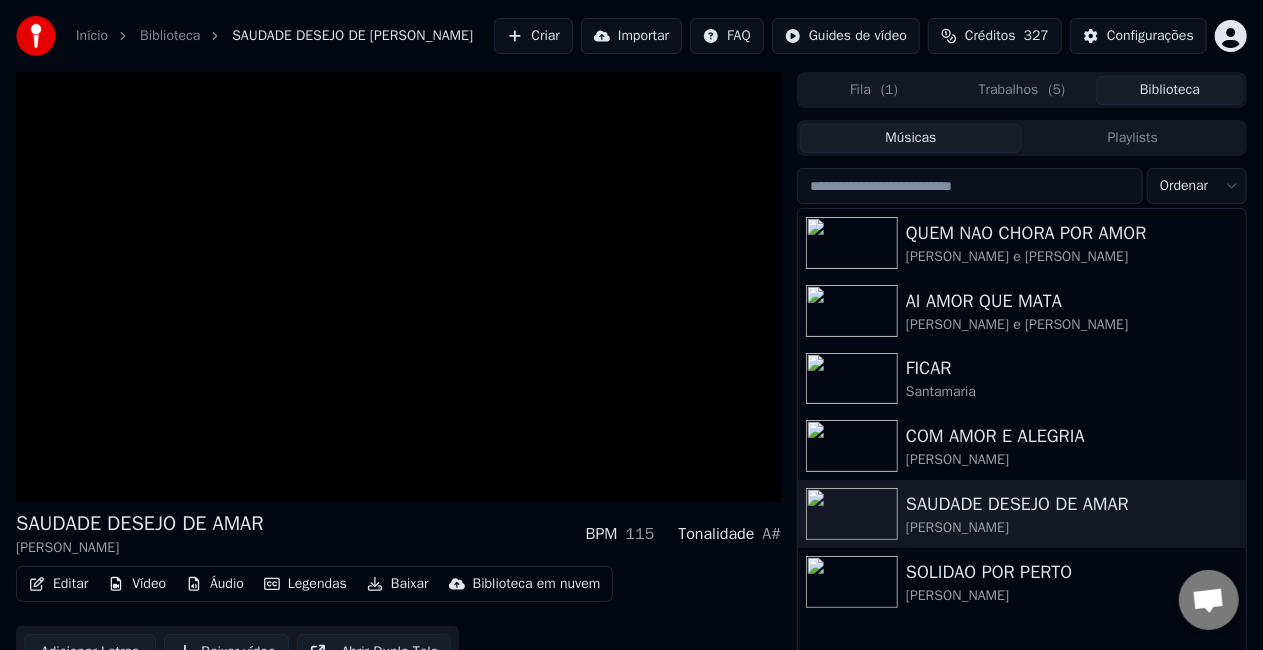 click at bounding box center [970, 186] 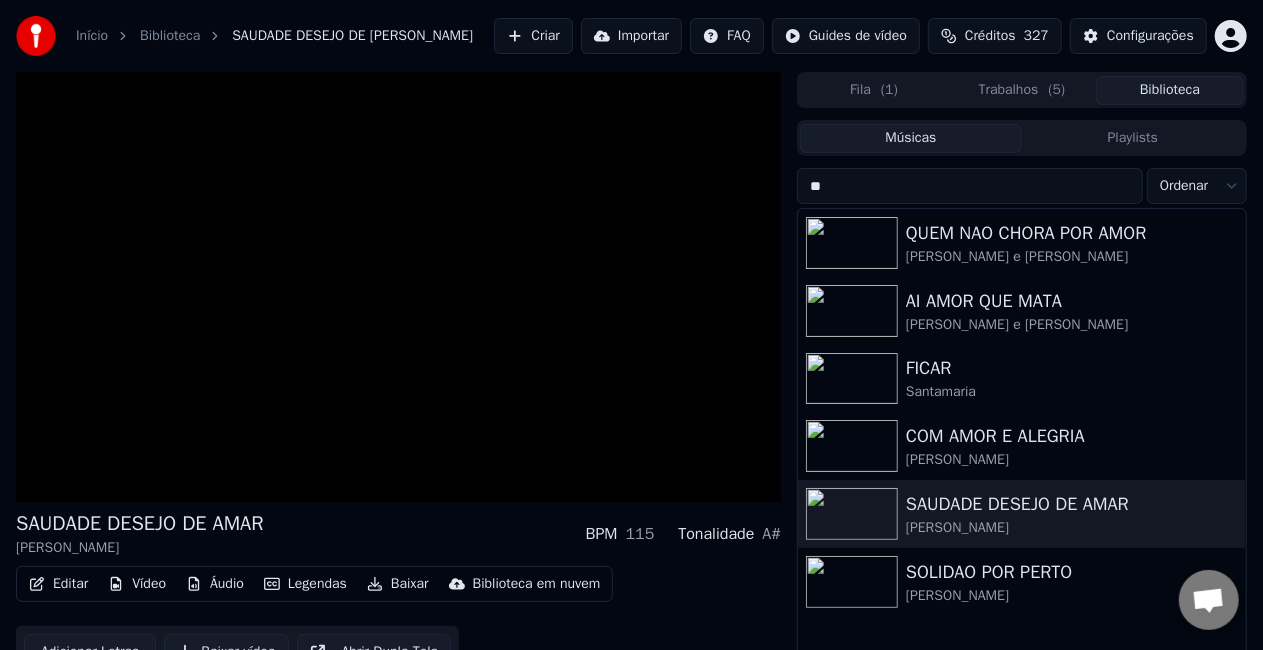 type on "*" 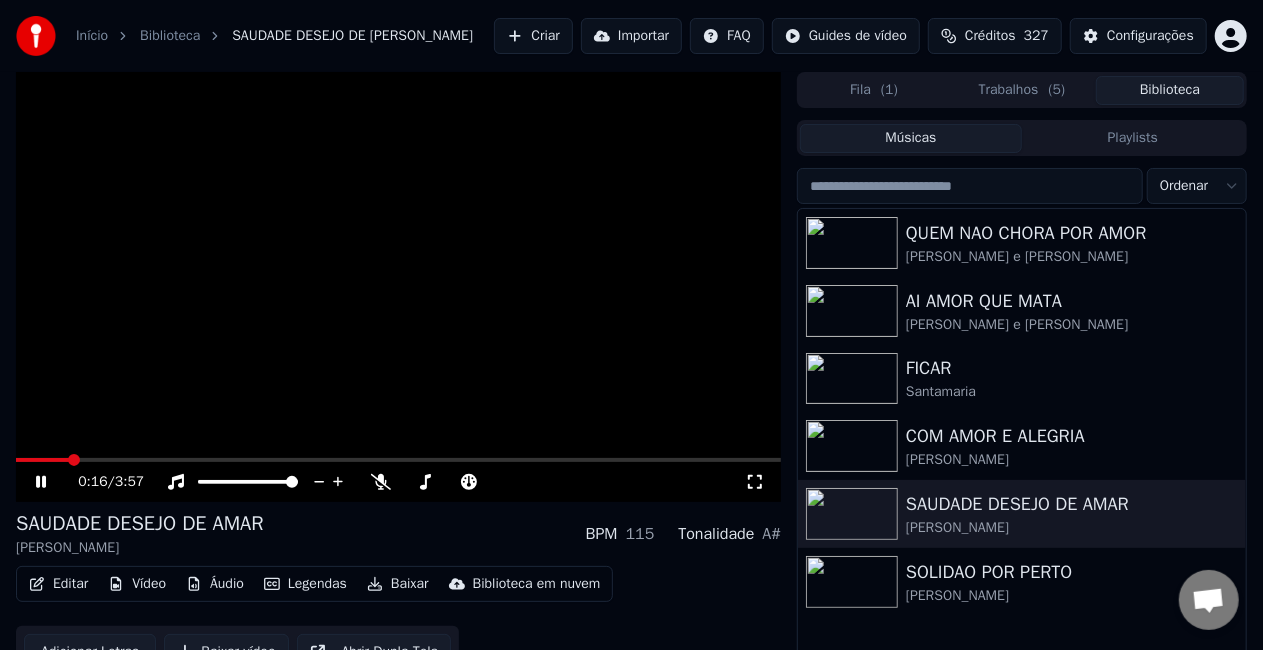 click on "Biblioteca" at bounding box center [1170, 90] 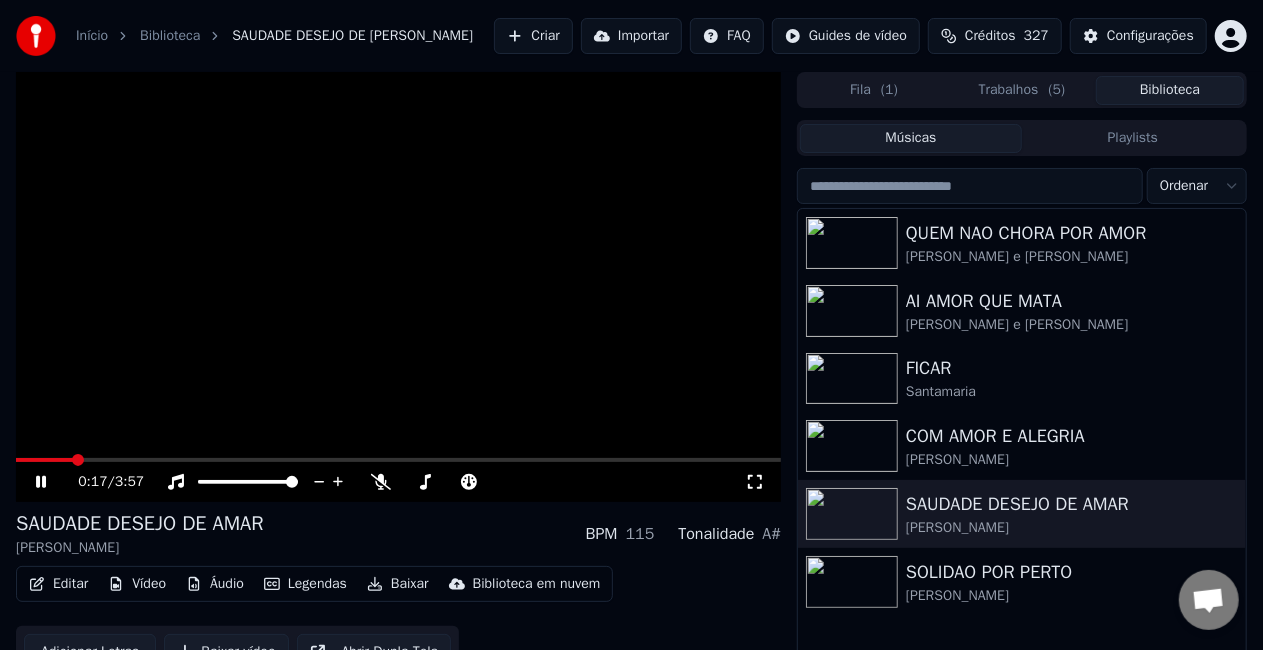 click at bounding box center [970, 186] 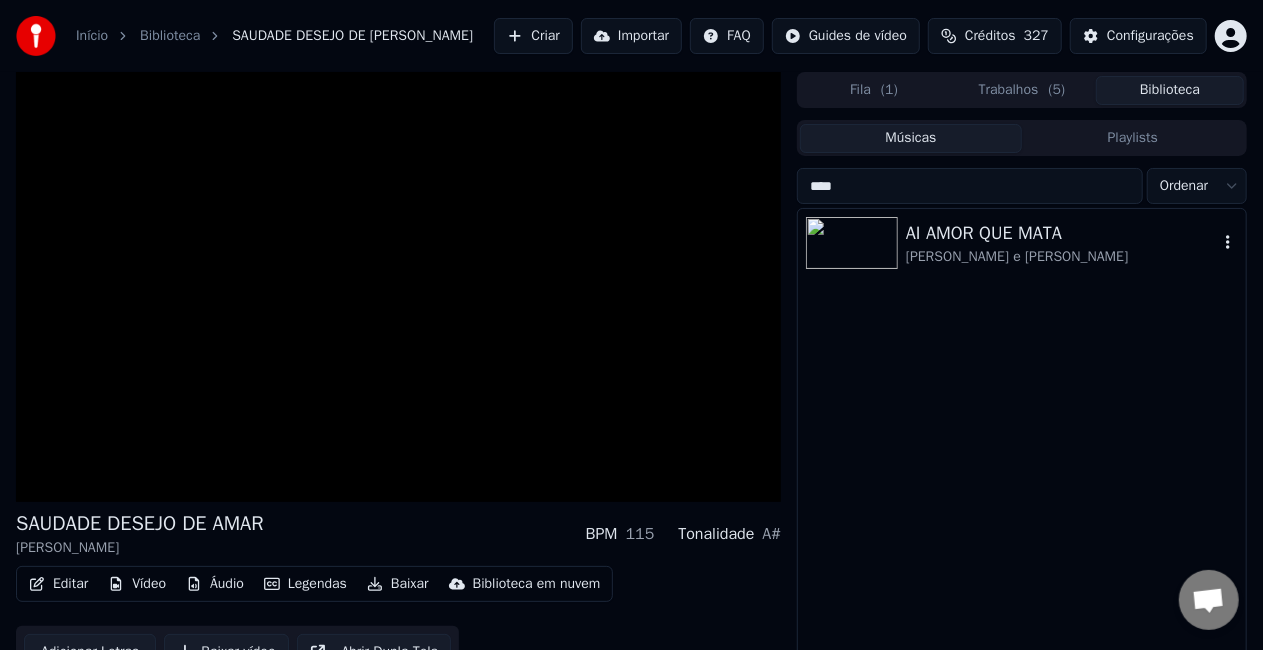 type on "****" 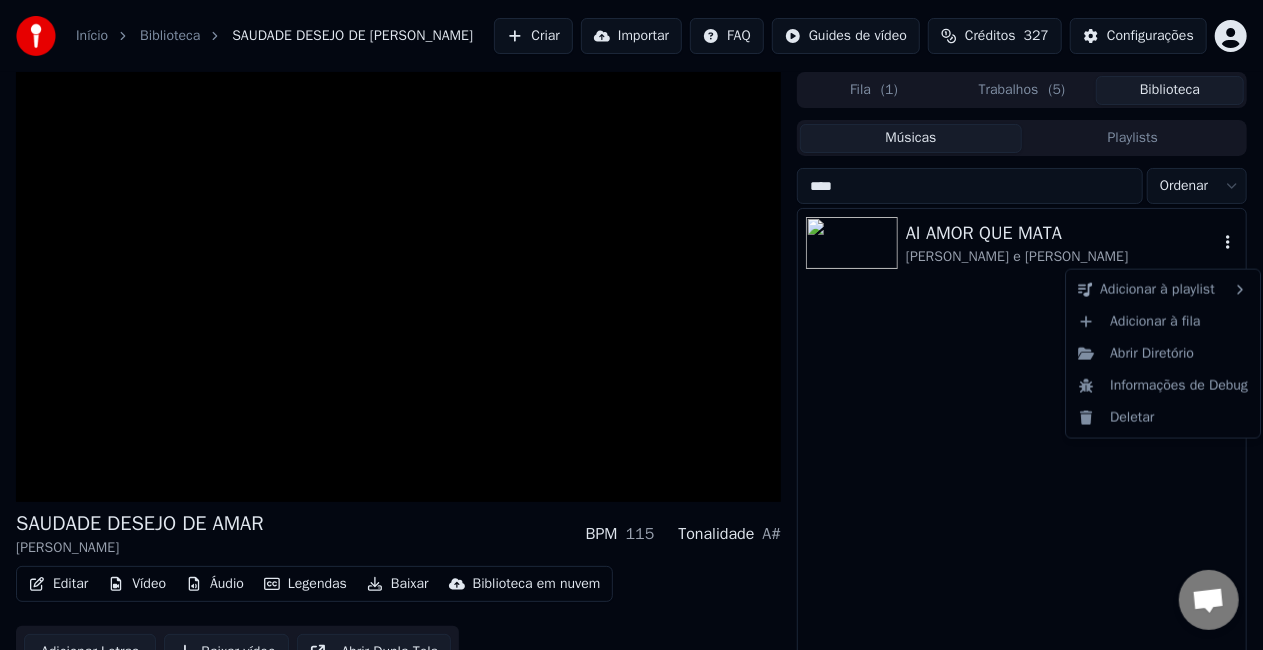 click 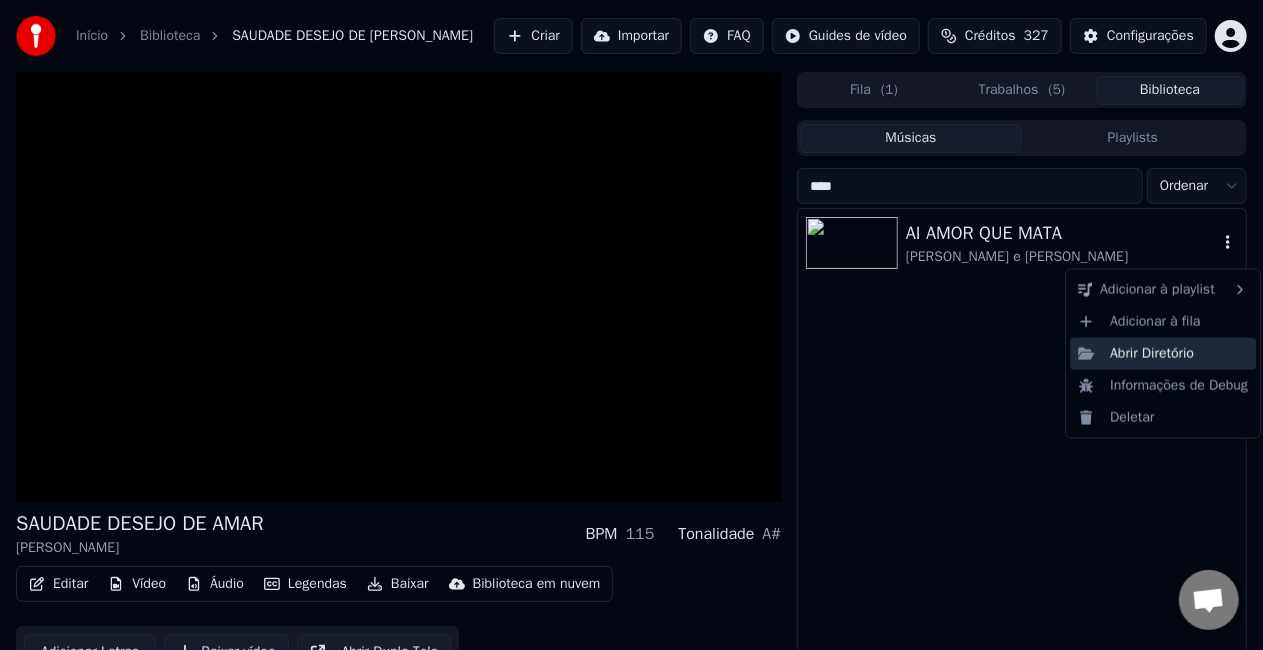 click on "Abrir Diretório" at bounding box center (1163, 354) 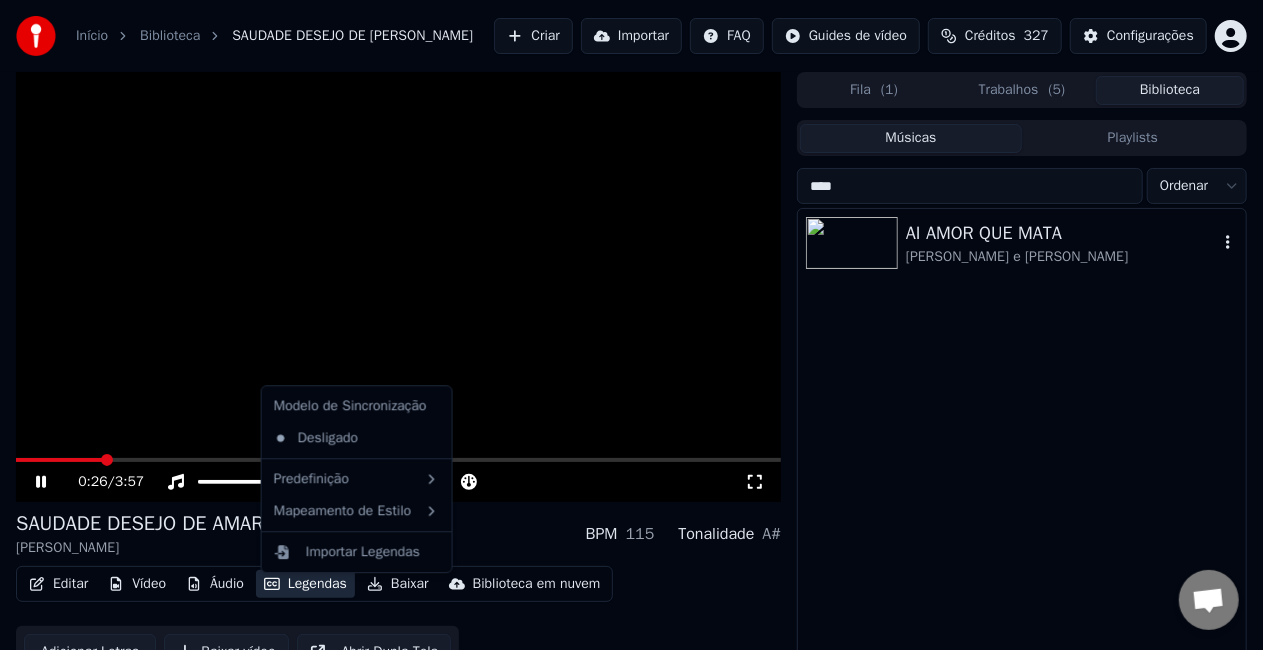 click on "Legendas" at bounding box center [305, 584] 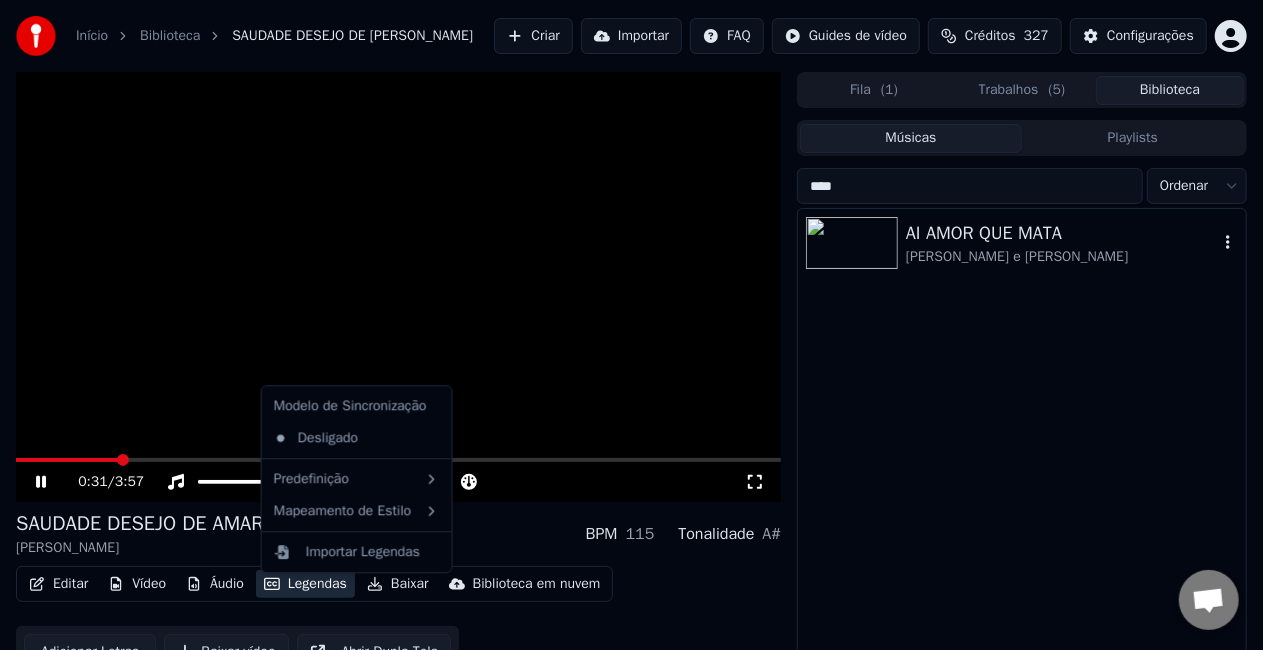 click at bounding box center (398, 287) 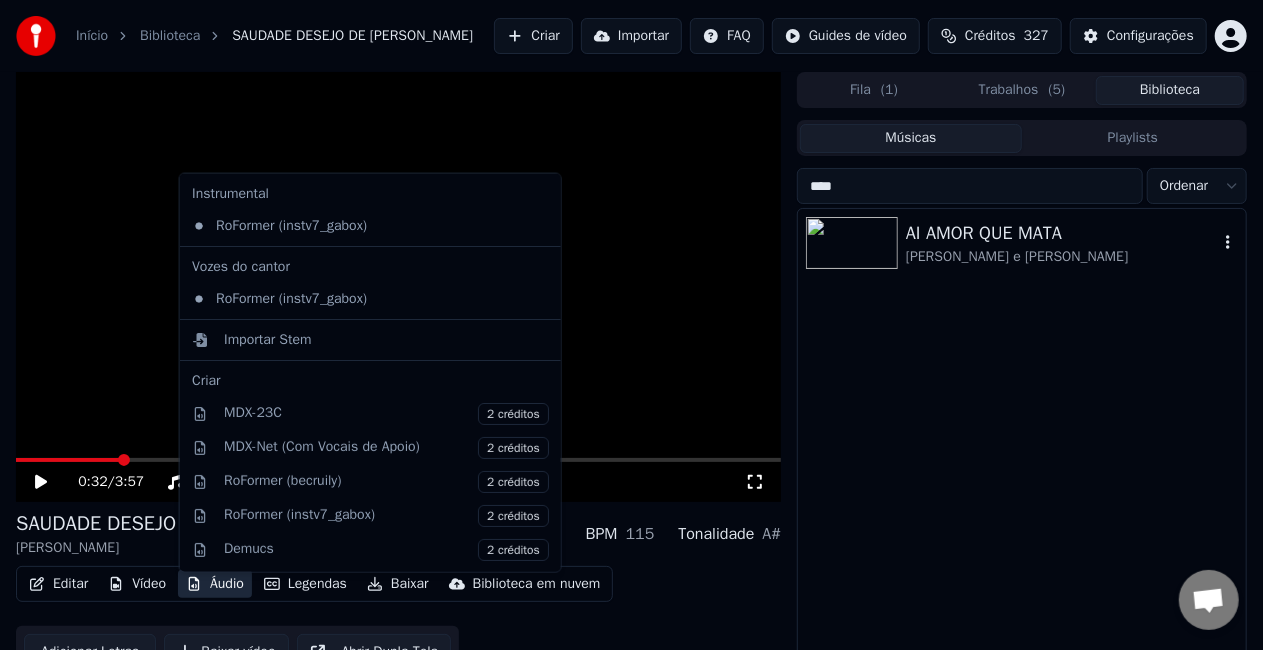 click on "Áudio" at bounding box center (215, 584) 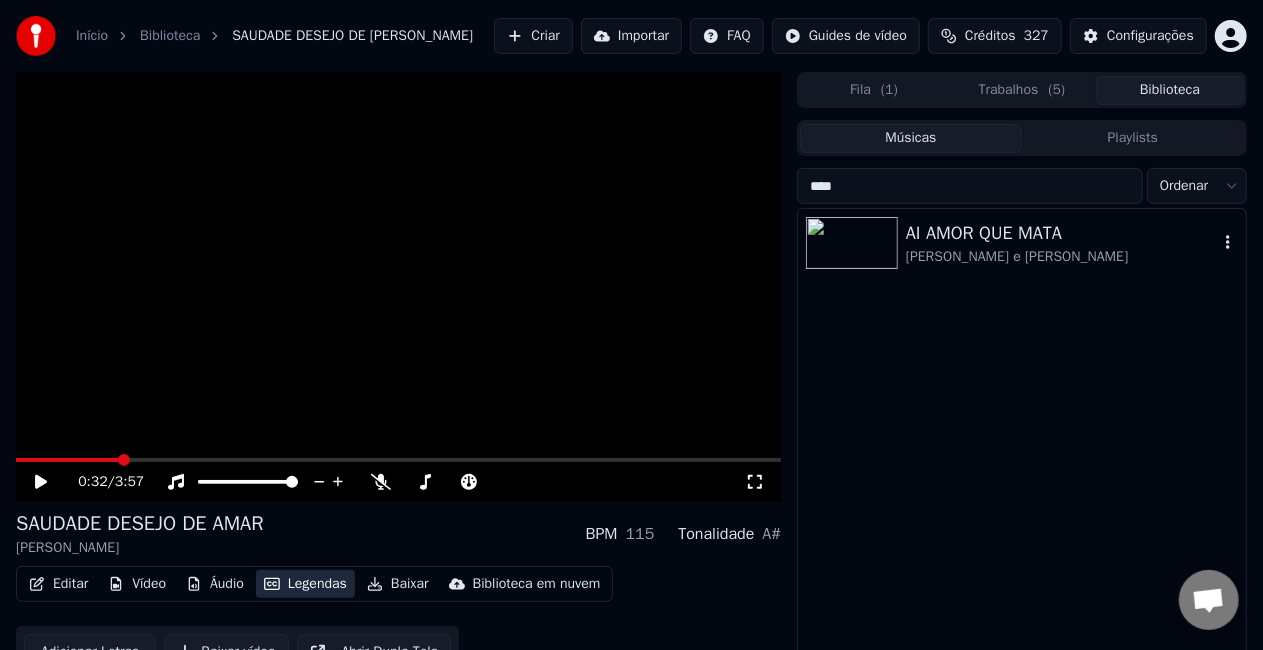 click on "Legendas" at bounding box center [305, 584] 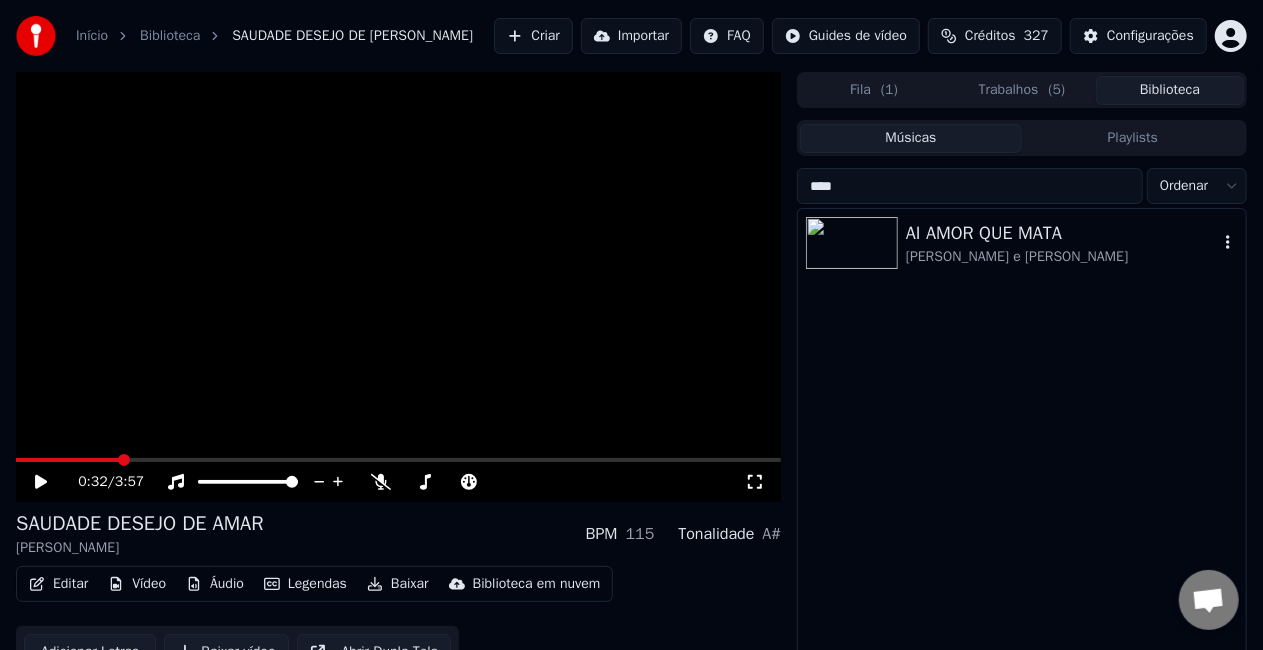 click on "Legendas" at bounding box center (305, 584) 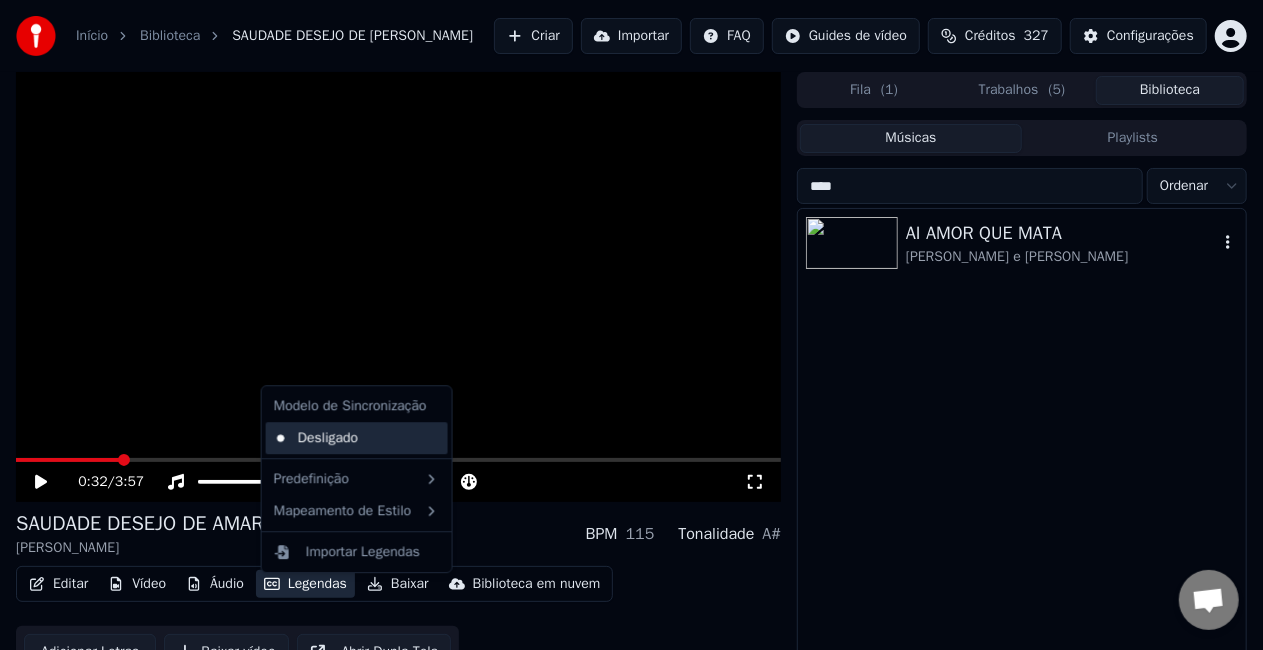 click on "Desligado" at bounding box center (357, 438) 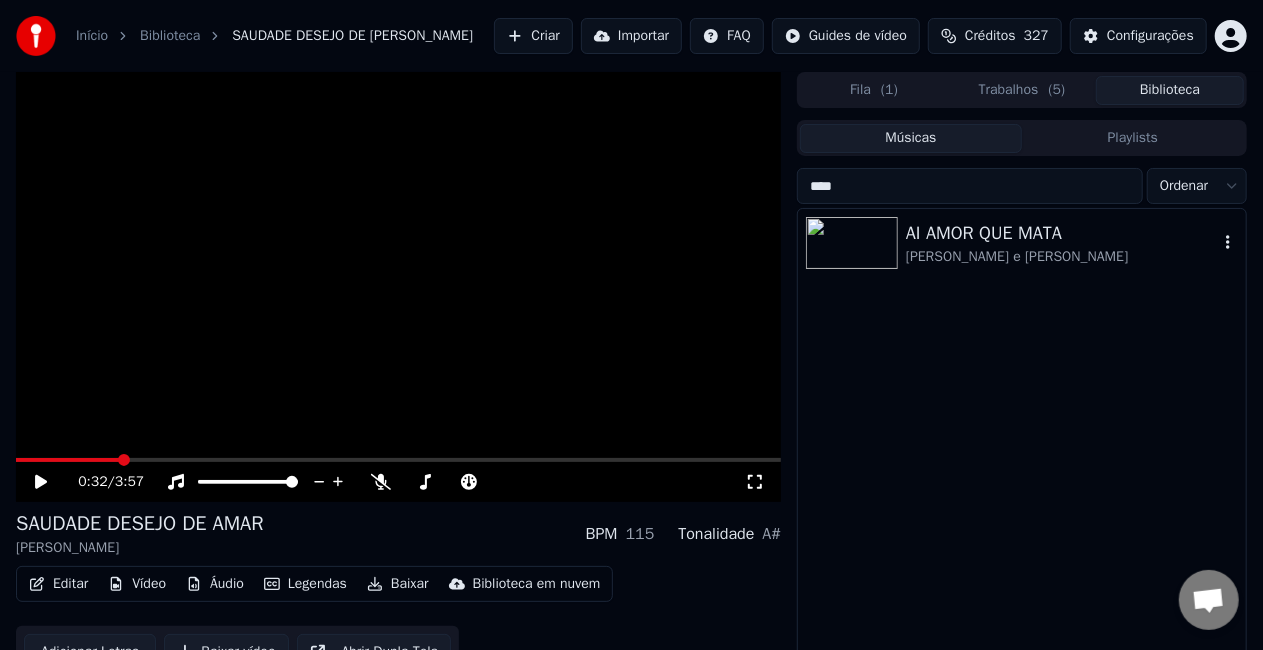 click on "Legendas" at bounding box center (305, 584) 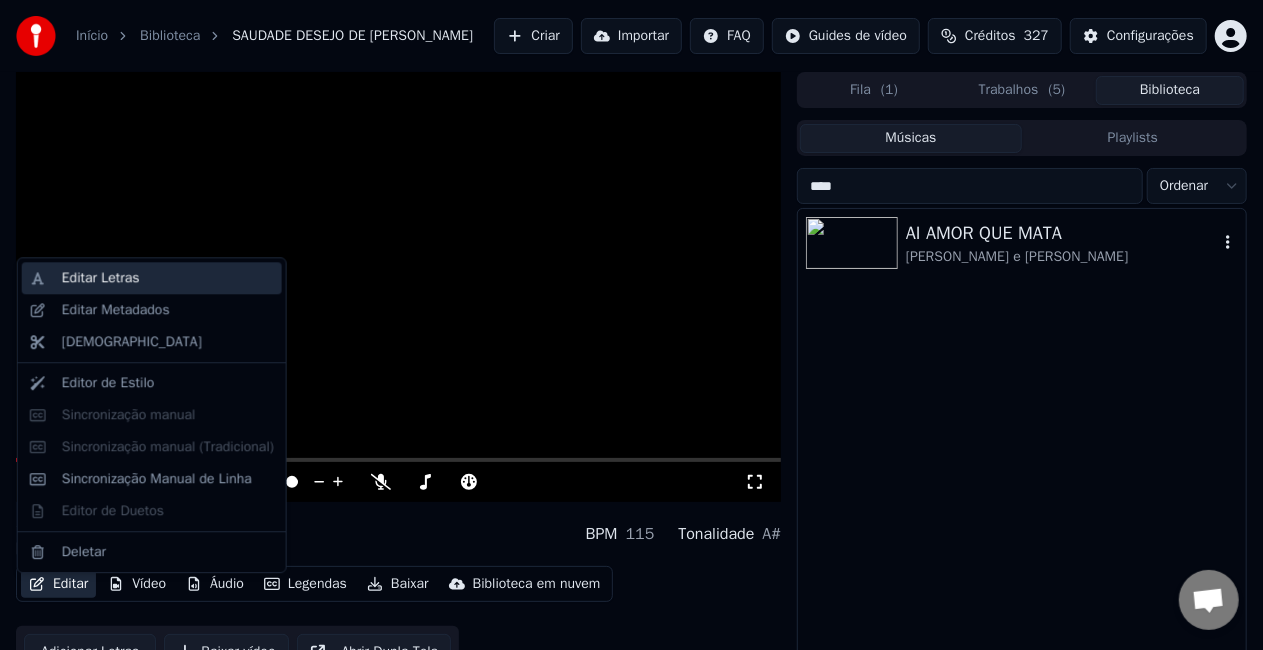 click on "Editar Letras" at bounding box center (101, 278) 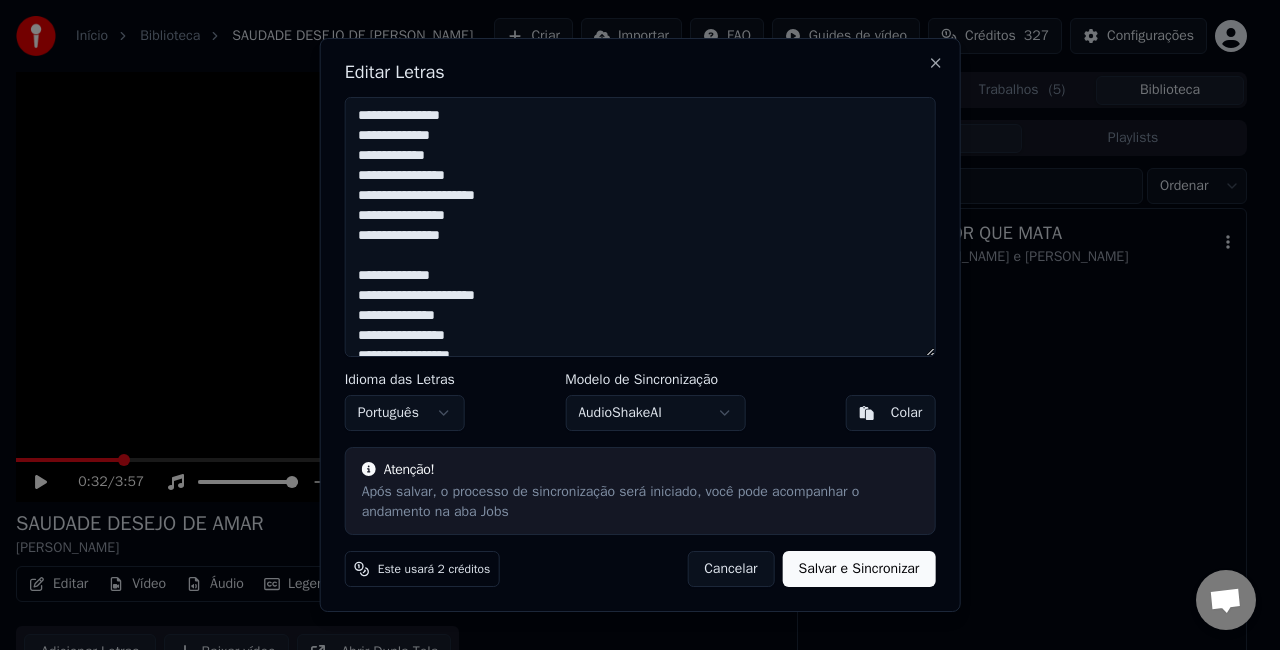 click on "Cancelar" at bounding box center (730, 569) 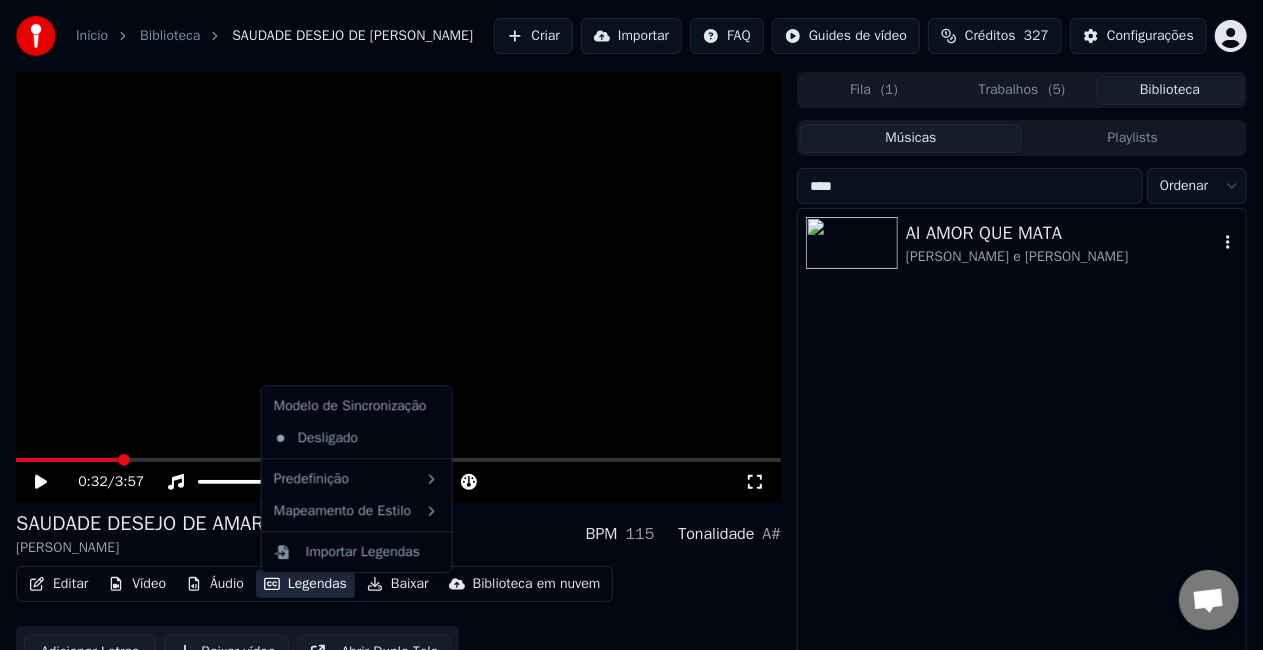 click on "Legendas" at bounding box center [305, 584] 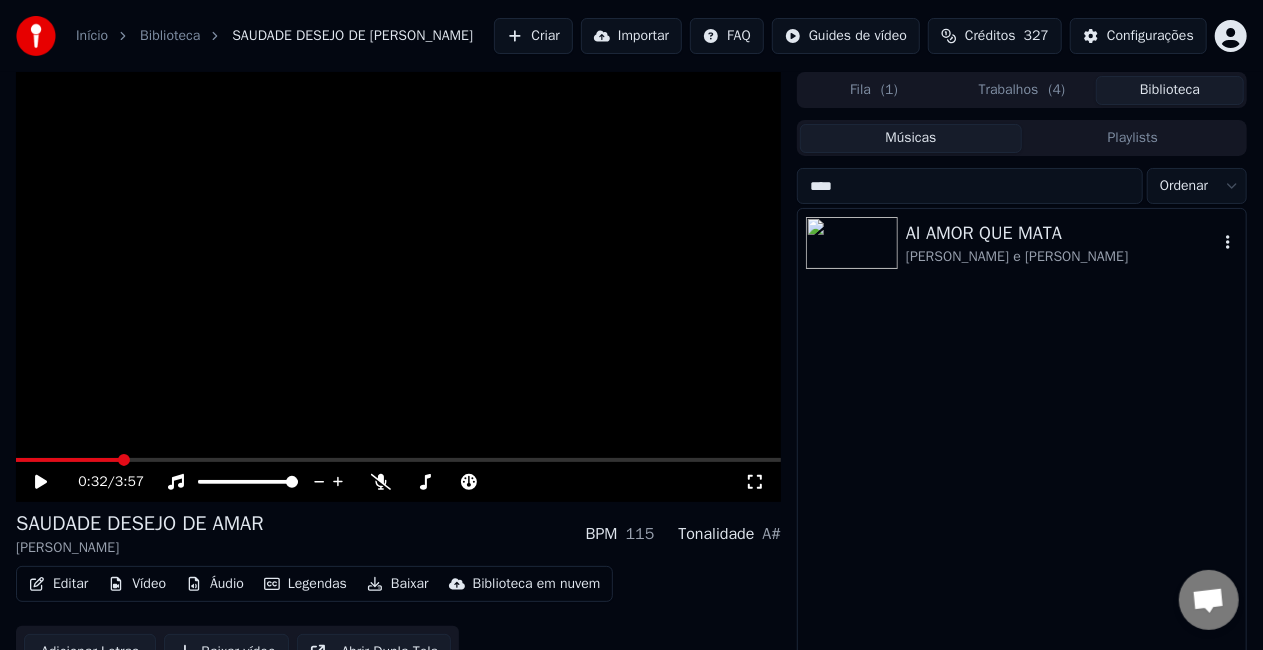 click at bounding box center (398, 287) 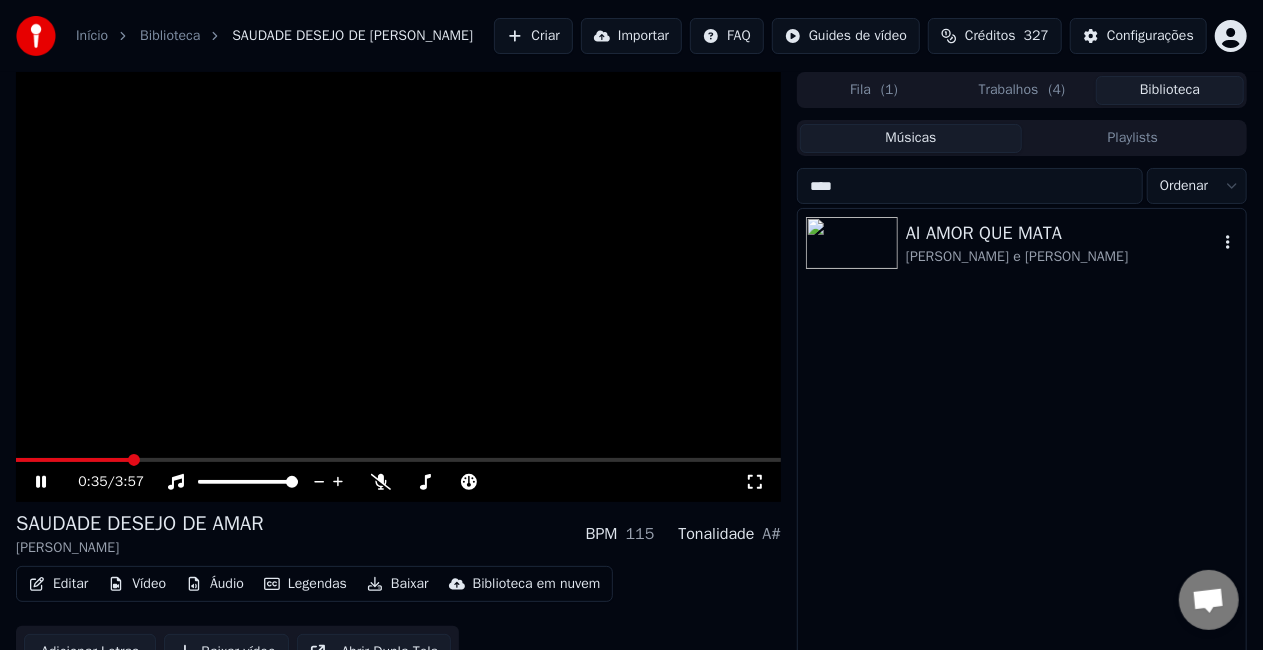 click on "0:35  /  3:57" at bounding box center [398, 482] 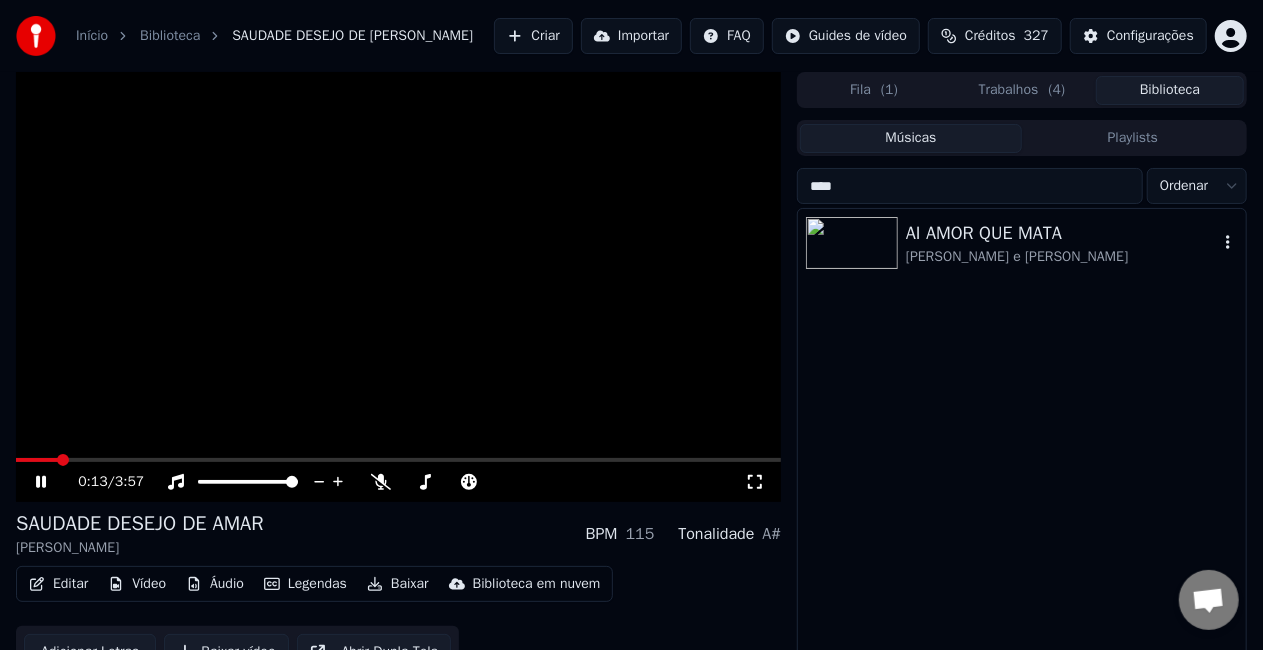 click at bounding box center [37, 460] 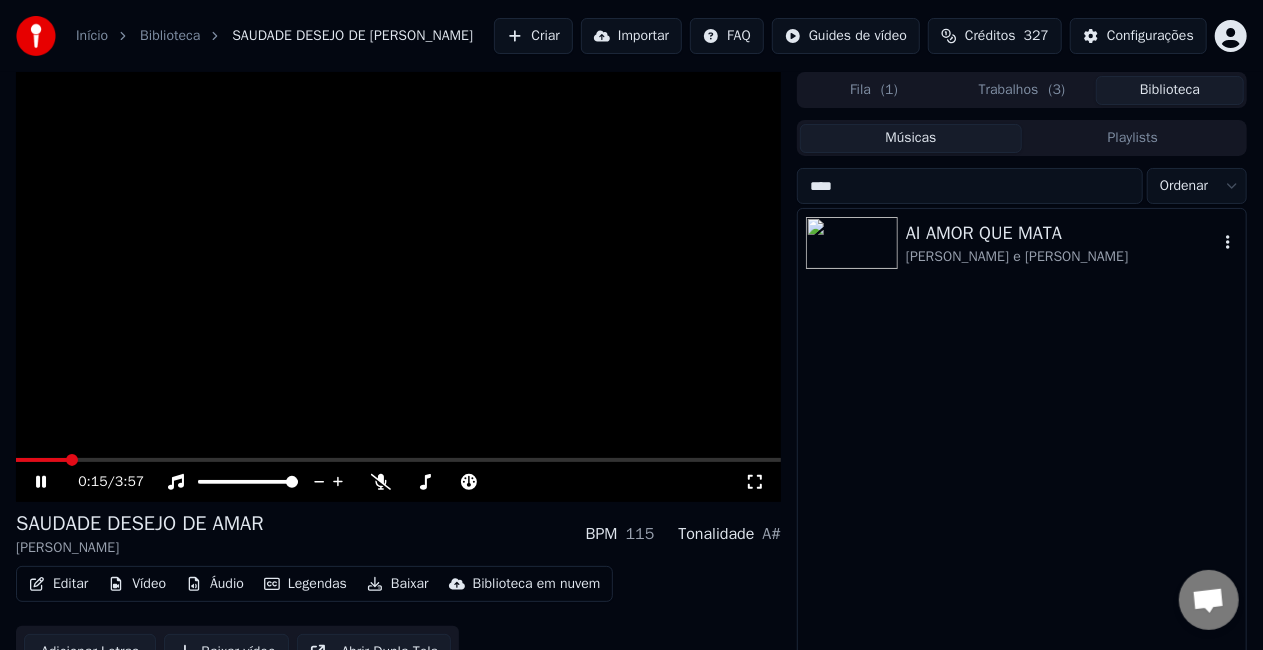 click 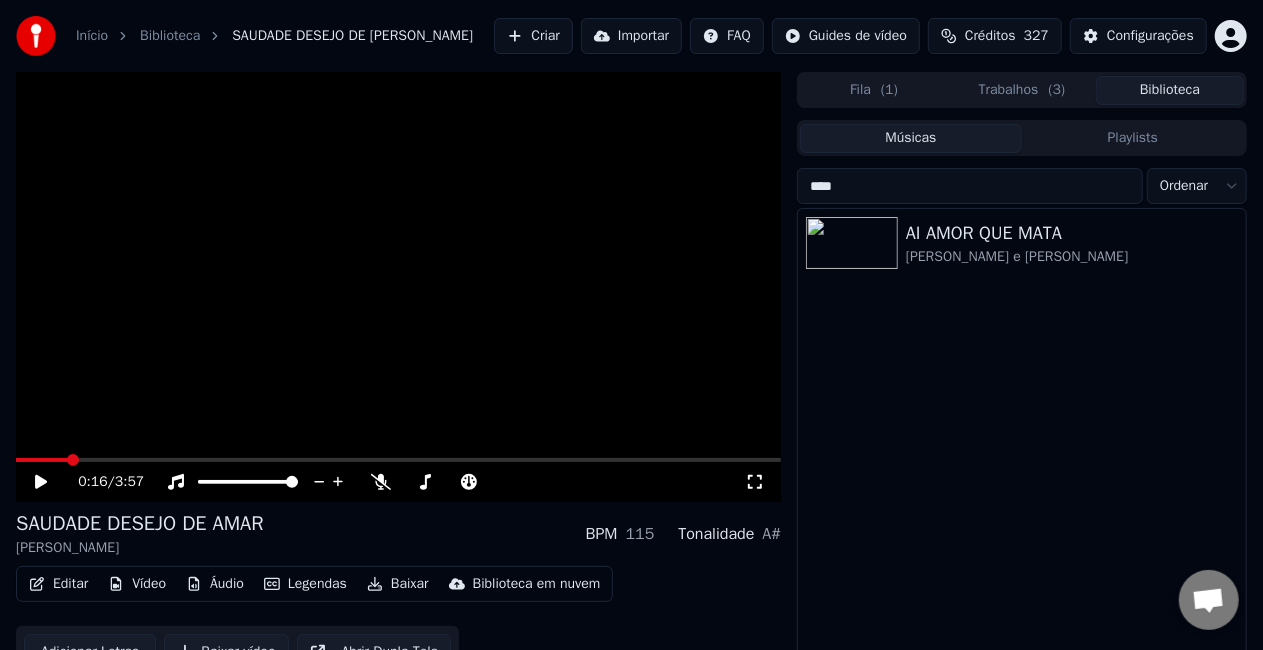 click on "Trabalhos ( 3 )" at bounding box center (1022, 90) 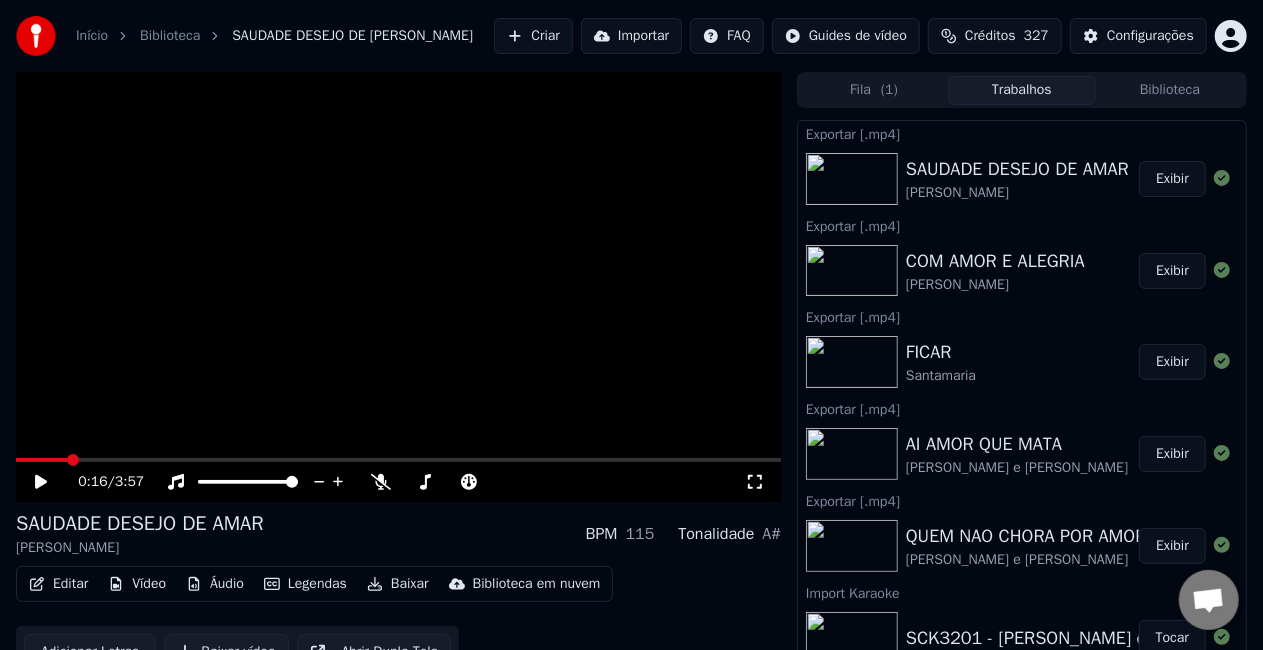 click on "Importar" at bounding box center (631, 36) 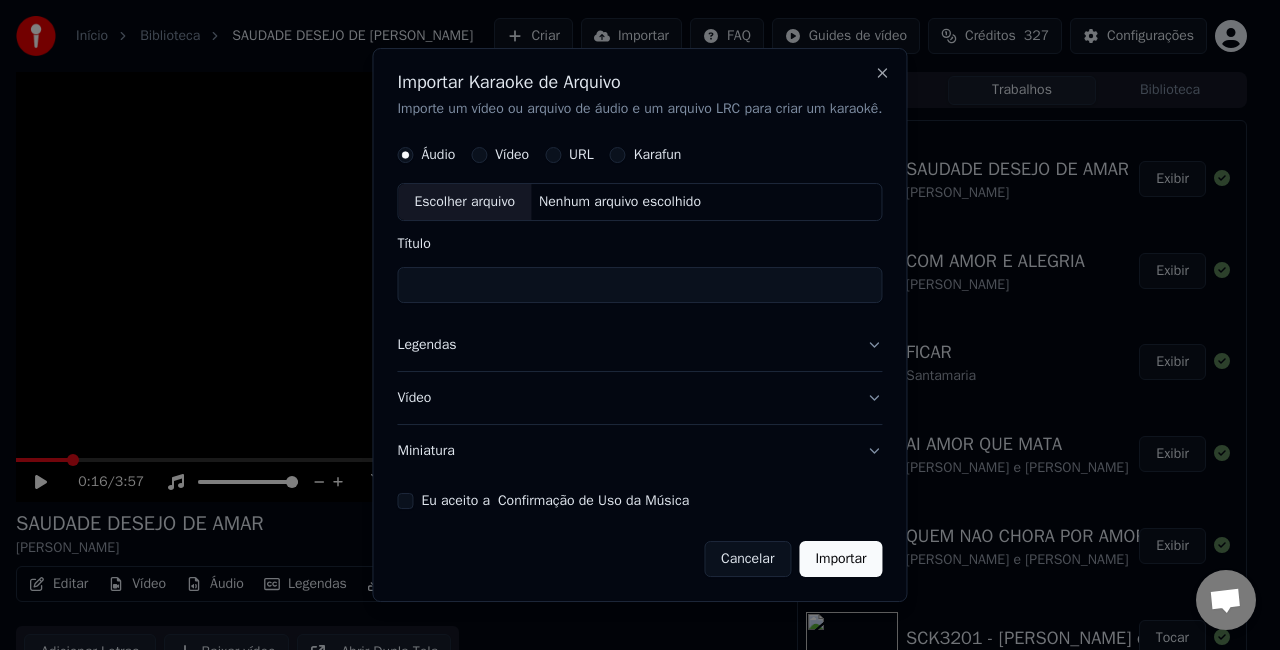 click on "Eu aceito a   Confirmação de Uso da Música" at bounding box center [639, 501] 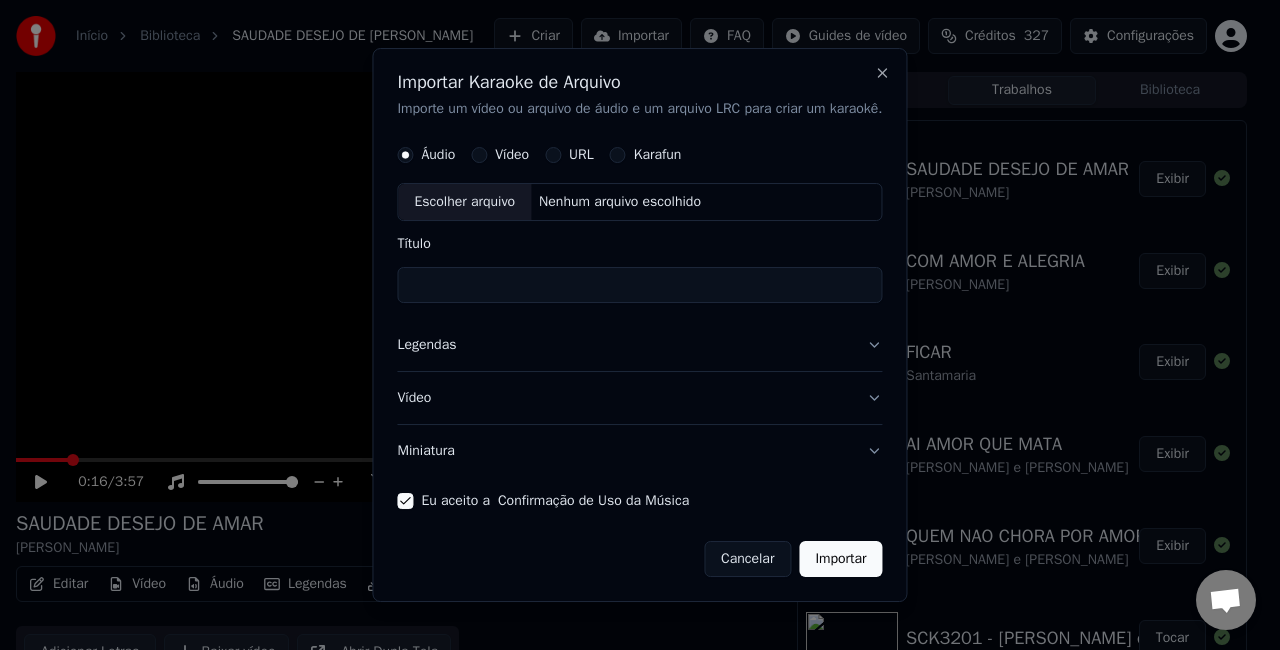 click on "Miniatura" at bounding box center [639, 451] 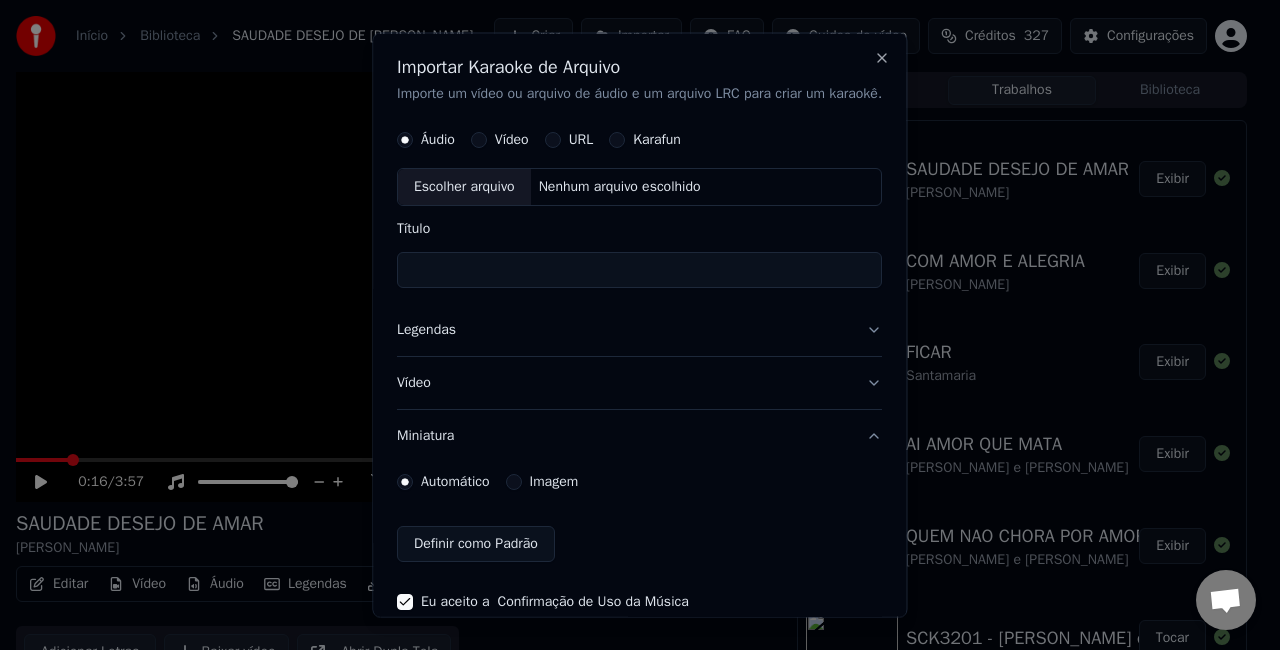 click on "Imagem" at bounding box center [554, 481] 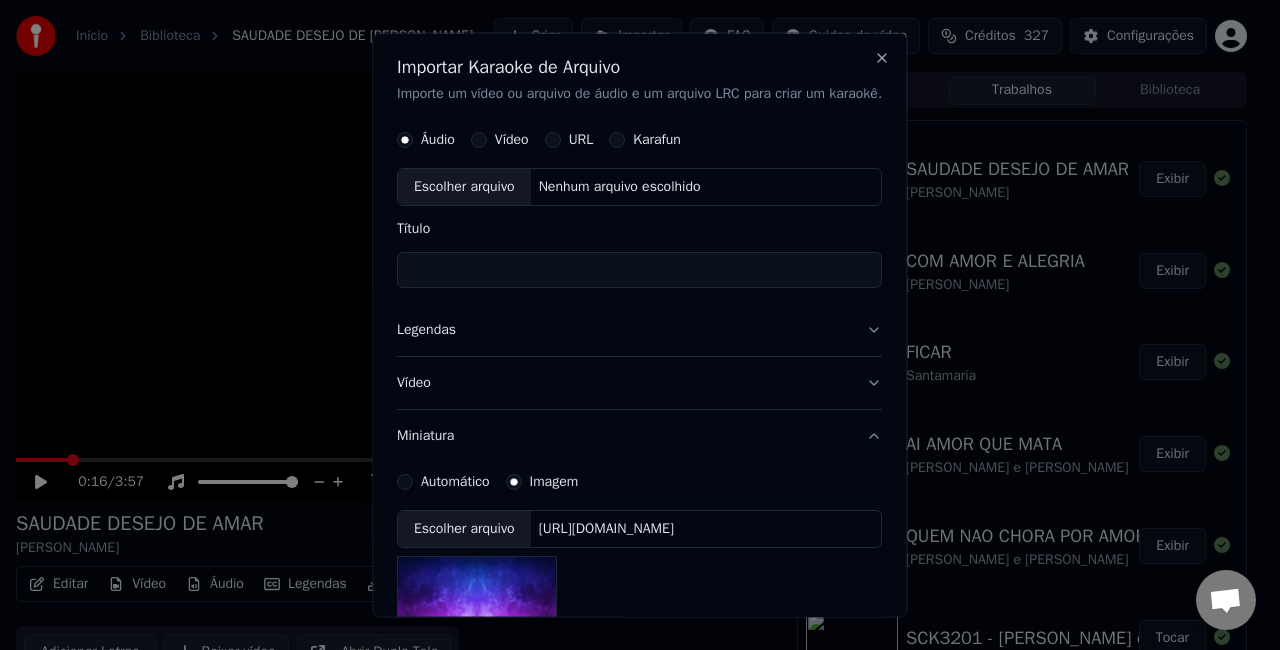 click on "Imagem" at bounding box center [554, 481] 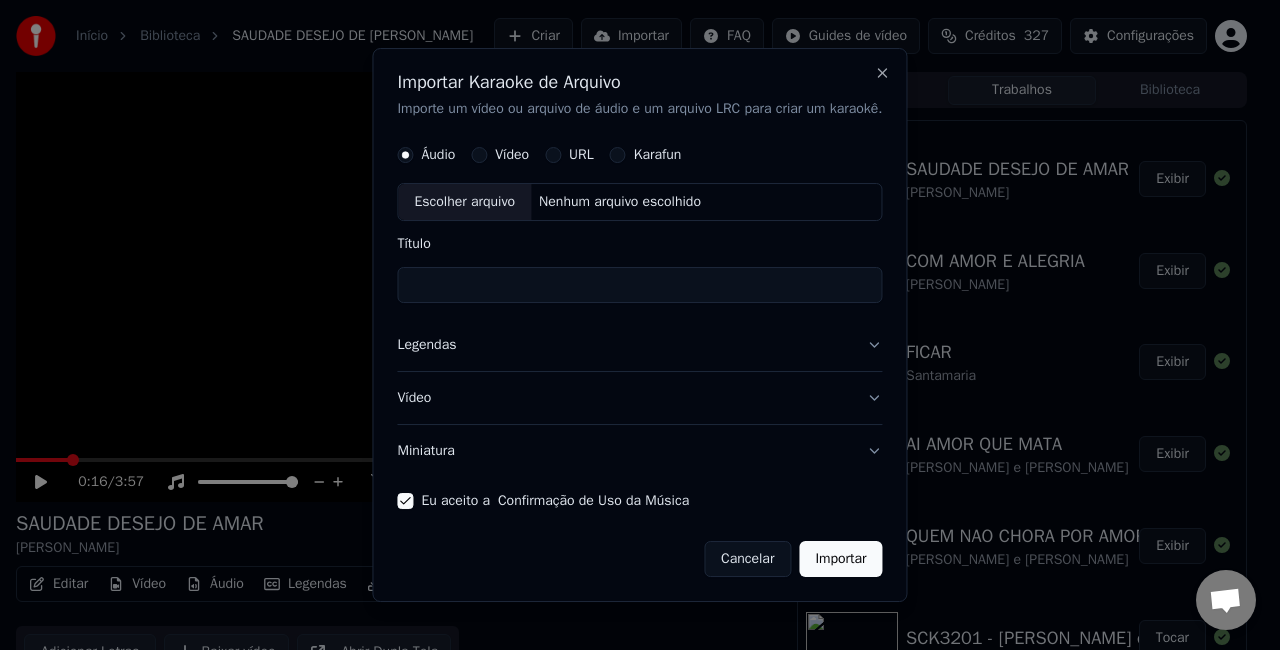 click on "Legendas" at bounding box center (639, 345) 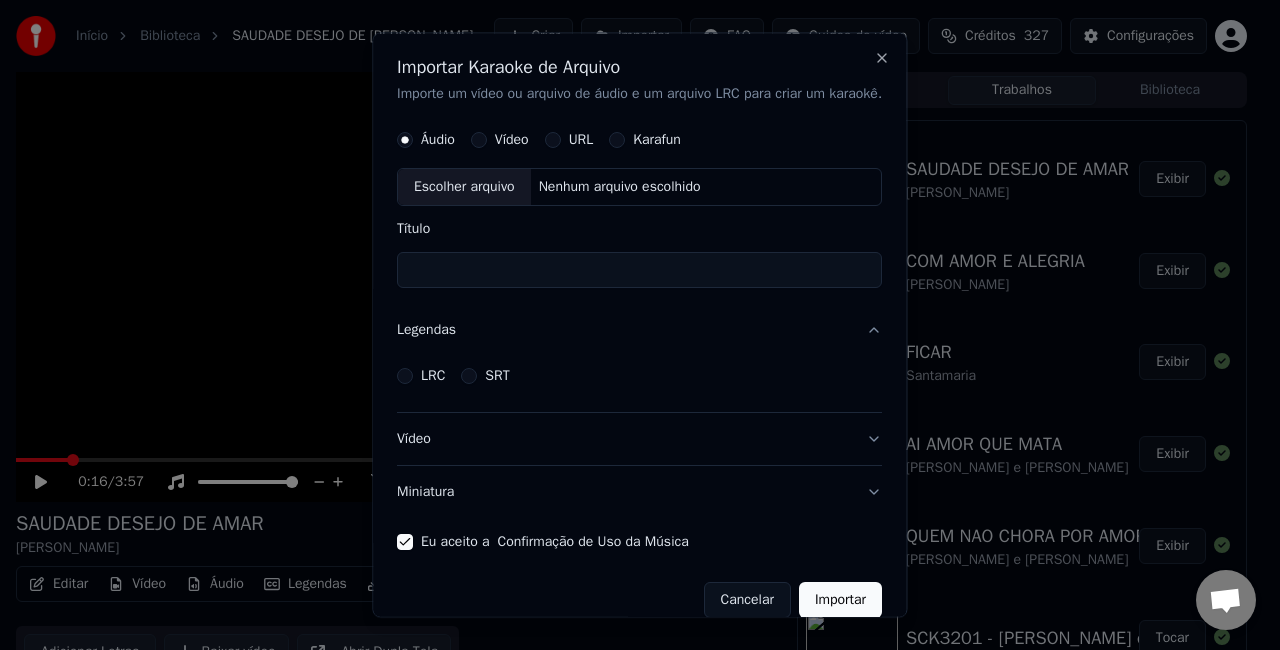 click on "LRC" at bounding box center (433, 375) 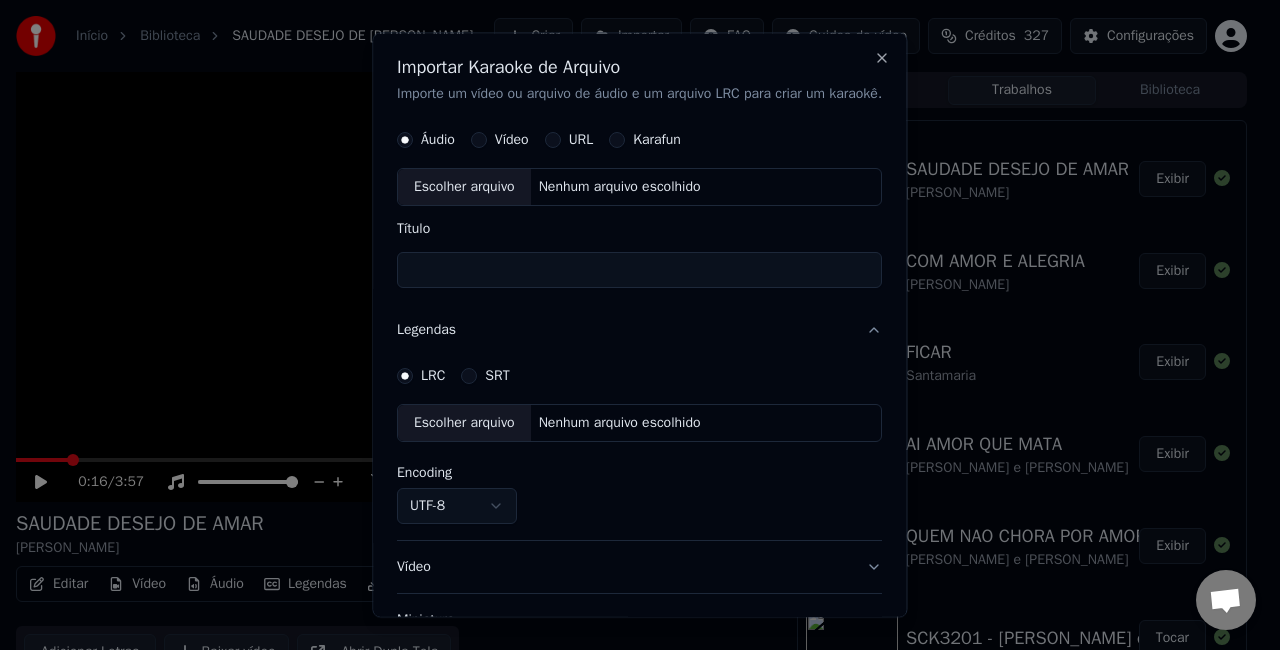 click on "Nenhum arquivo escolhido" at bounding box center [620, 422] 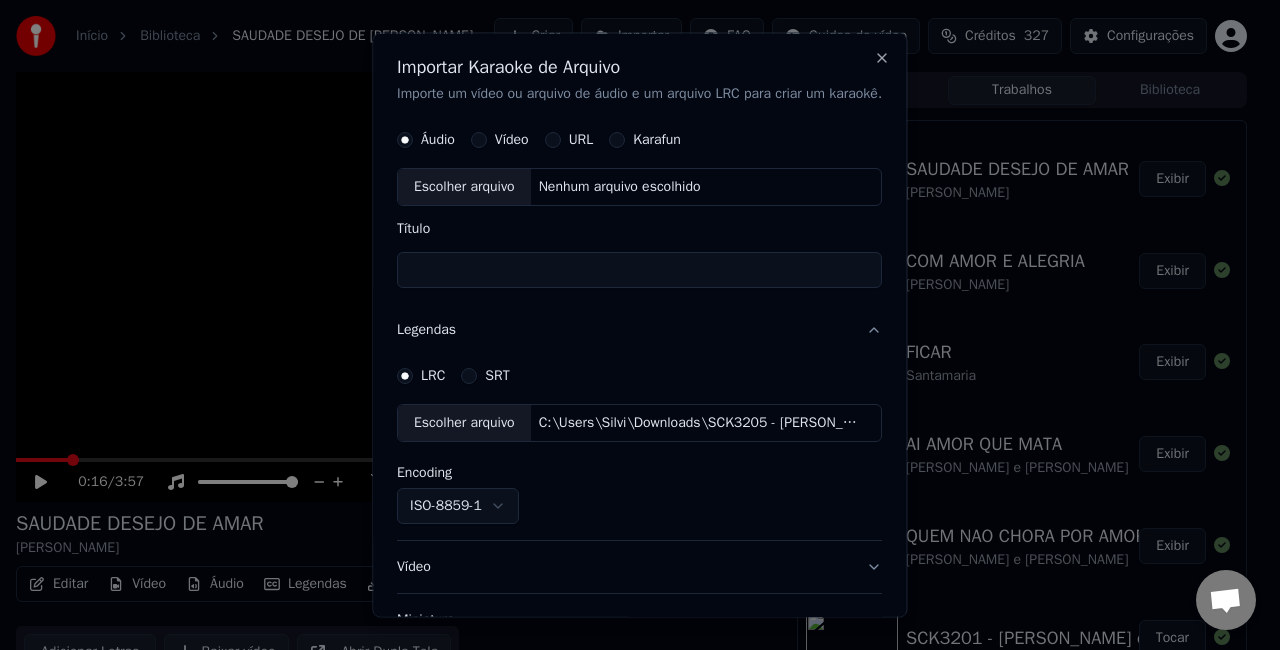 click on "Nenhum arquivo escolhido" at bounding box center (620, 186) 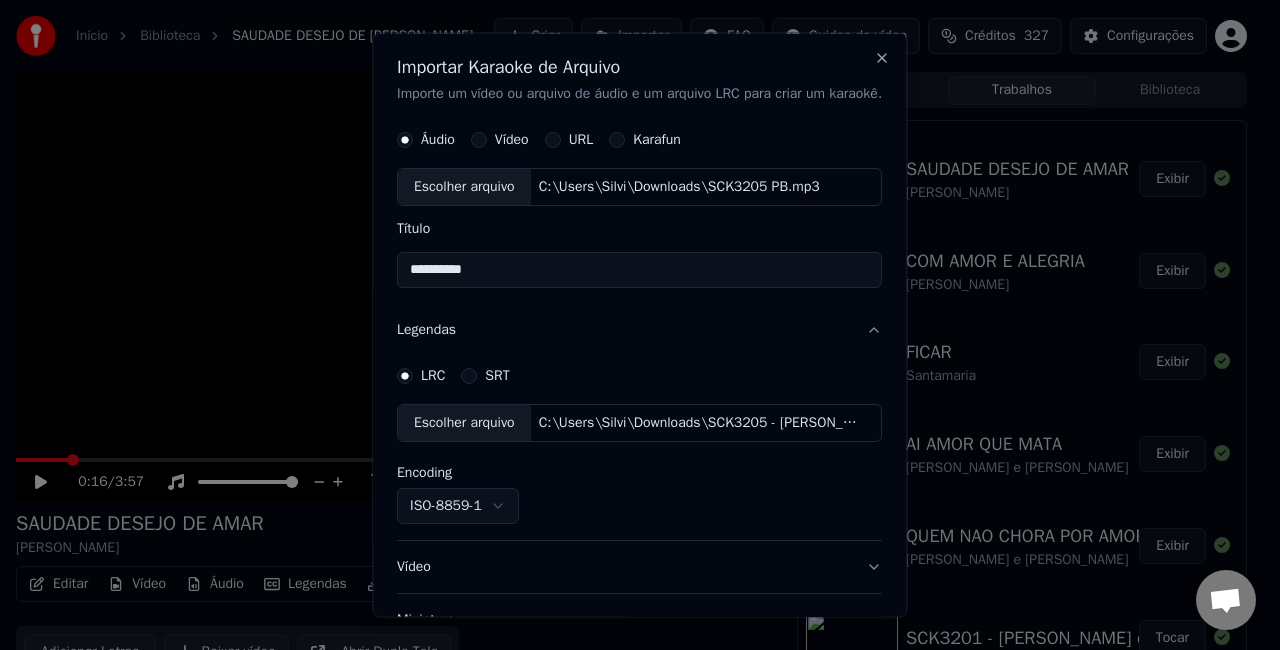 drag, startPoint x: 283, startPoint y: 270, endPoint x: 8, endPoint y: 269, distance: 275.00183 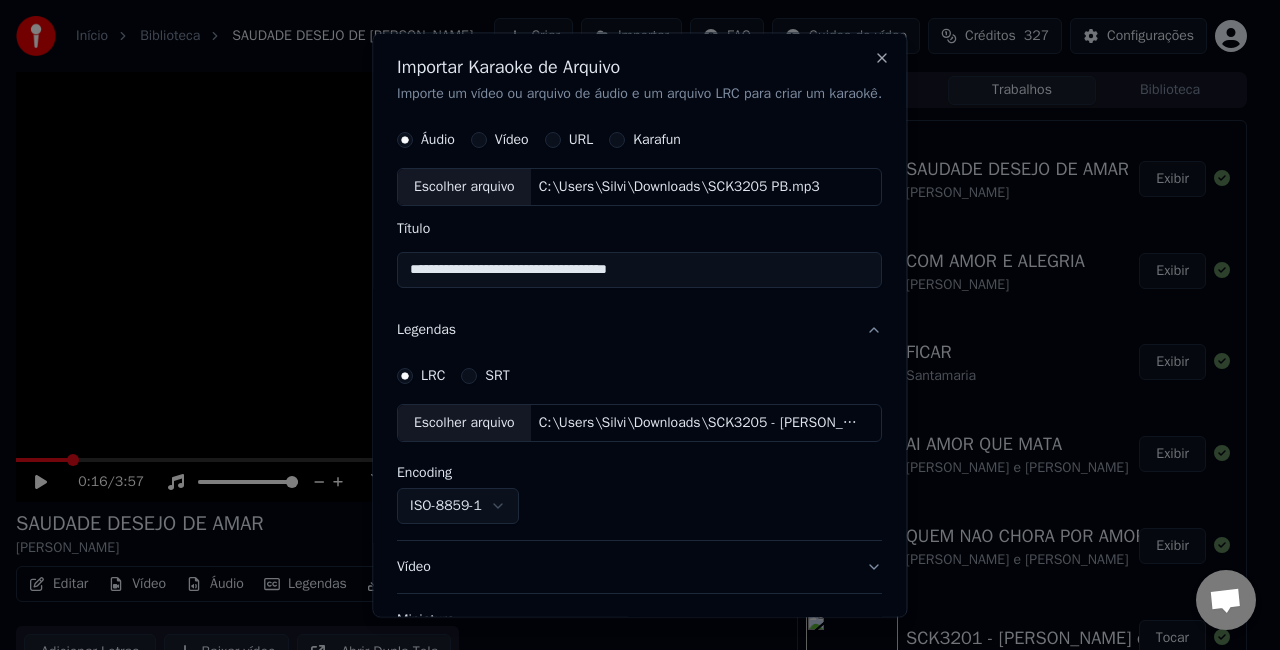 type on "**********" 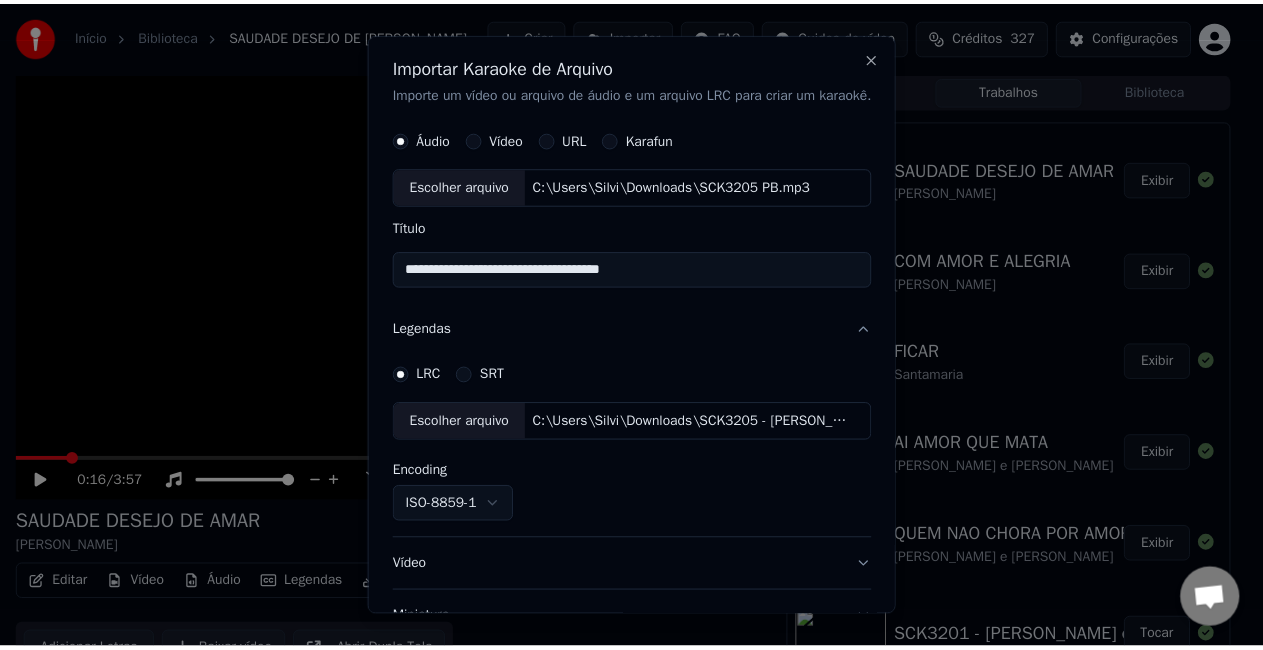 scroll, scrollTop: 150, scrollLeft: 0, axis: vertical 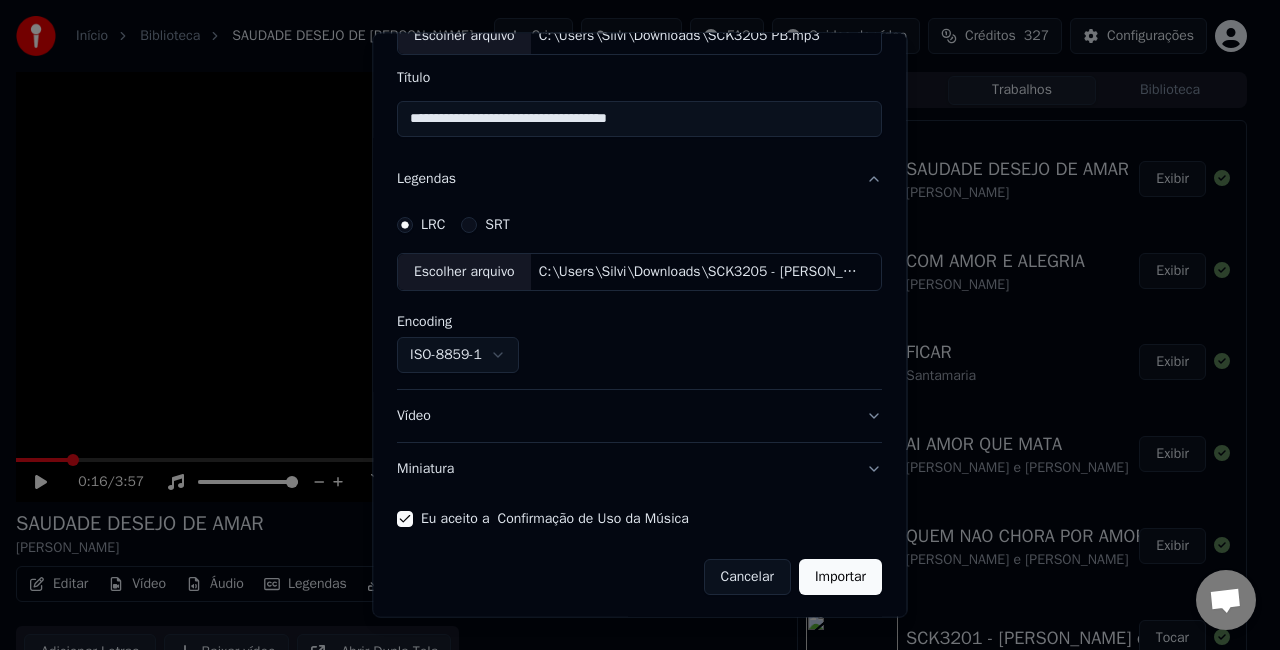 click on "Importar" at bounding box center [840, 577] 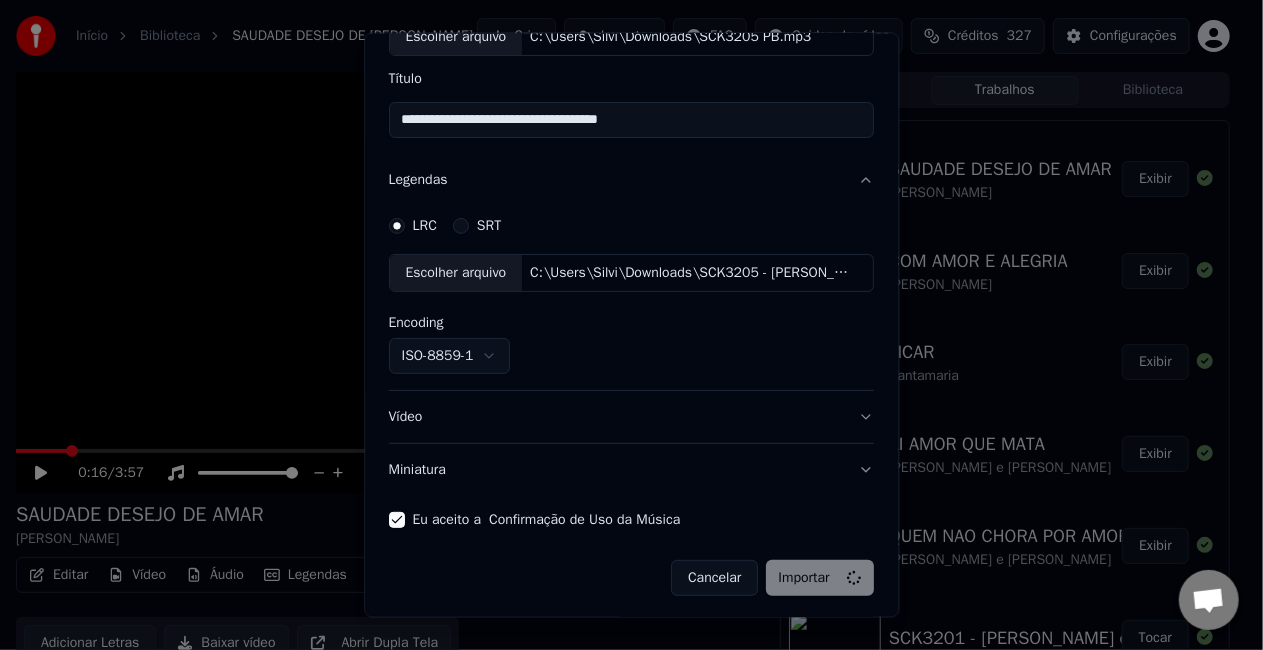 type 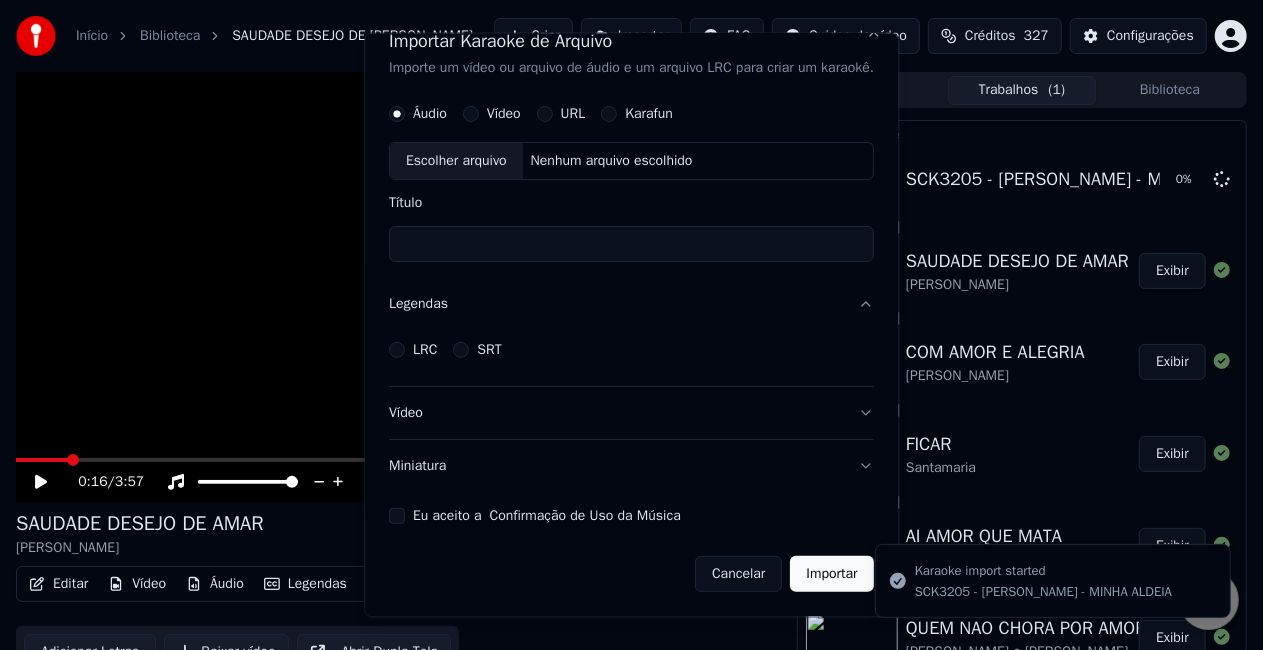 scroll, scrollTop: 22, scrollLeft: 0, axis: vertical 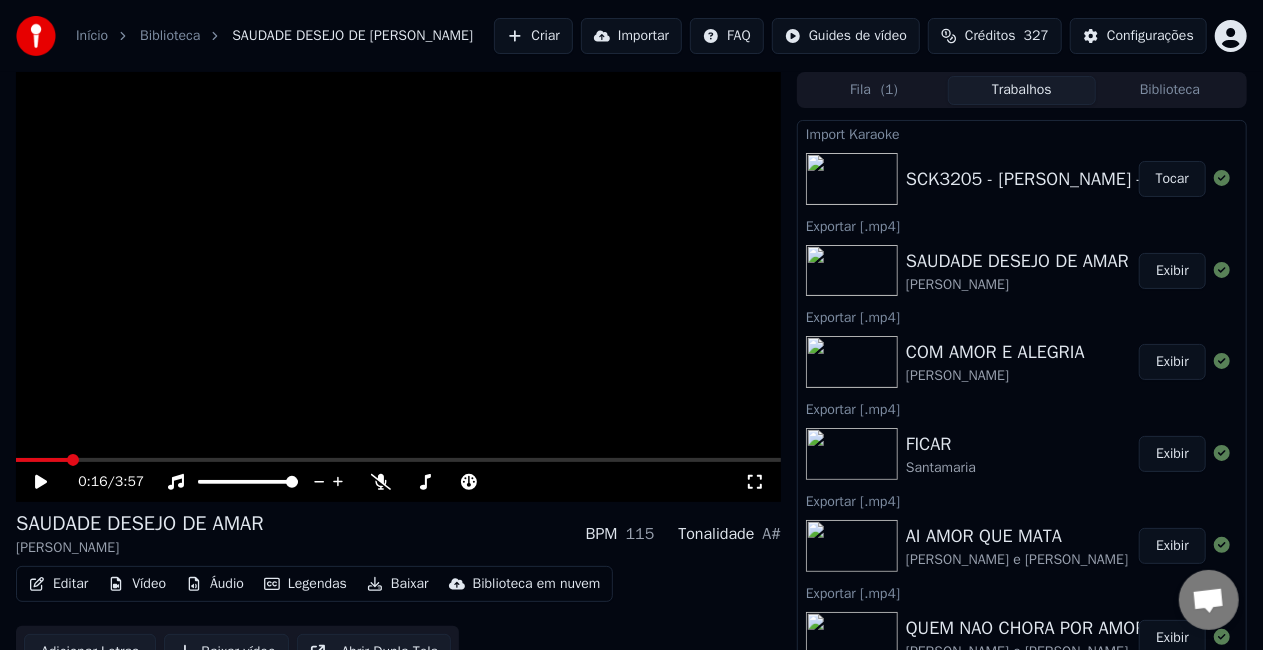 click on "Tocar" at bounding box center (1172, 179) 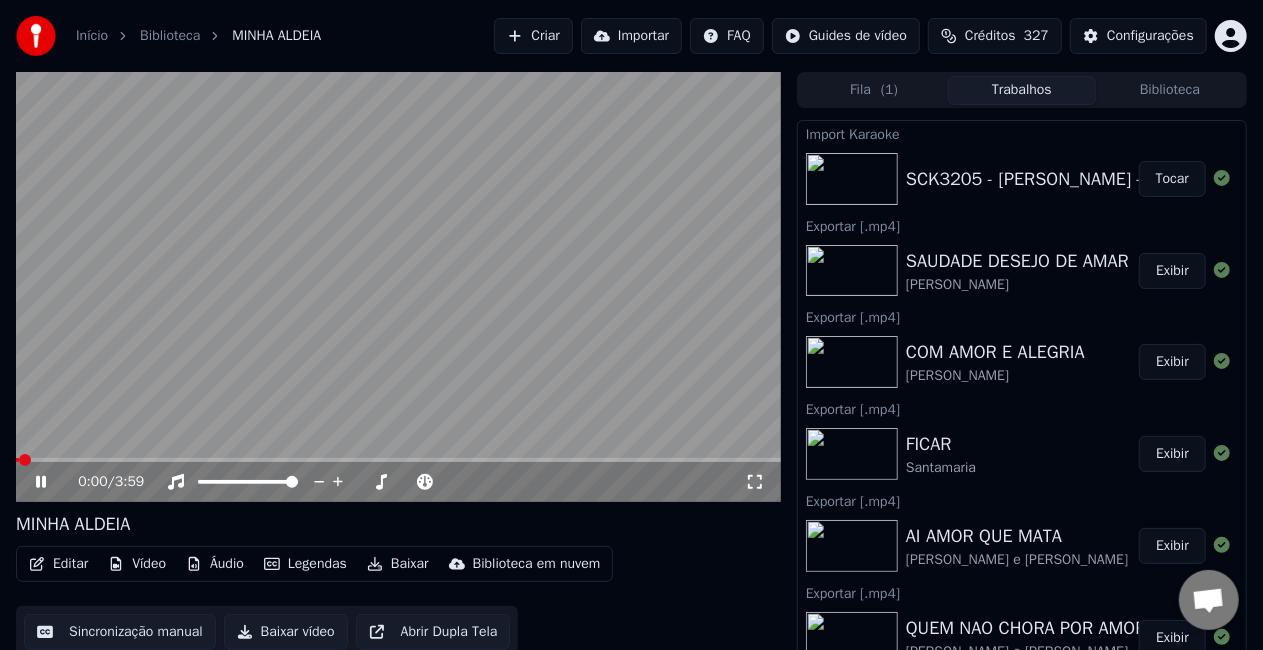 click on "Editar" at bounding box center [58, 564] 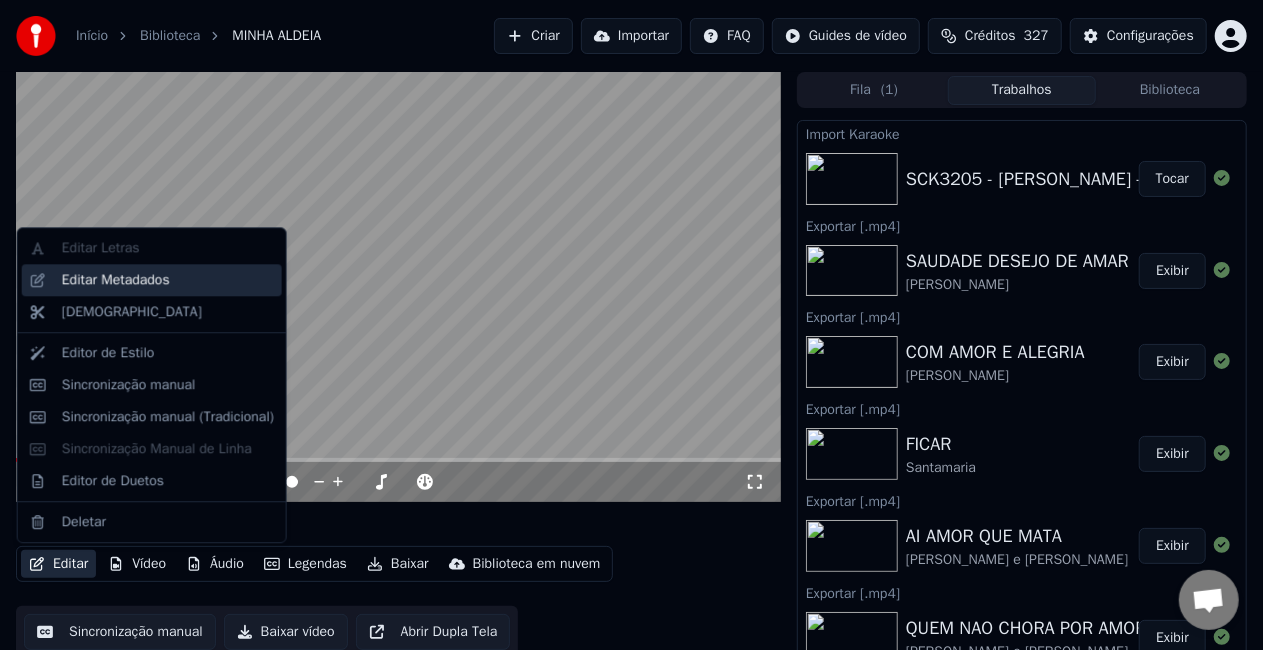 click on "Editar Metadados" at bounding box center [168, 280] 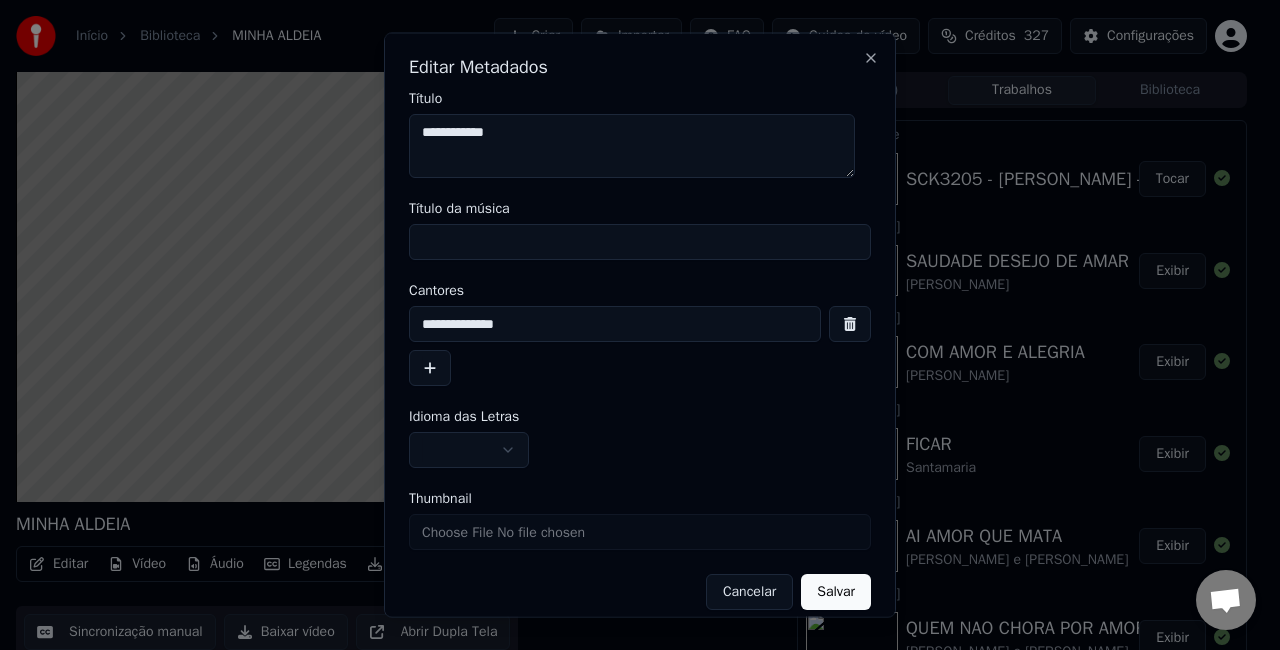 drag, startPoint x: 565, startPoint y: 136, endPoint x: 59, endPoint y: 170, distance: 507.141 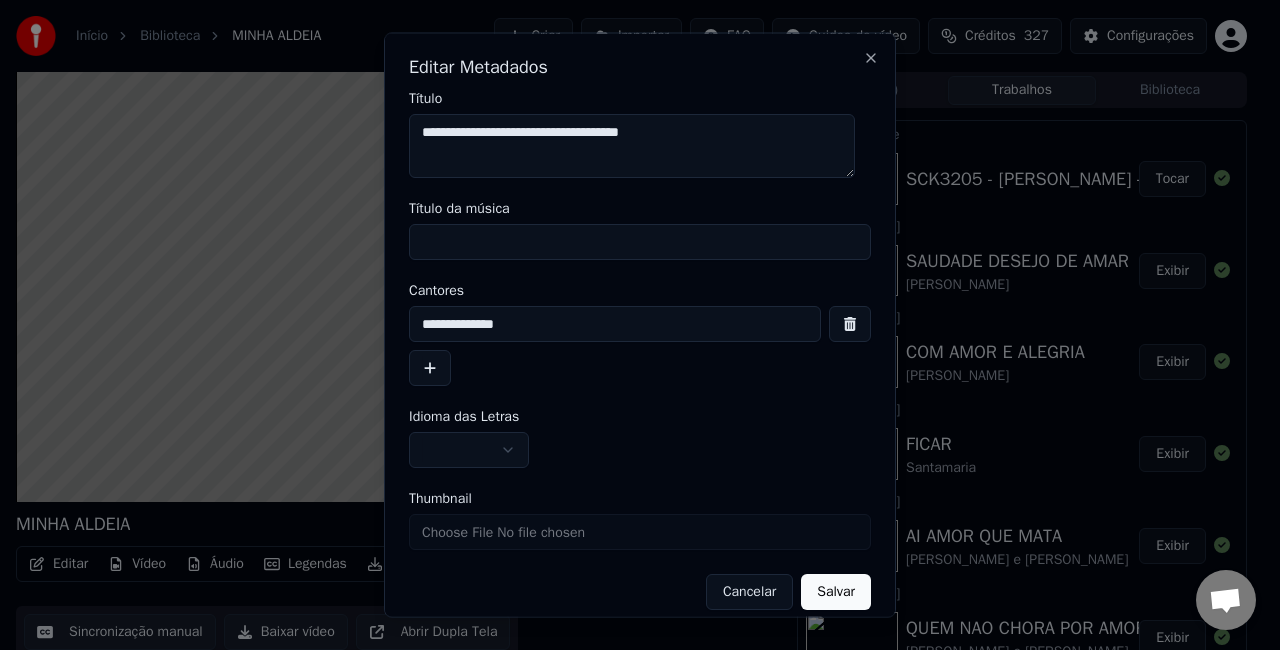 type on "**********" 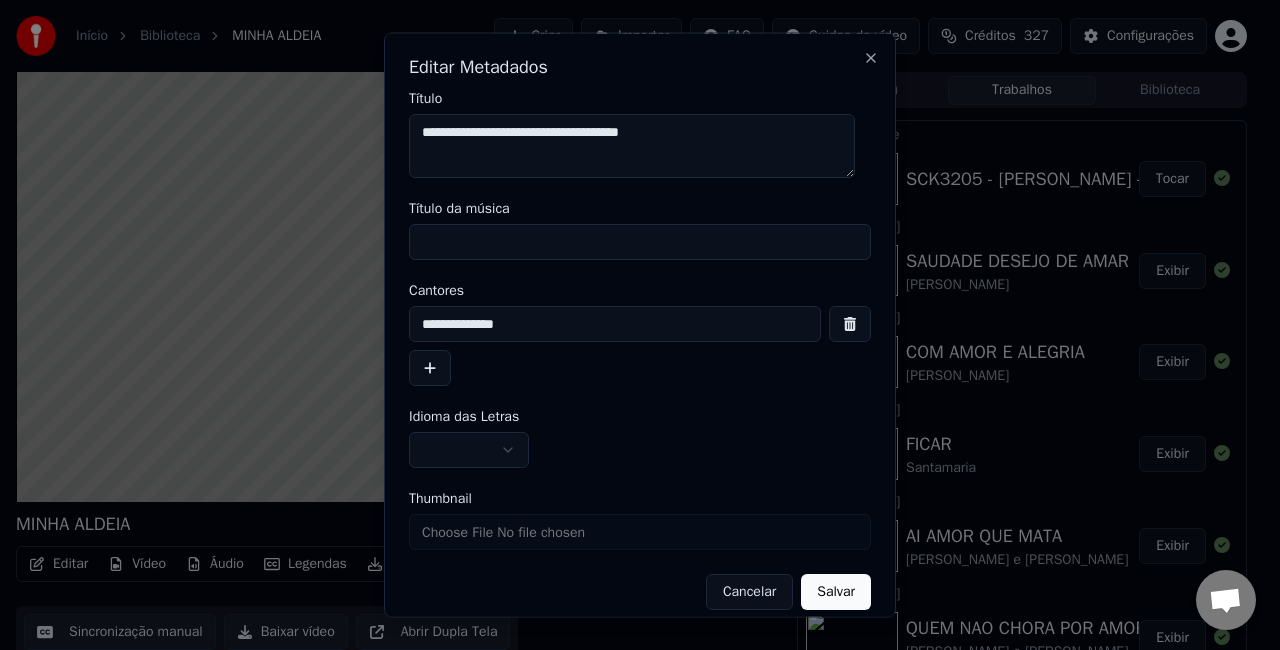 paste on "**********" 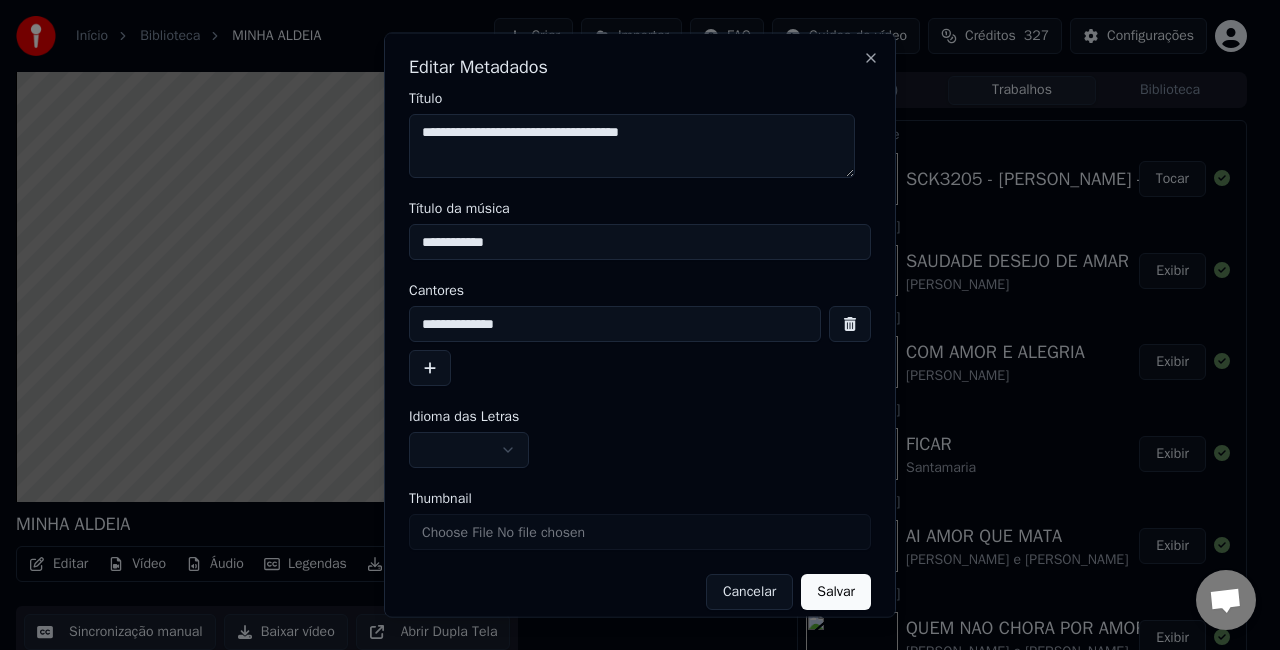 type on "**********" 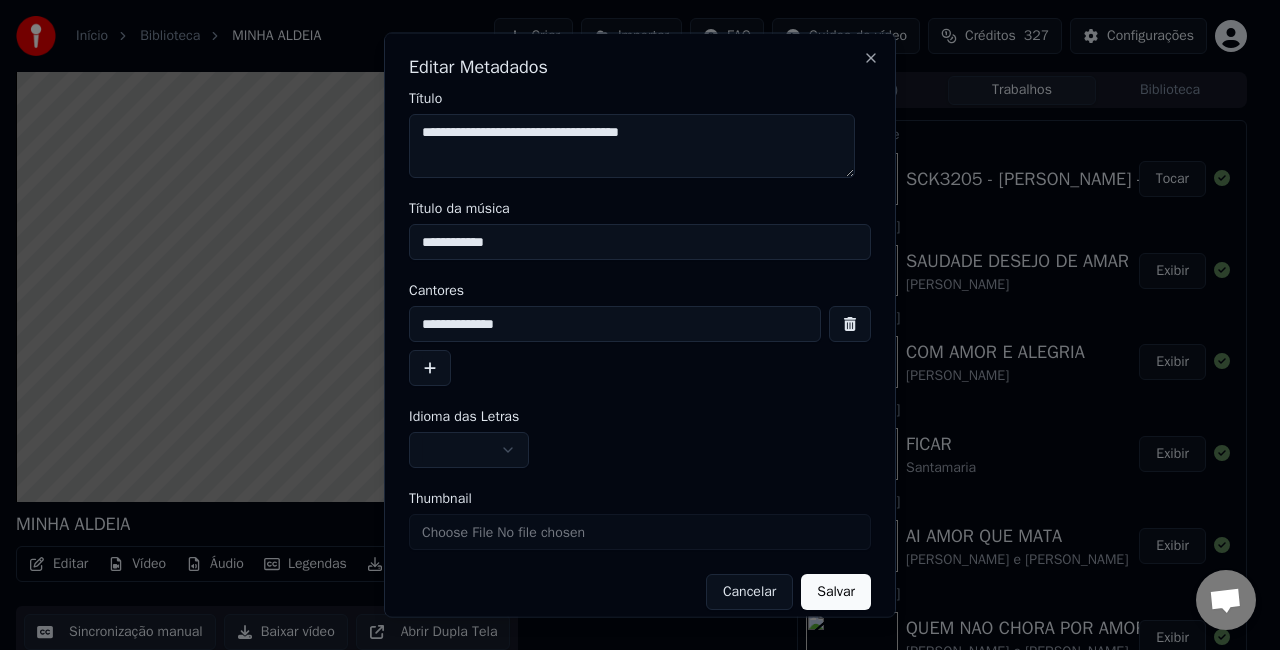 click at bounding box center (469, 450) 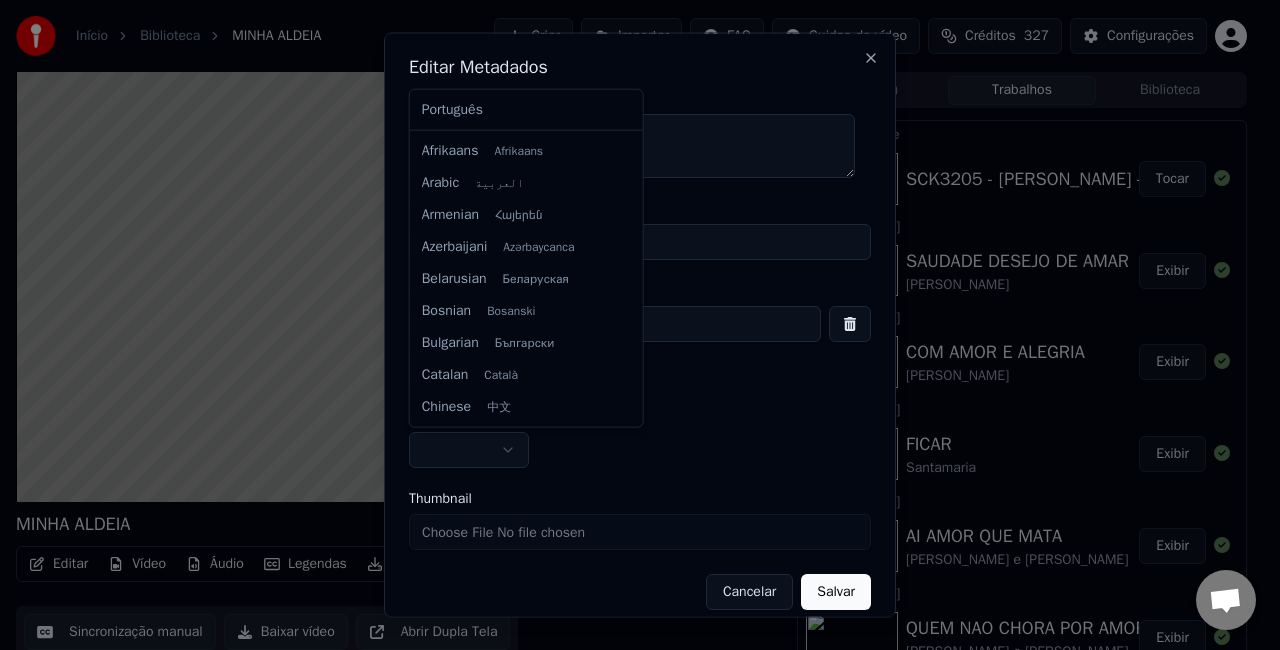 select on "**" 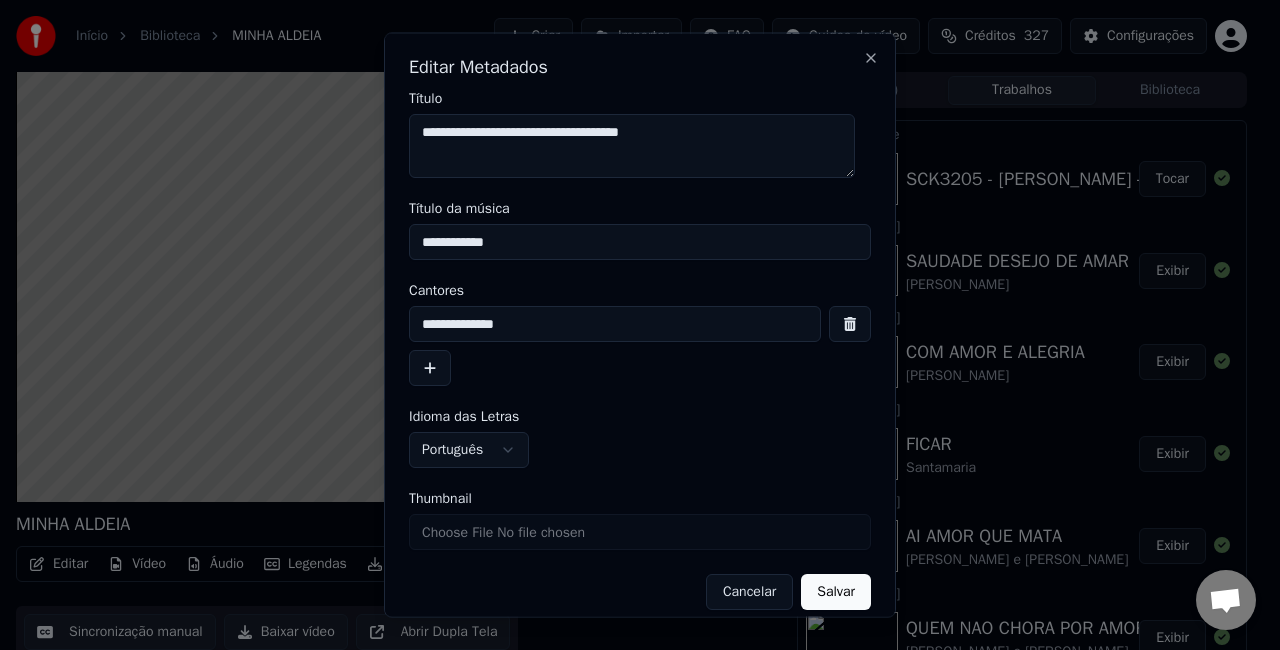 click on "Salvar" at bounding box center [836, 592] 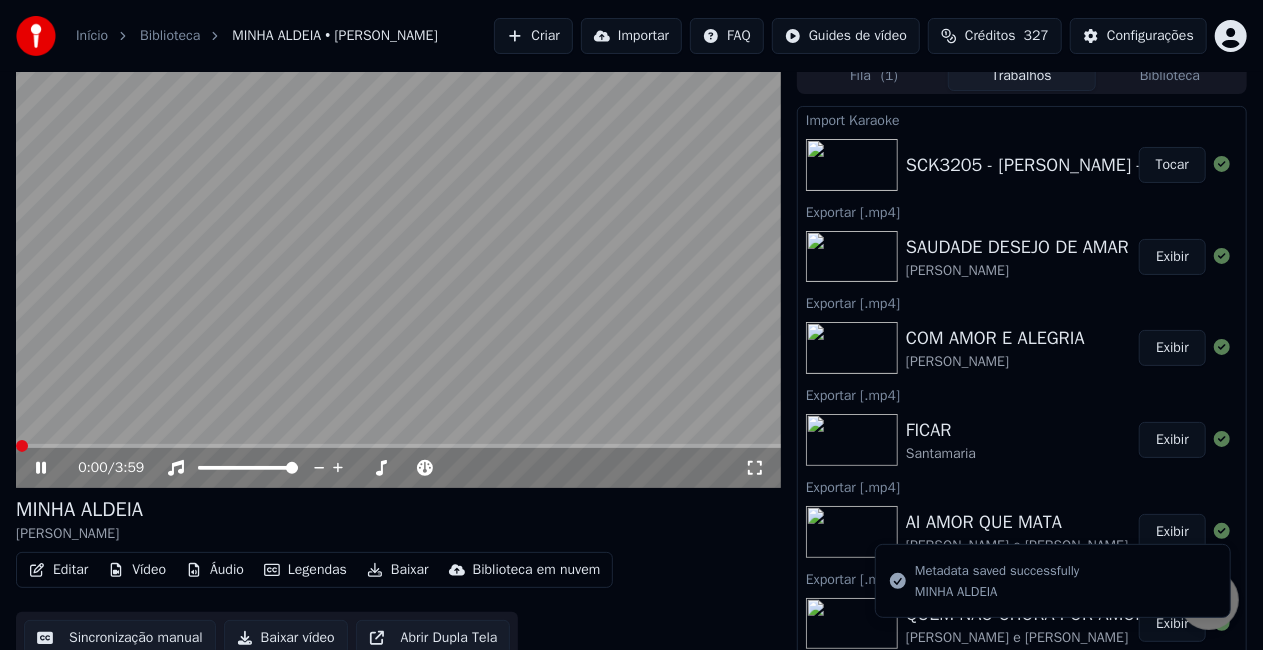 scroll, scrollTop: 28, scrollLeft: 0, axis: vertical 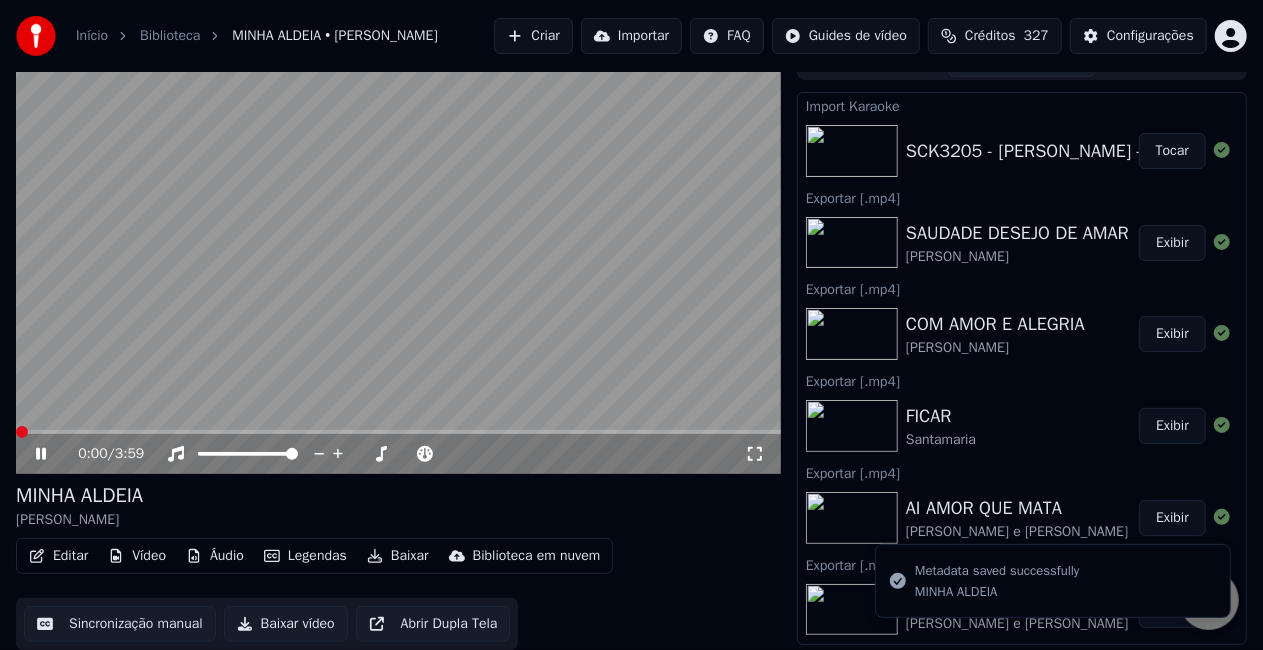 click on "Baixar vídeo" at bounding box center (286, 624) 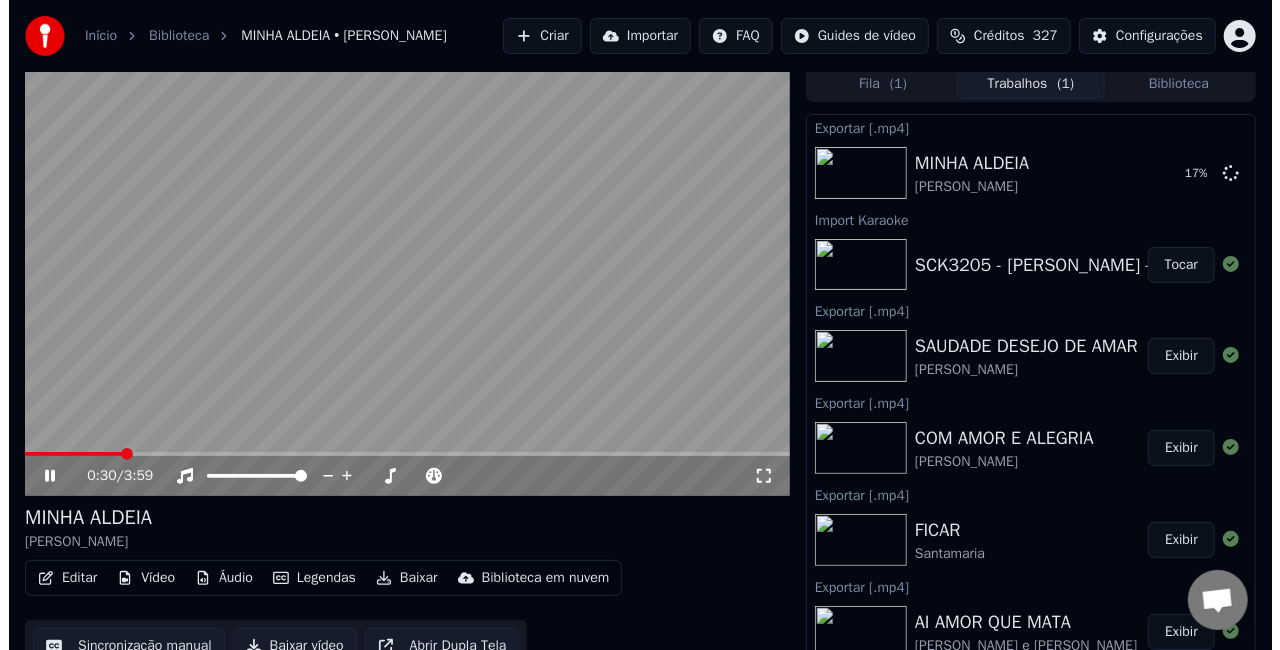 scroll, scrollTop: 0, scrollLeft: 0, axis: both 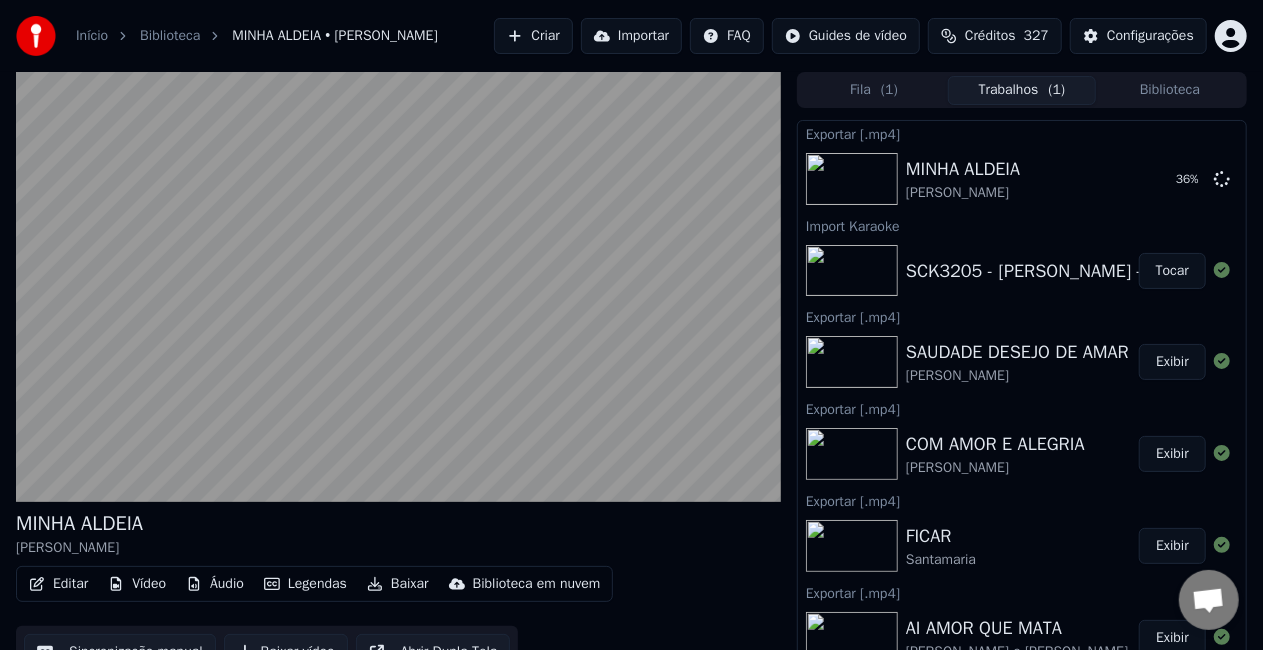 click on "Biblioteca" at bounding box center [1170, 90] 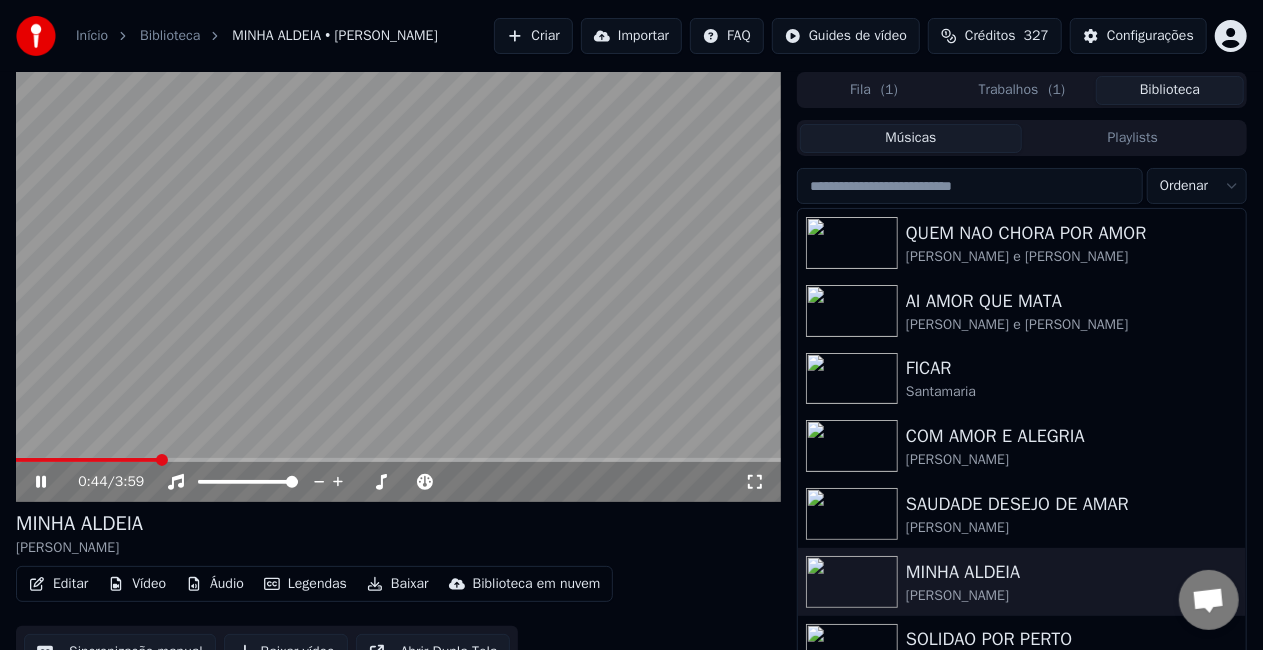 click at bounding box center (398, 287) 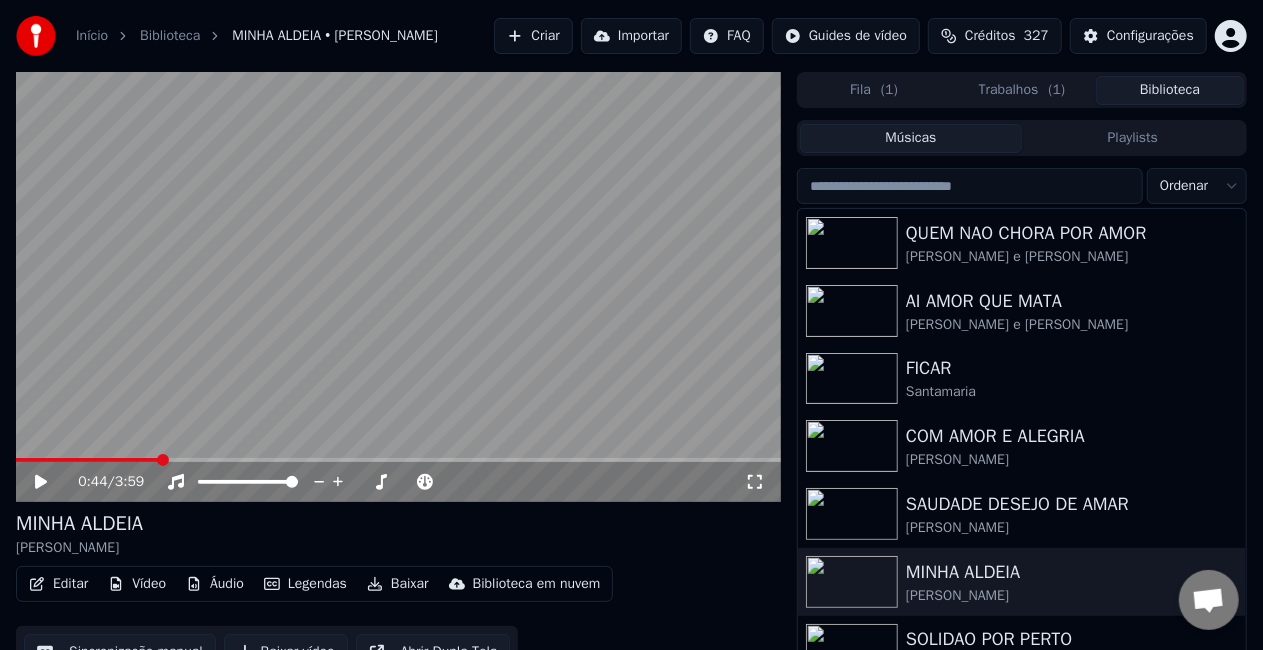 click at bounding box center (970, 186) 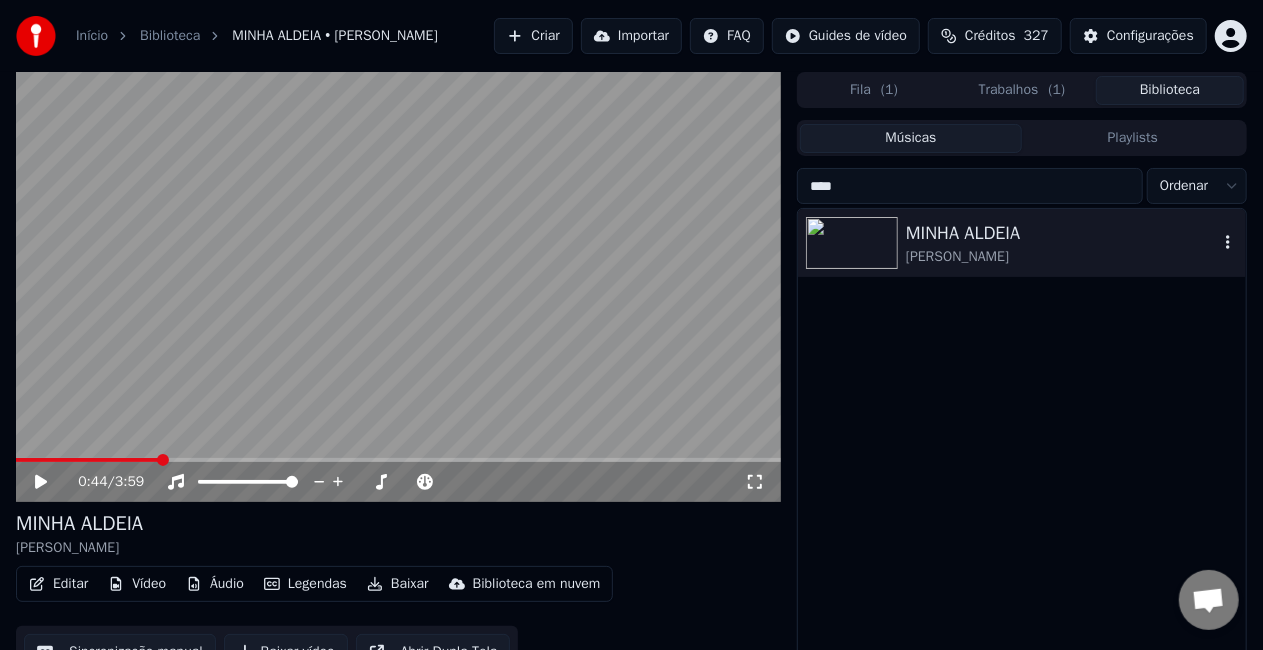 type on "****" 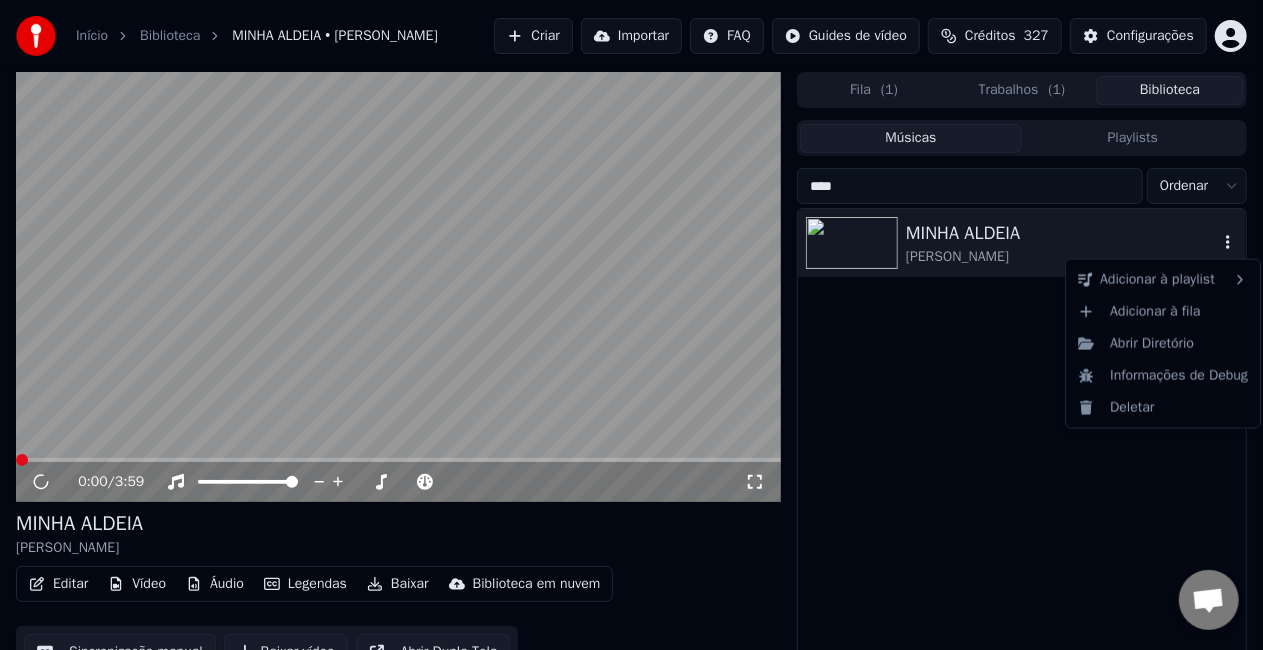 click 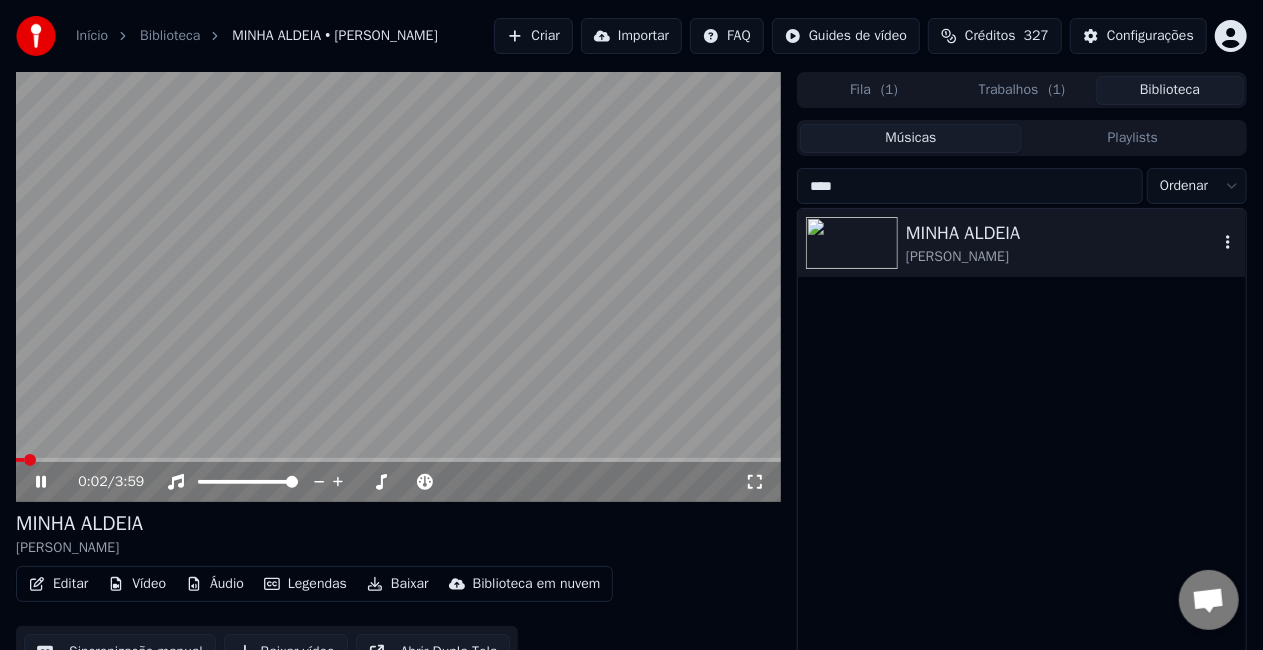 click 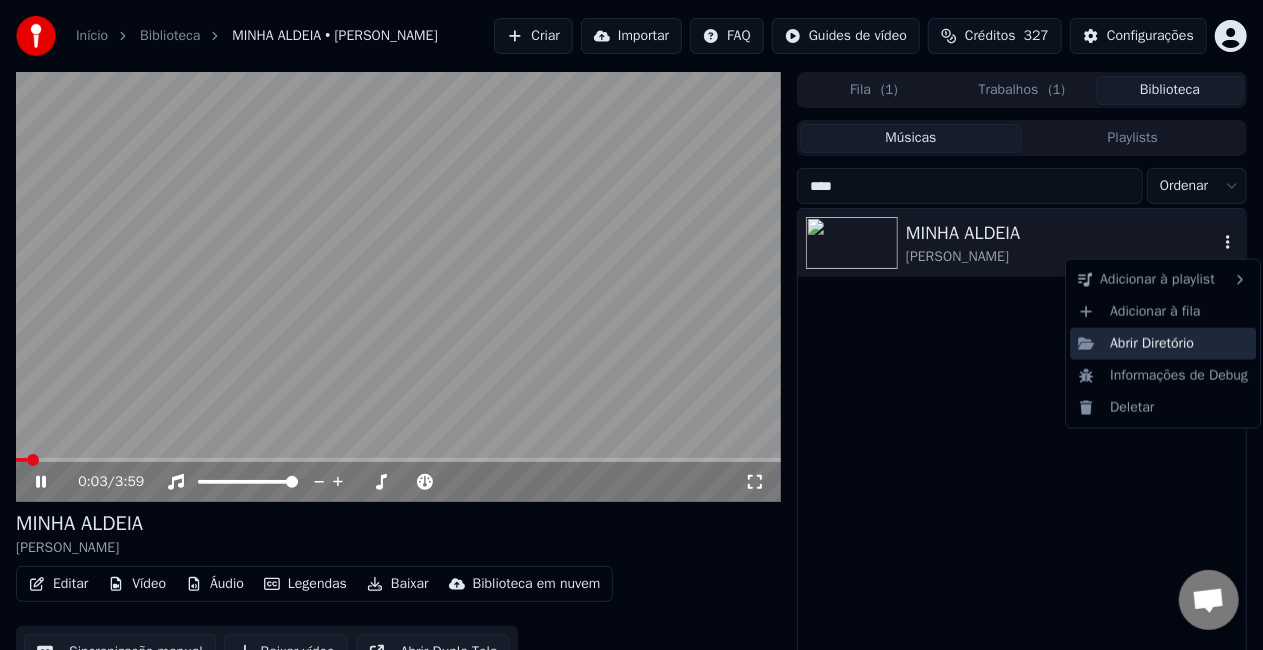 click on "Abrir Diretório" at bounding box center [1163, 344] 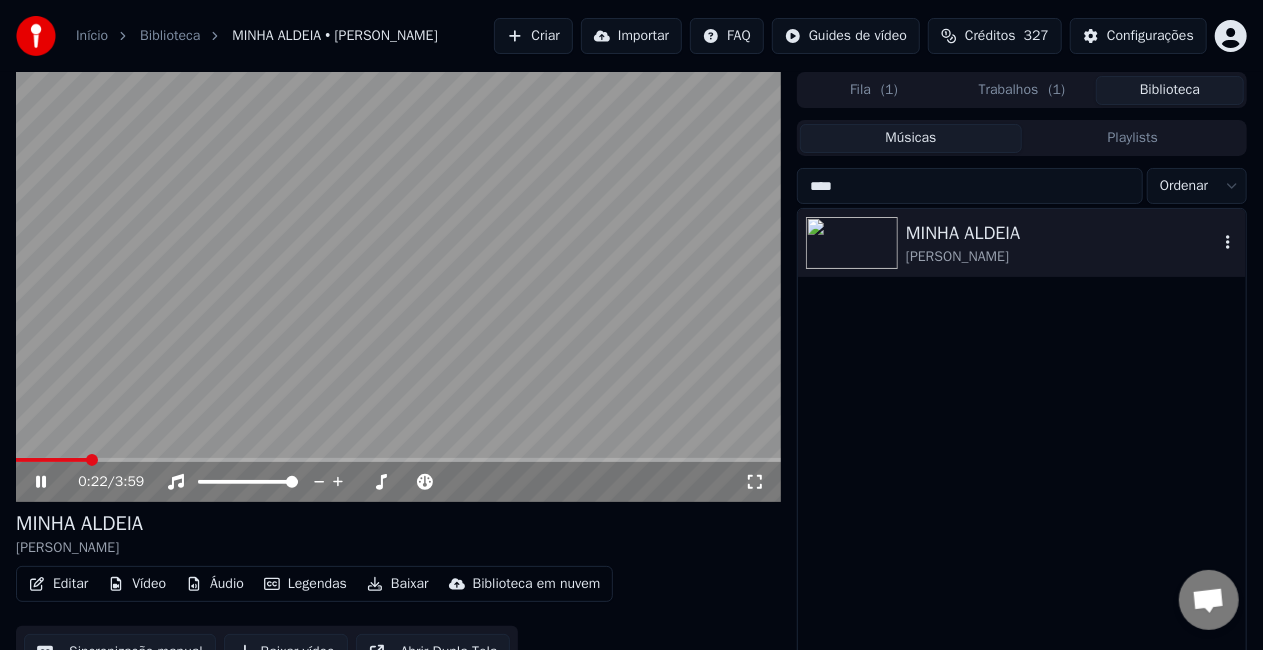 click at bounding box center [398, 287] 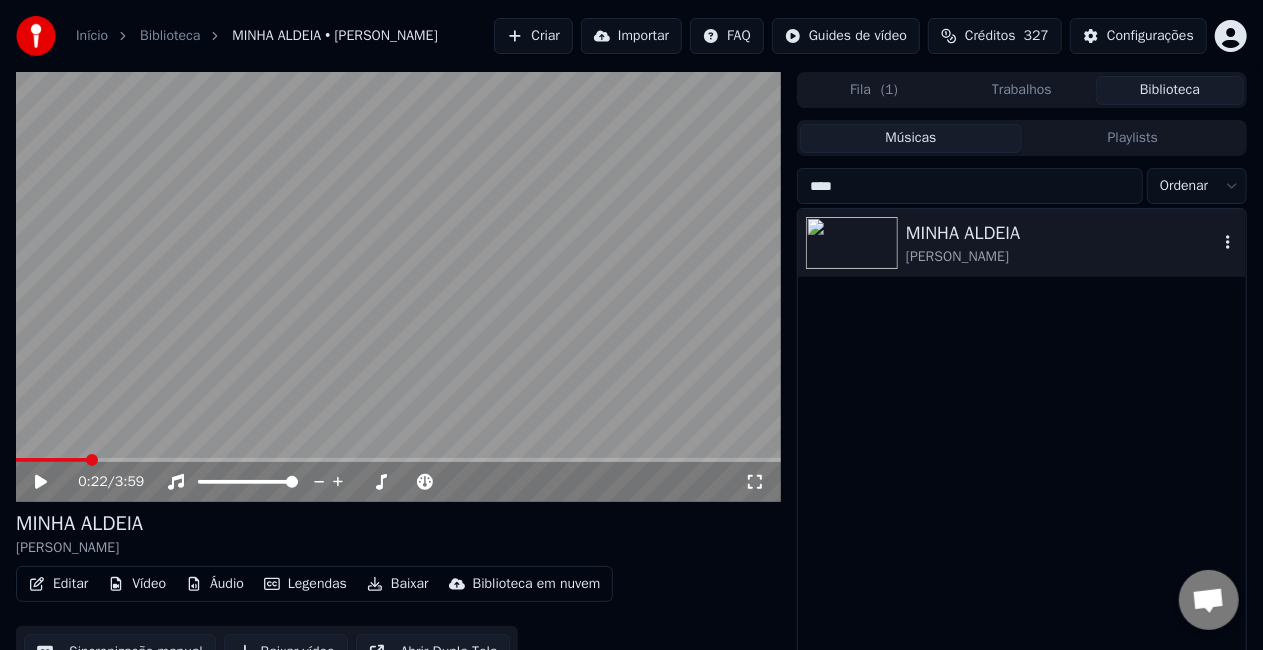 click on "Configurações" at bounding box center [1138, 36] 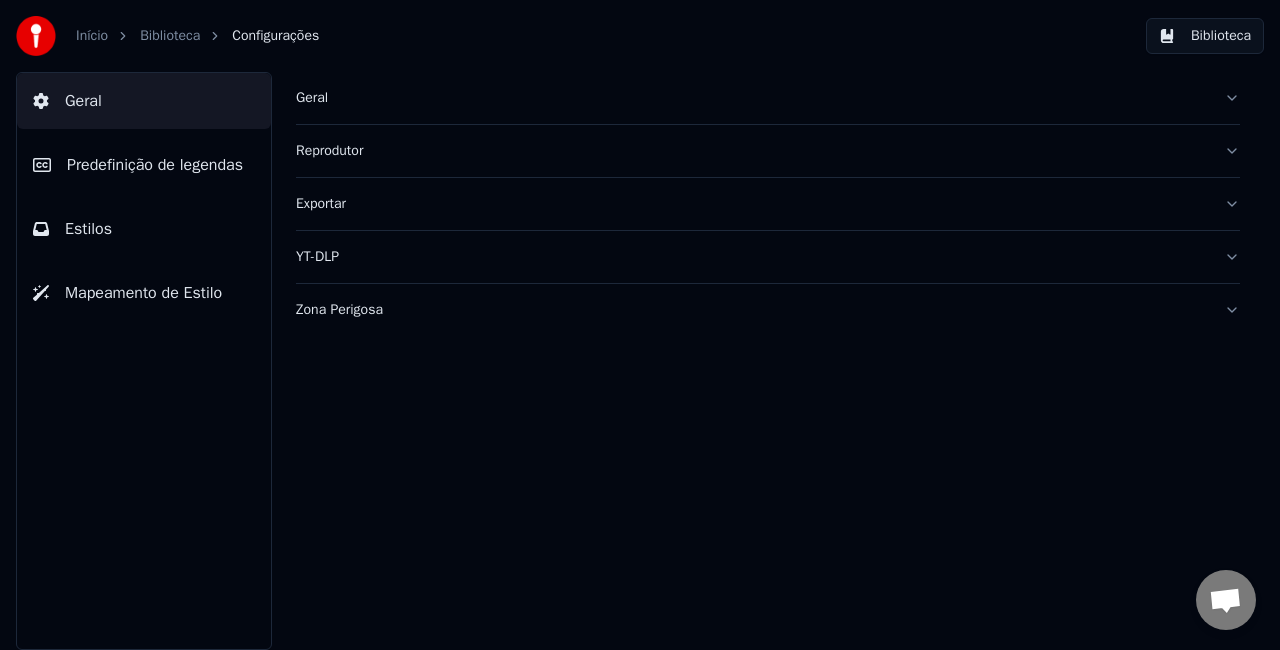 click on "Zona Perigosa" at bounding box center (752, 310) 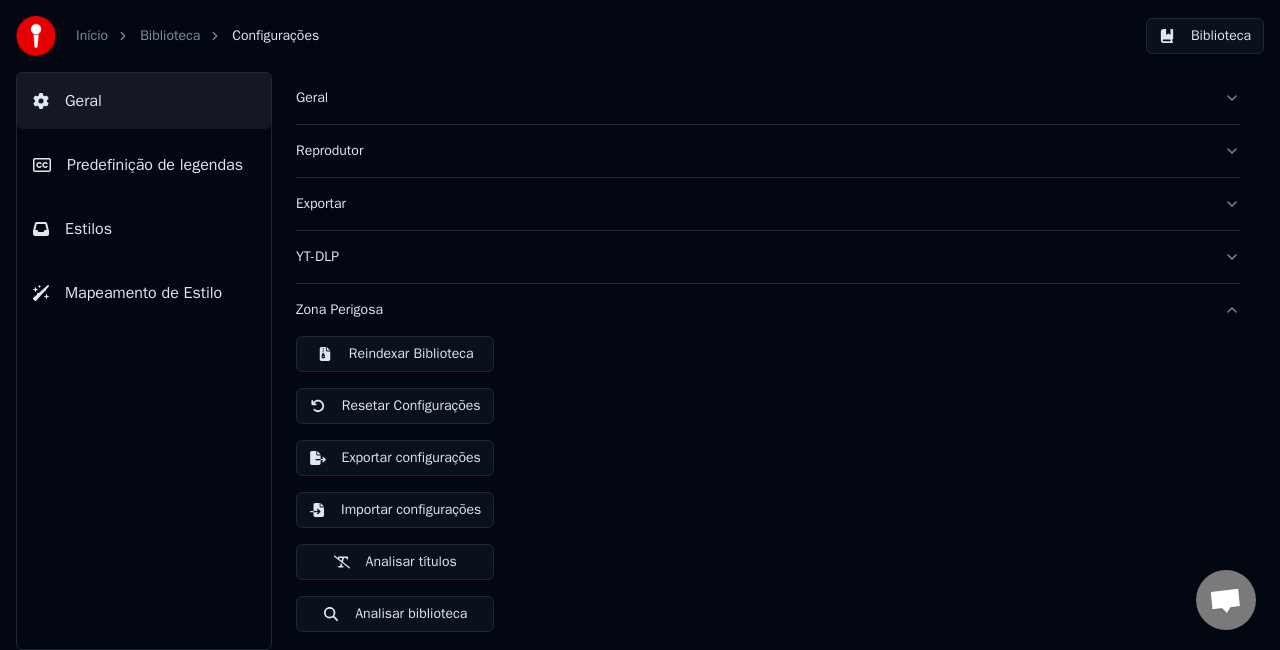 click on "Exportar configurações" at bounding box center (395, 458) 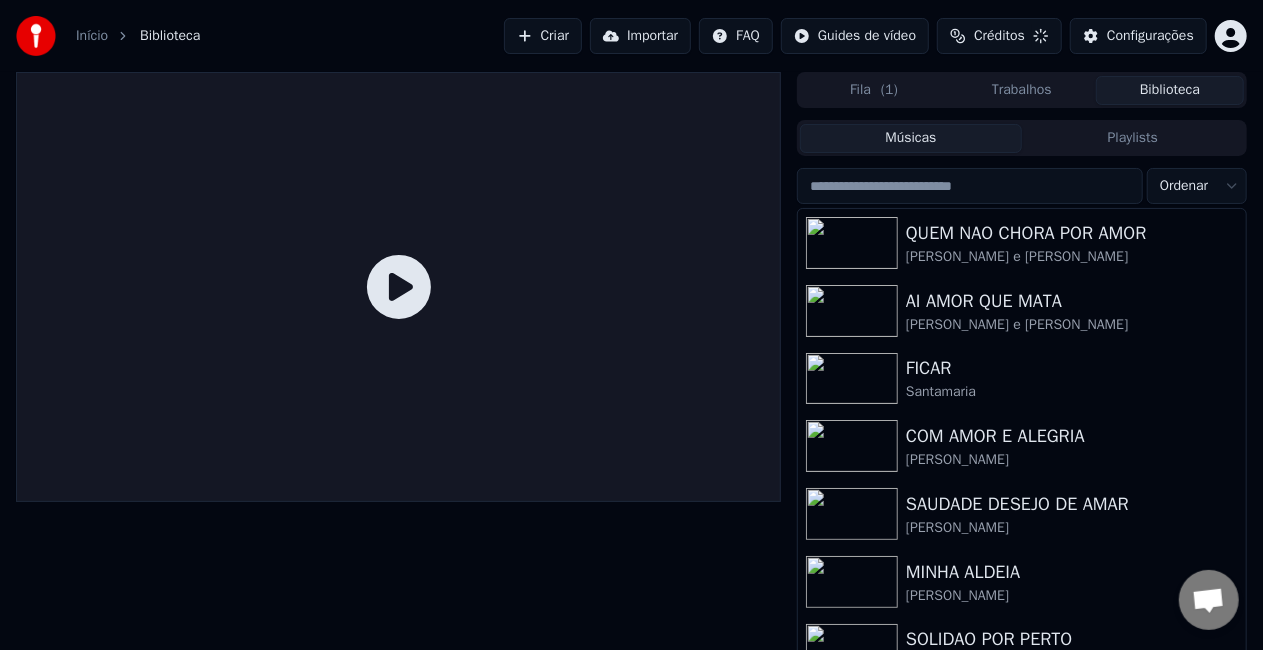 click on "Configurações" at bounding box center [1138, 36] 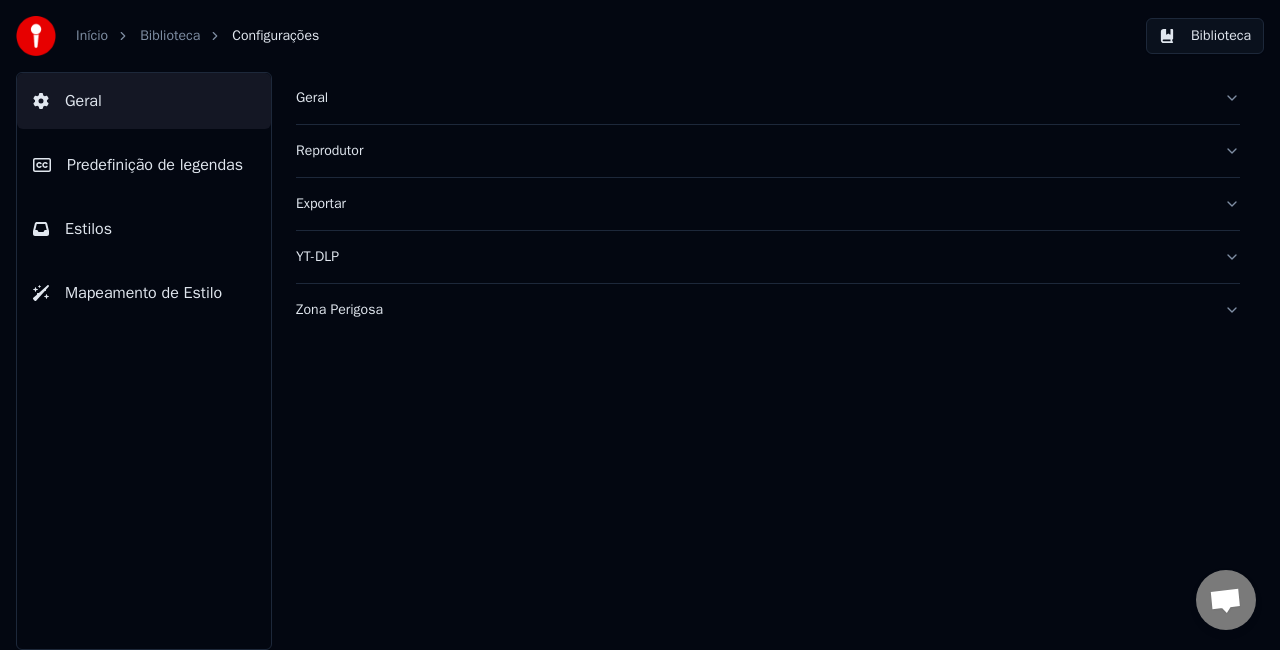click on "Biblioteca" at bounding box center (1205, 36) 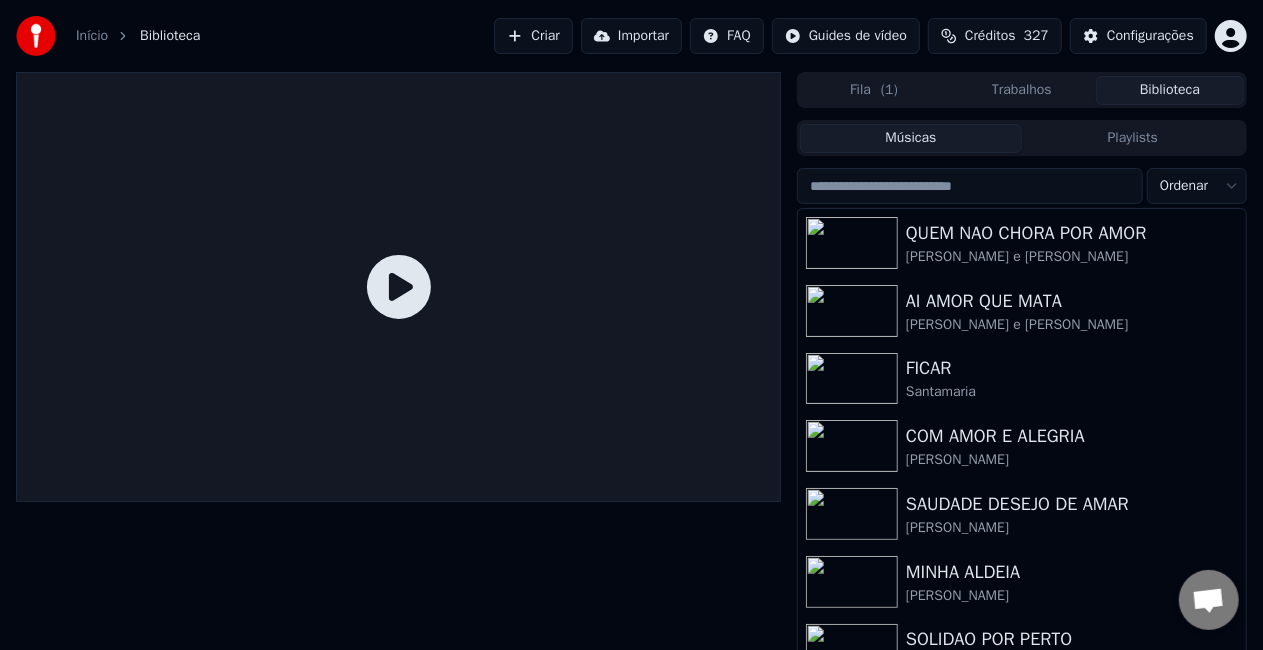 click on "Importar" at bounding box center [631, 36] 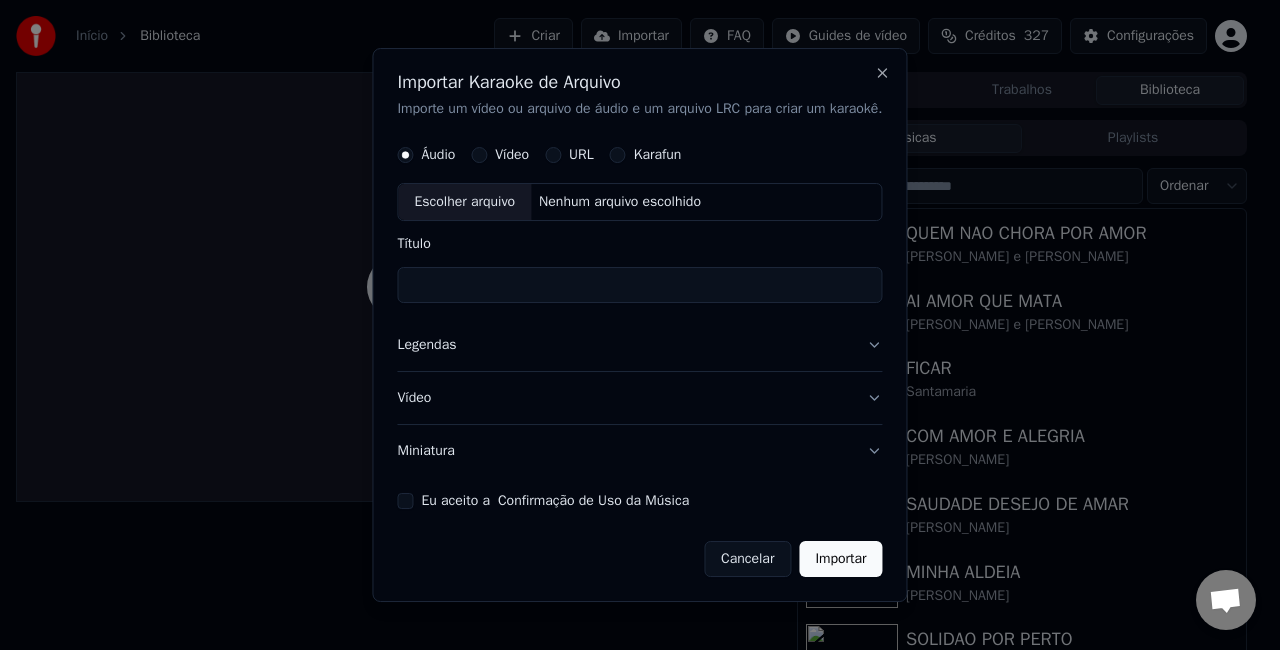 click on "Eu aceito a   Confirmação de Uso da Música" at bounding box center (405, 501) 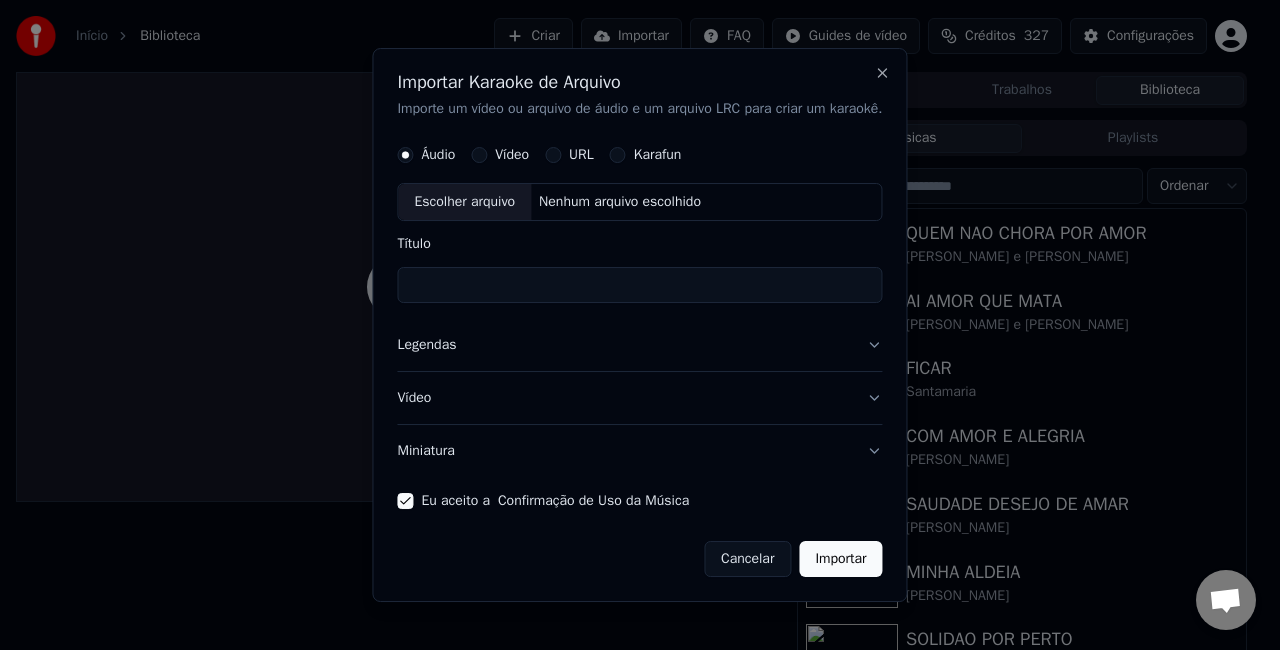 click on "Miniatura" at bounding box center [639, 451] 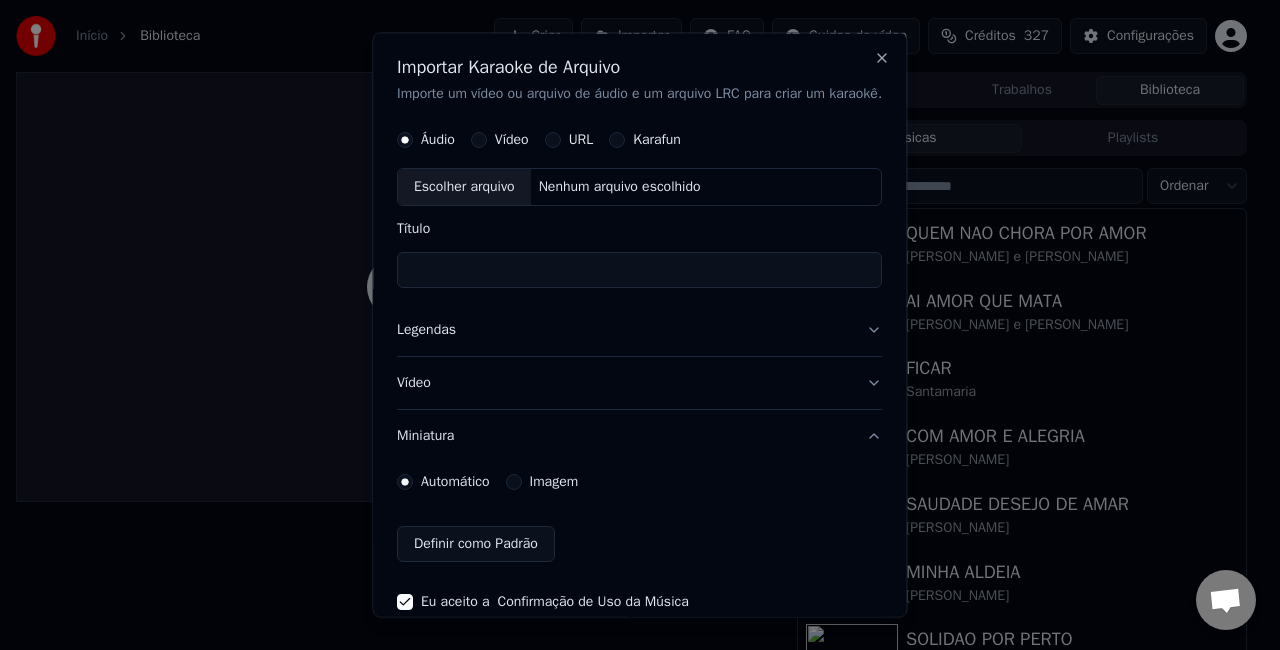 click on "Imagem" at bounding box center [554, 481] 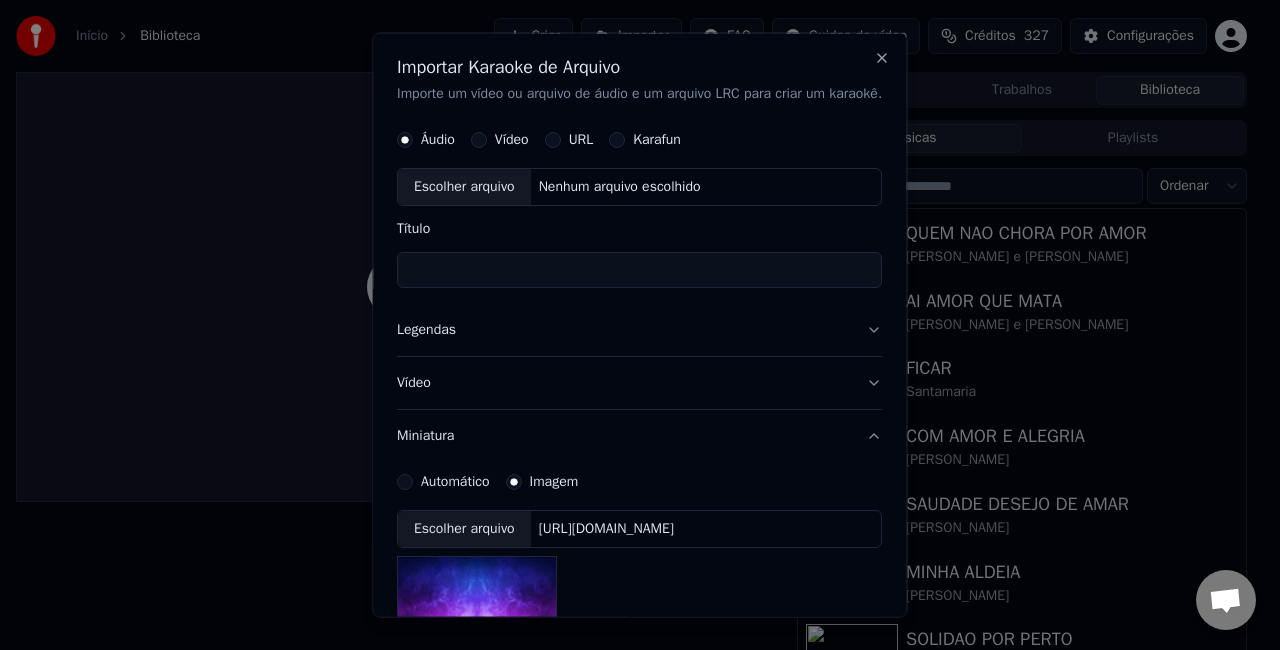 click on "[URL][DOMAIN_NAME]" at bounding box center (606, 528) 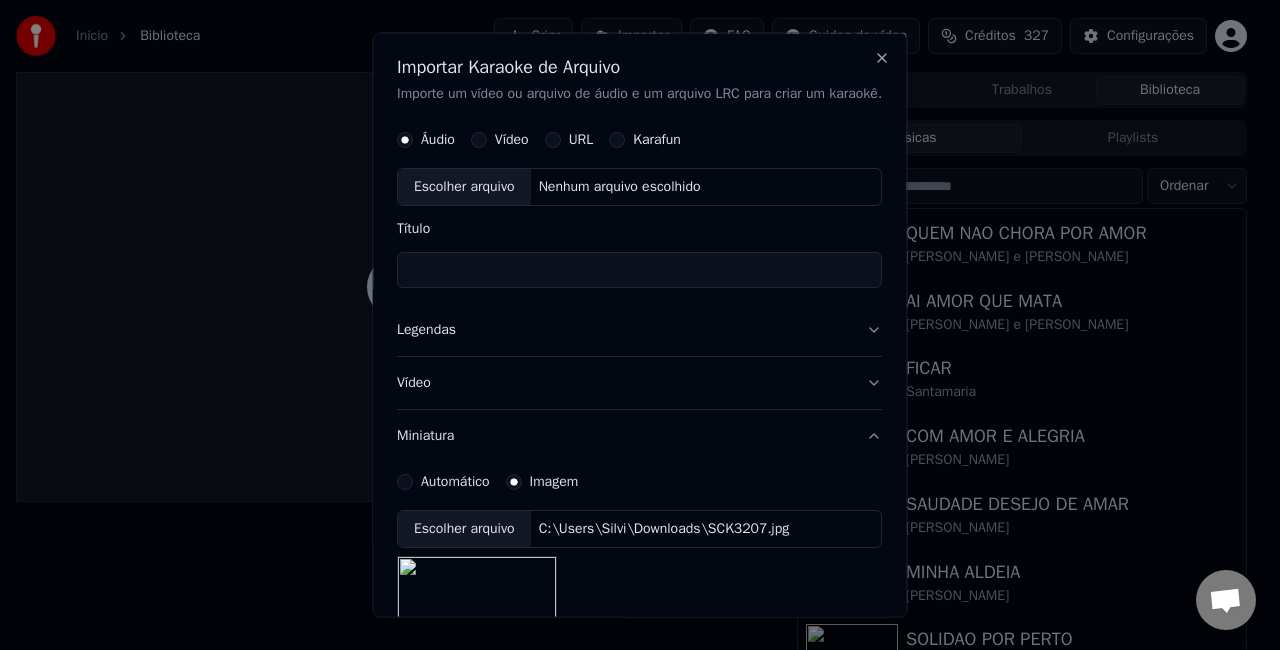 click on "Legendas" at bounding box center [639, 329] 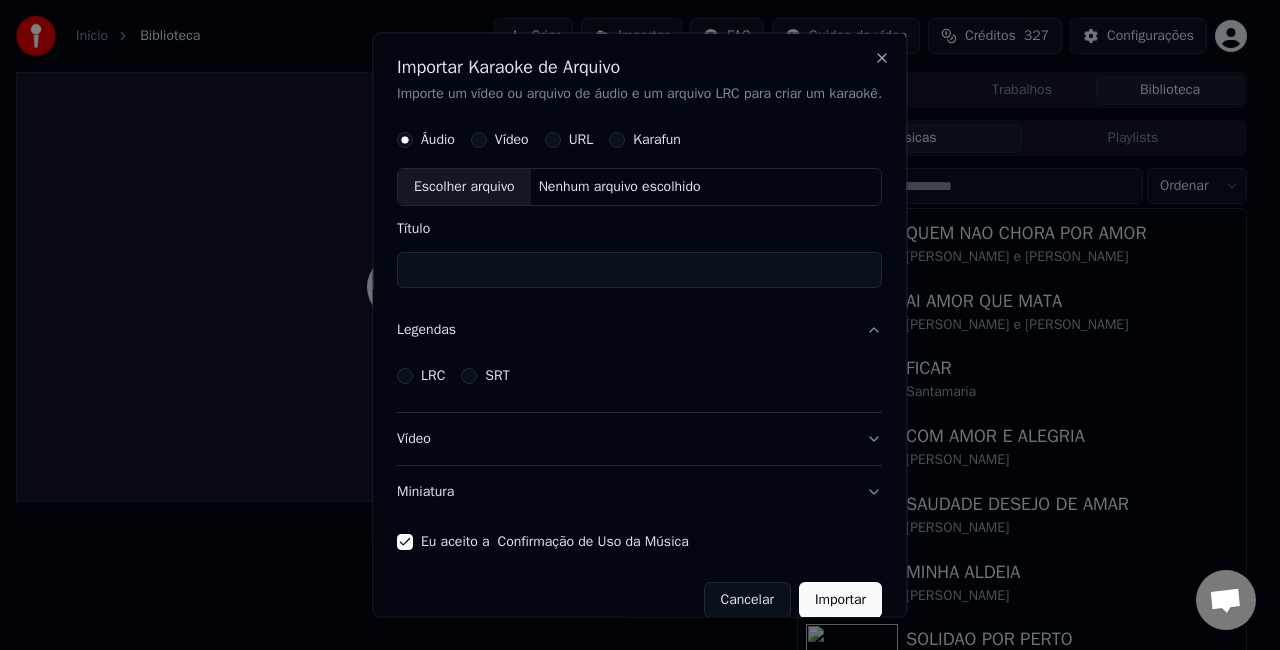 click on "LRC" at bounding box center (433, 375) 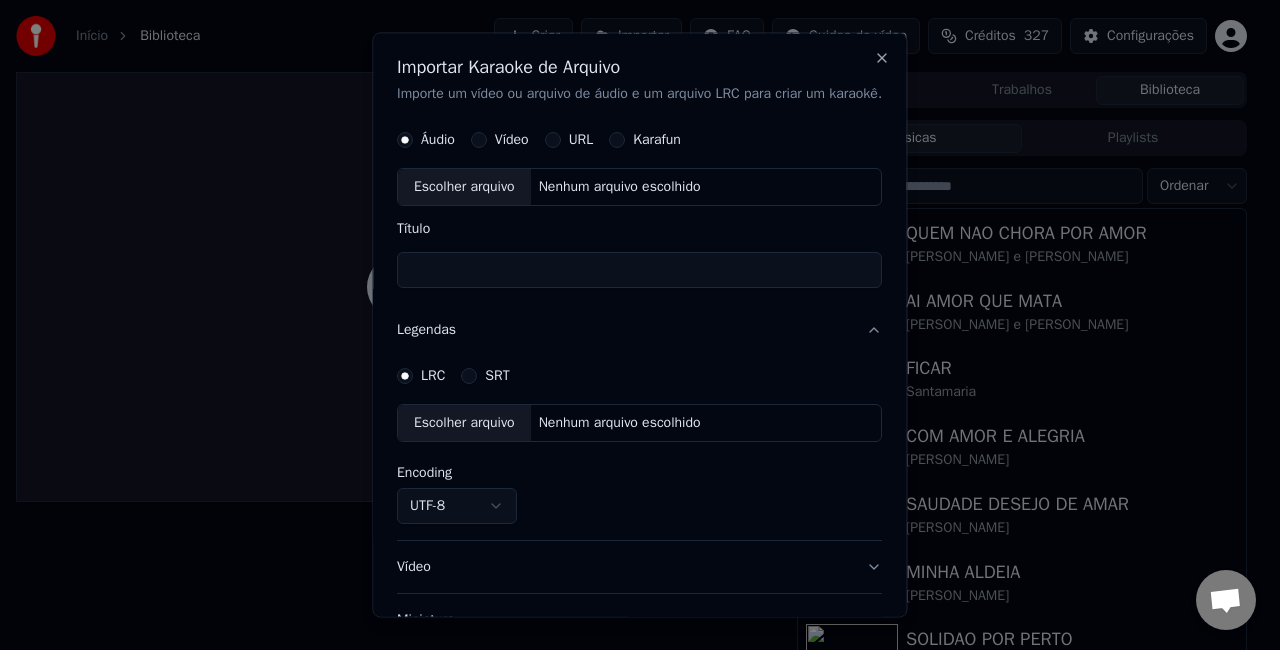 click on "Nenhum arquivo escolhido" at bounding box center (620, 422) 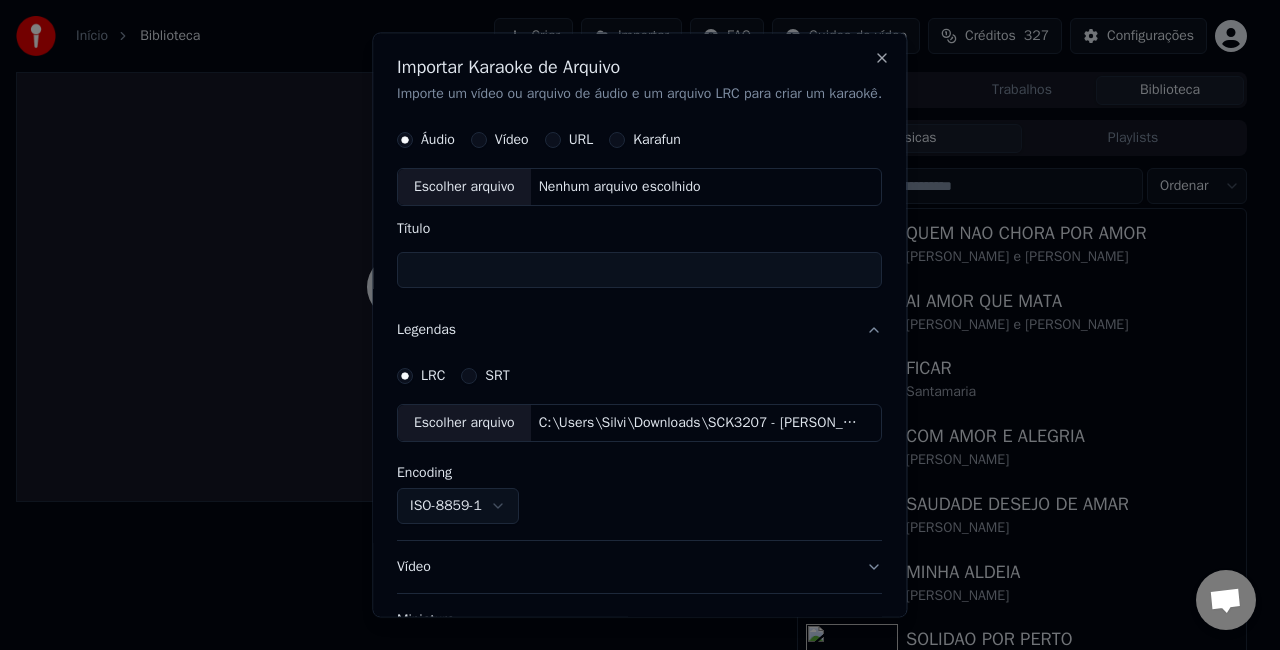 click on "Nenhum arquivo escolhido" at bounding box center (620, 186) 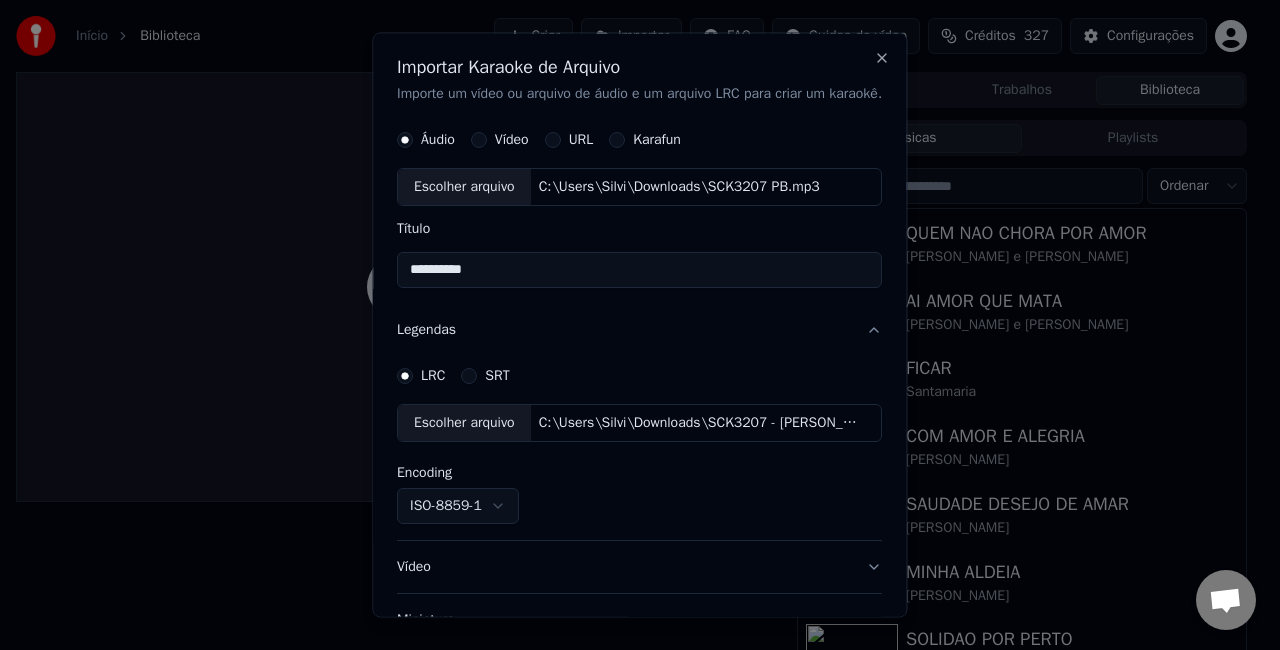 drag, startPoint x: 508, startPoint y: 278, endPoint x: 142, endPoint y: 288, distance: 366.1366 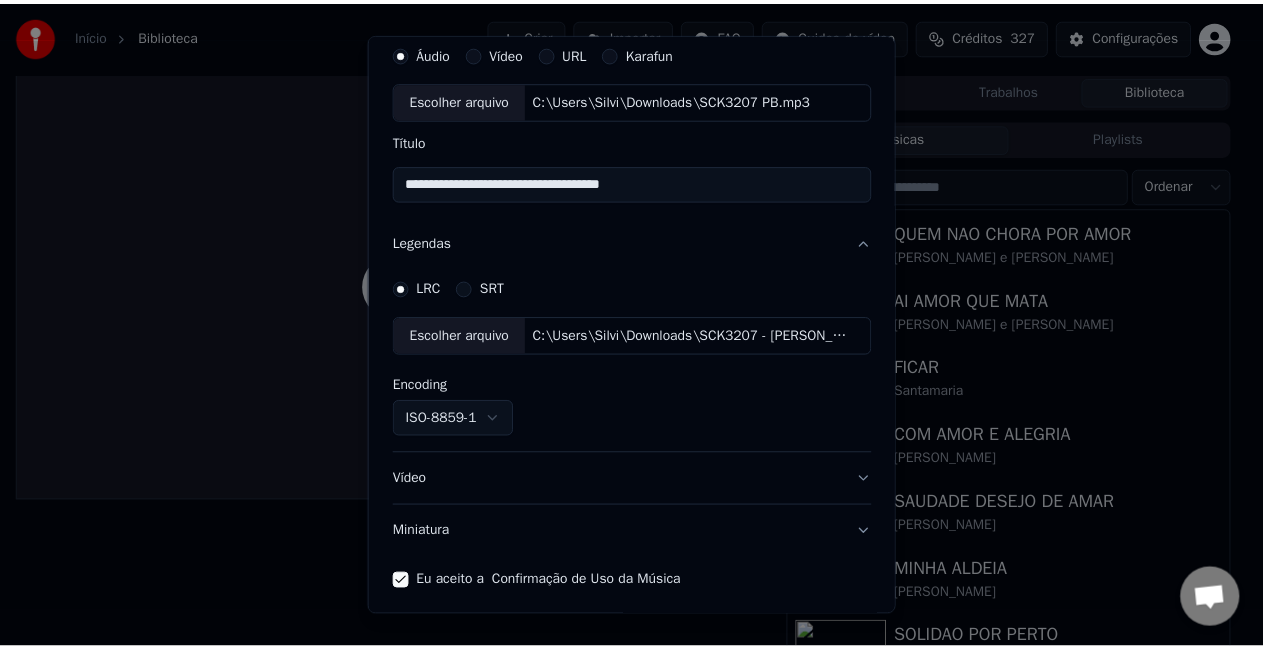 scroll, scrollTop: 150, scrollLeft: 0, axis: vertical 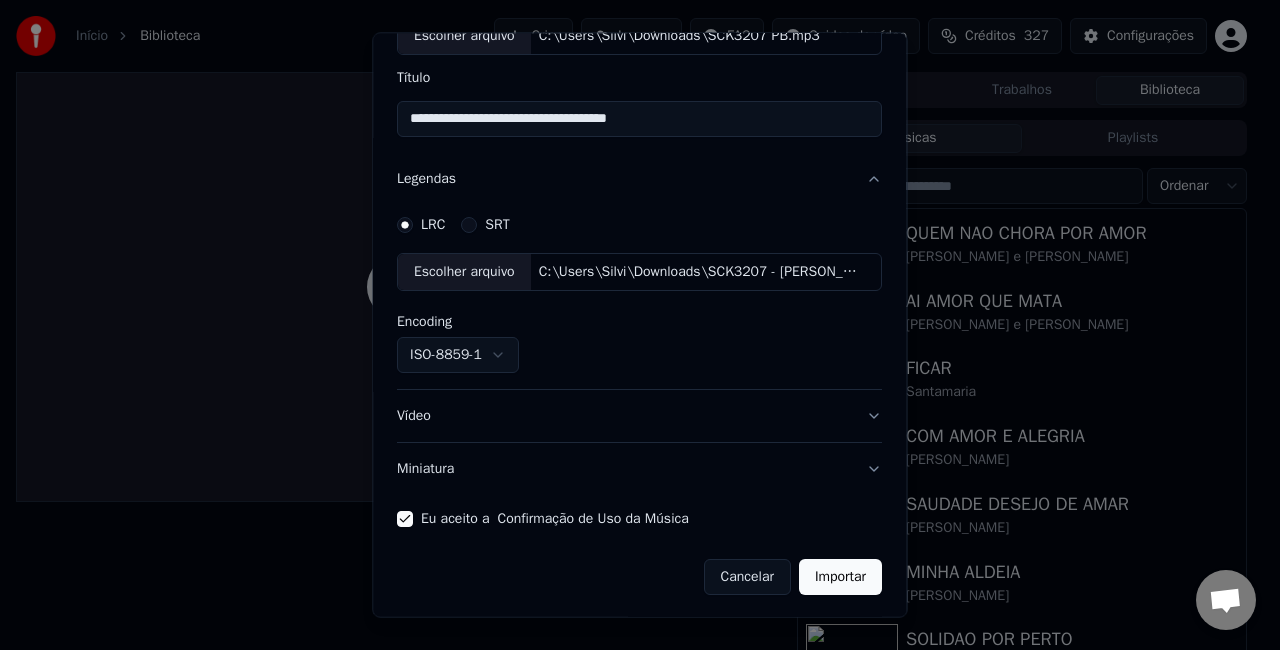 type on "**********" 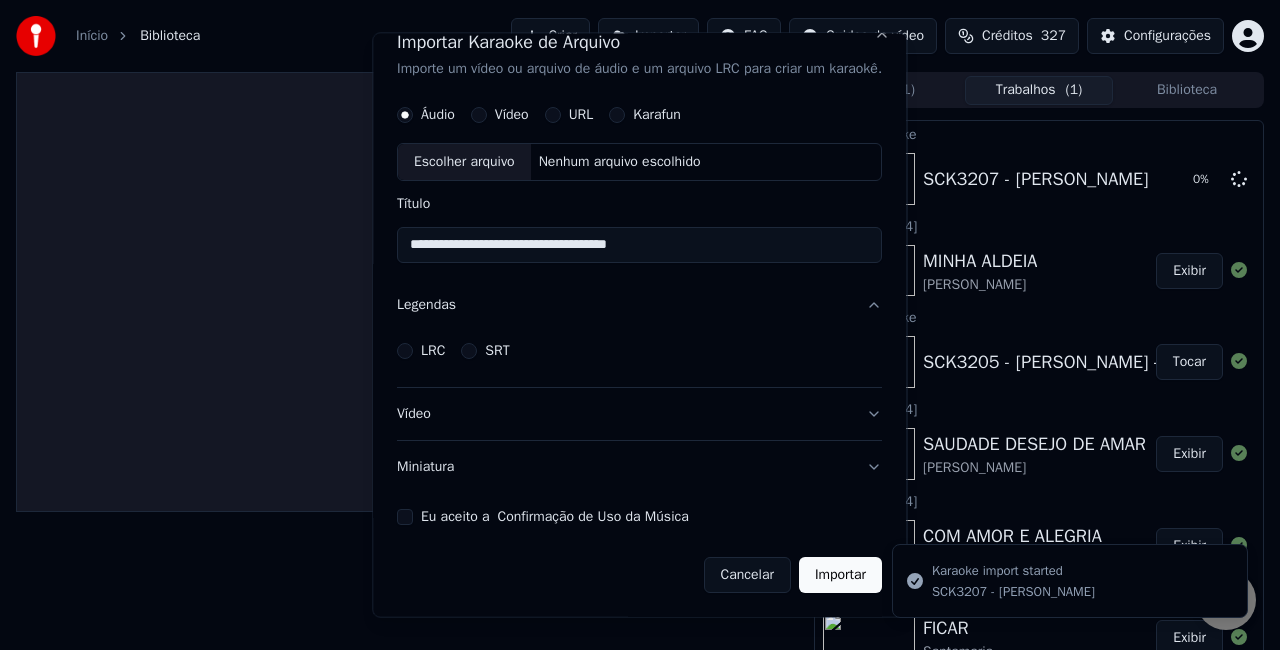 type 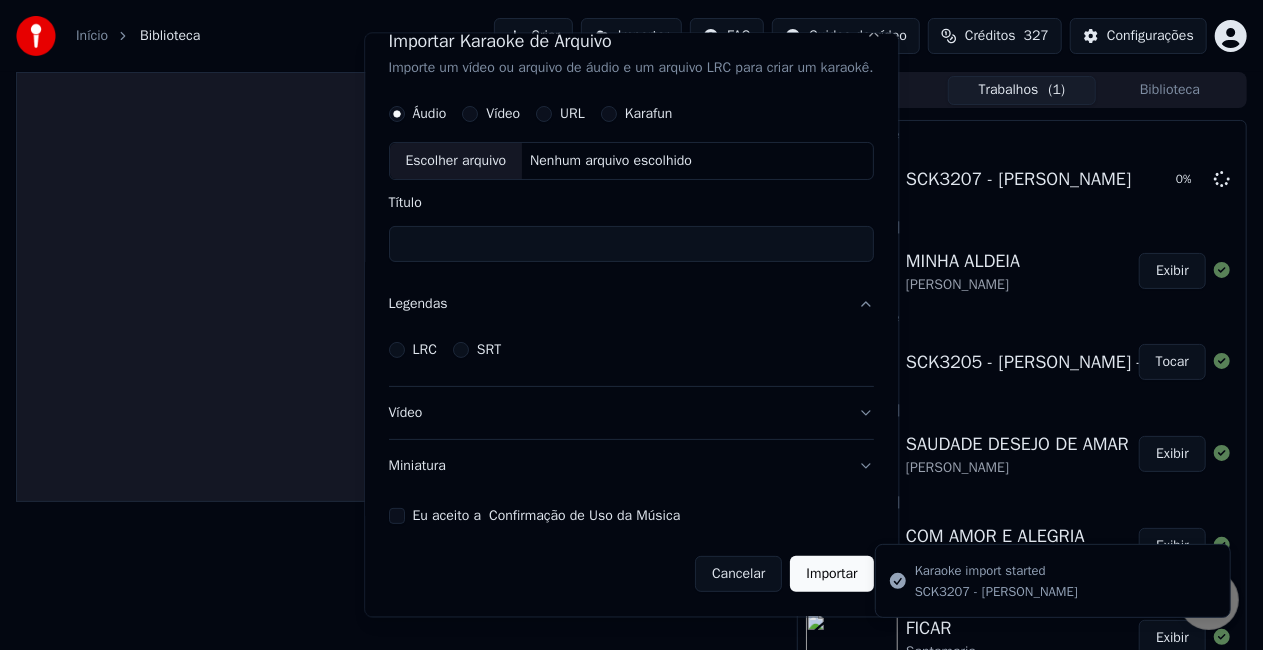 scroll, scrollTop: 22, scrollLeft: 0, axis: vertical 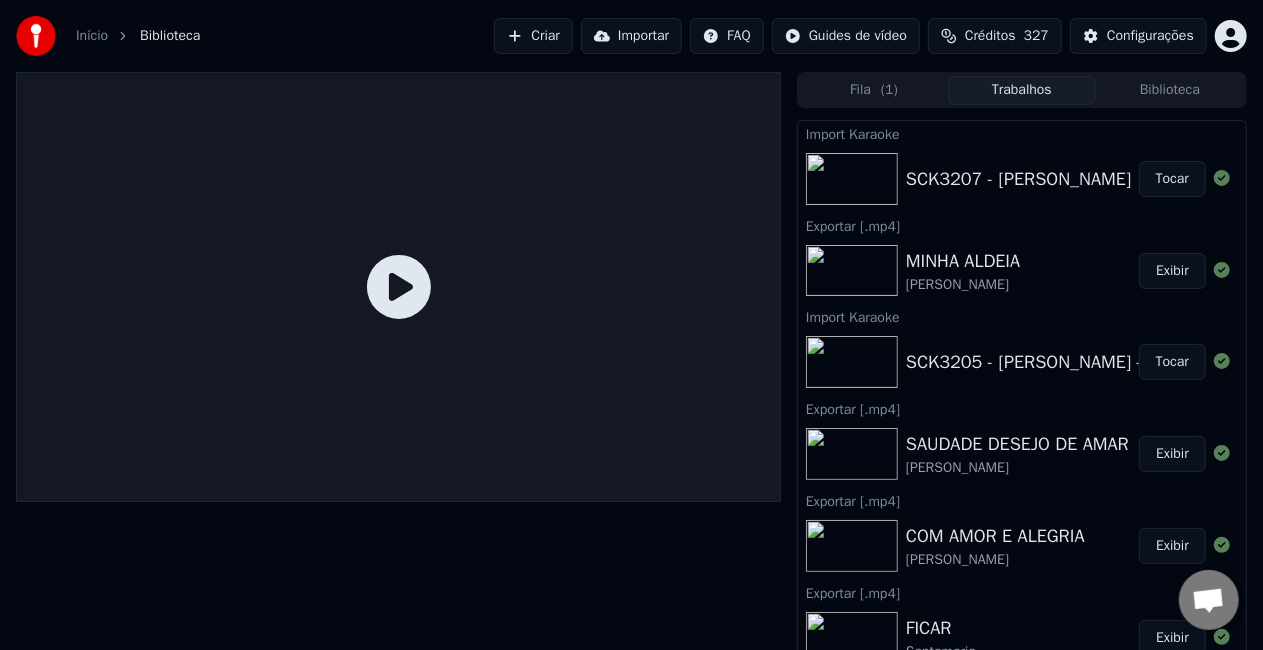 click on "Tocar" at bounding box center [1172, 179] 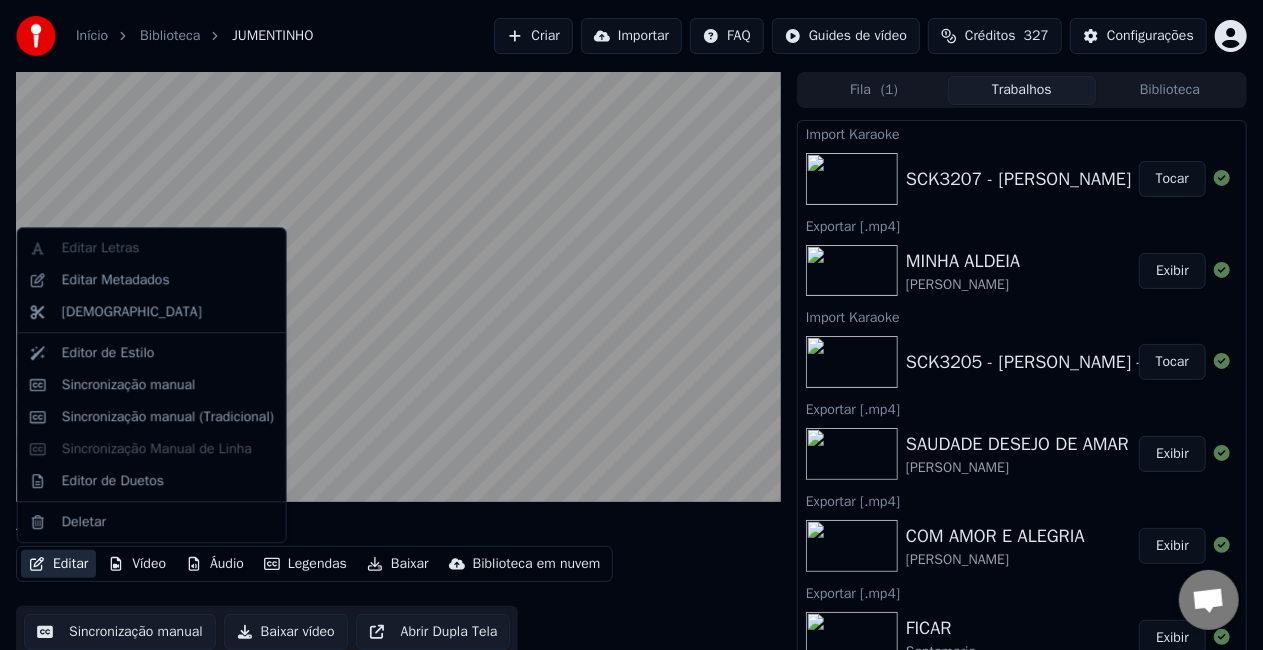 click on "Editar" at bounding box center [58, 564] 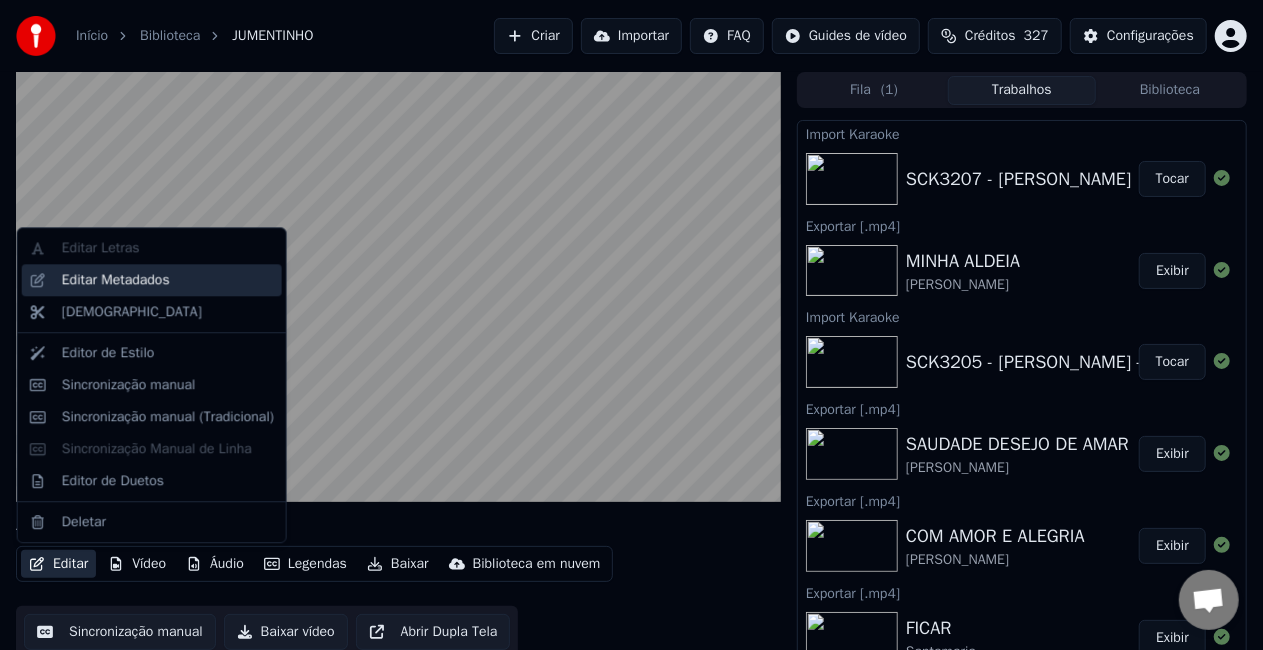 click on "Editar Metadados" at bounding box center [116, 280] 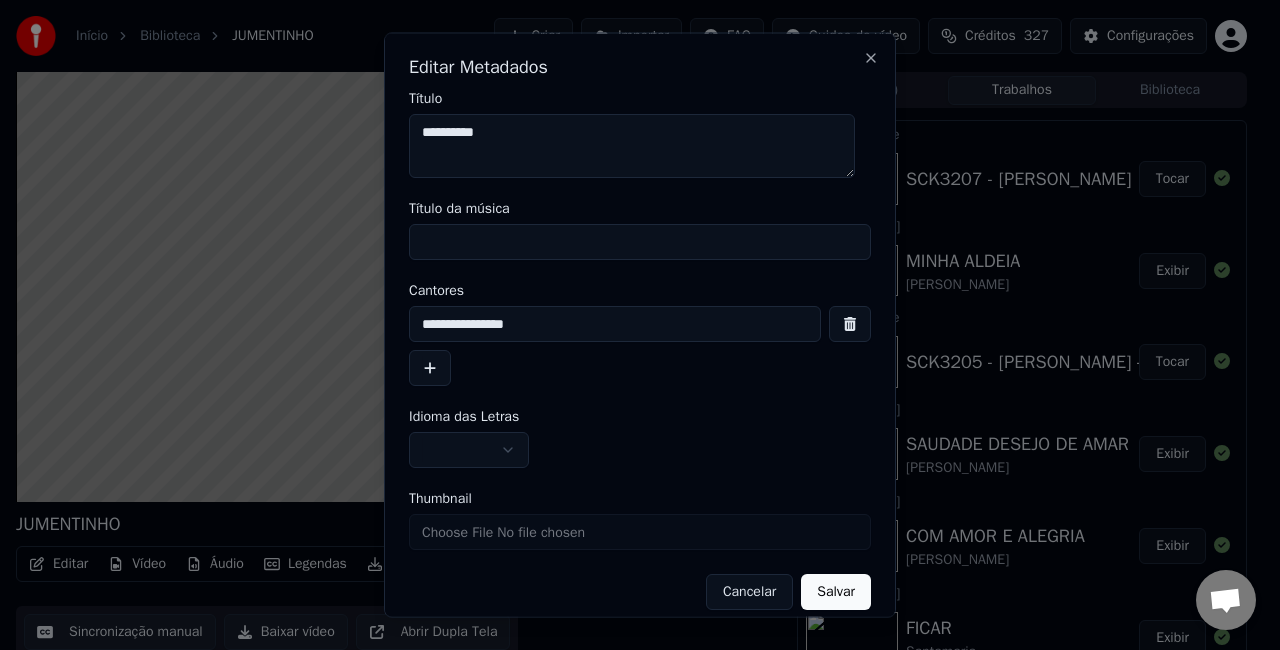 drag, startPoint x: 530, startPoint y: 117, endPoint x: 134, endPoint y: 145, distance: 396.98868 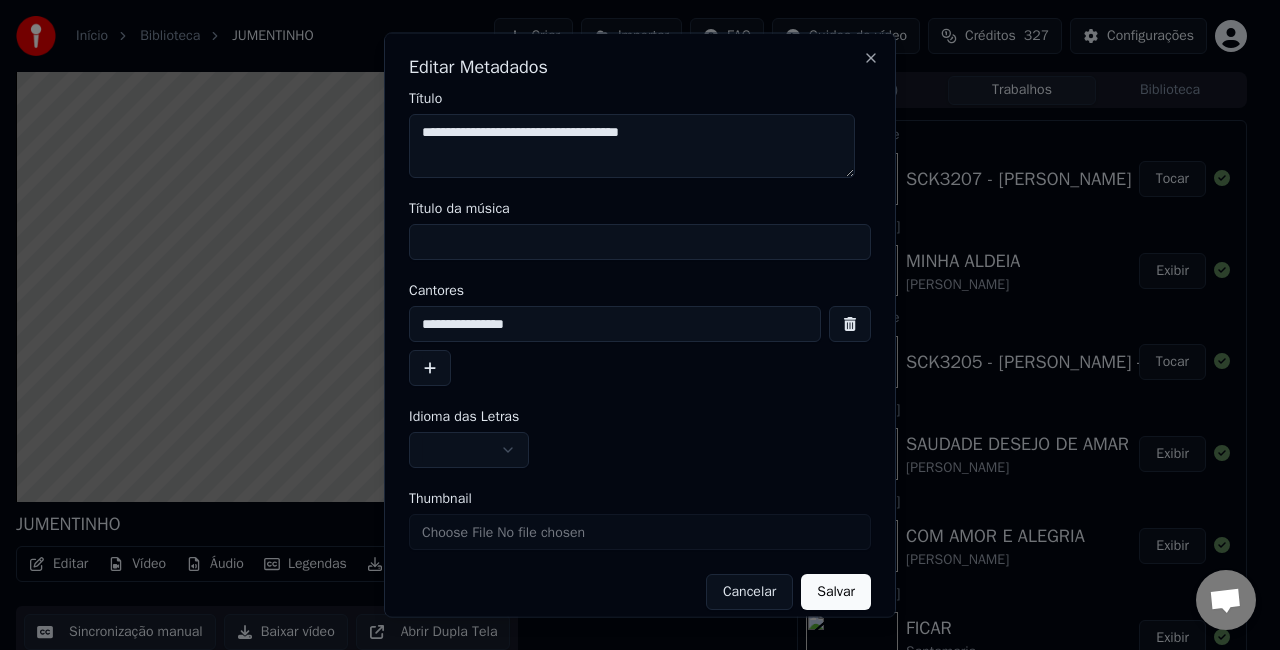 type on "**********" 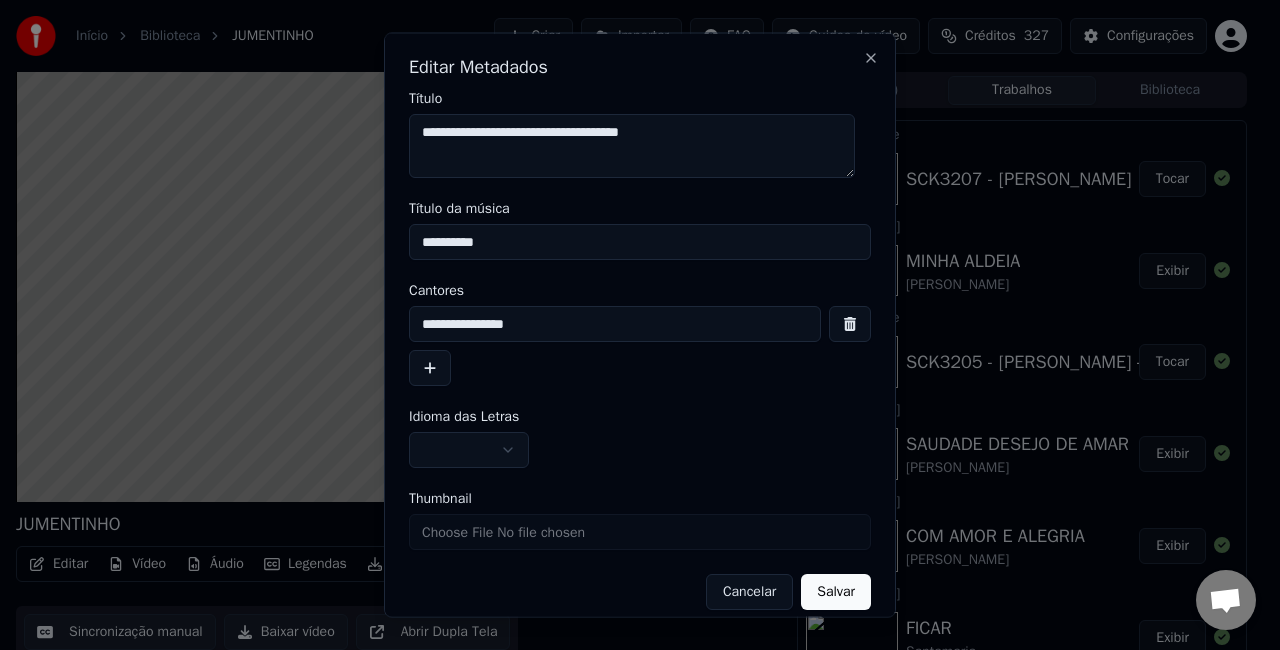 type on "**********" 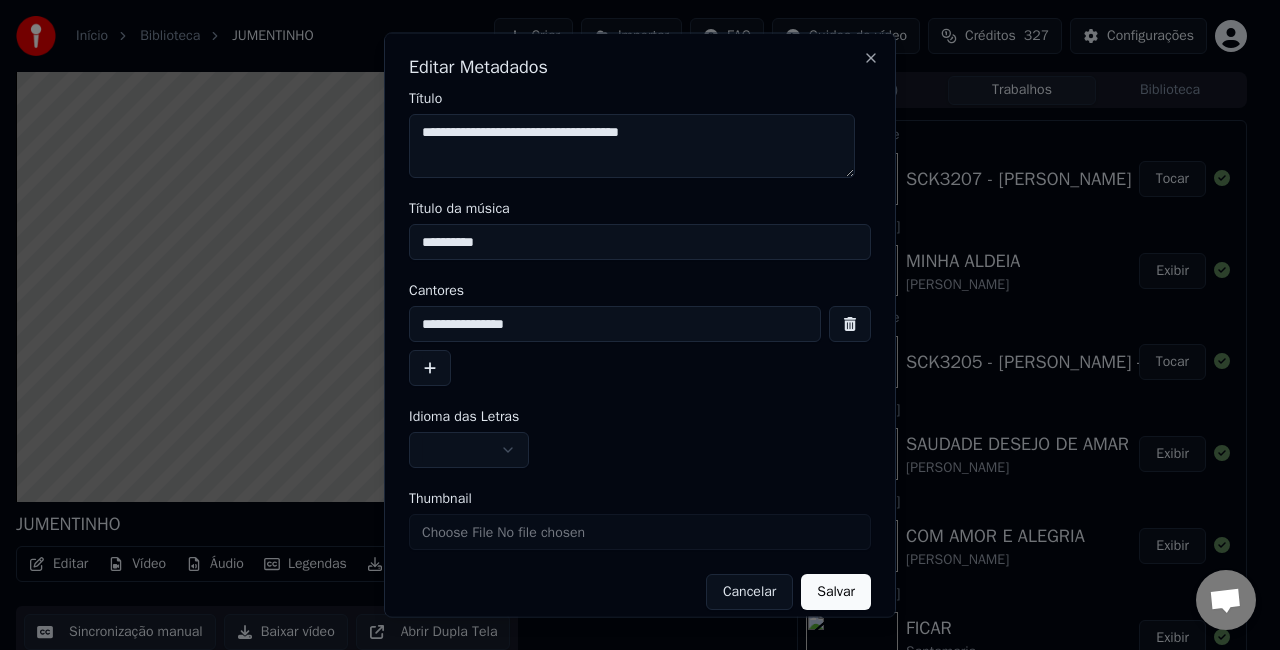 click at bounding box center [469, 450] 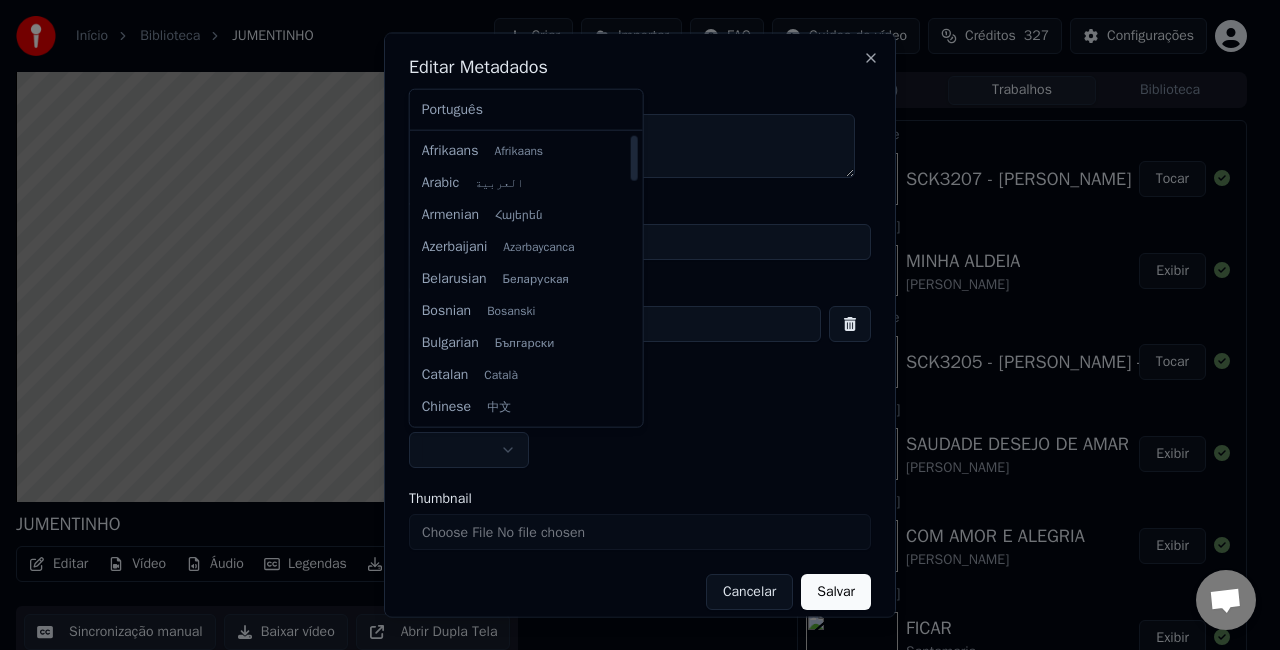 select on "**" 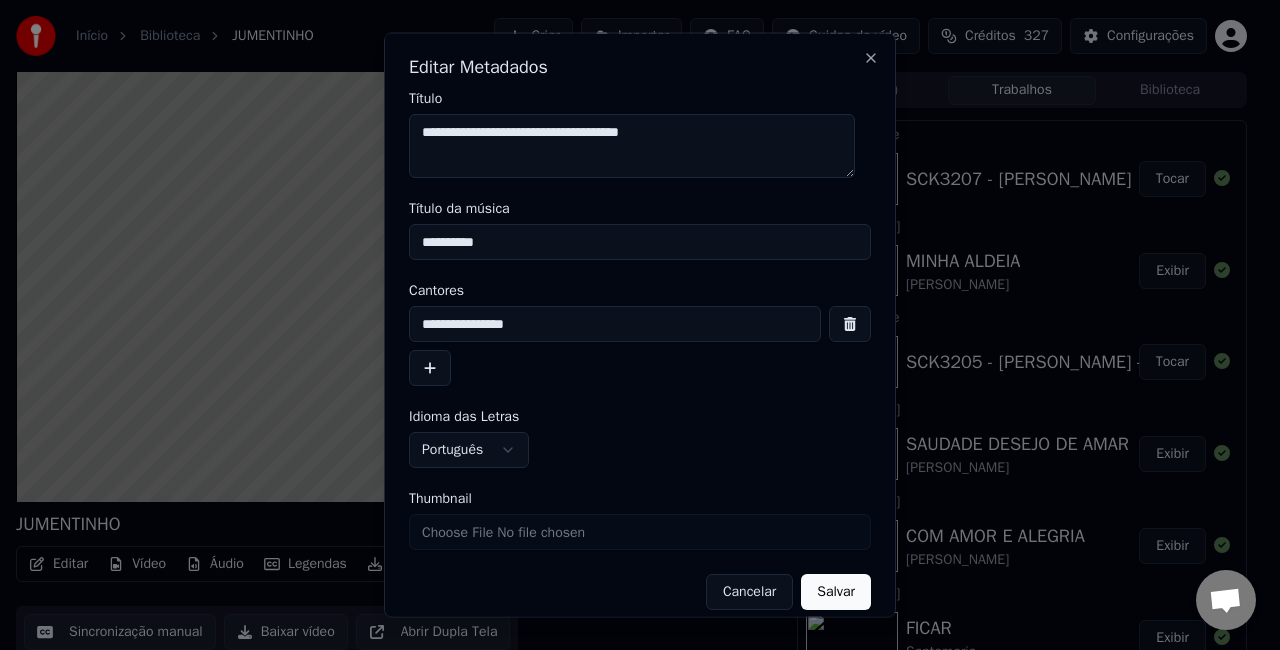 click on "Salvar" at bounding box center [836, 592] 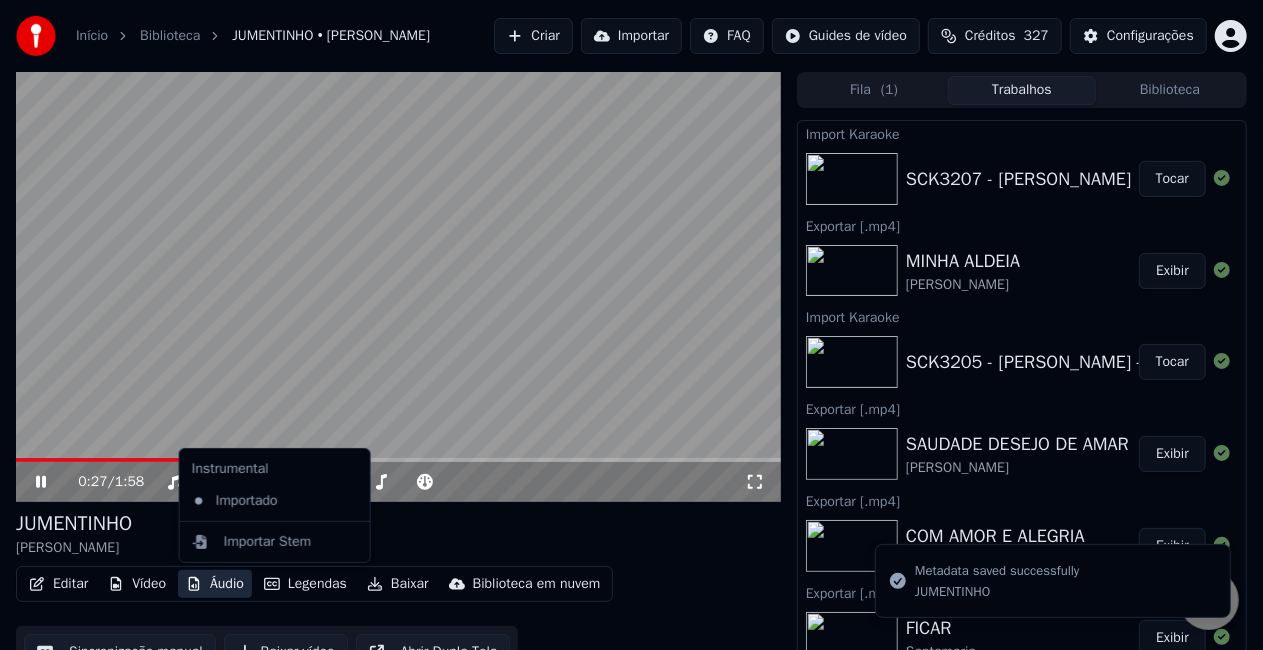 click on "Áudio" at bounding box center [215, 584] 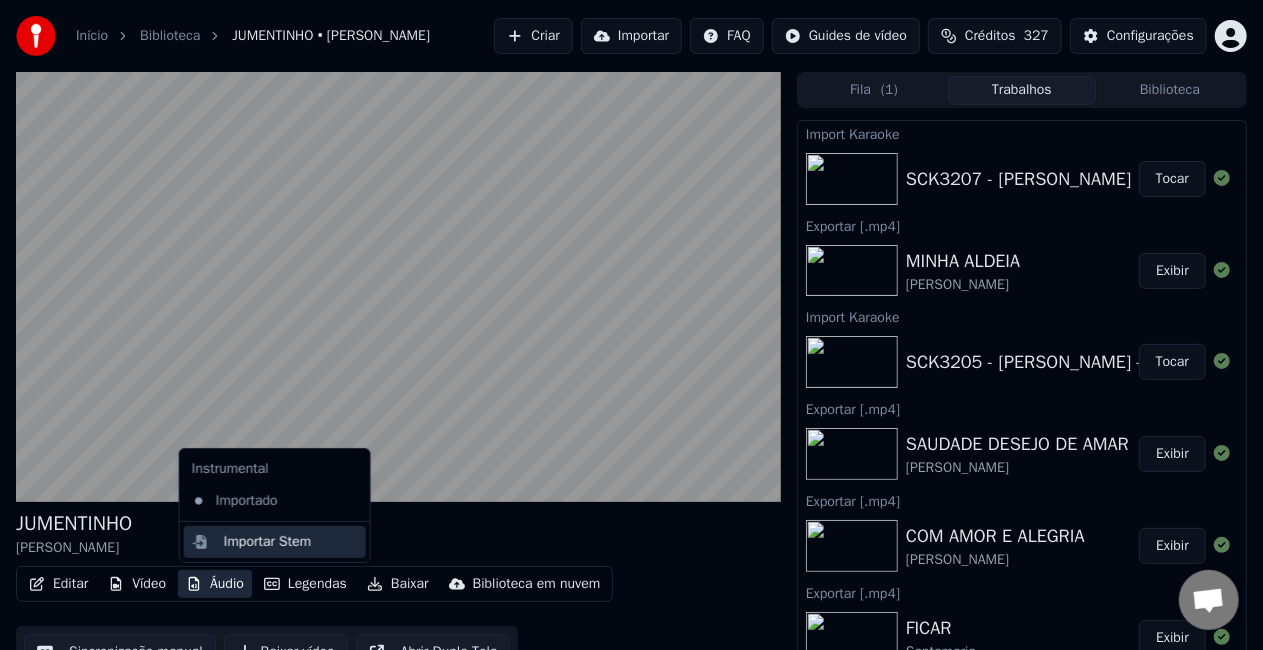 click on "Importar Stem" at bounding box center [268, 542] 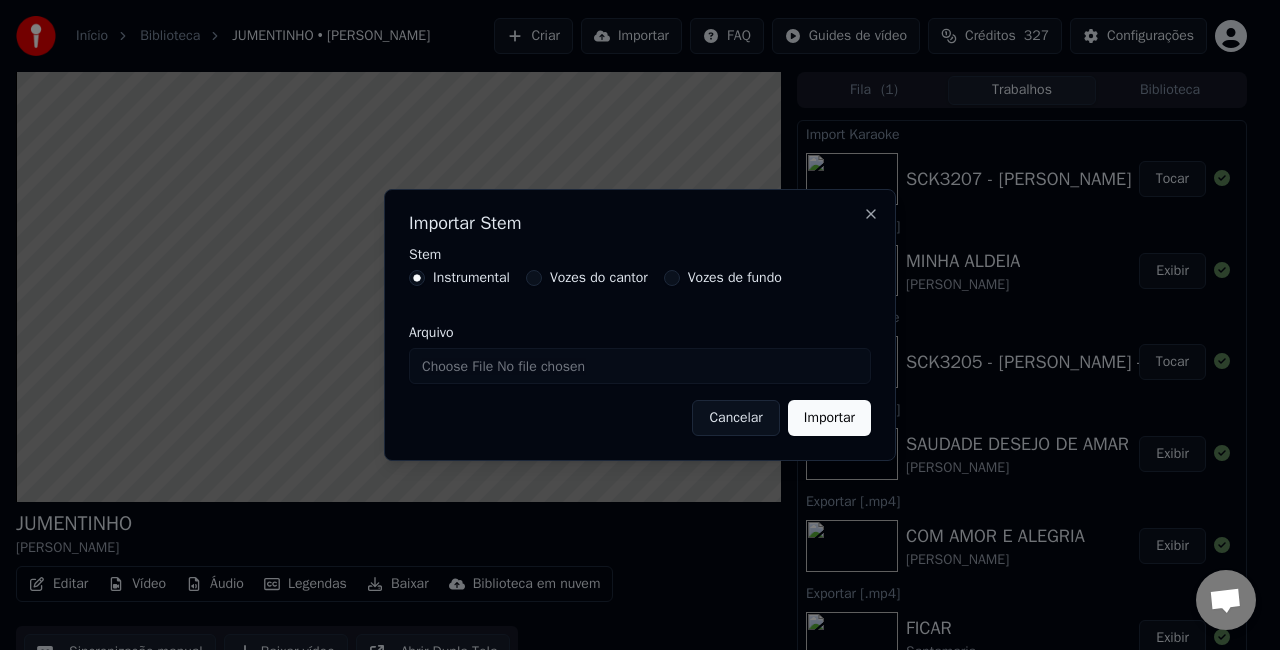 click on "Vozes do cantor" at bounding box center [599, 278] 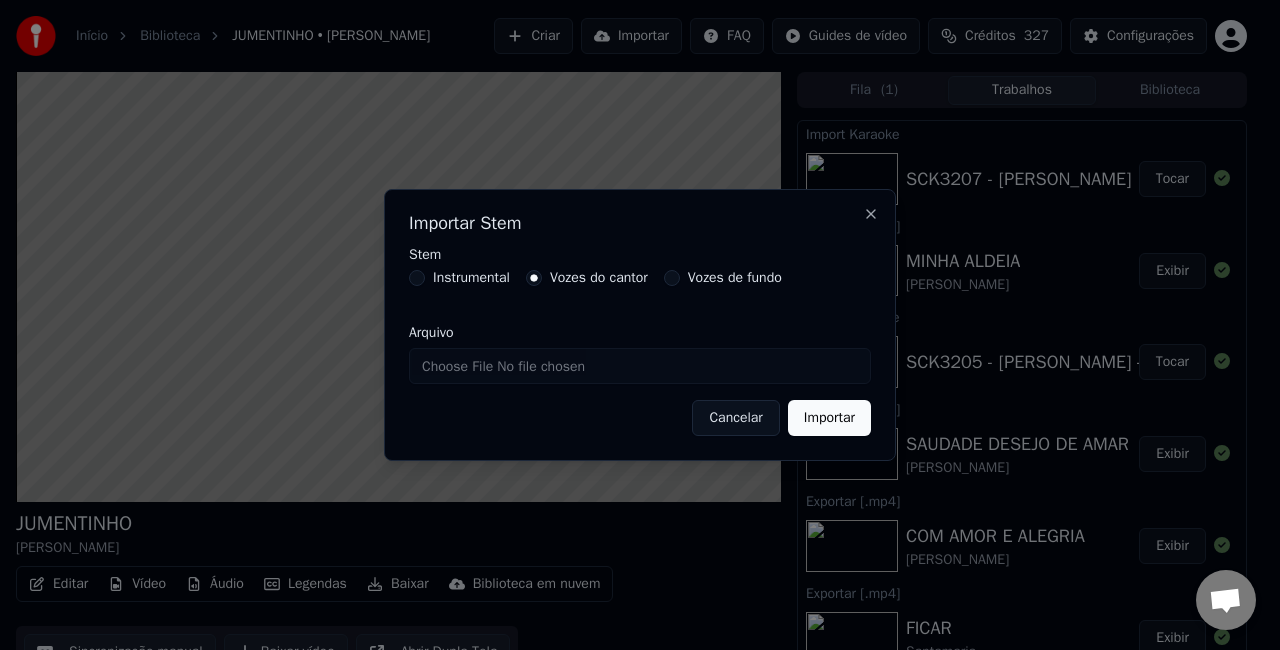 click on "Arquivo" at bounding box center [640, 366] 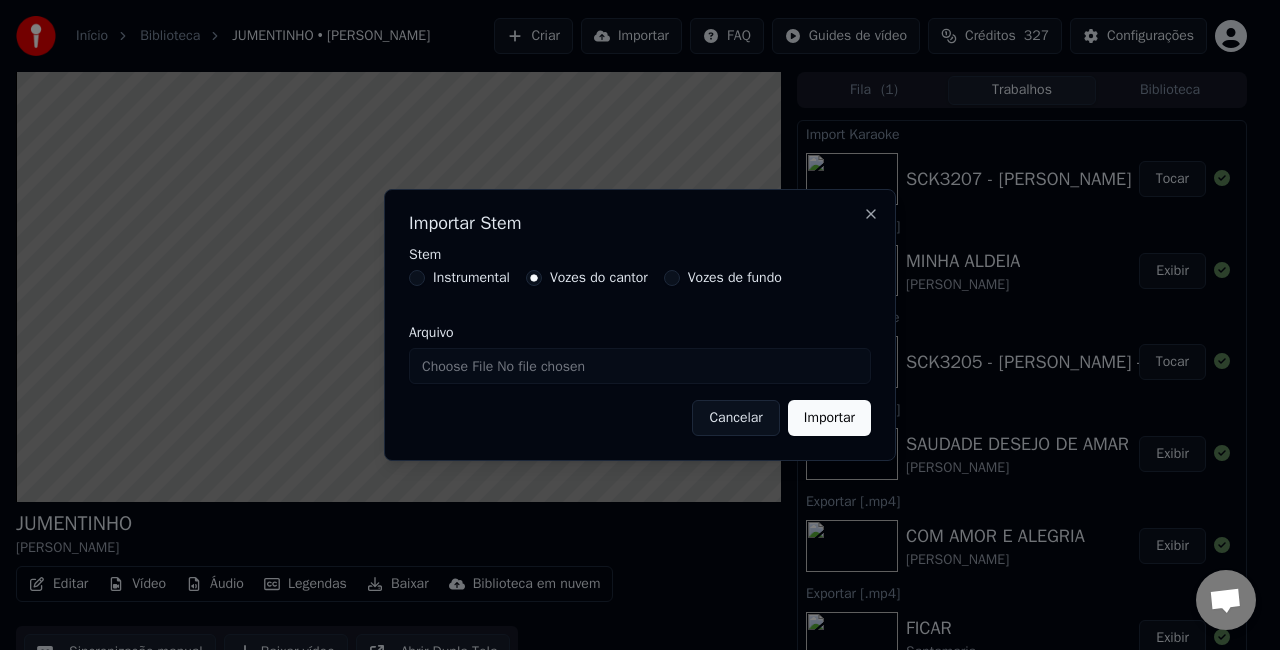 type on "**********" 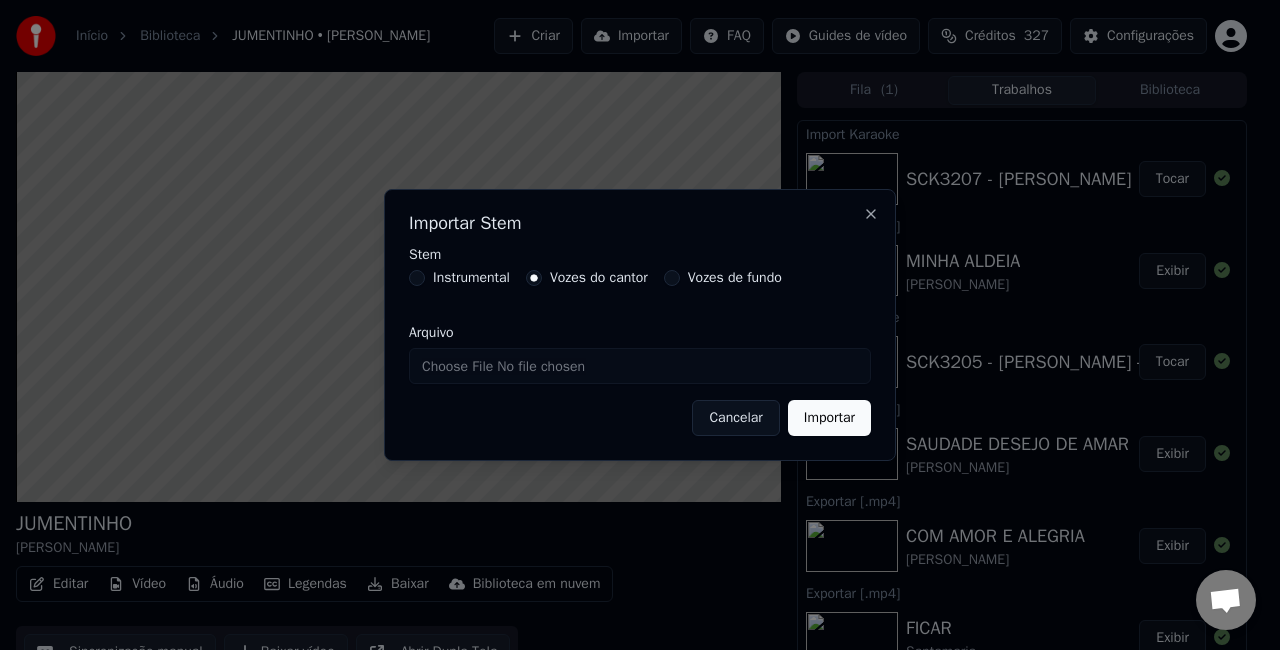 click on "Importar" at bounding box center (829, 418) 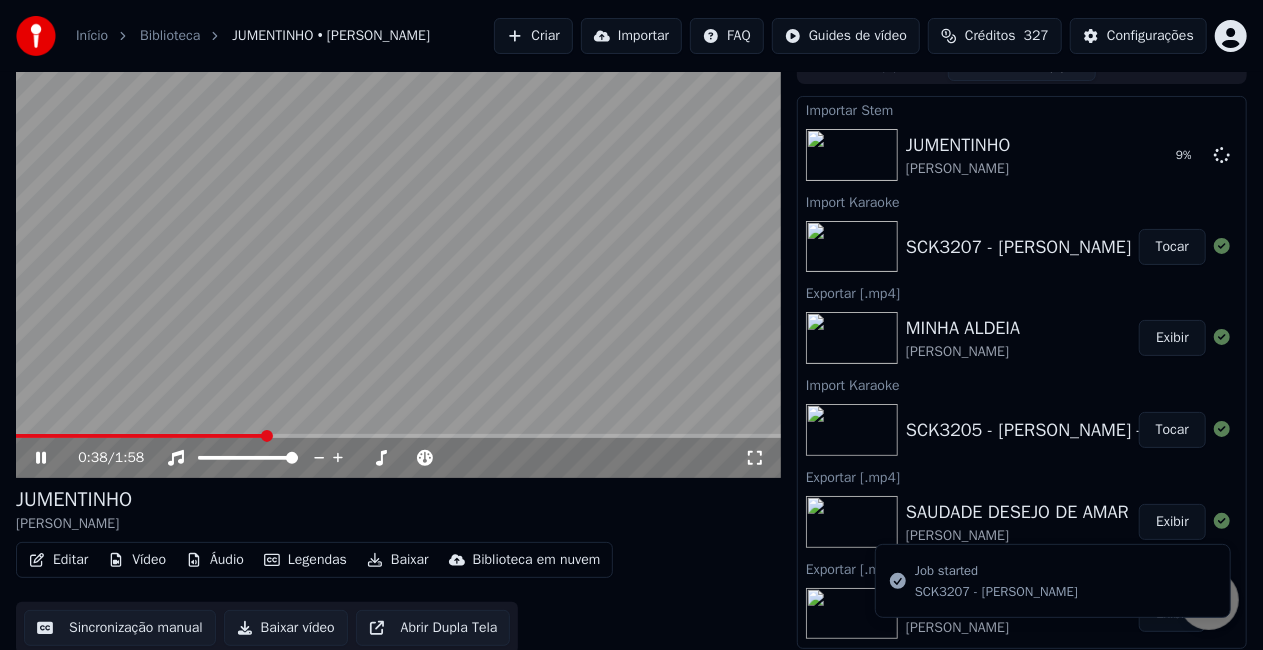 scroll, scrollTop: 28, scrollLeft: 0, axis: vertical 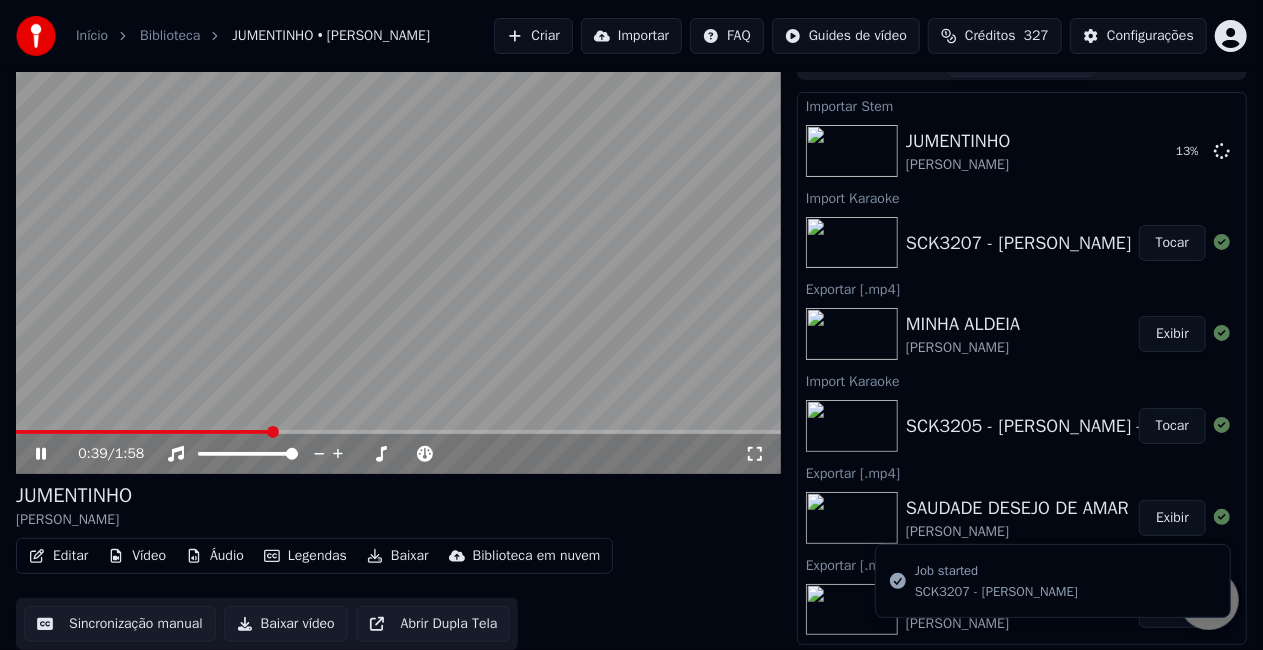 click on "Baixar vídeo" at bounding box center [286, 624] 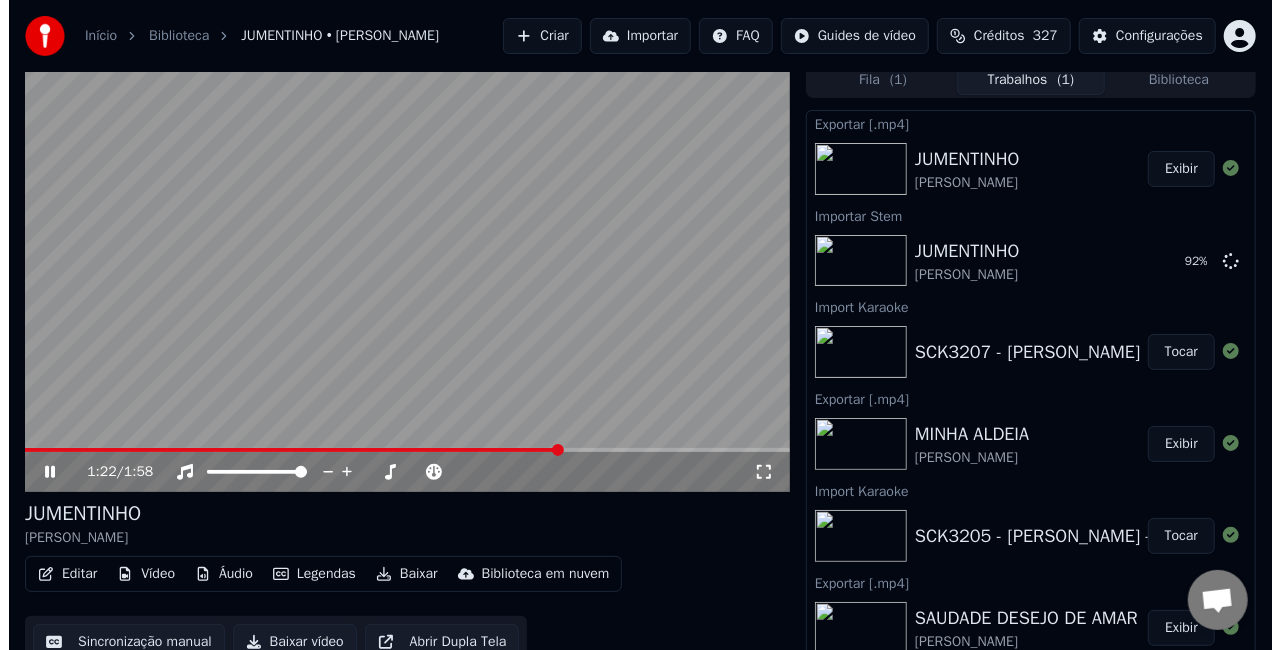 scroll, scrollTop: 0, scrollLeft: 0, axis: both 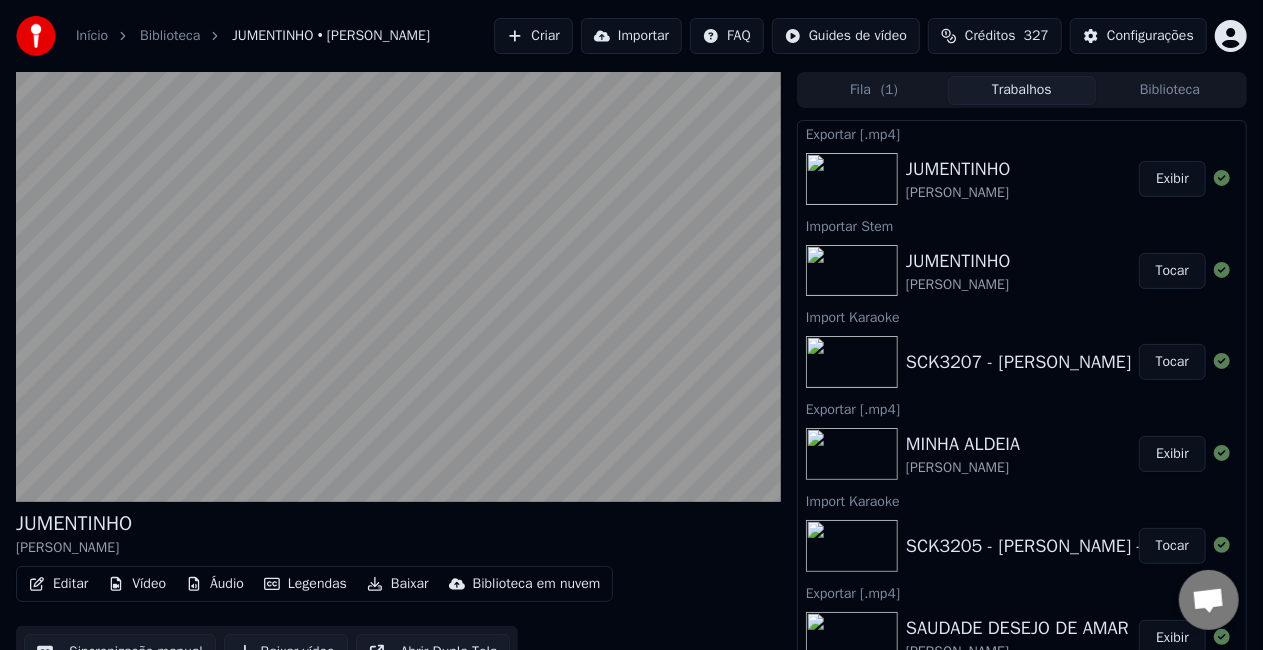 click on "Biblioteca" at bounding box center (1170, 90) 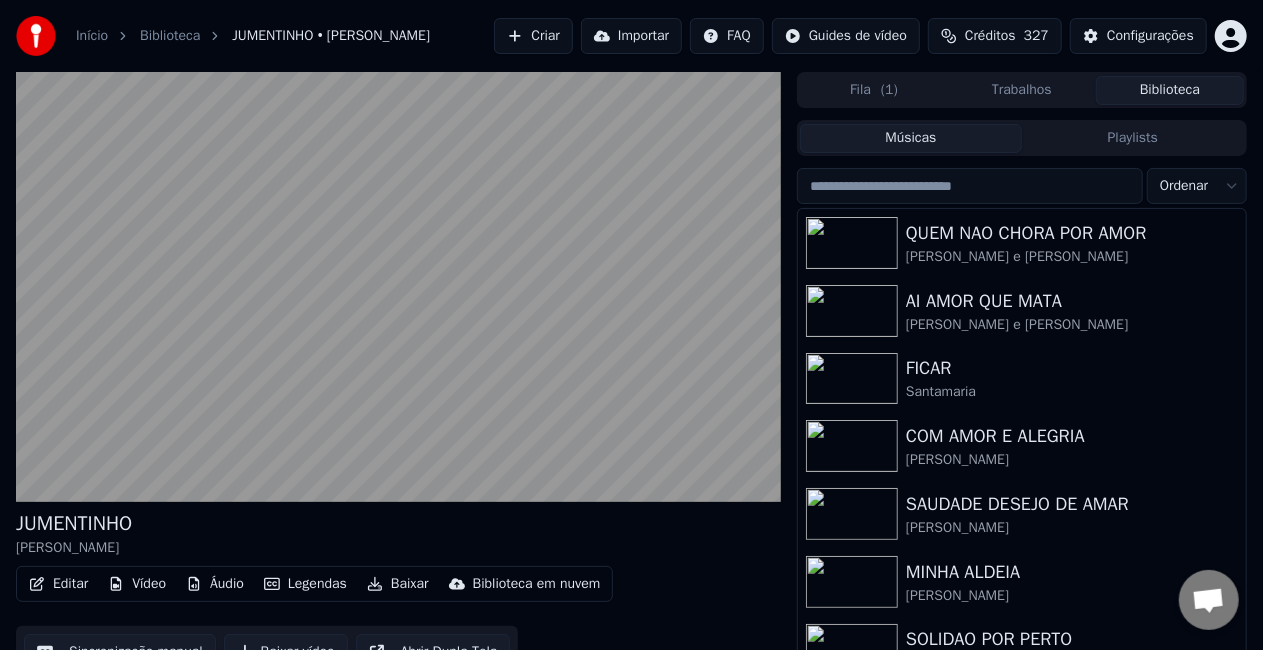 click at bounding box center [970, 186] 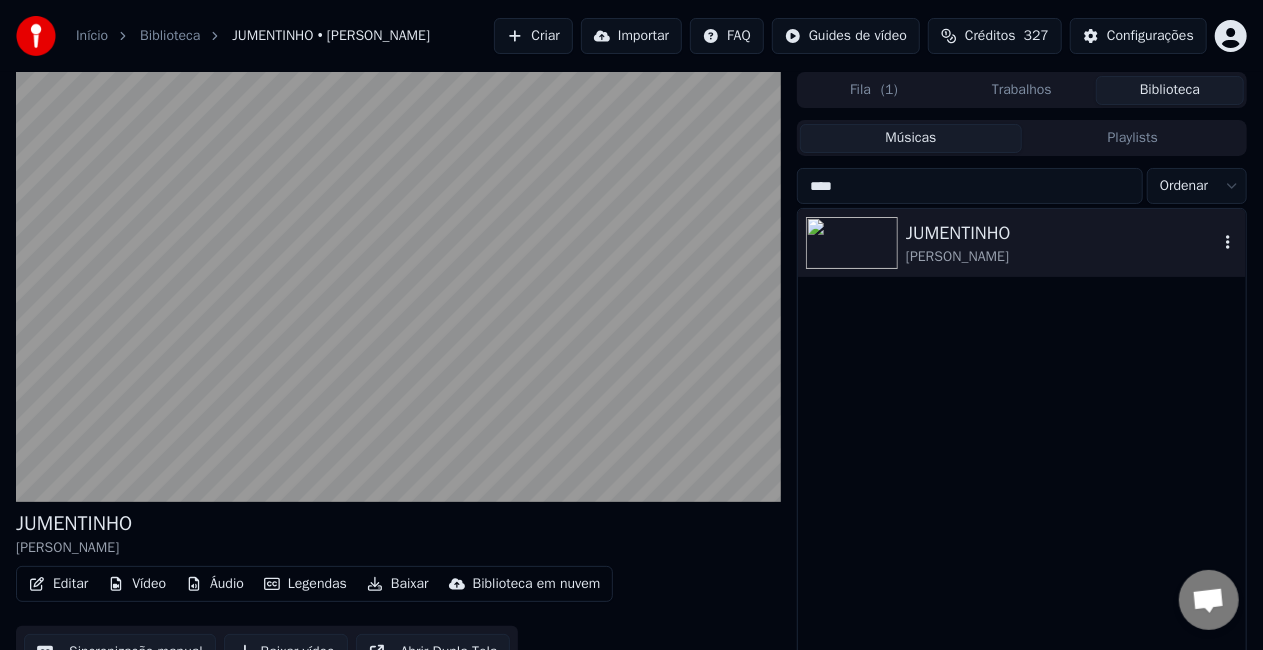 type on "****" 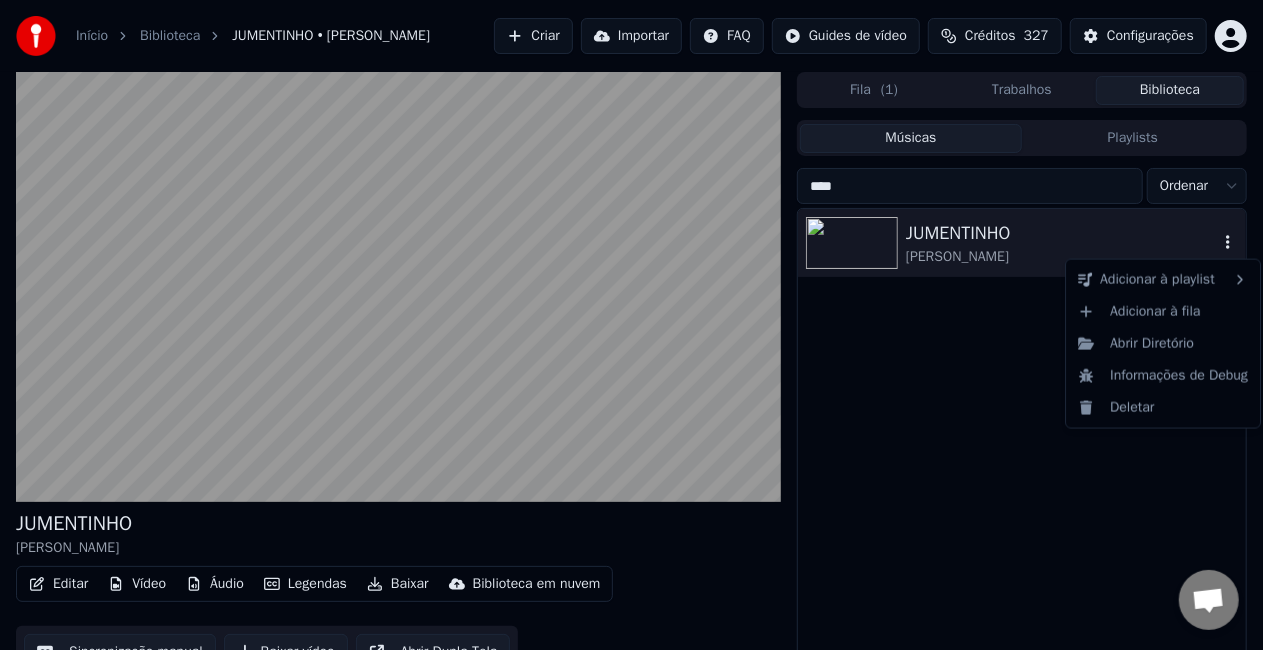 click 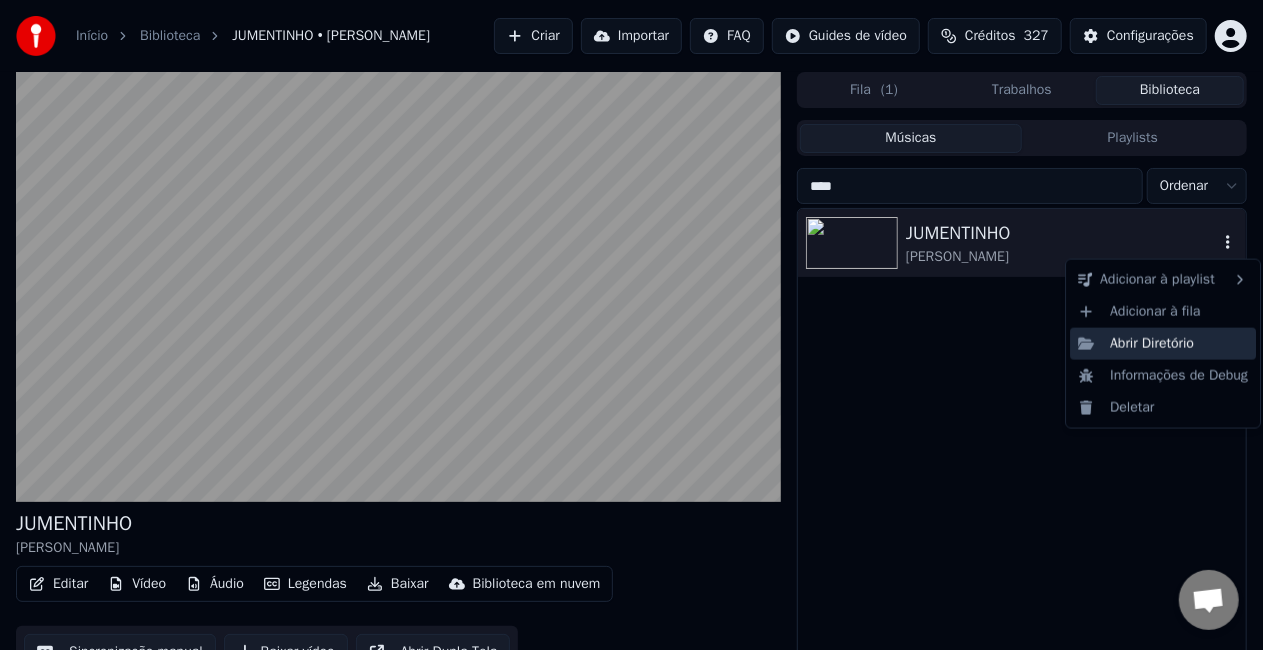 click on "Abrir Diretório" at bounding box center (1163, 344) 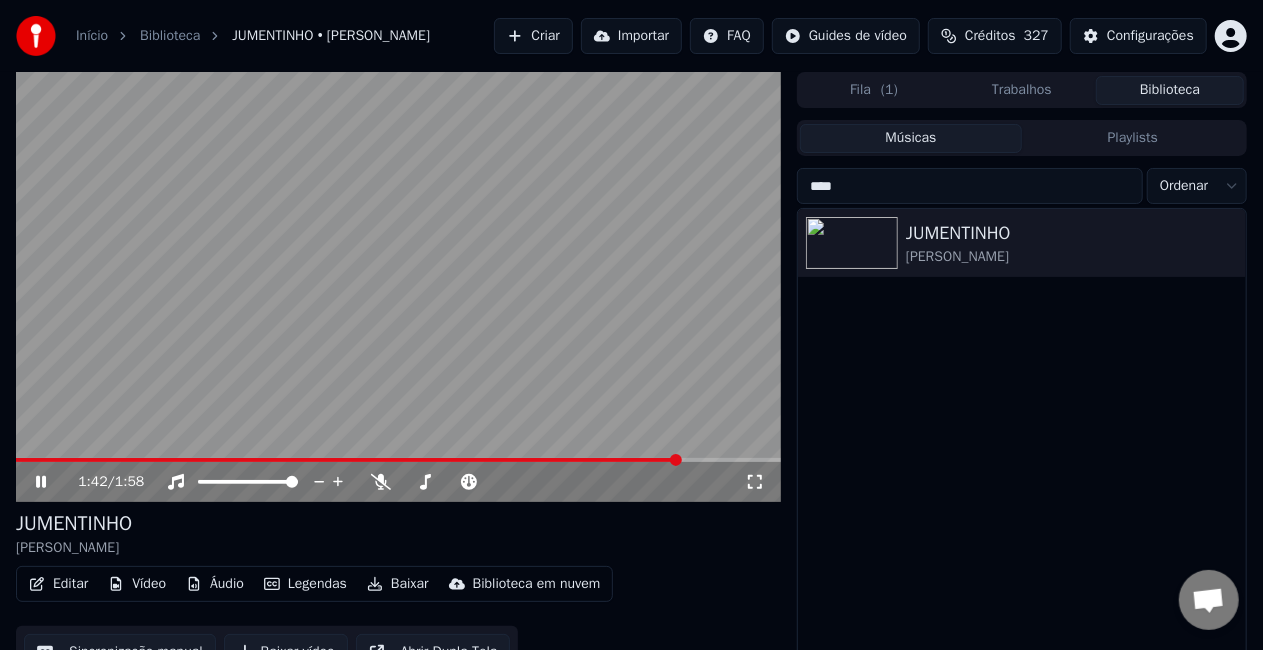 click on "Biblioteca" at bounding box center (1170, 90) 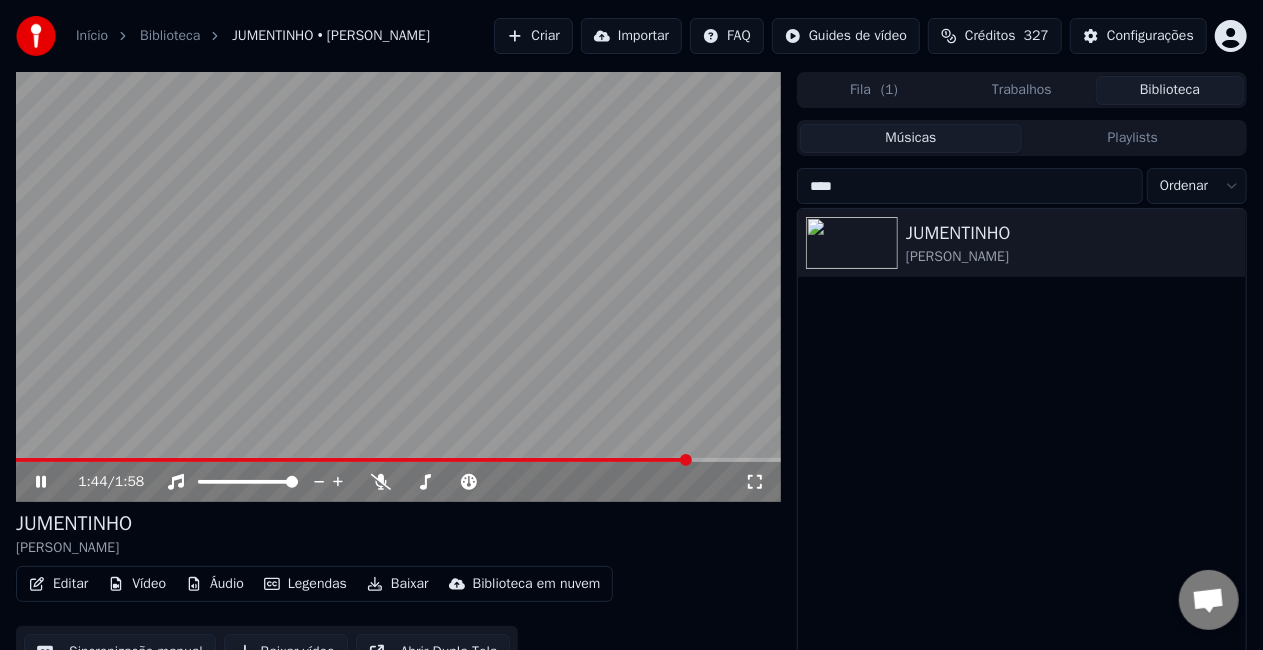 click on "Biblioteca" at bounding box center (1170, 90) 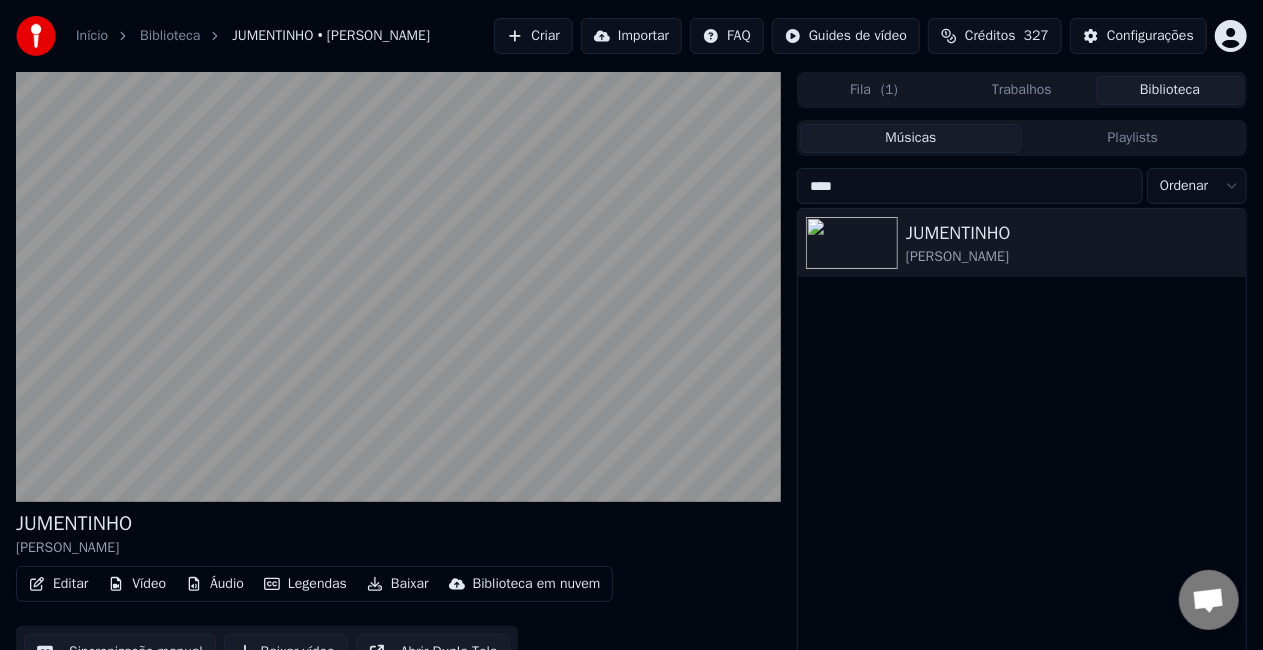 click on "****" at bounding box center [970, 186] 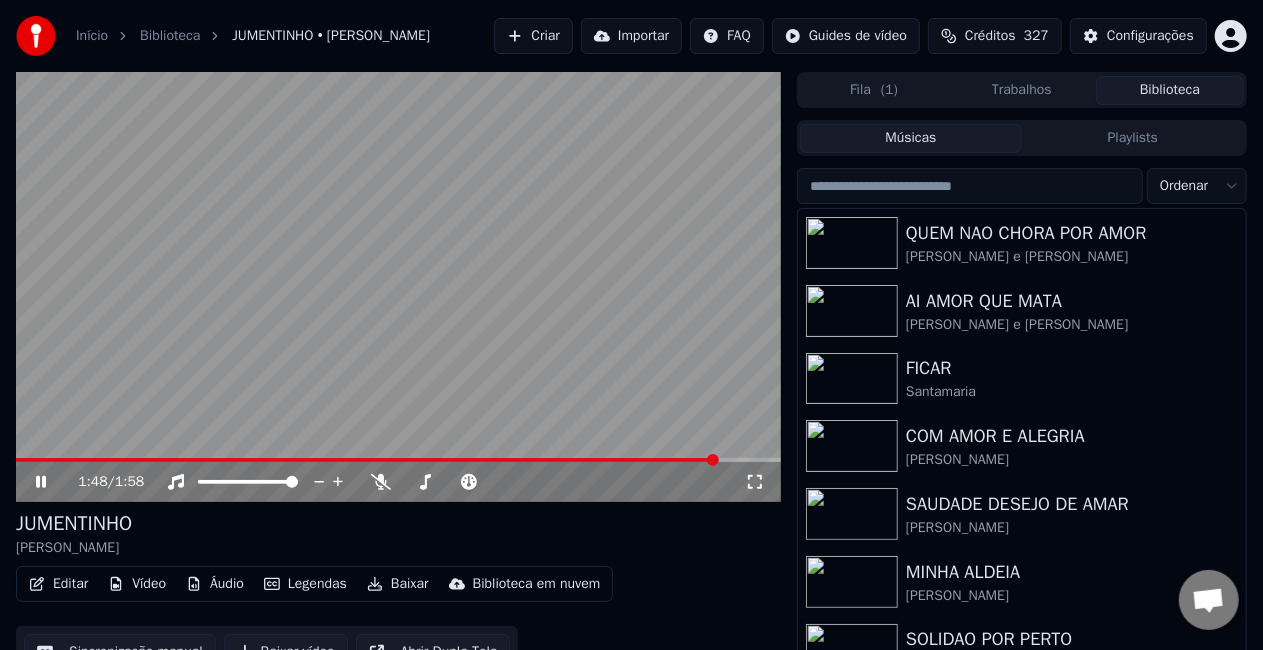 type 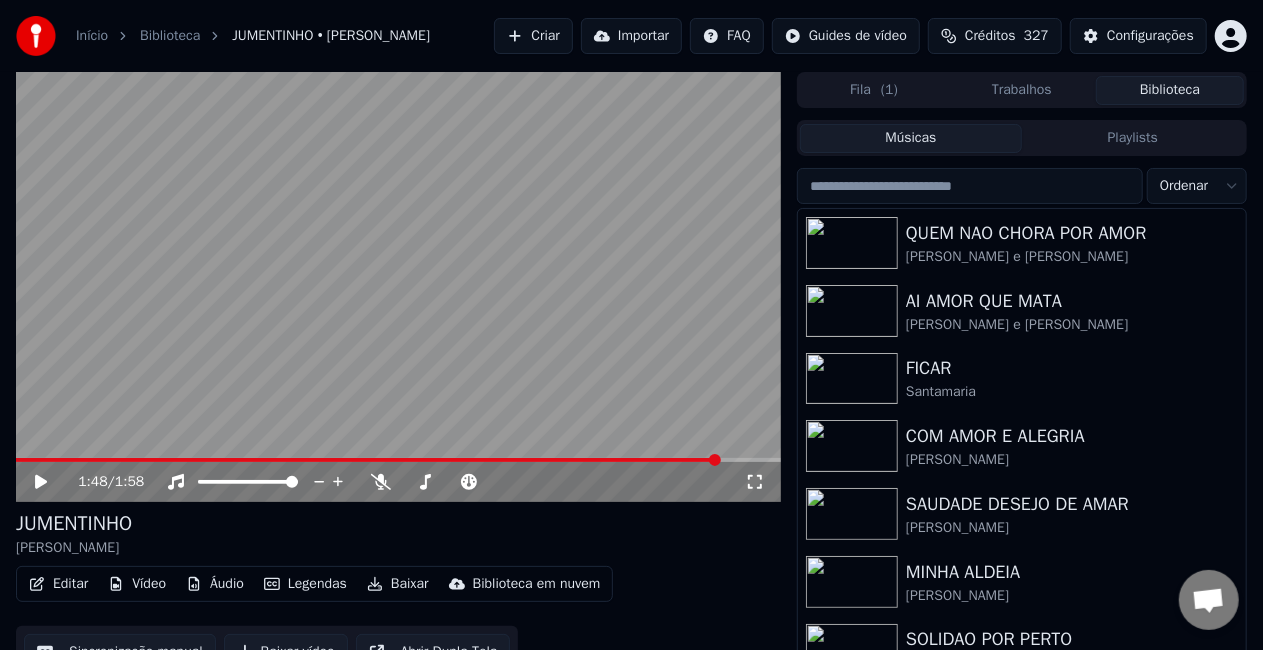 click on "Importar" at bounding box center (631, 36) 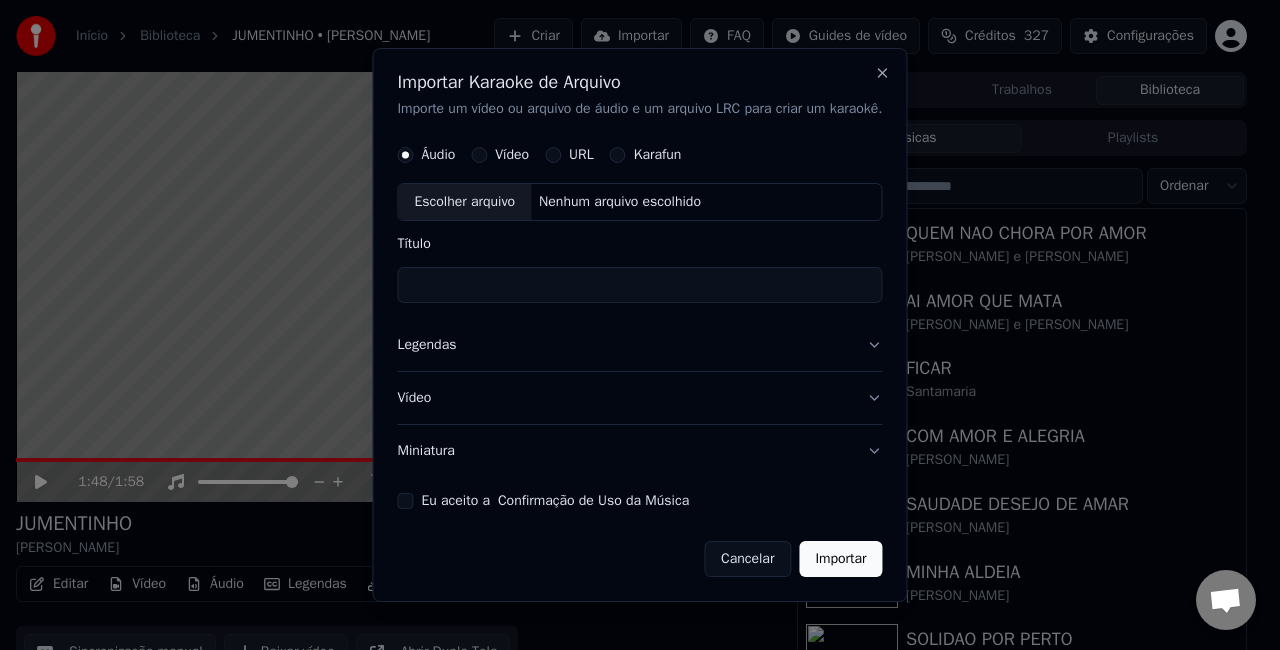 click on "Miniatura" at bounding box center [639, 451] 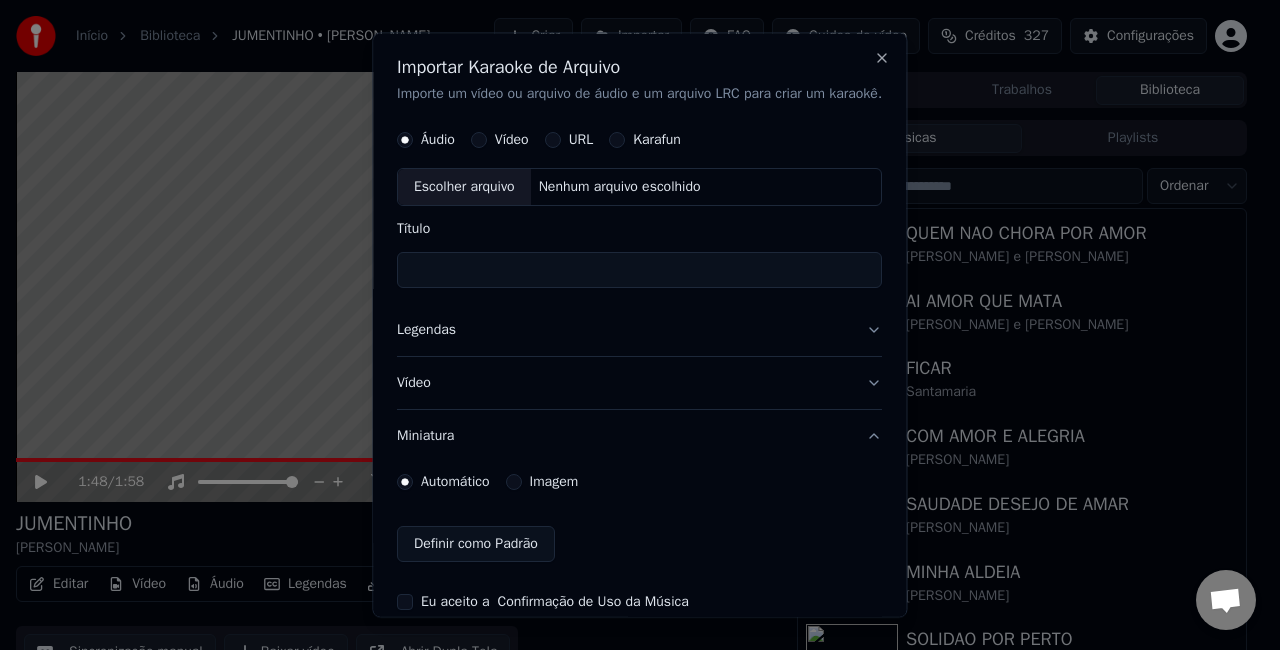 scroll, scrollTop: 82, scrollLeft: 0, axis: vertical 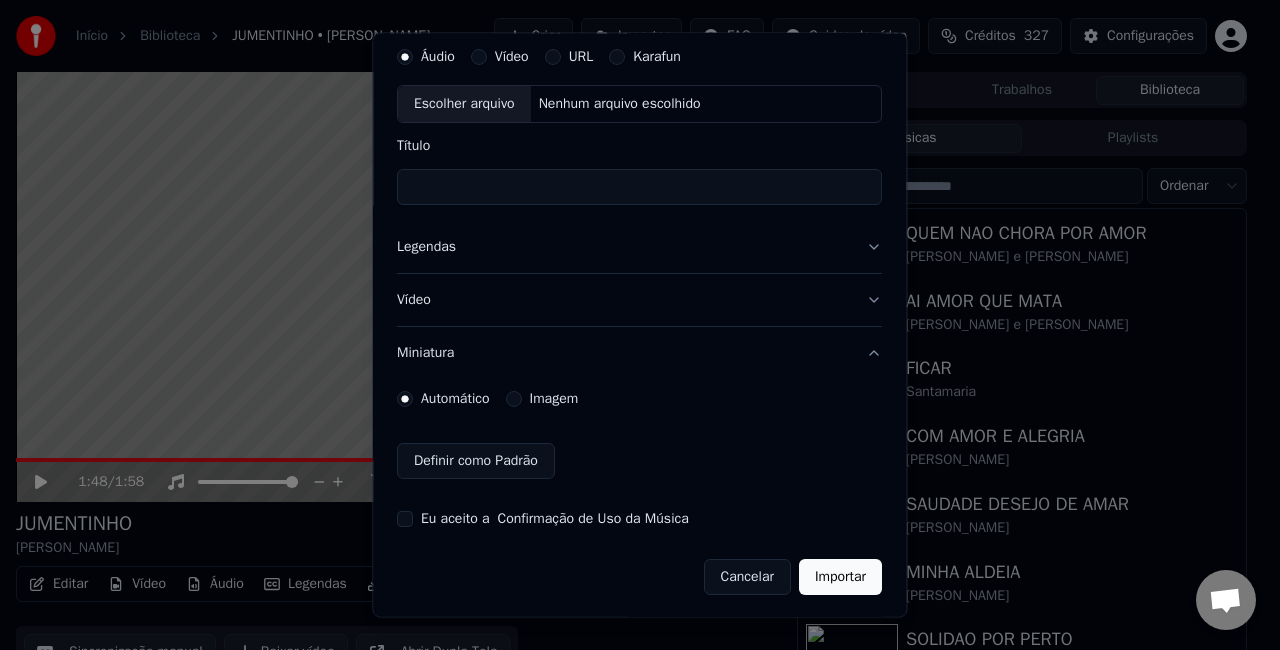 click on "Imagem" at bounding box center [554, 399] 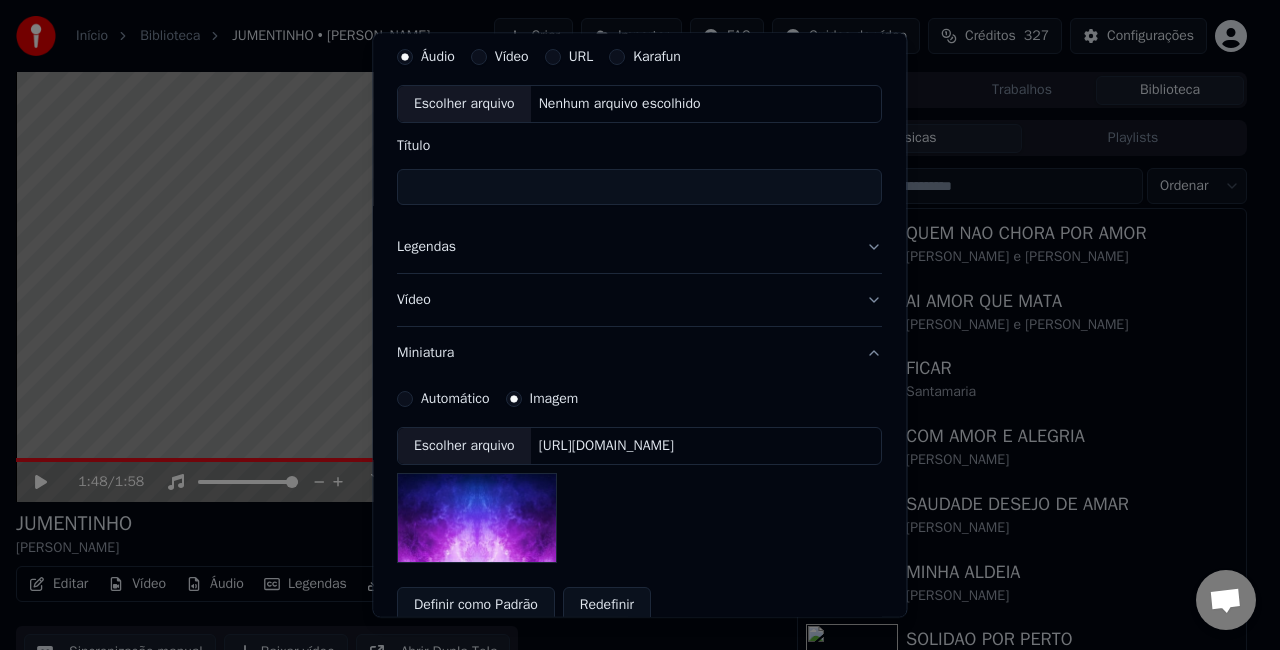 click on "[URL][DOMAIN_NAME]" at bounding box center [606, 446] 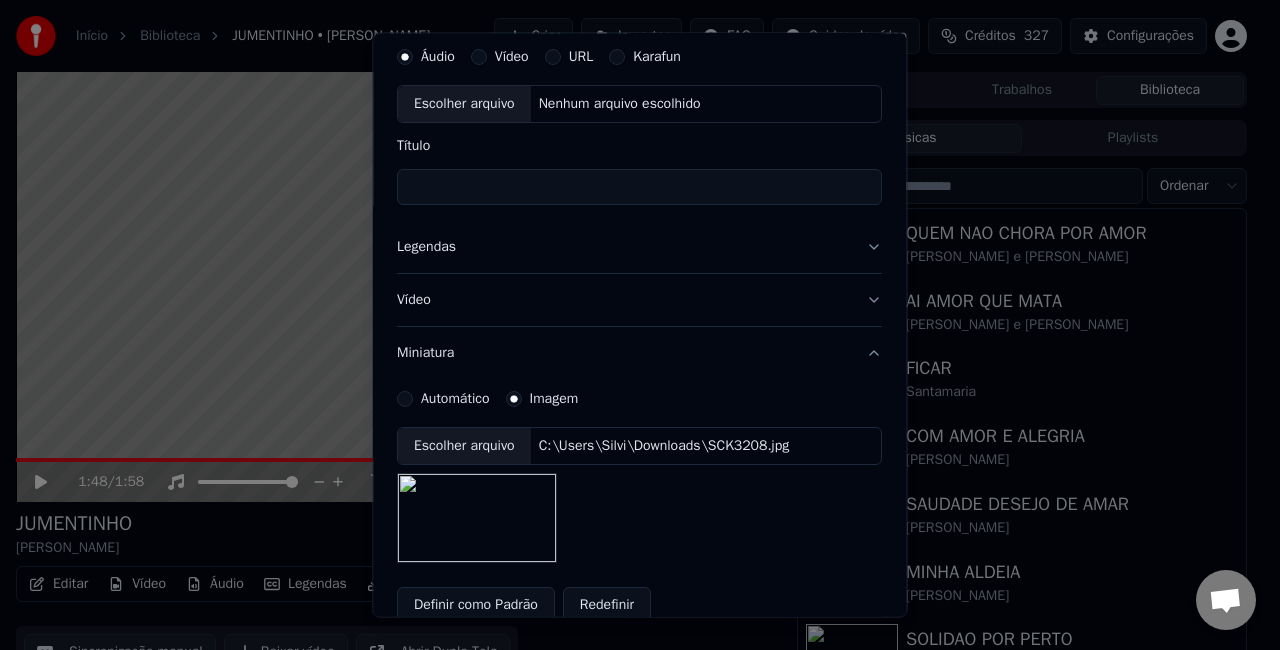 click on "Legendas" at bounding box center (639, 247) 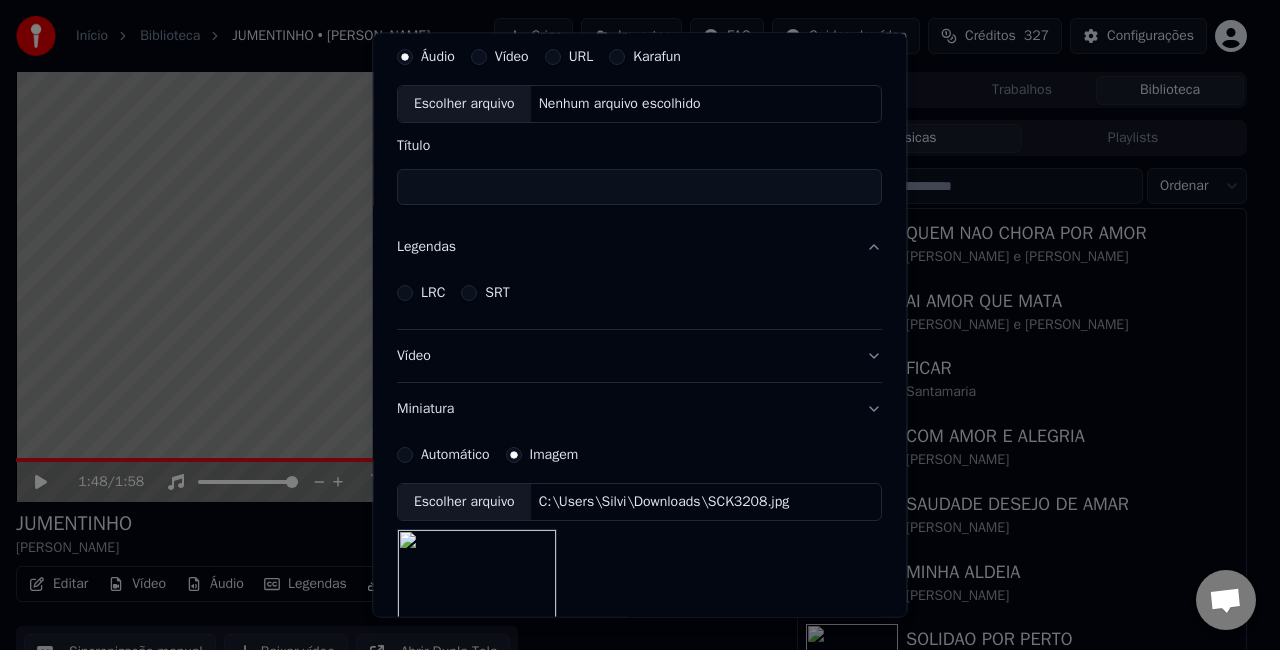 scroll, scrollTop: 22, scrollLeft: 0, axis: vertical 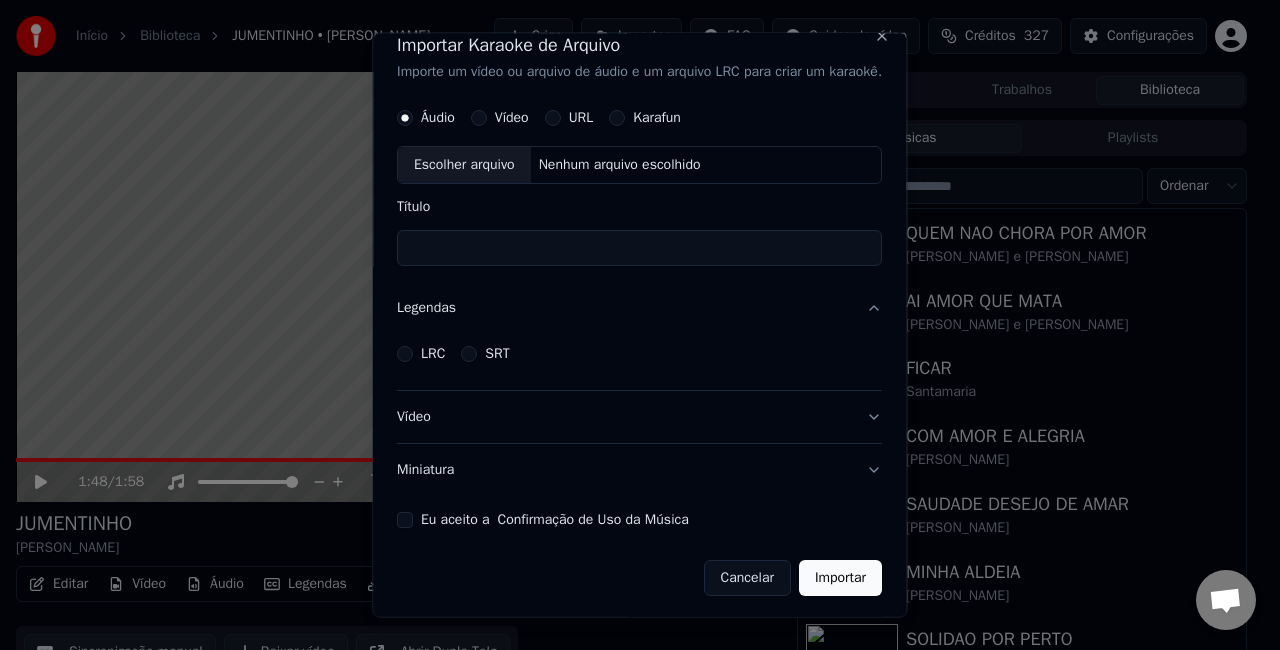 click on "LRC" at bounding box center (433, 353) 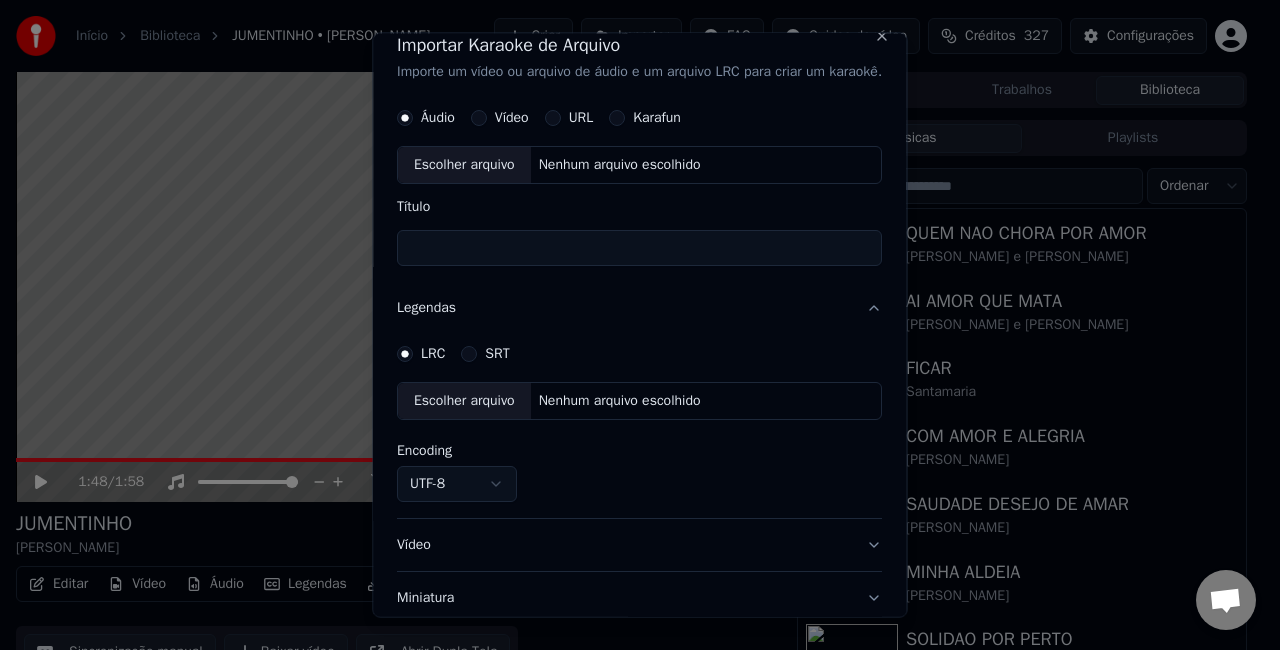 click on "Nenhum arquivo escolhido" at bounding box center [620, 400] 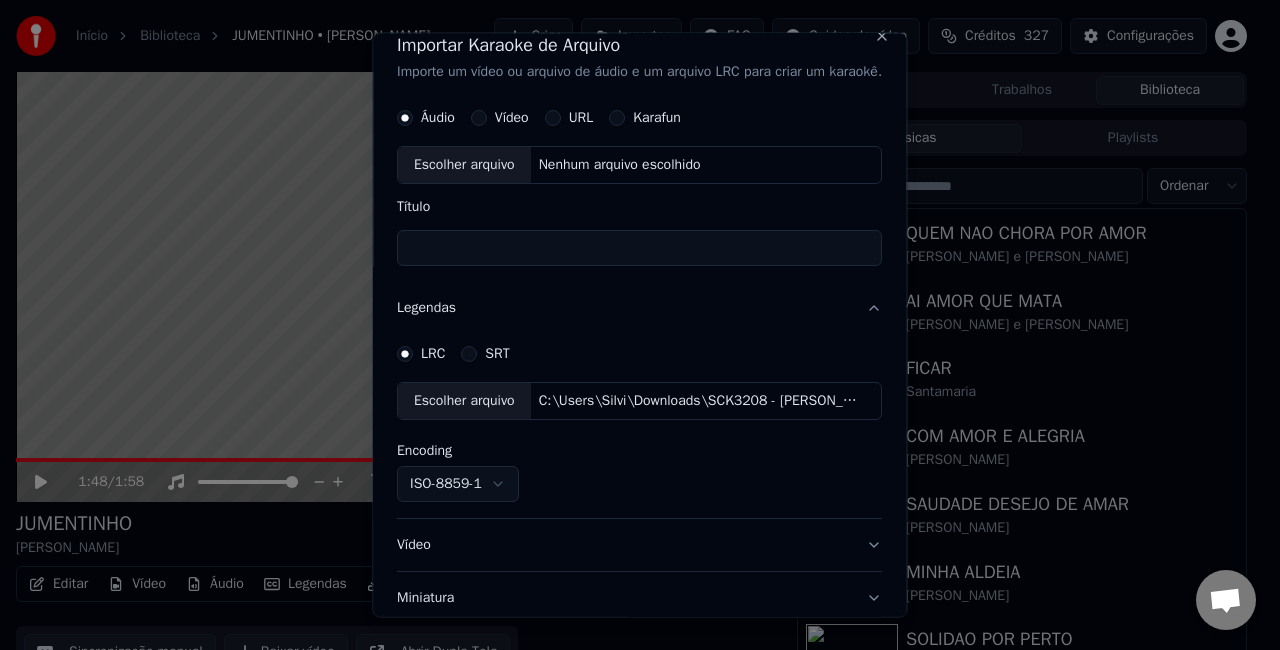 click on "Nenhum arquivo escolhido" at bounding box center [620, 164] 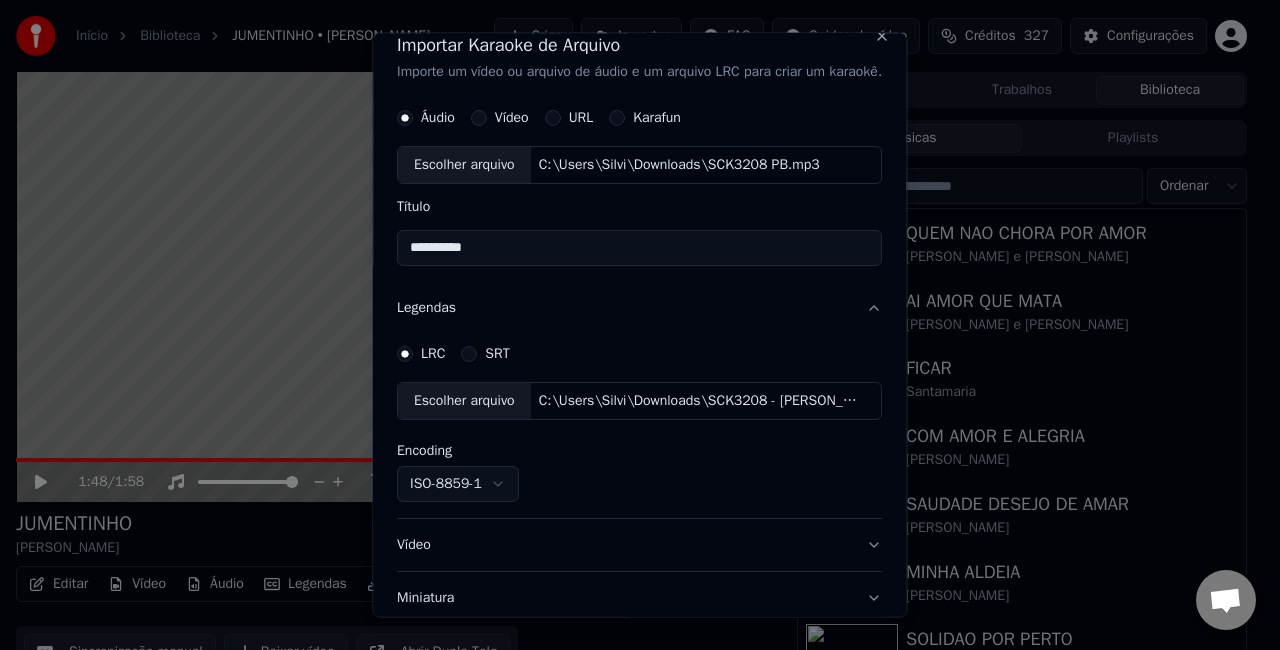 drag, startPoint x: 478, startPoint y: 241, endPoint x: -4, endPoint y: 183, distance: 485.47708 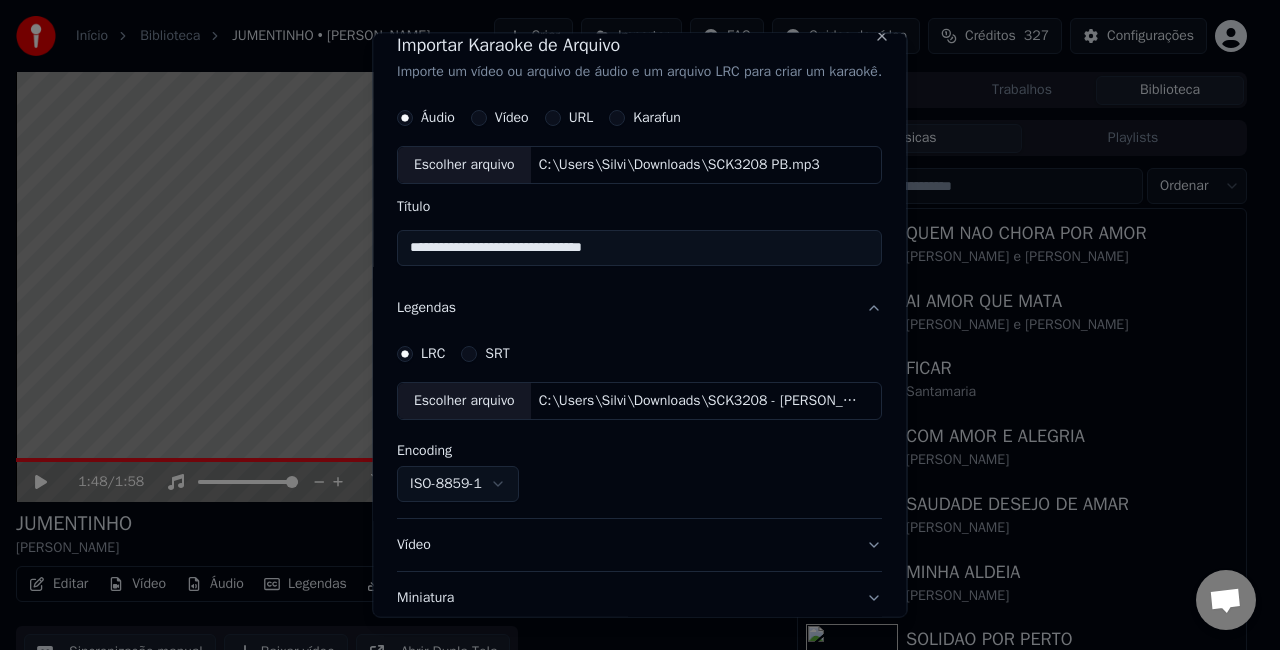 type on "**********" 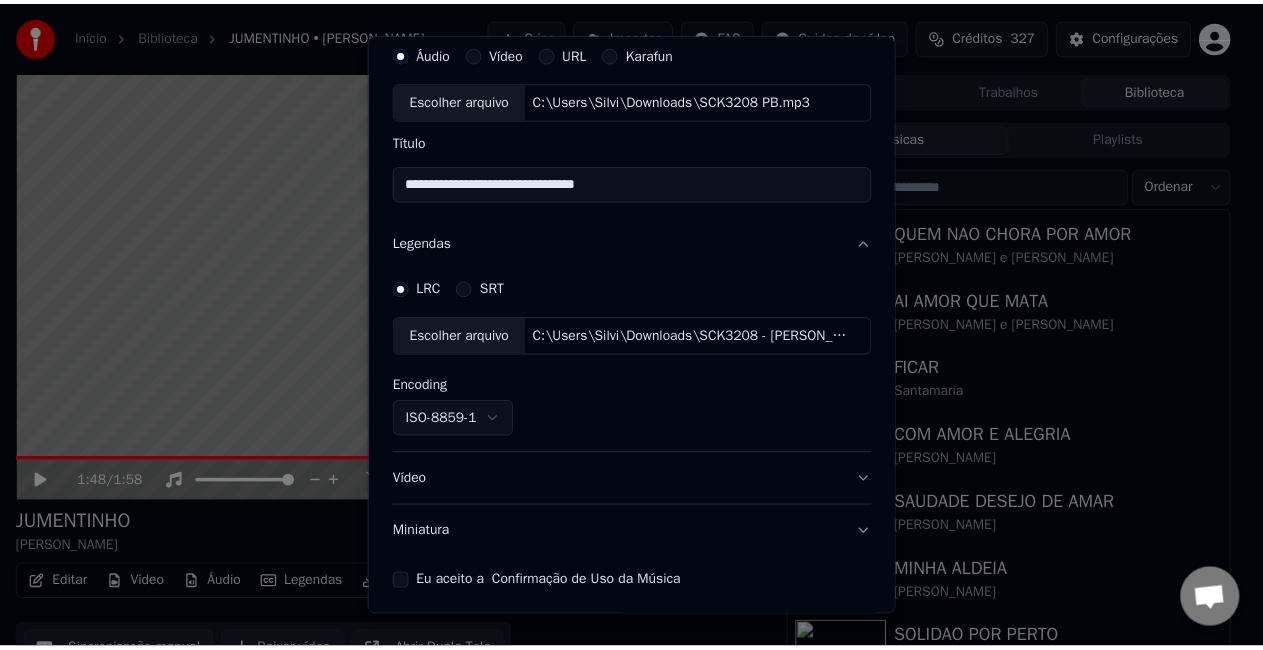 scroll, scrollTop: 150, scrollLeft: 0, axis: vertical 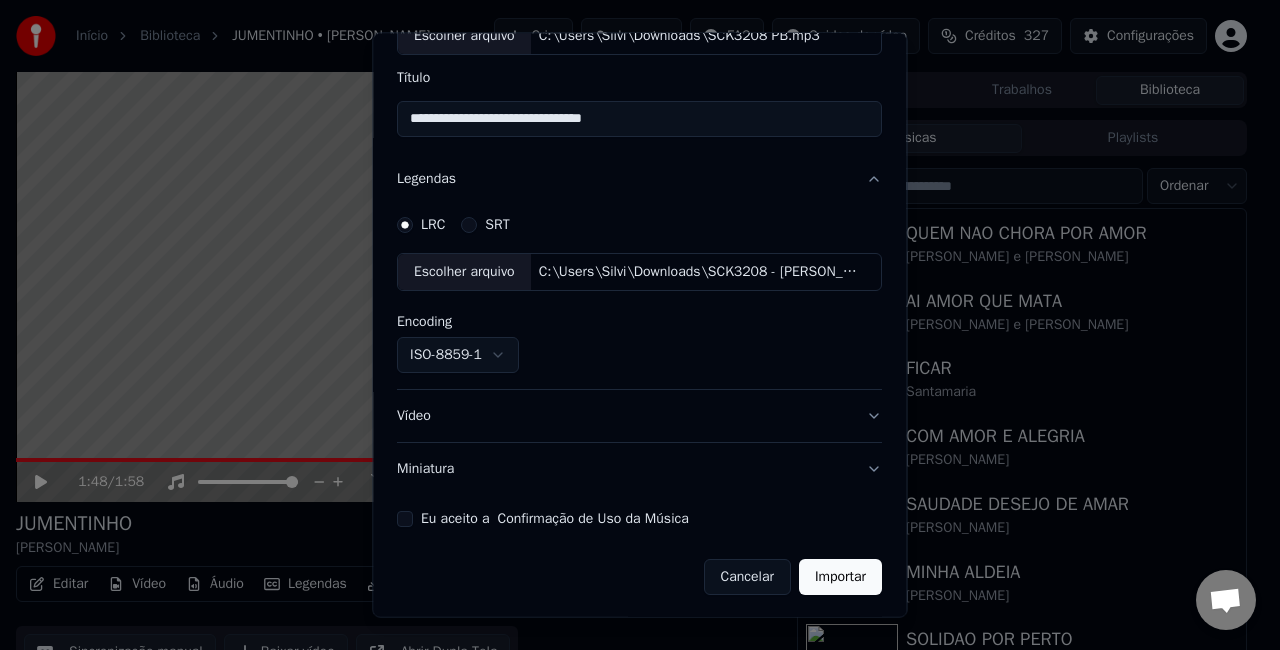click on "Importar" at bounding box center (840, 577) 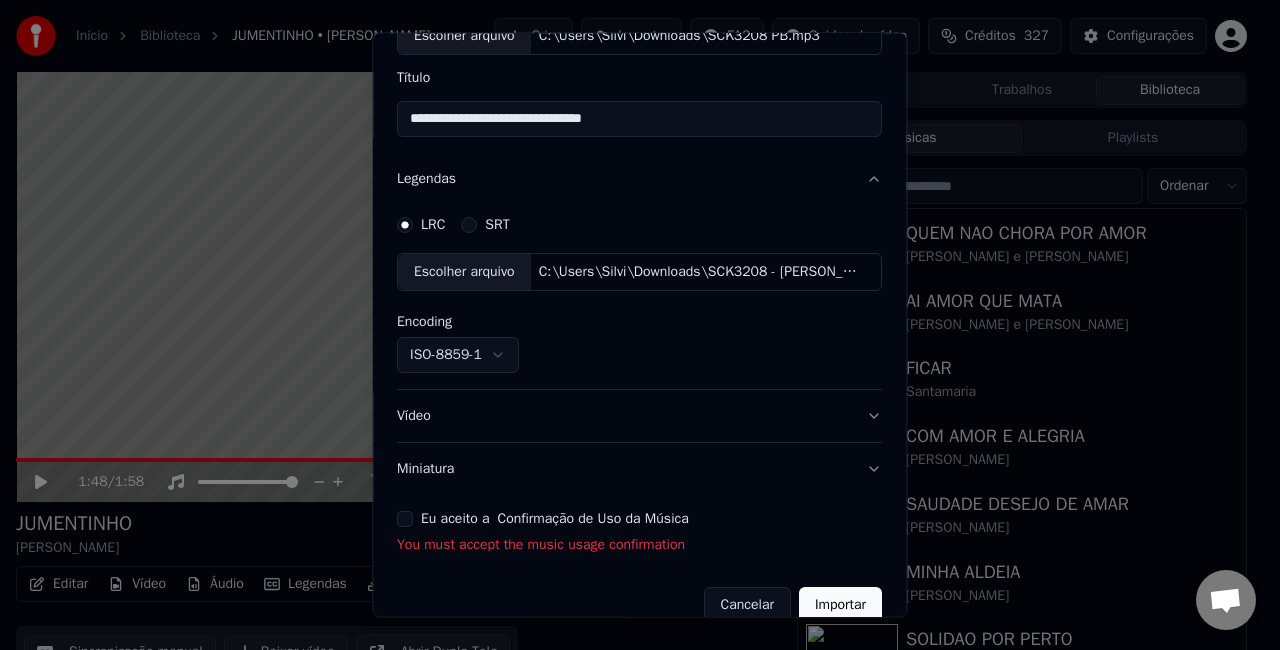 click on "Eu aceito a   Confirmação de Uso da Música" at bounding box center (405, 519) 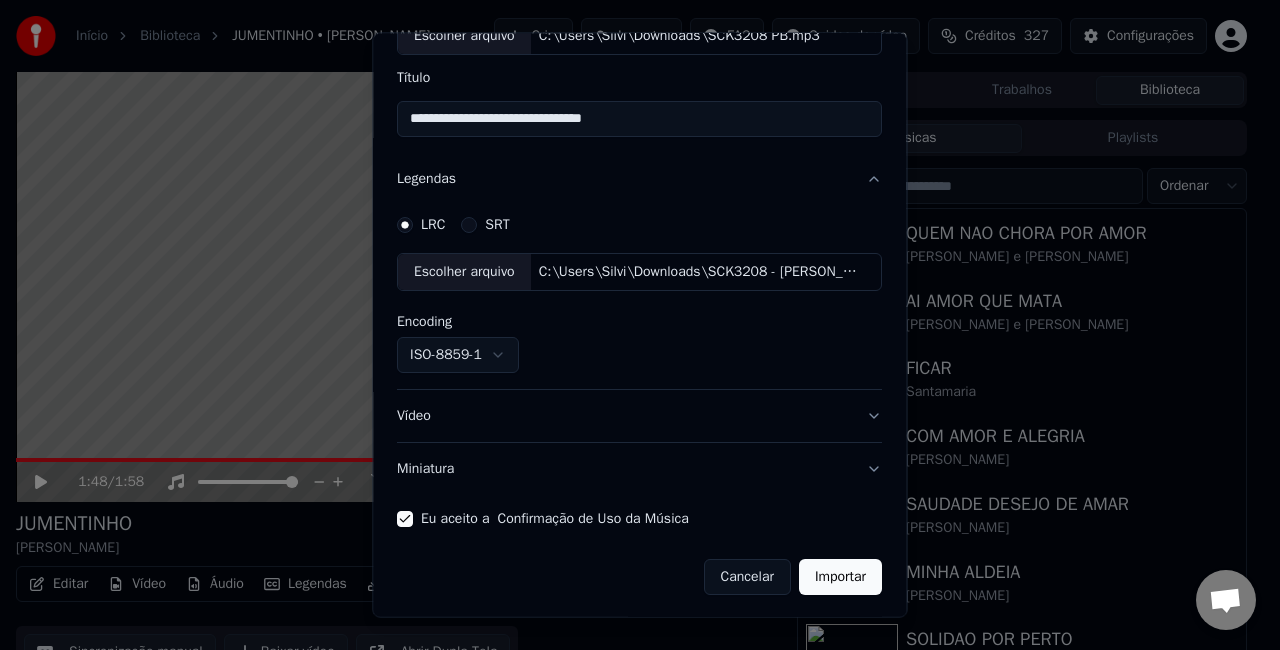 click on "Importar" at bounding box center [840, 577] 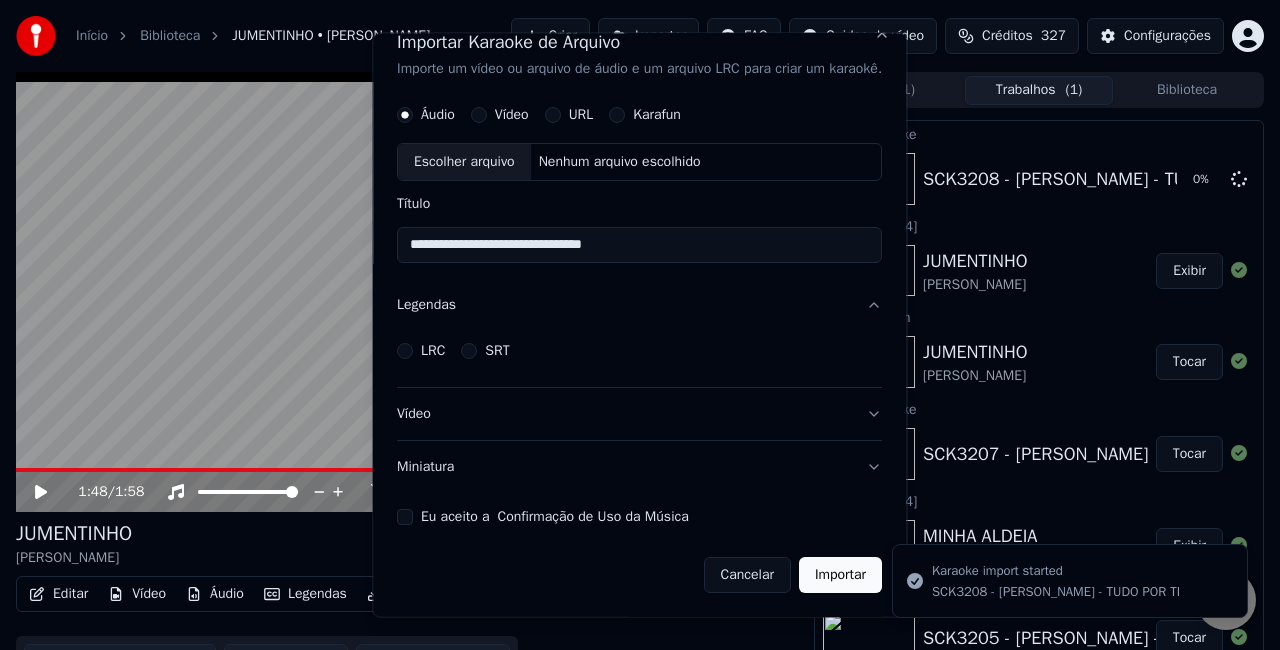 type 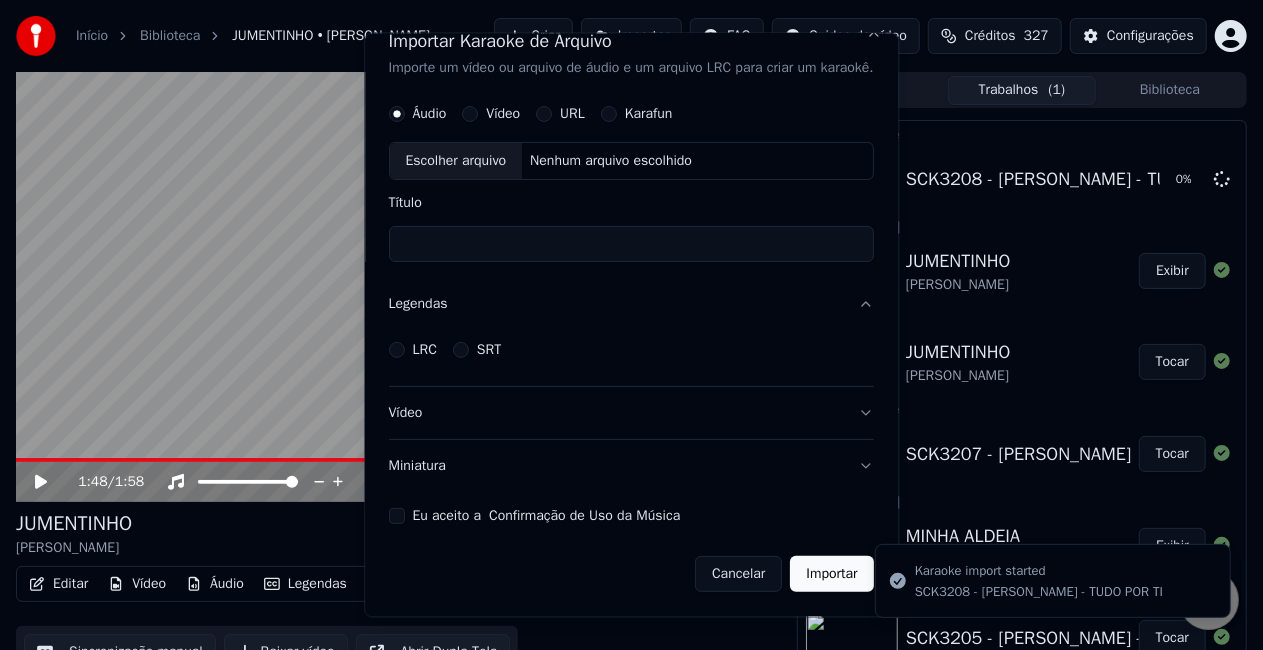 scroll, scrollTop: 22, scrollLeft: 0, axis: vertical 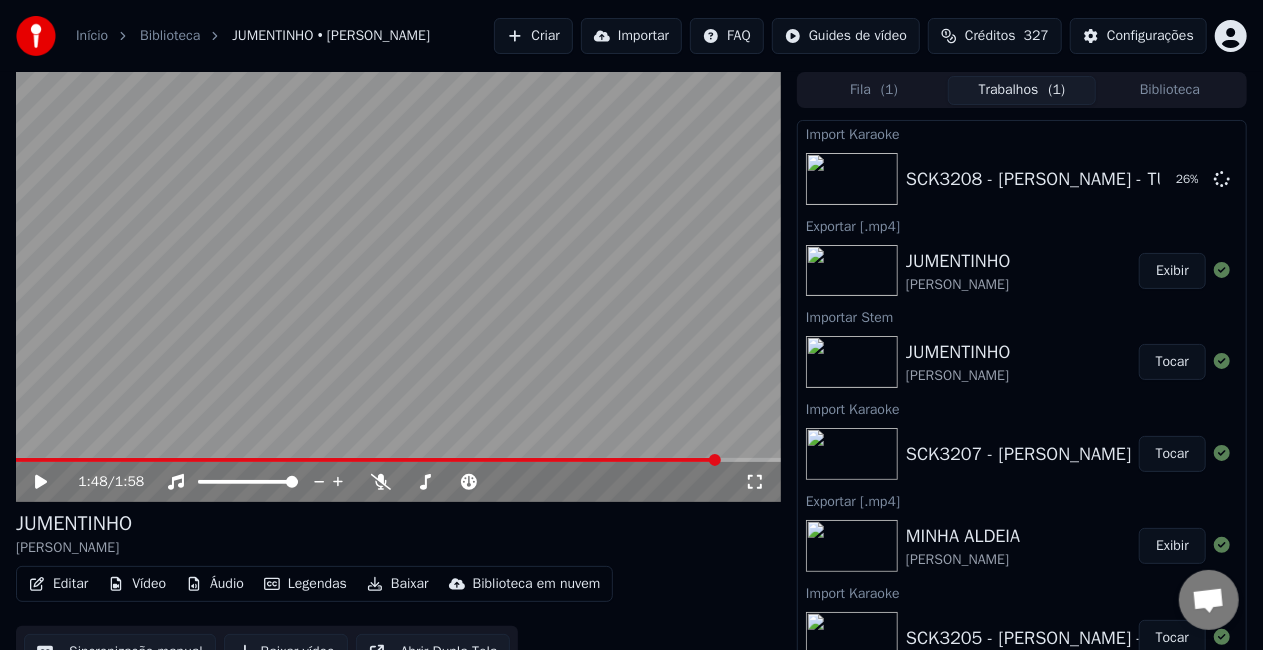 click on "Exibir" at bounding box center [1172, 271] 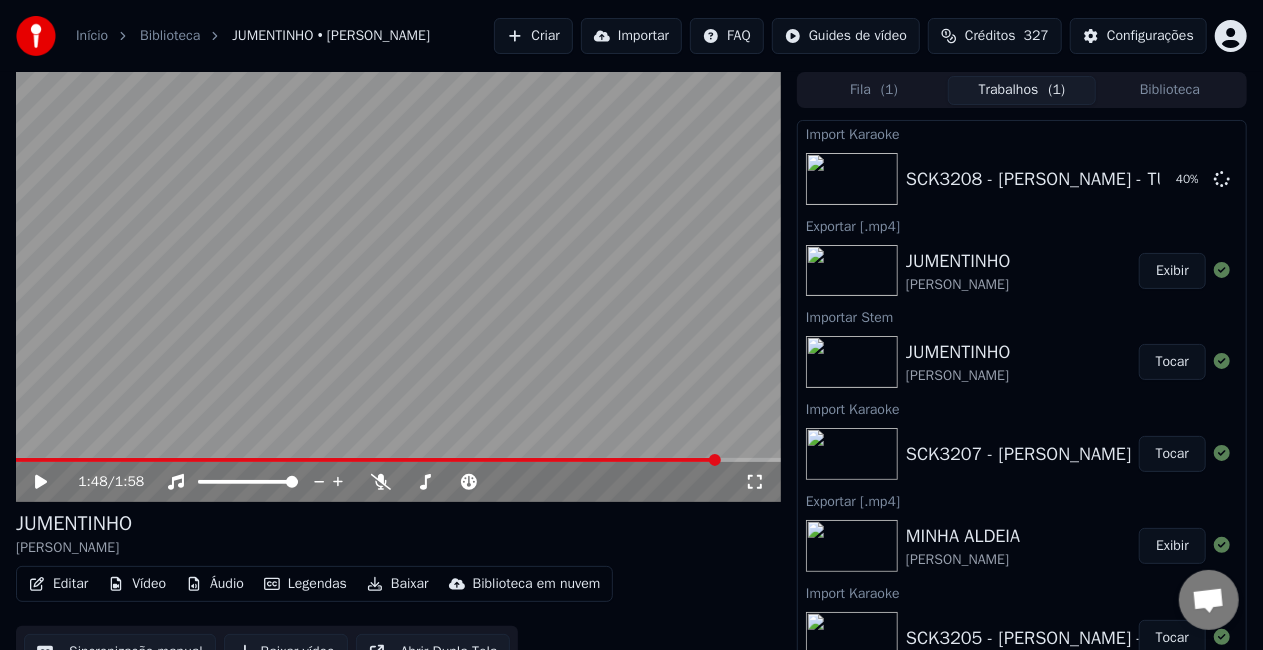 click on "Biblioteca" at bounding box center [1170, 90] 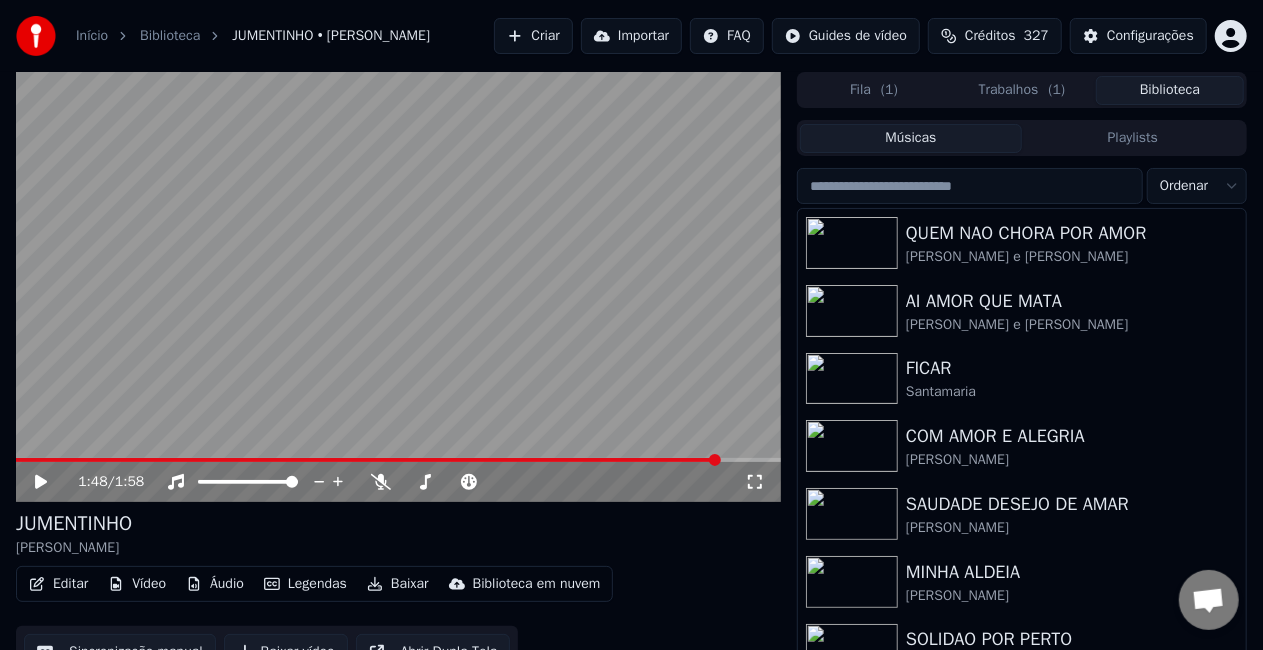 click at bounding box center [970, 186] 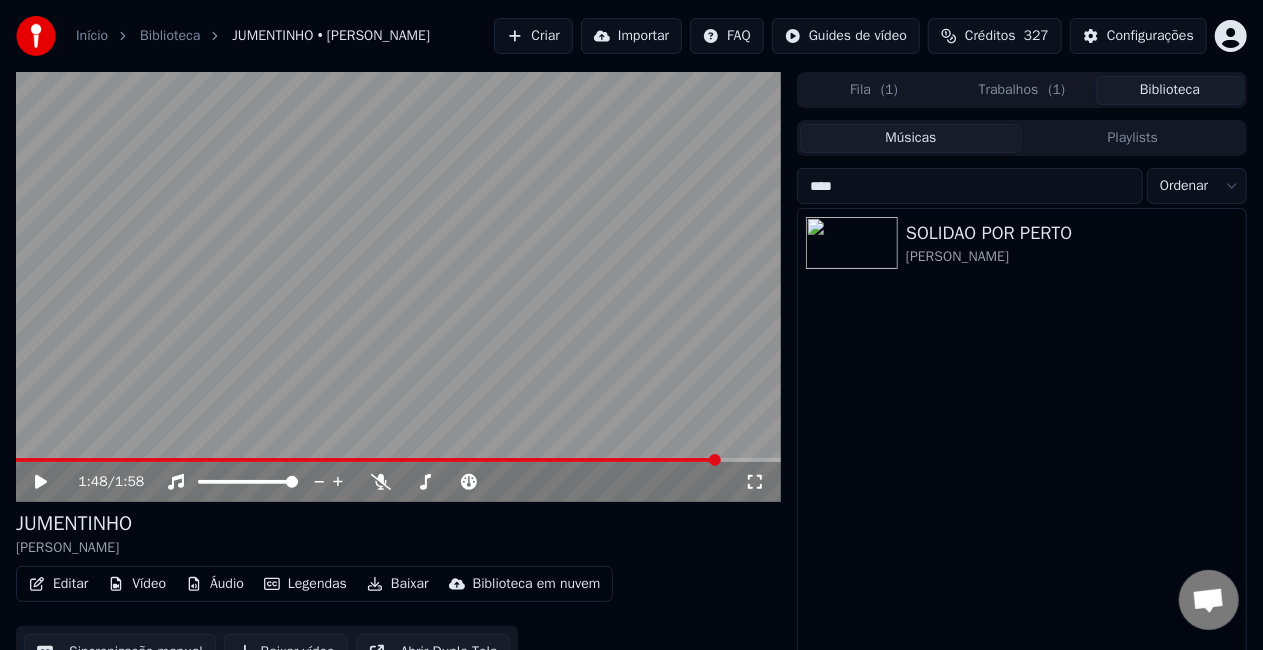 type on "****" 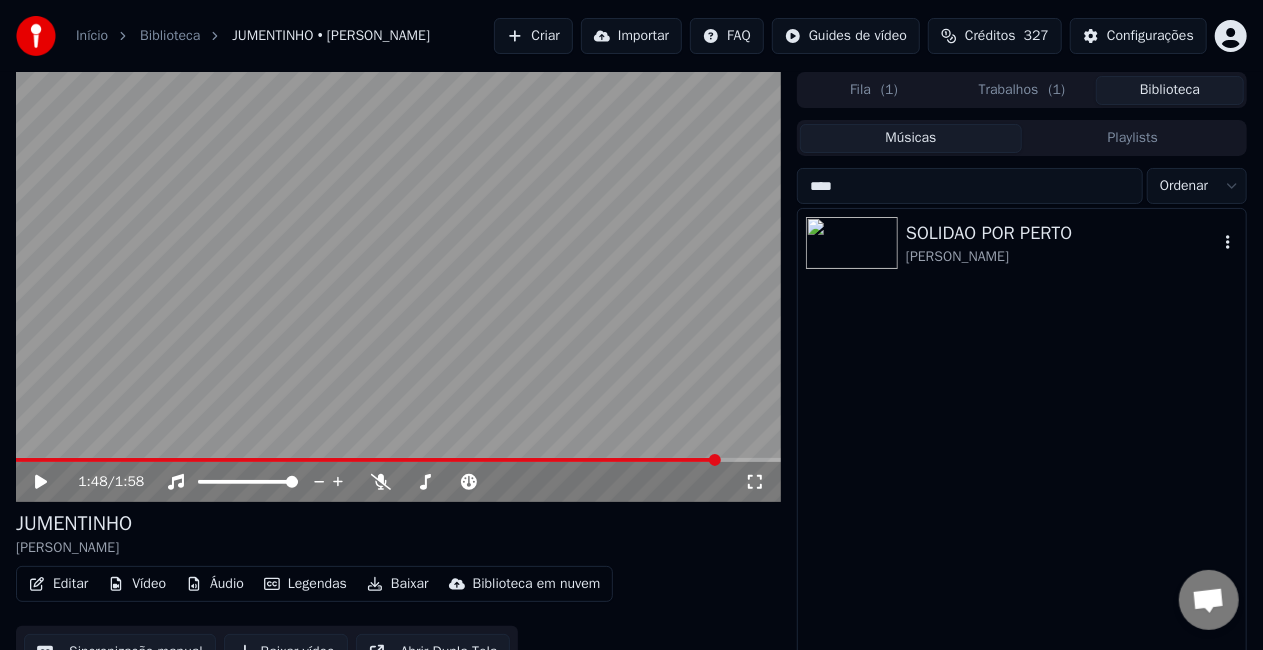 click on "[PERSON_NAME]" at bounding box center (1062, 257) 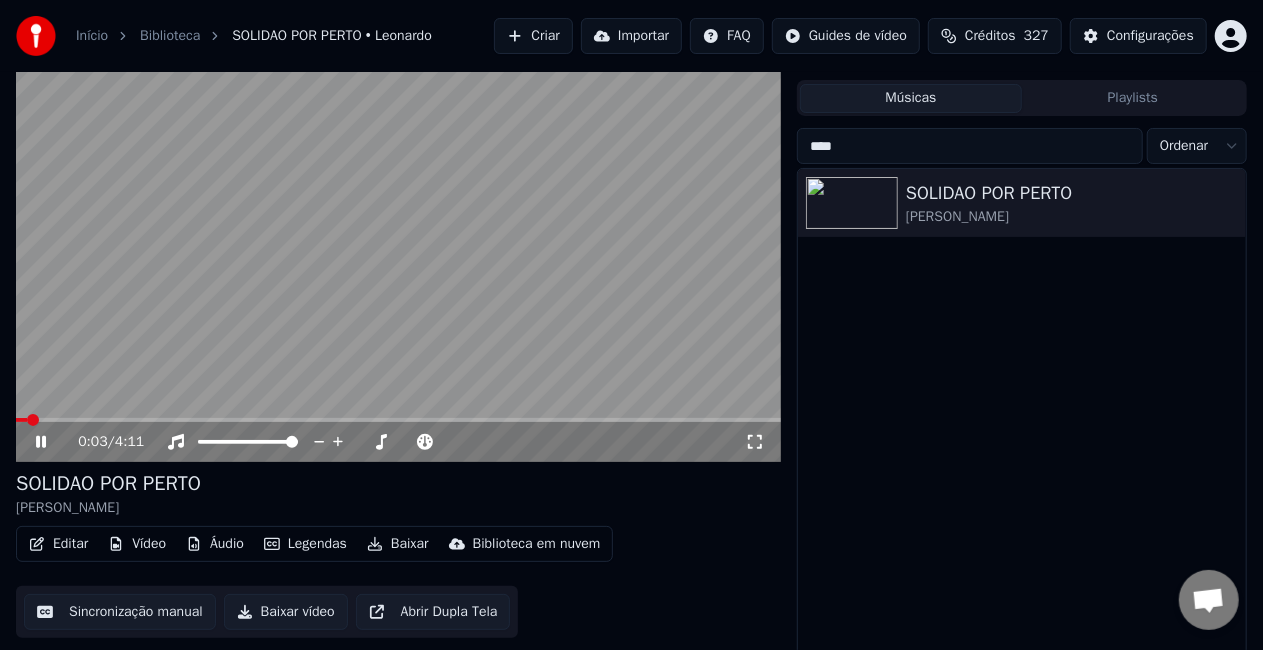 scroll, scrollTop: 45, scrollLeft: 0, axis: vertical 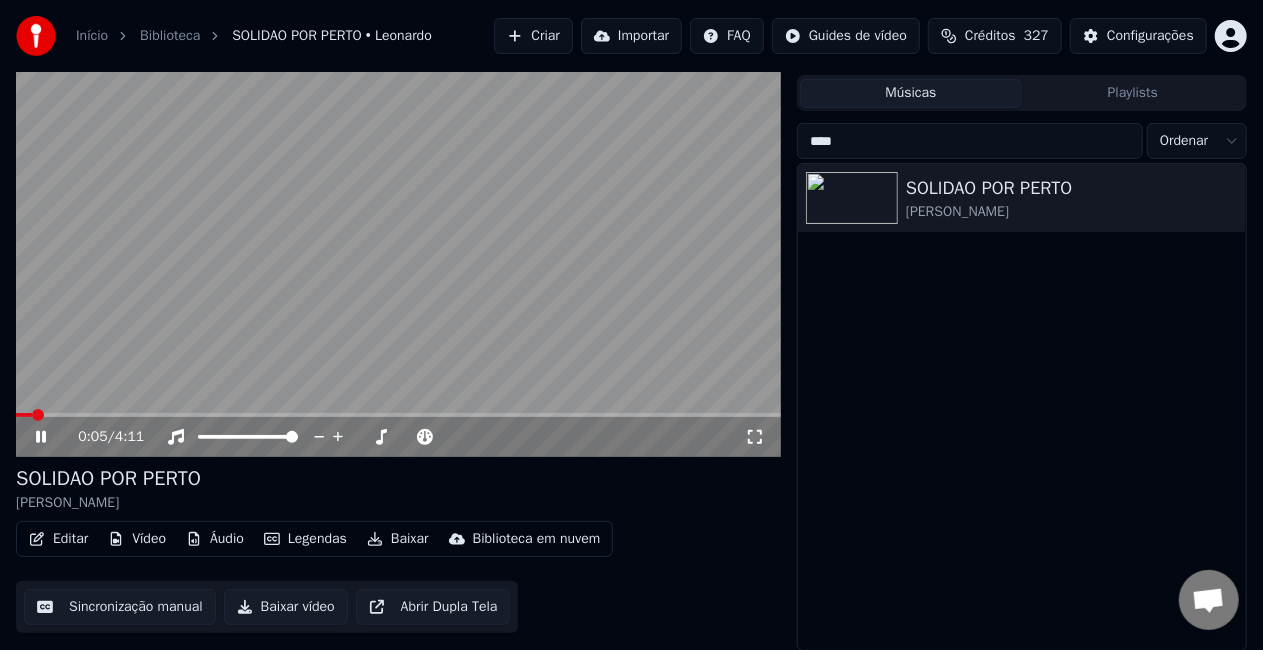 click on "Baixar vídeo" at bounding box center (286, 607) 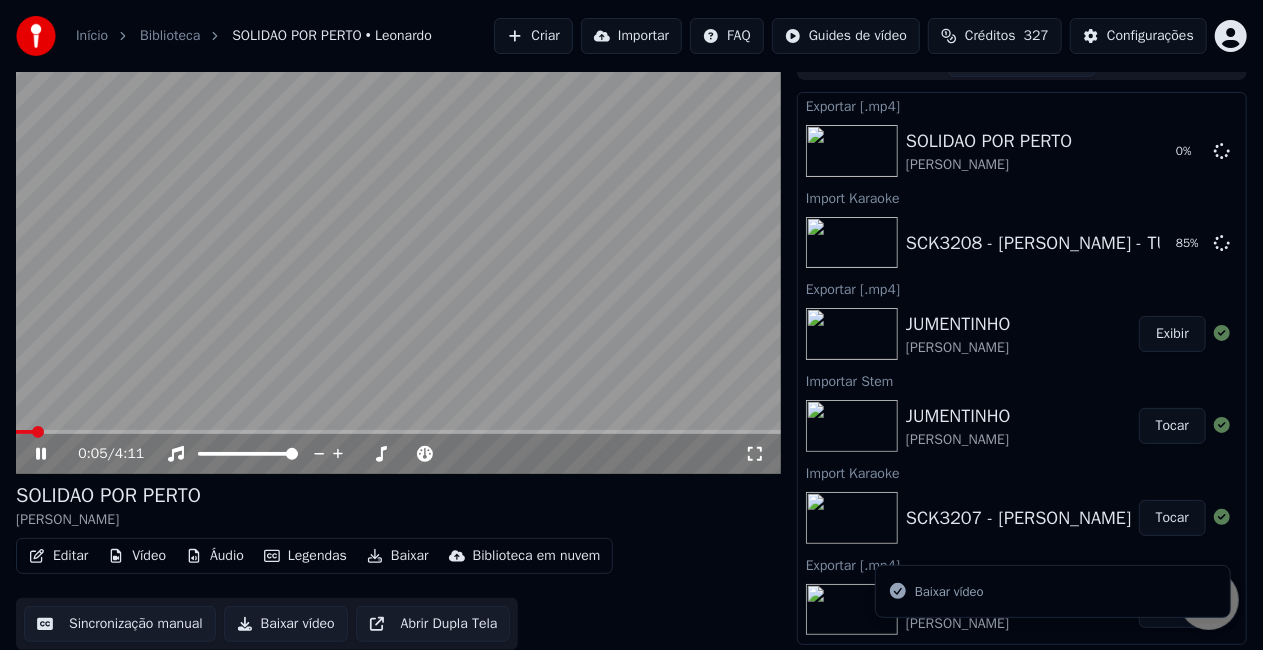 scroll, scrollTop: 28, scrollLeft: 0, axis: vertical 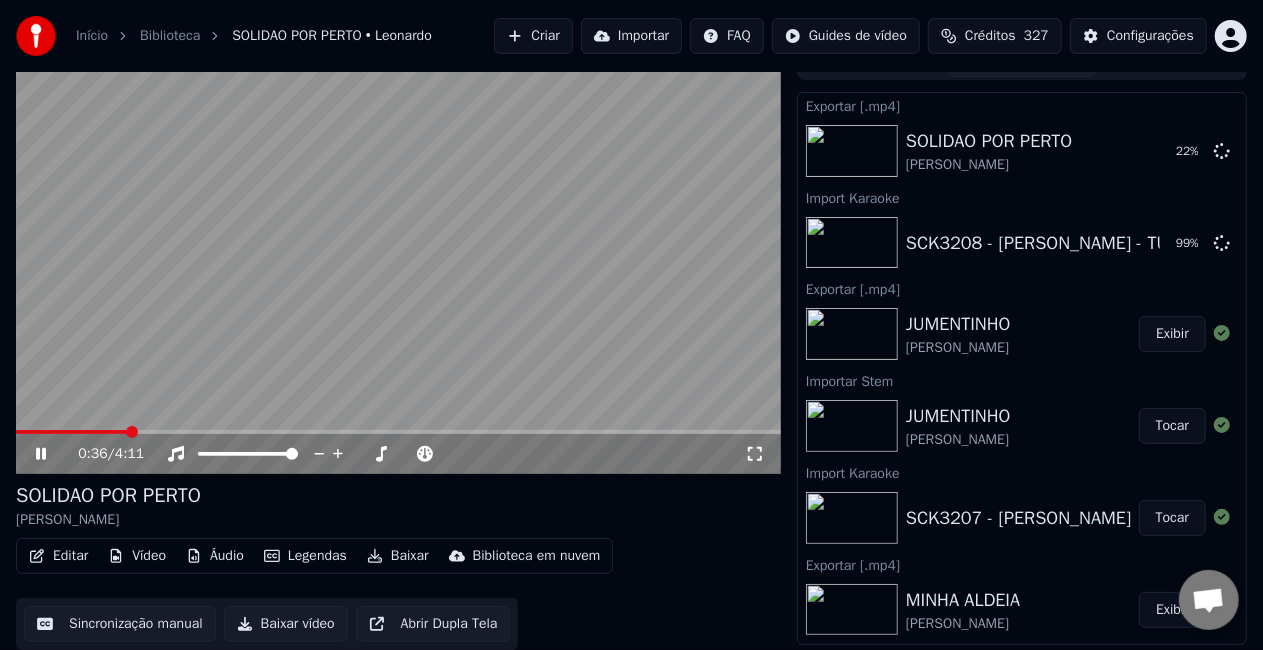 click at bounding box center [398, 259] 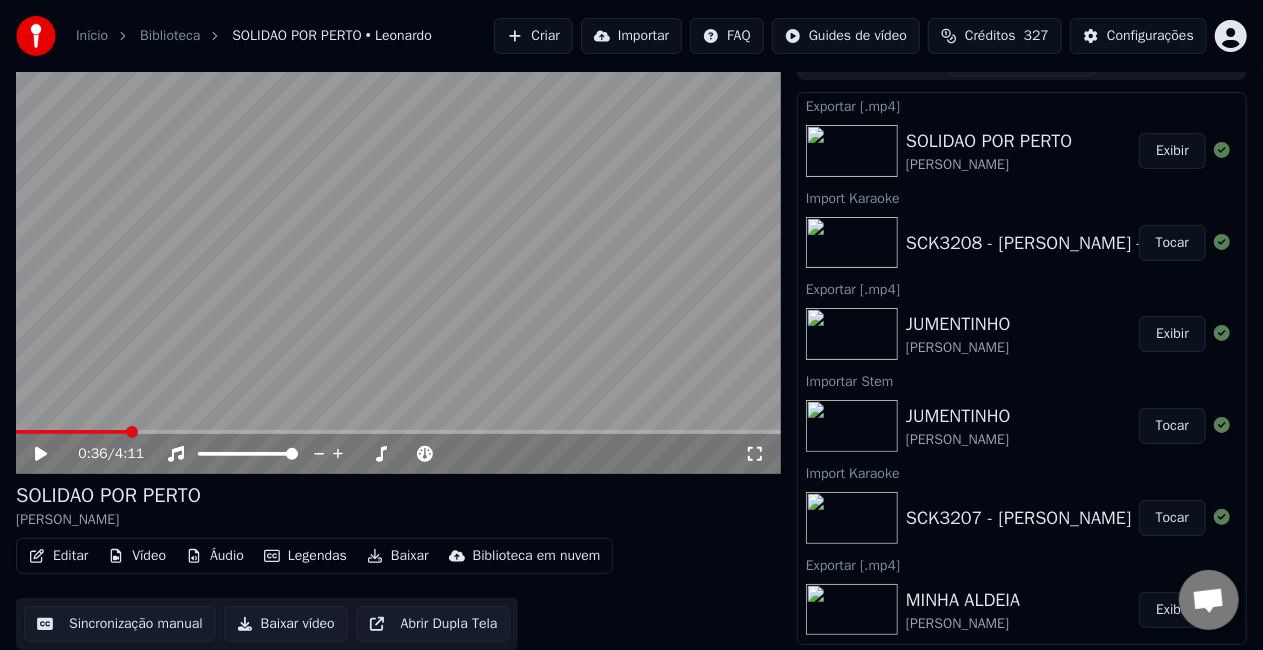 click on "Tocar" at bounding box center [1172, 243] 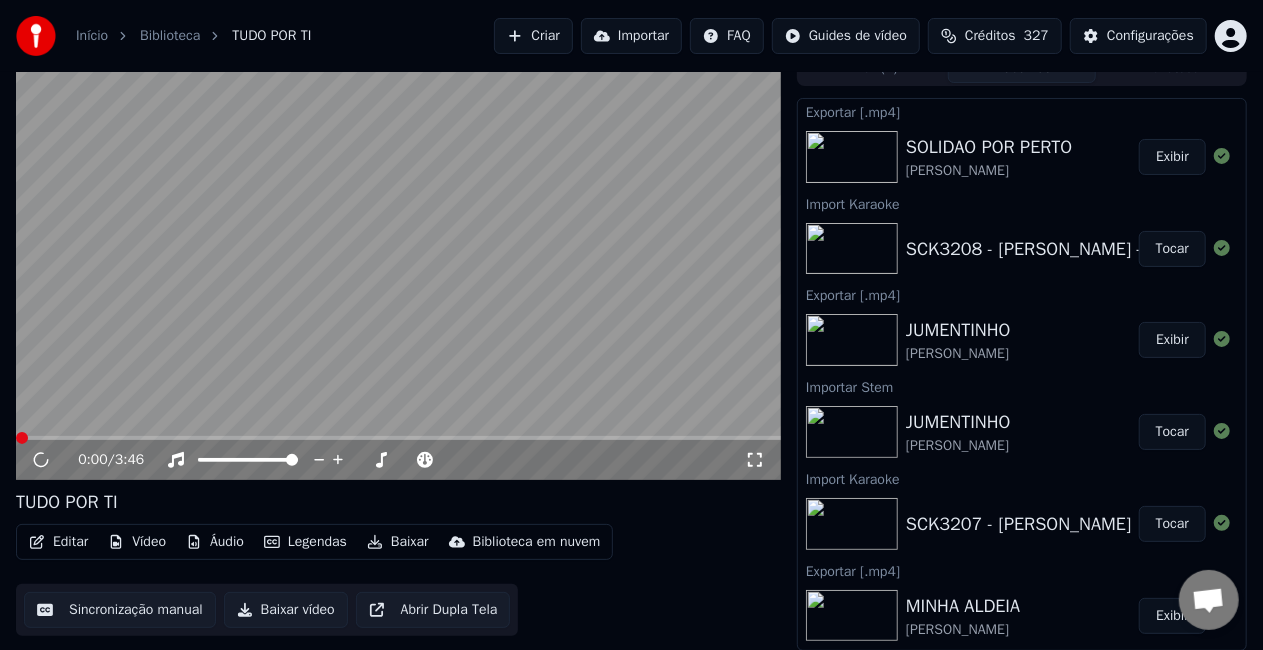click on "Editar" at bounding box center [58, 542] 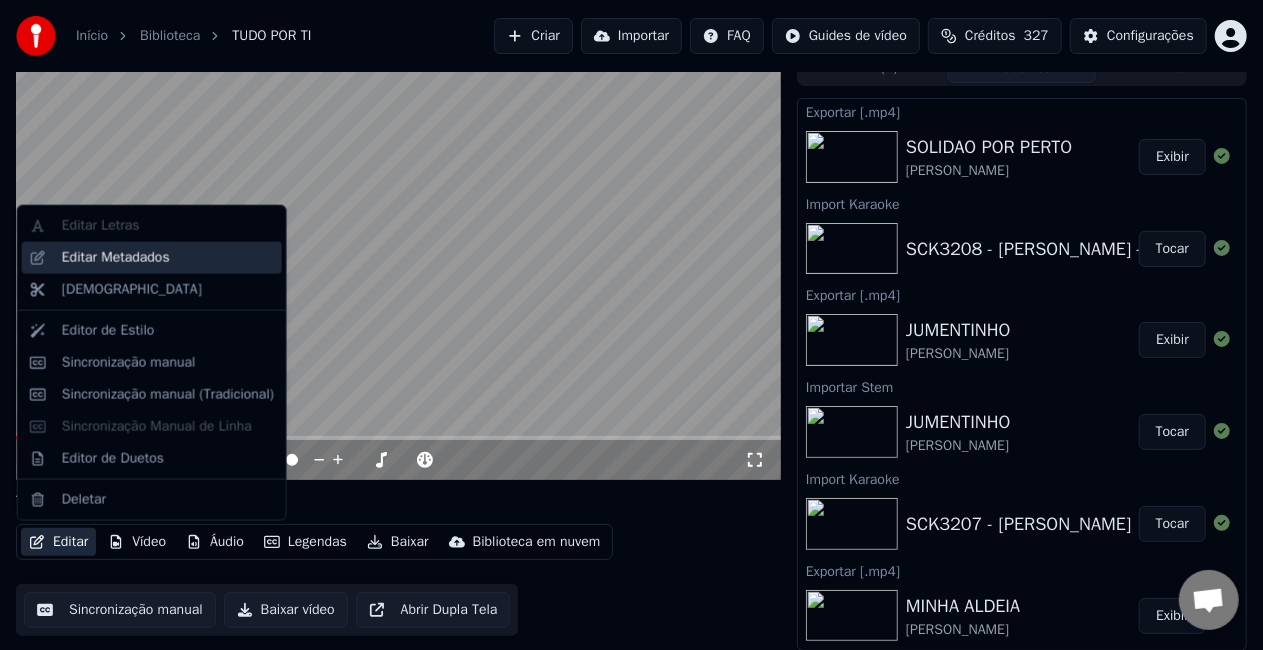 click on "Editar Metadados" at bounding box center [116, 258] 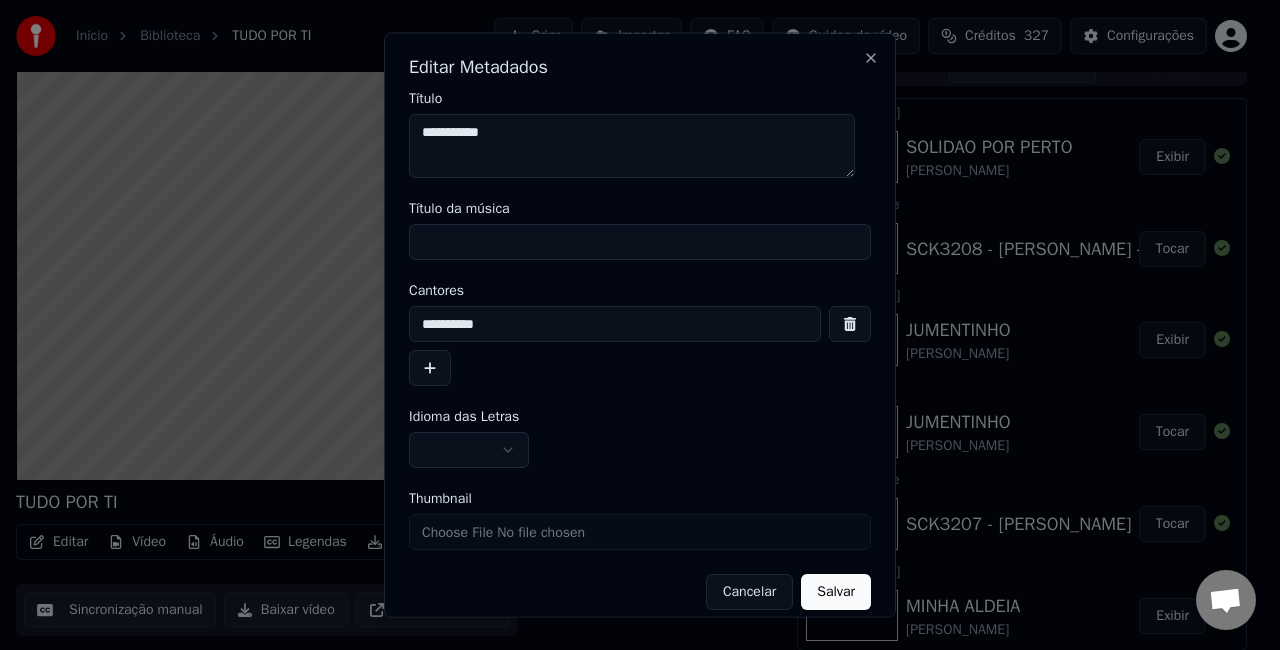 drag, startPoint x: 570, startPoint y: 133, endPoint x: 220, endPoint y: 142, distance: 350.1157 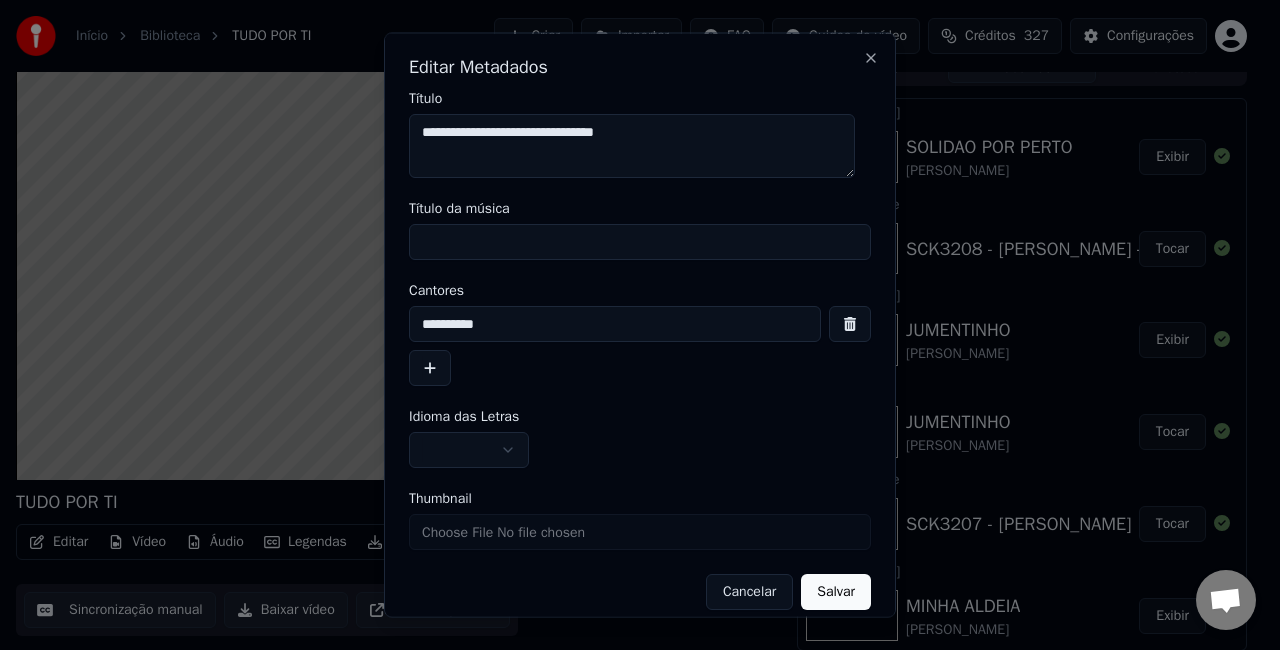 type on "**********" 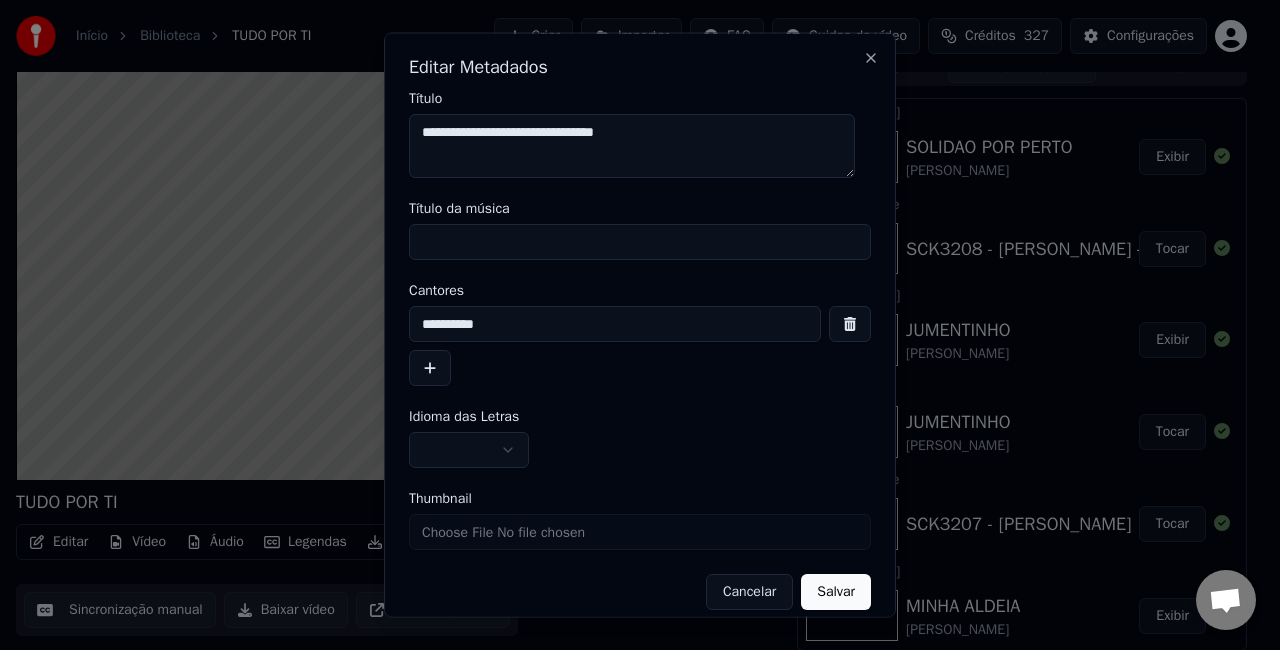 paste on "**********" 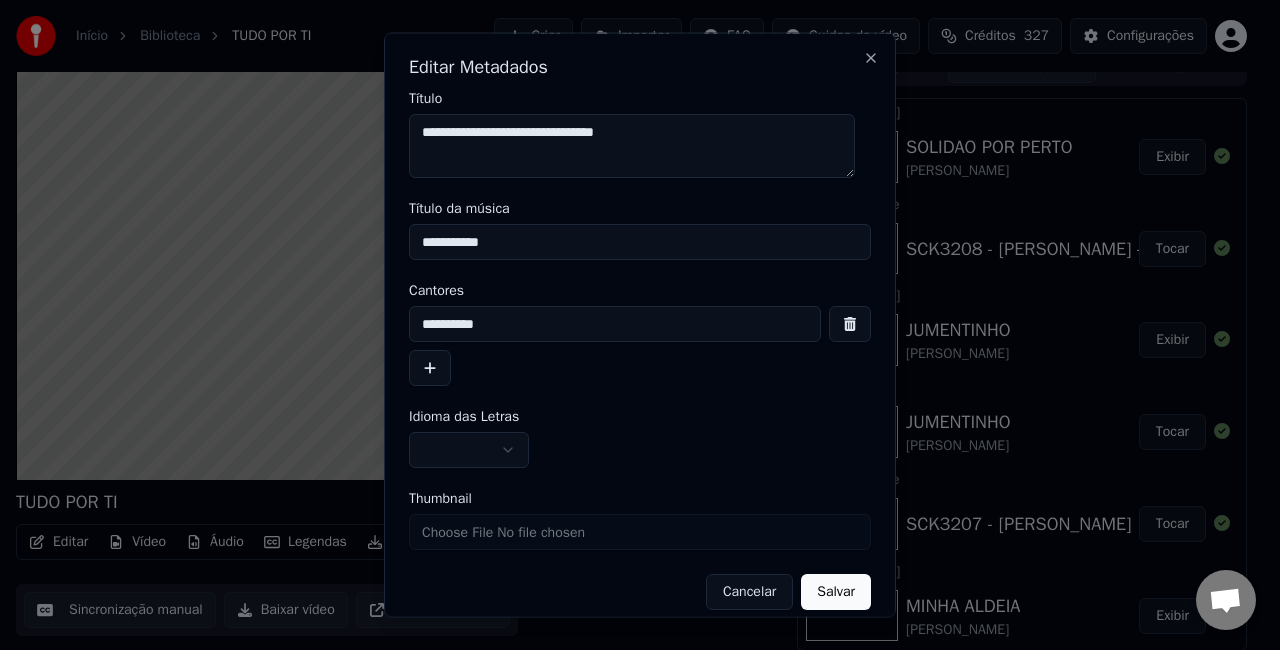 type on "**********" 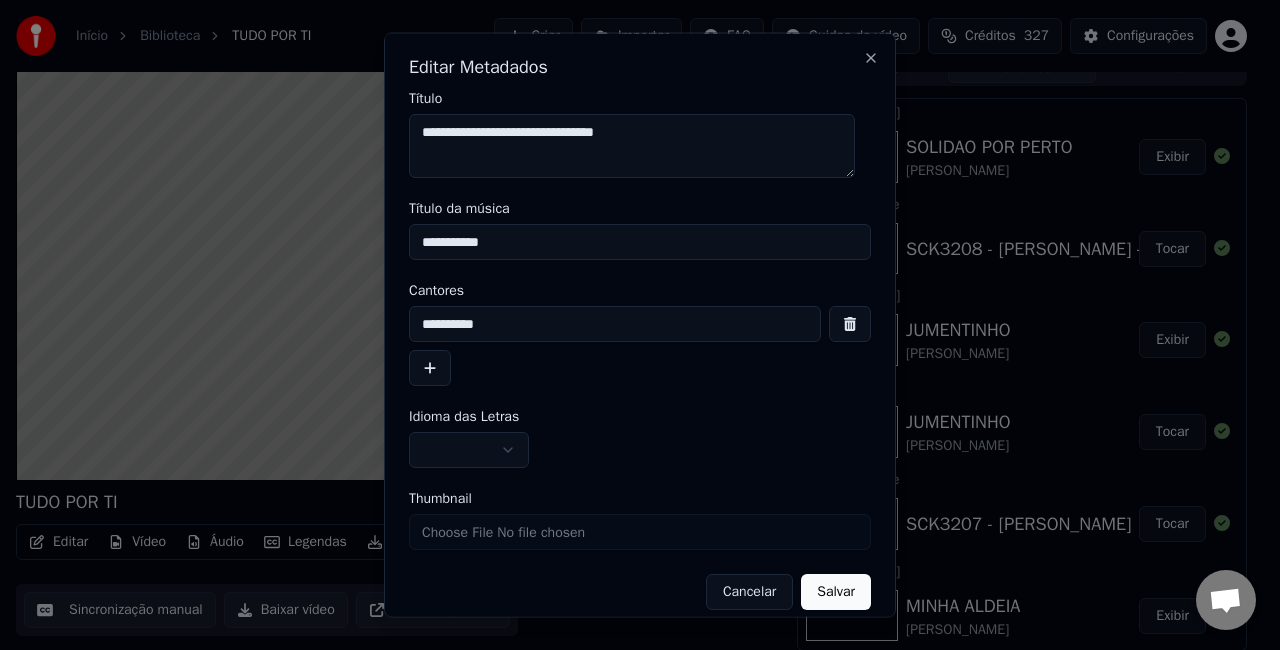 click at bounding box center (469, 450) 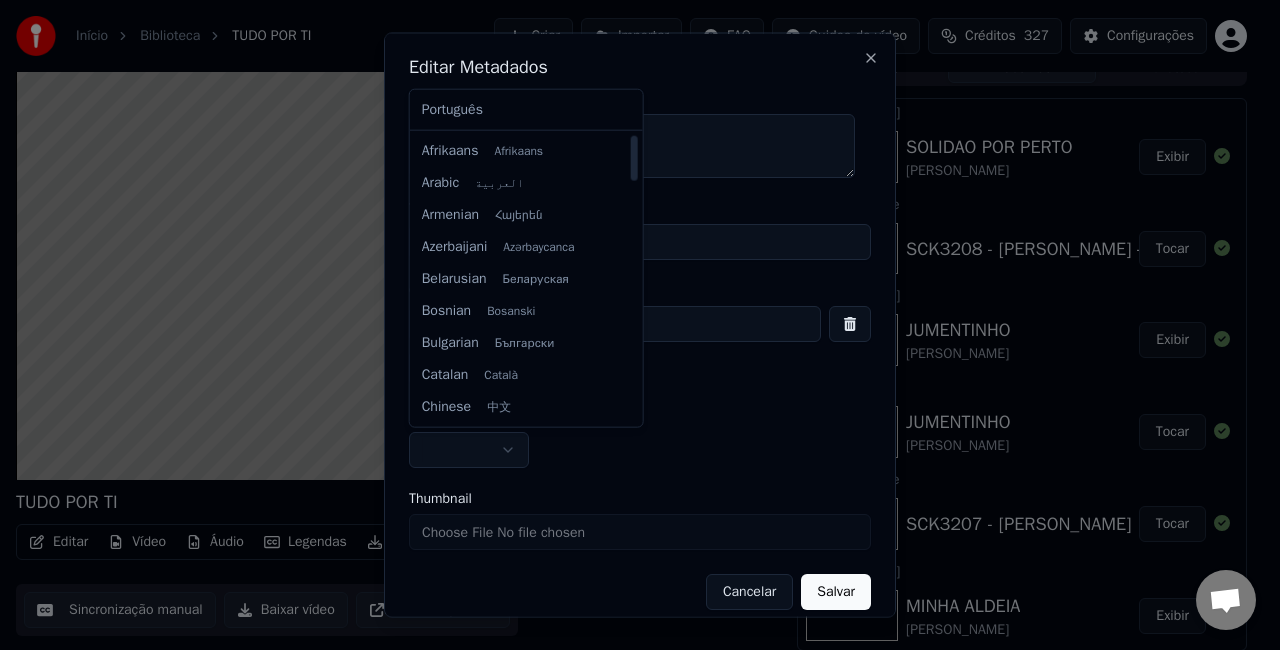 select on "**" 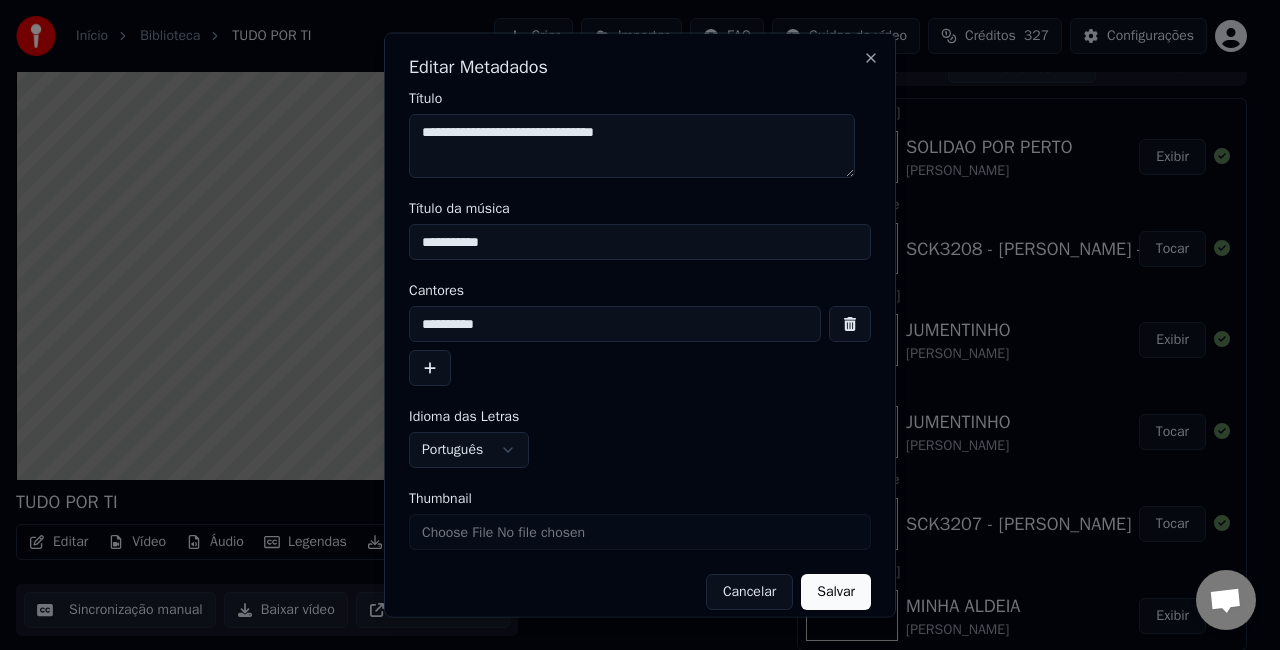 click on "Salvar" at bounding box center (836, 592) 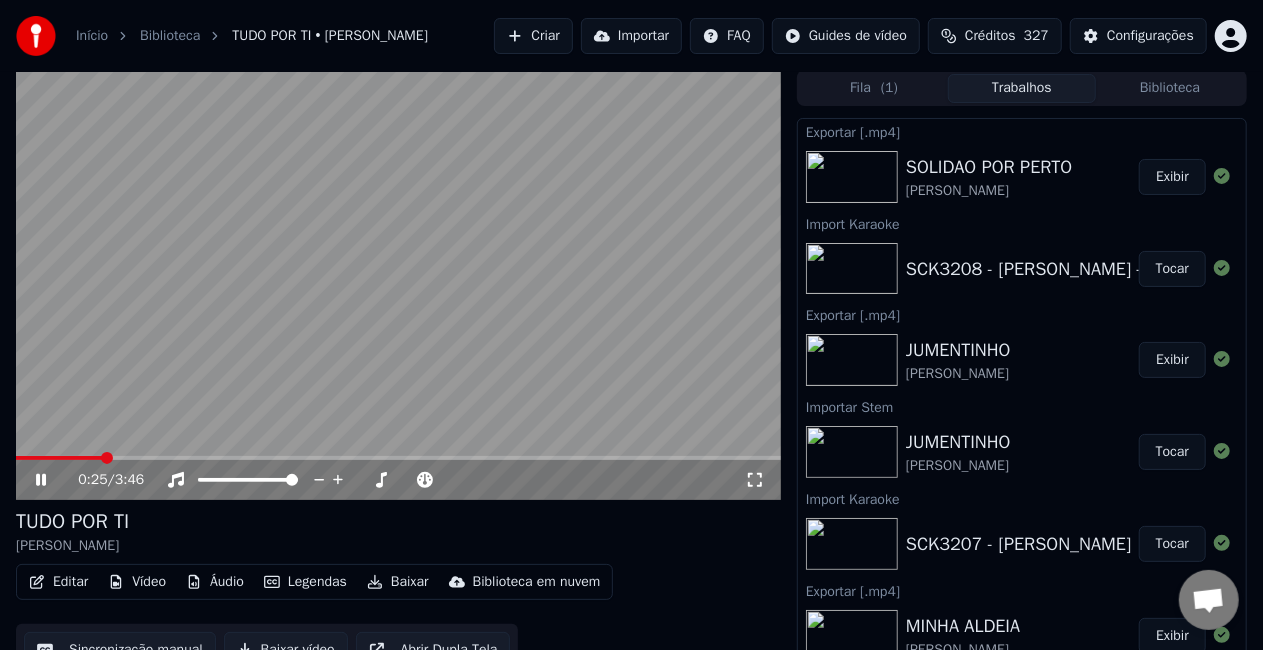 scroll, scrollTop: 0, scrollLeft: 0, axis: both 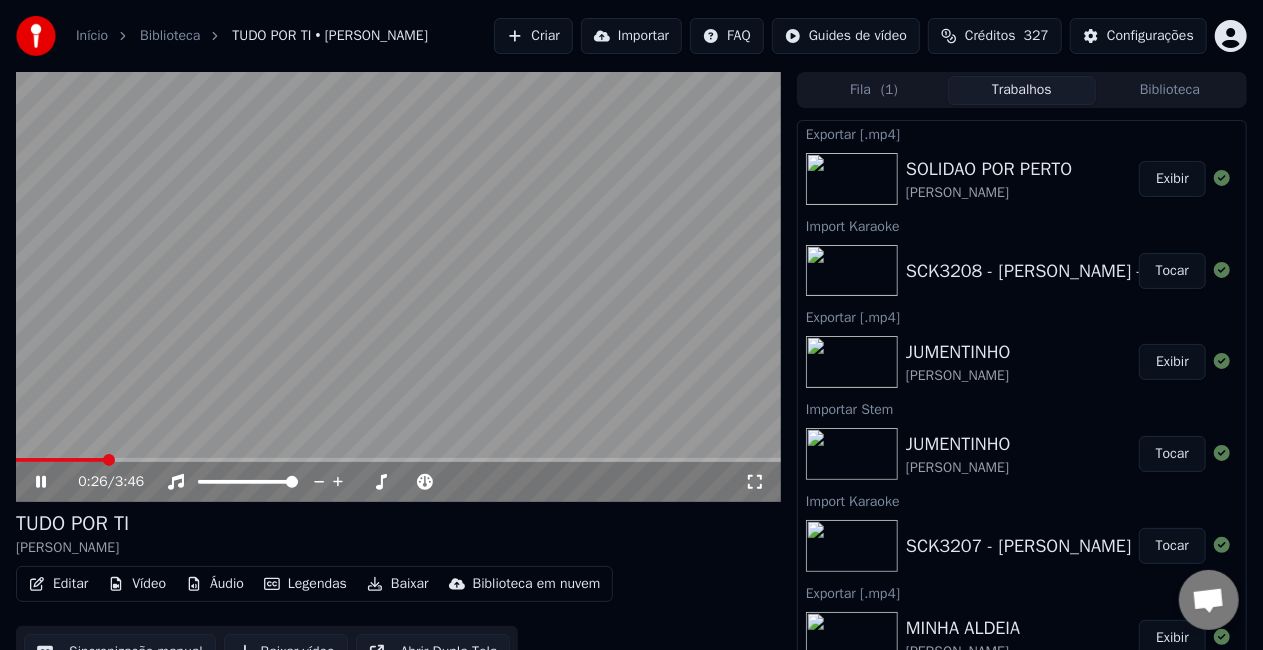 click on "Biblioteca" at bounding box center (1170, 90) 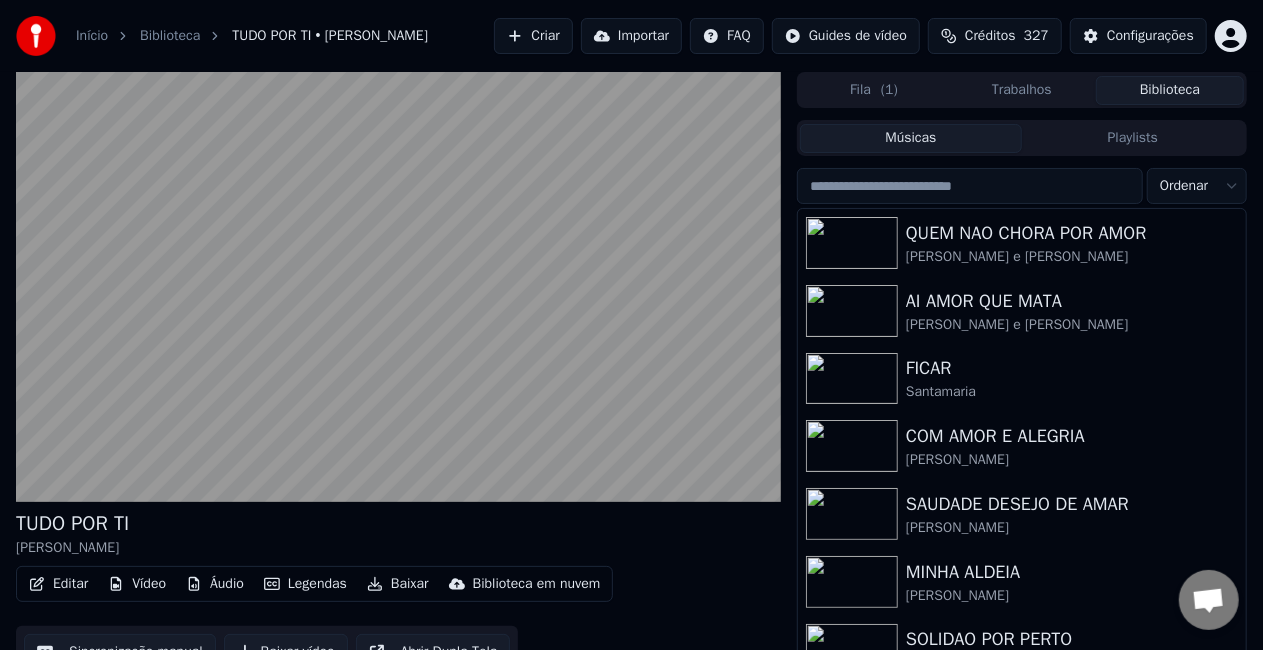 click at bounding box center [970, 186] 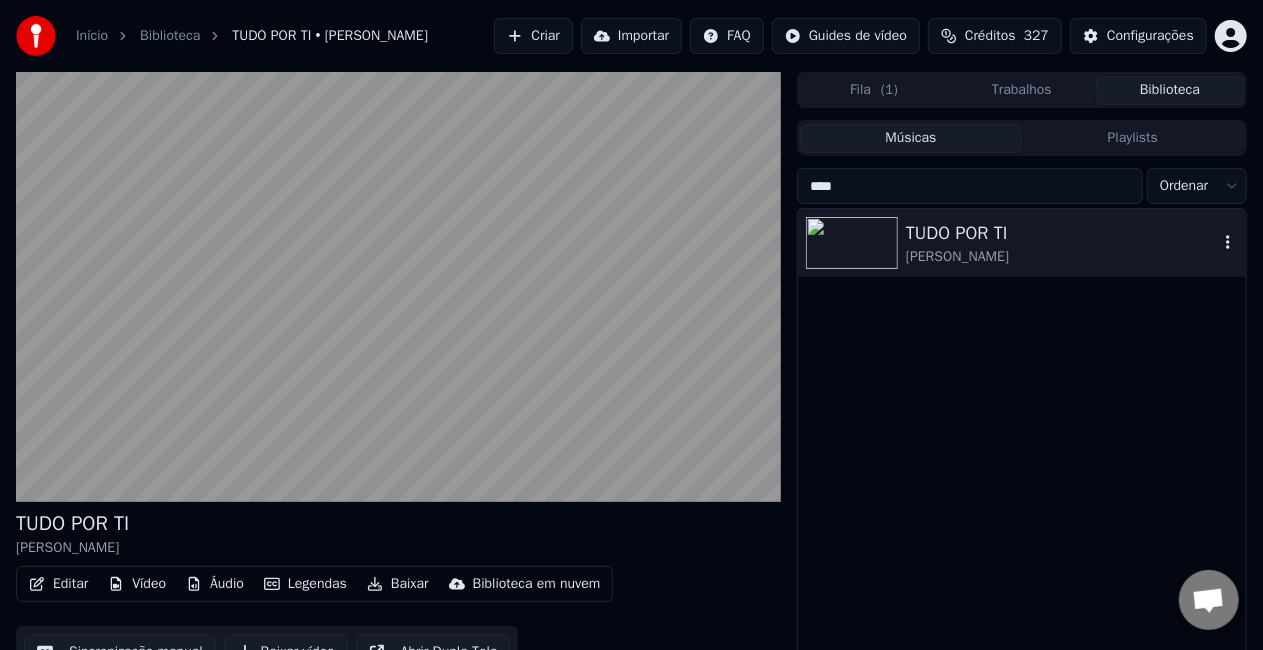 type on "****" 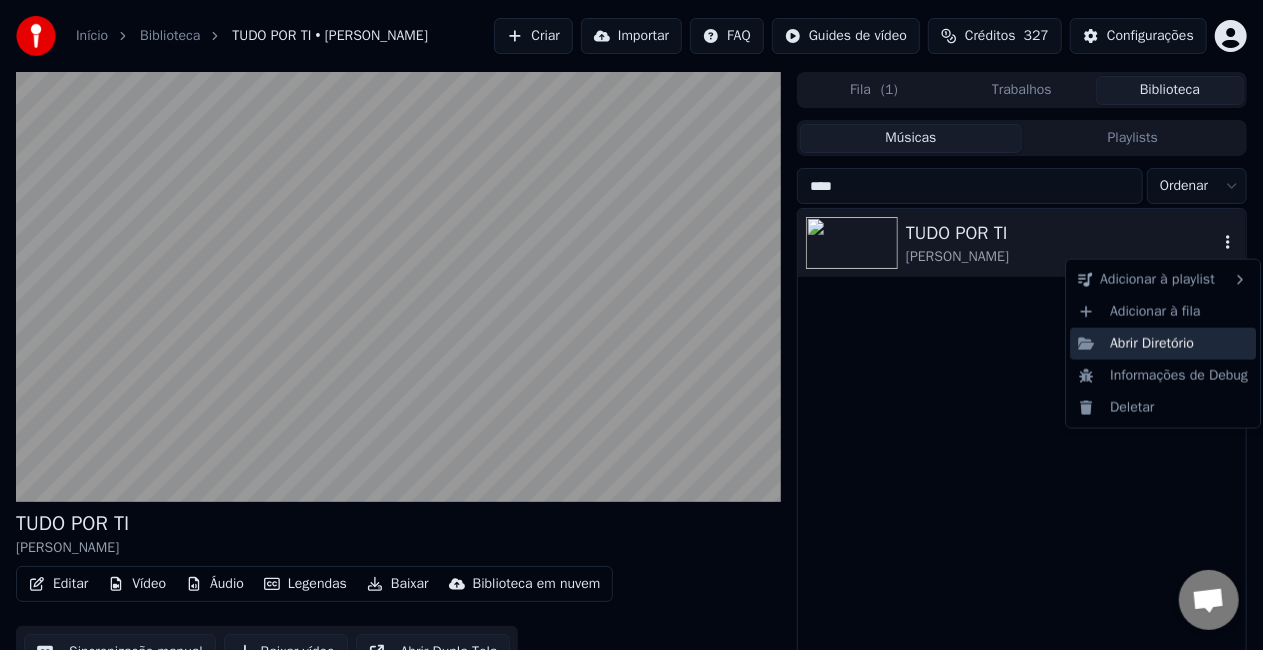 click on "Abrir Diretório" at bounding box center [1163, 344] 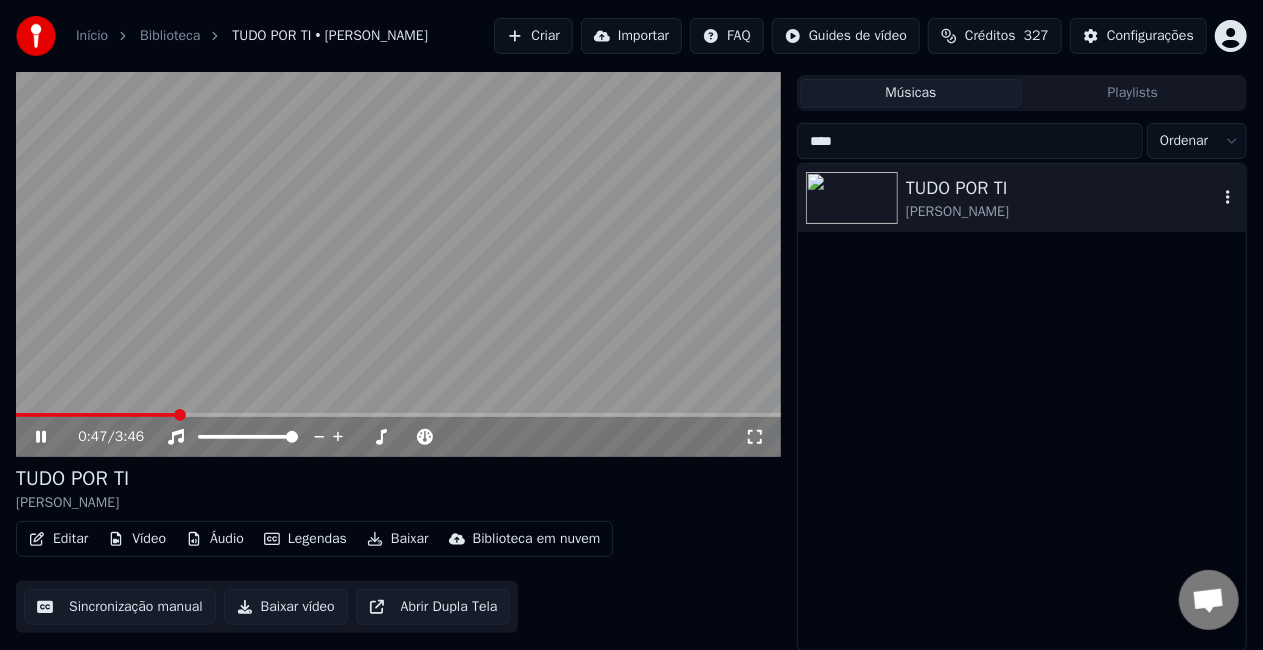 drag, startPoint x: 284, startPoint y: 610, endPoint x: 304, endPoint y: 556, distance: 57.58472 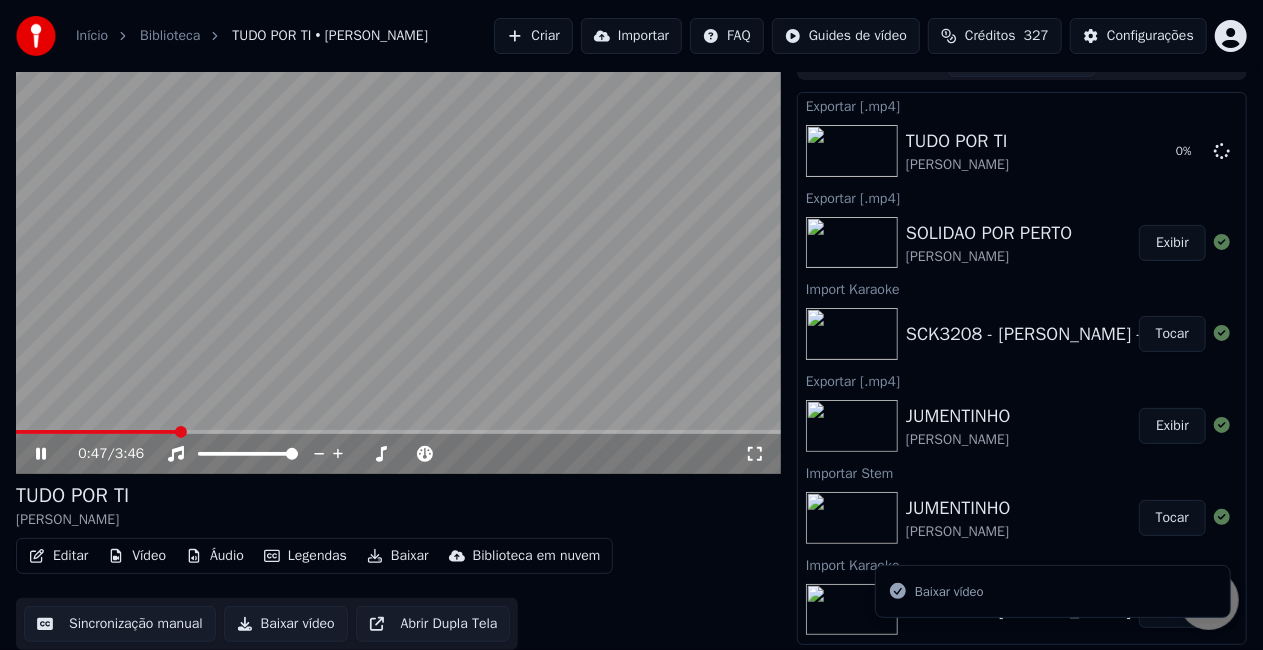 scroll, scrollTop: 28, scrollLeft: 0, axis: vertical 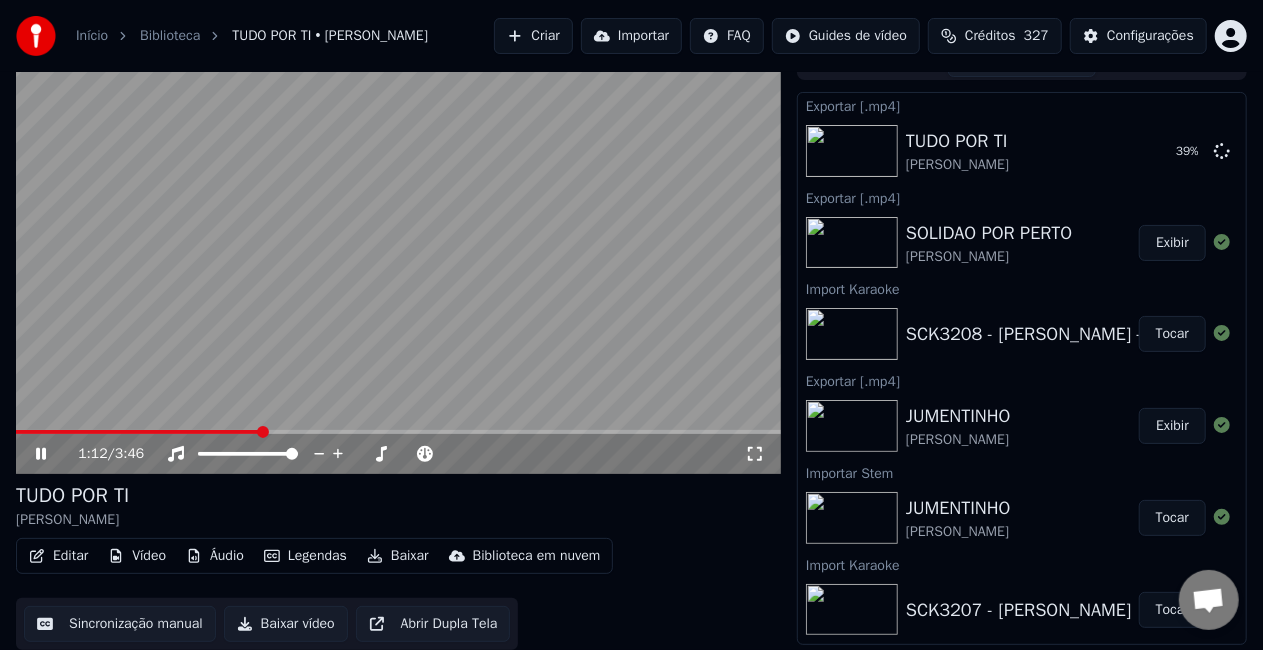 click at bounding box center (398, 259) 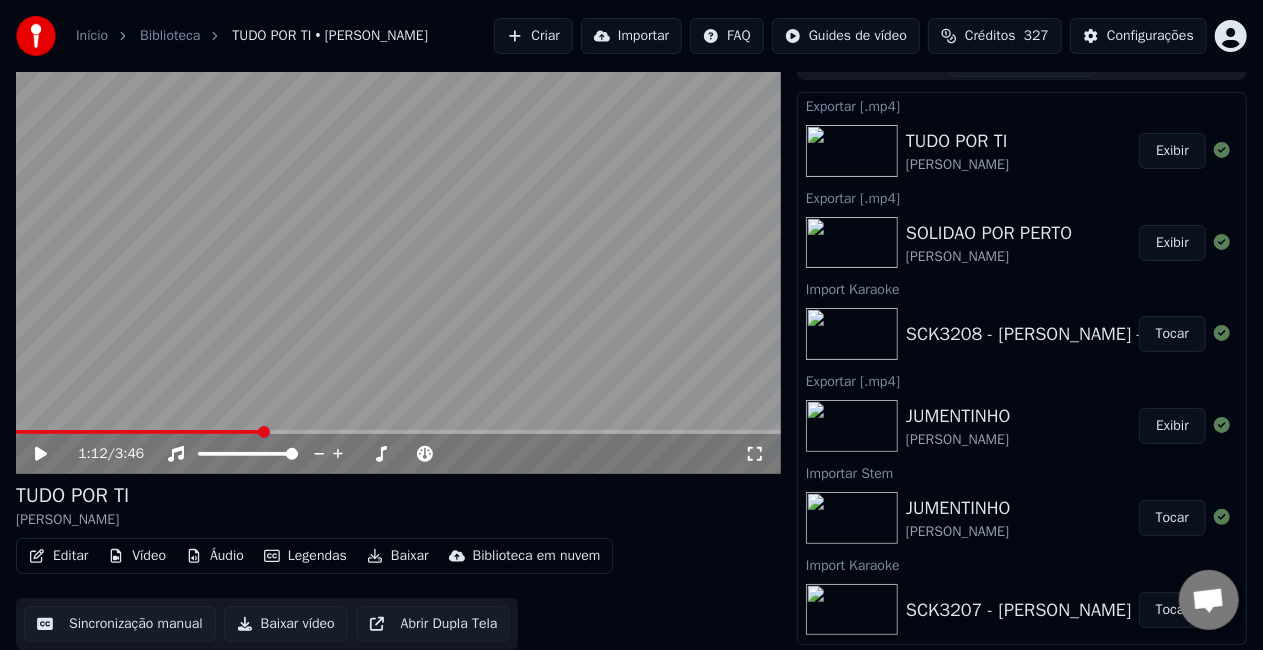 click on "Importar" at bounding box center (631, 36) 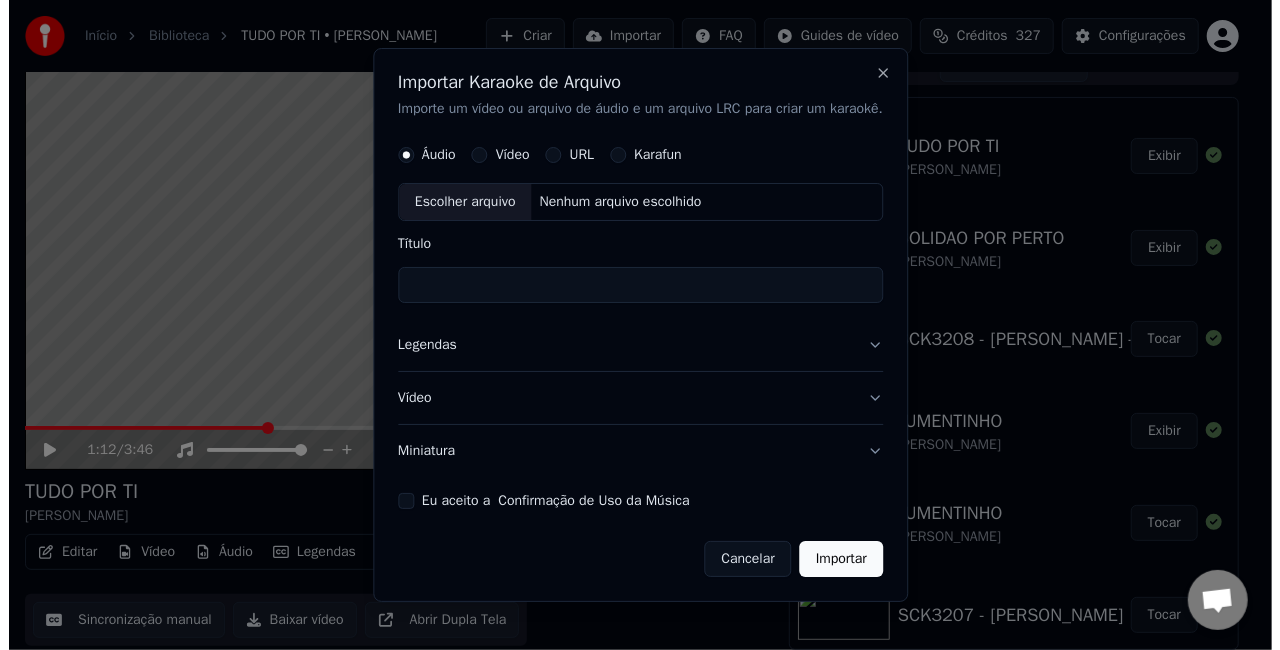 scroll, scrollTop: 28, scrollLeft: 0, axis: vertical 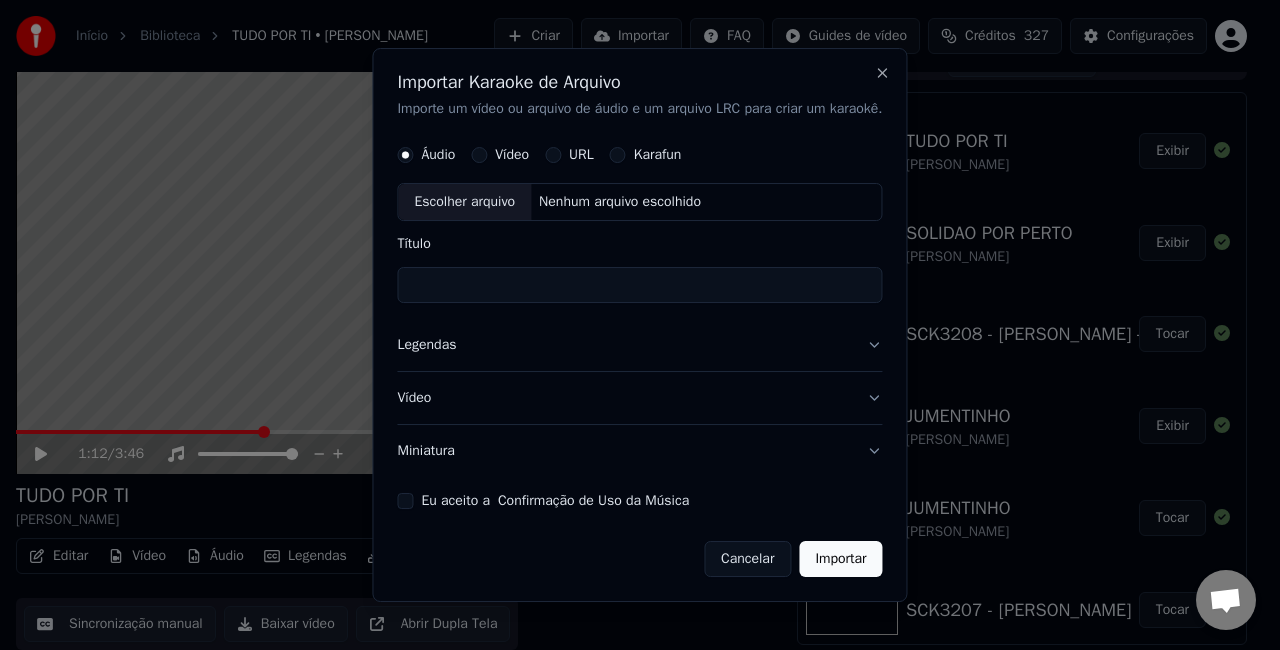 click on "Eu aceito a   Confirmação de Uso da Música" at bounding box center (405, 501) 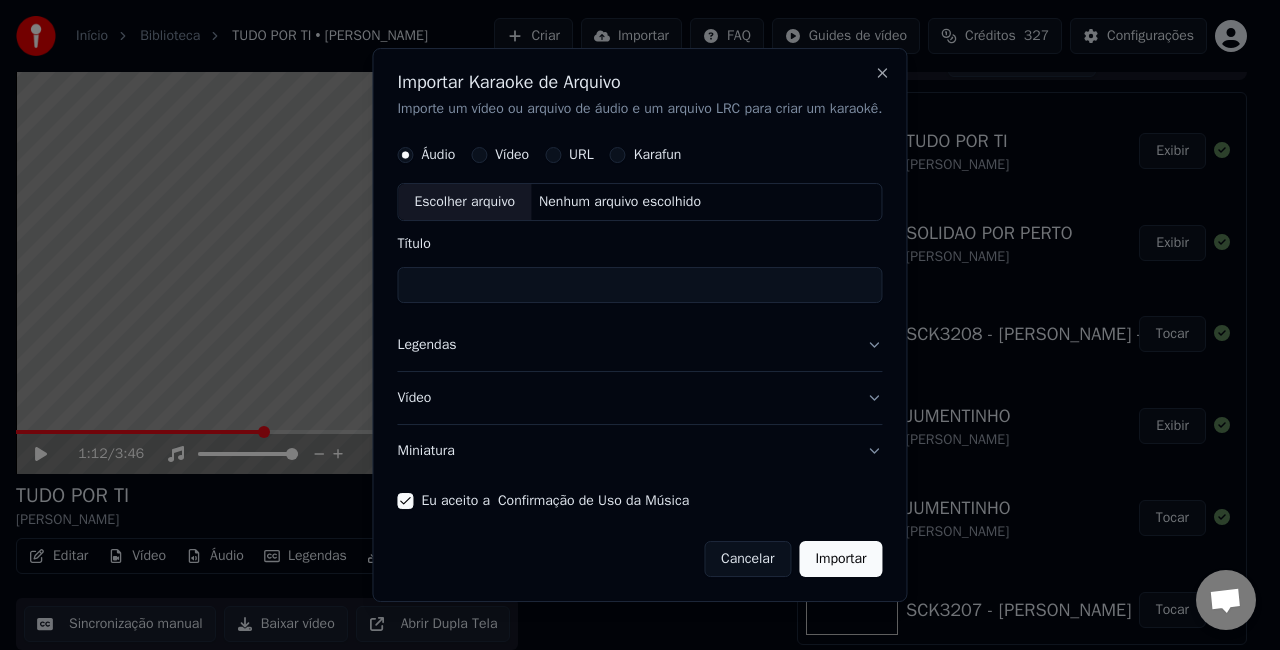 click on "Legendas" at bounding box center [639, 345] 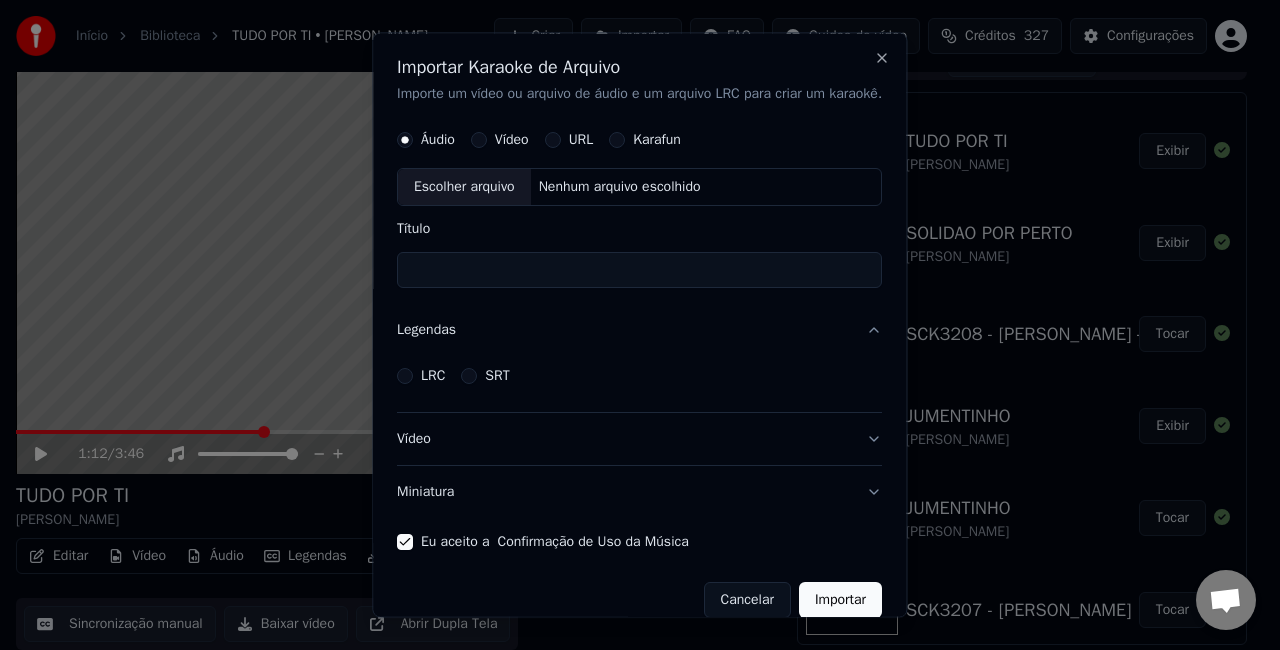 click on "LRC" at bounding box center (433, 375) 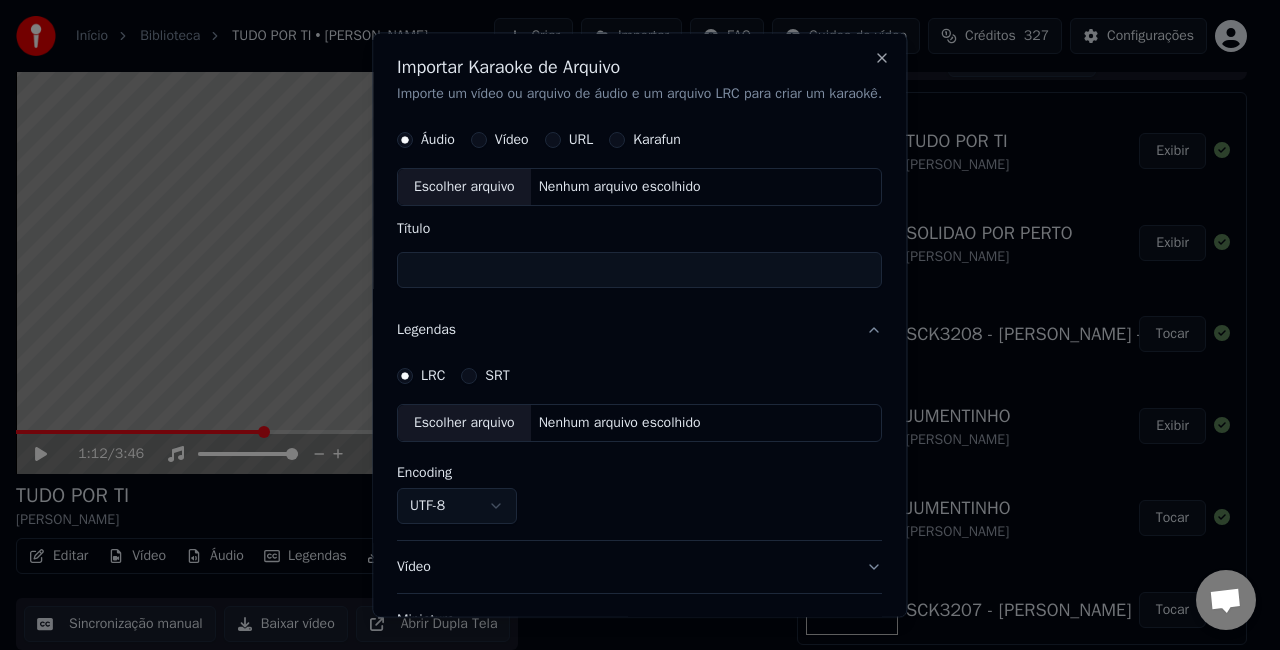 click on "Nenhum arquivo escolhido" at bounding box center [620, 422] 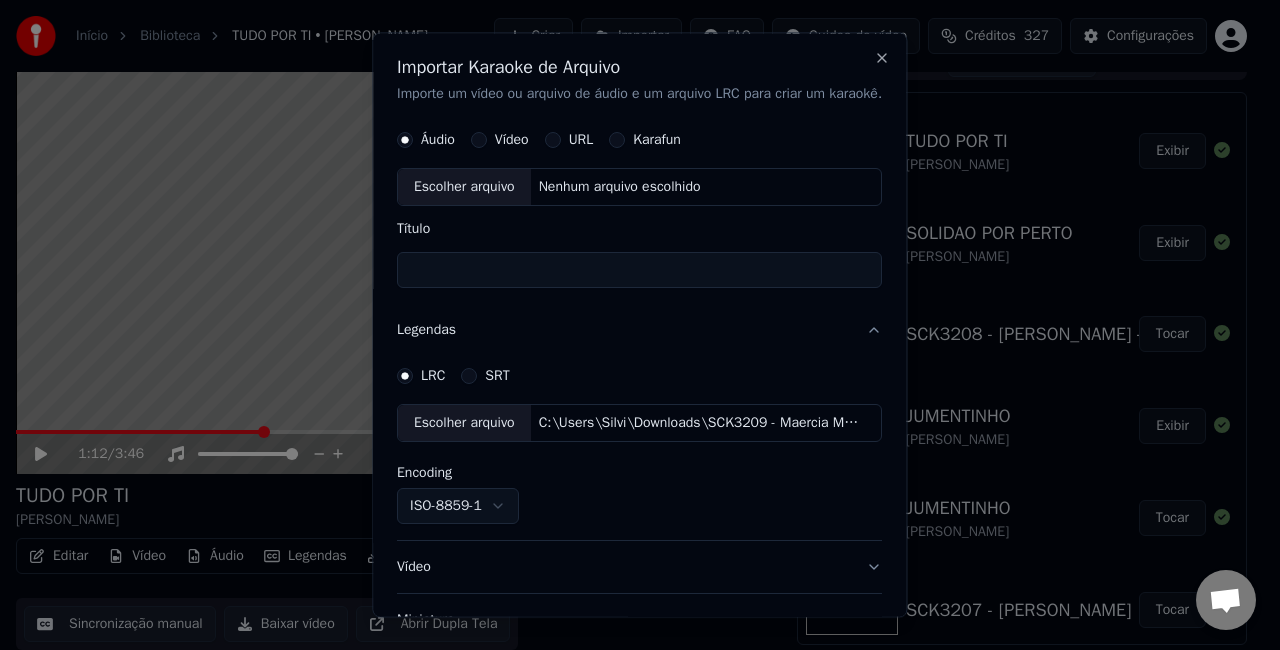 click on "Nenhum arquivo escolhido" at bounding box center [620, 186] 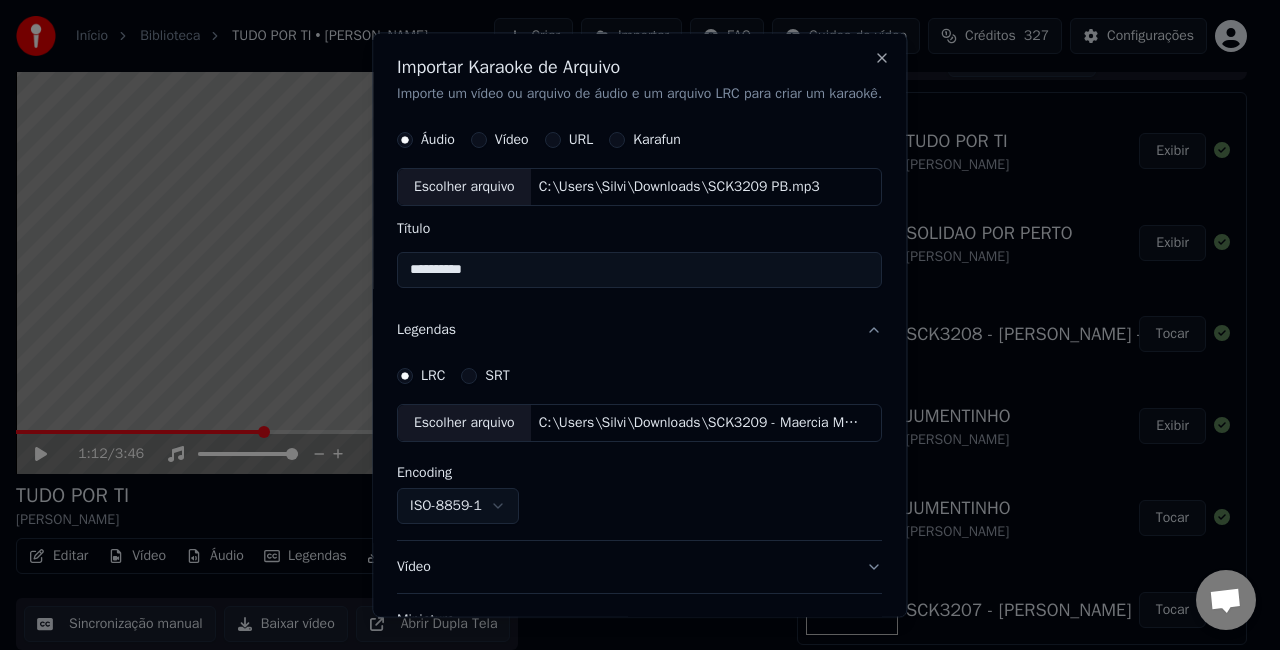 drag, startPoint x: 484, startPoint y: 265, endPoint x: -84, endPoint y: 238, distance: 568.64136 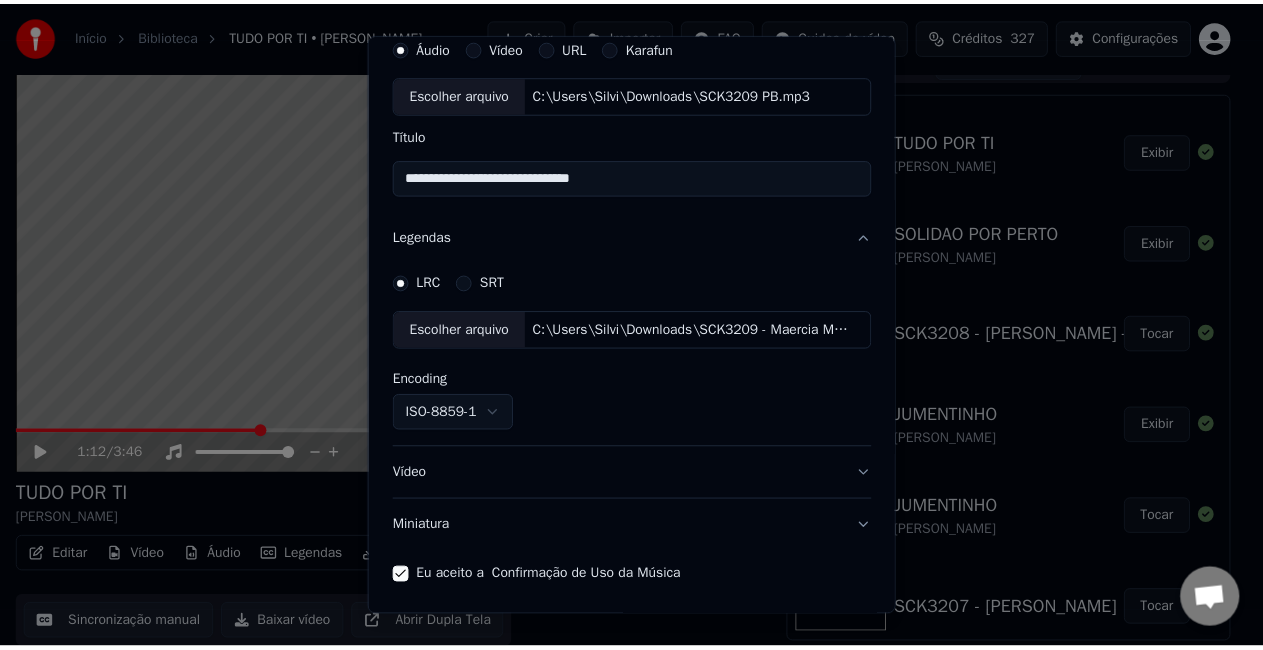 scroll, scrollTop: 150, scrollLeft: 0, axis: vertical 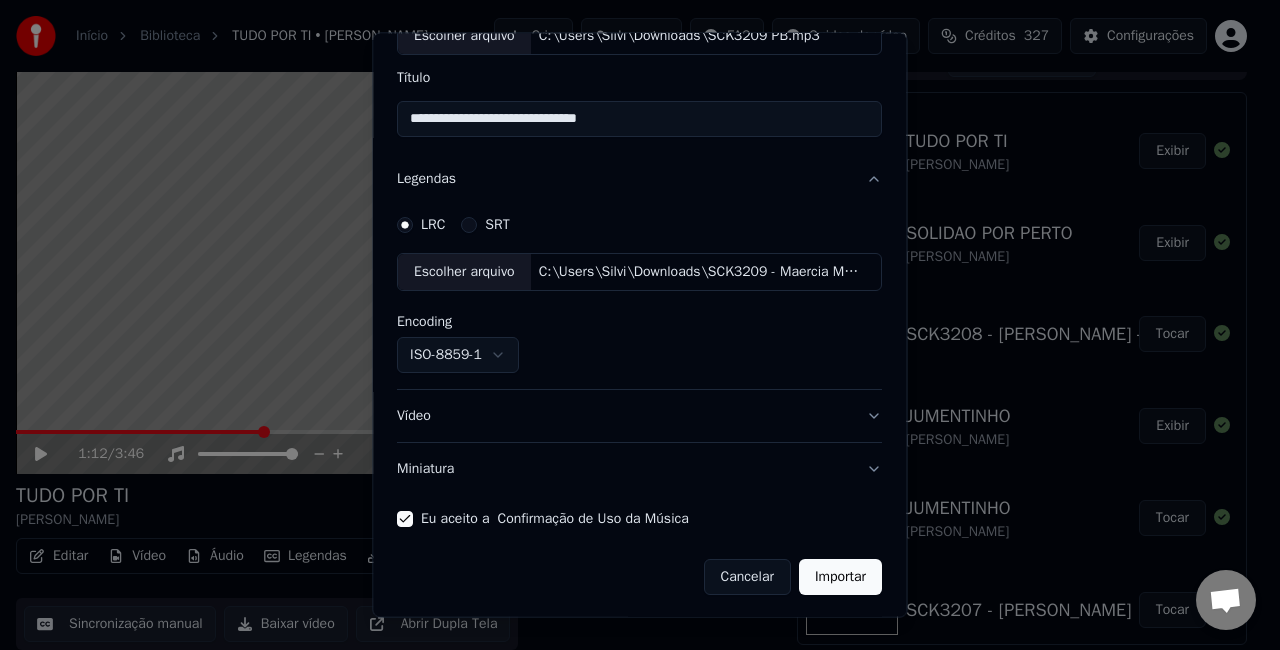 type on "**********" 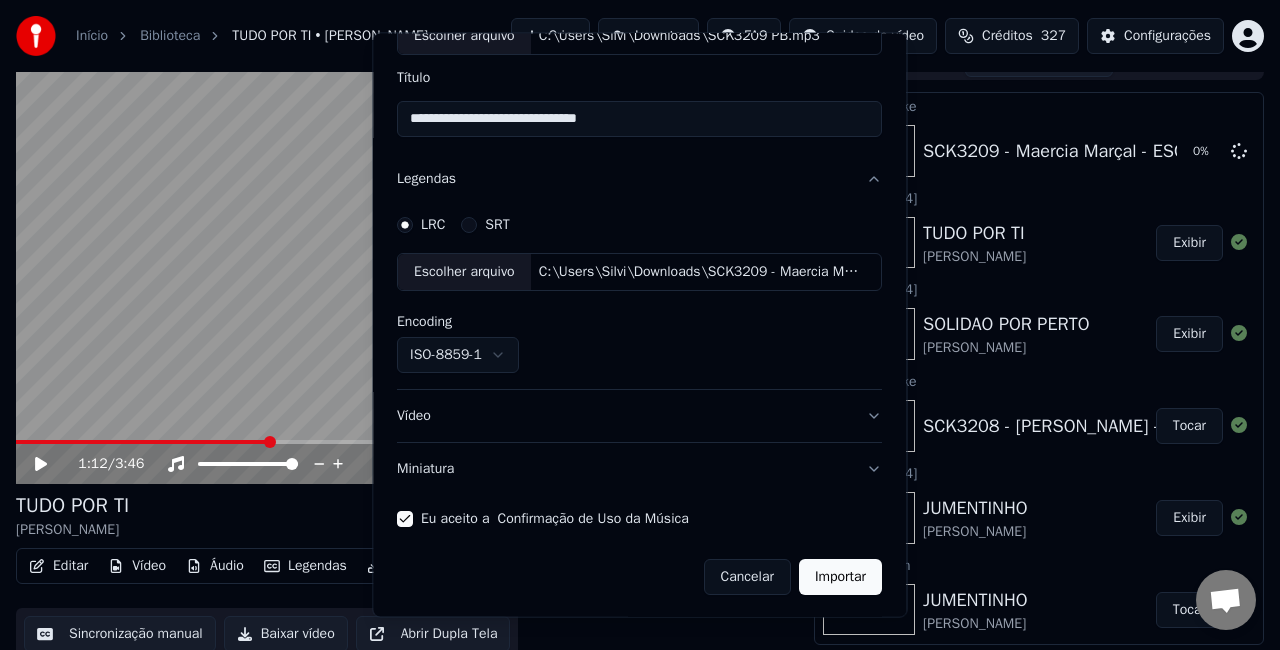 type 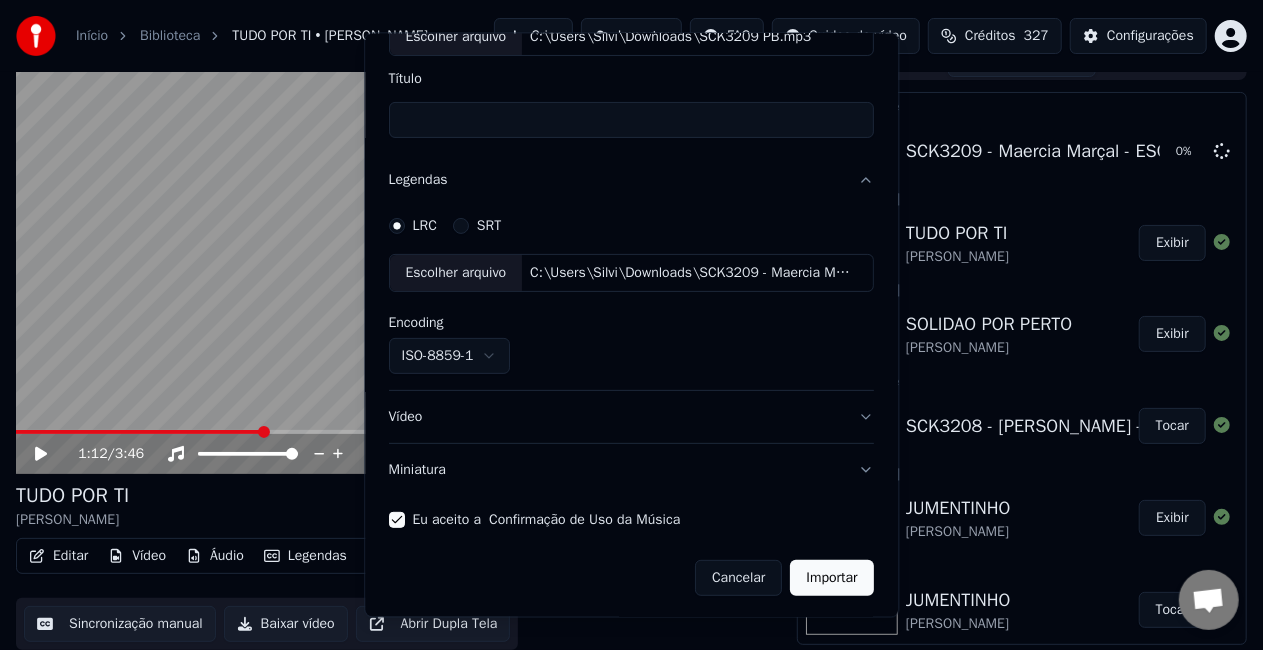 scroll, scrollTop: 22, scrollLeft: 0, axis: vertical 